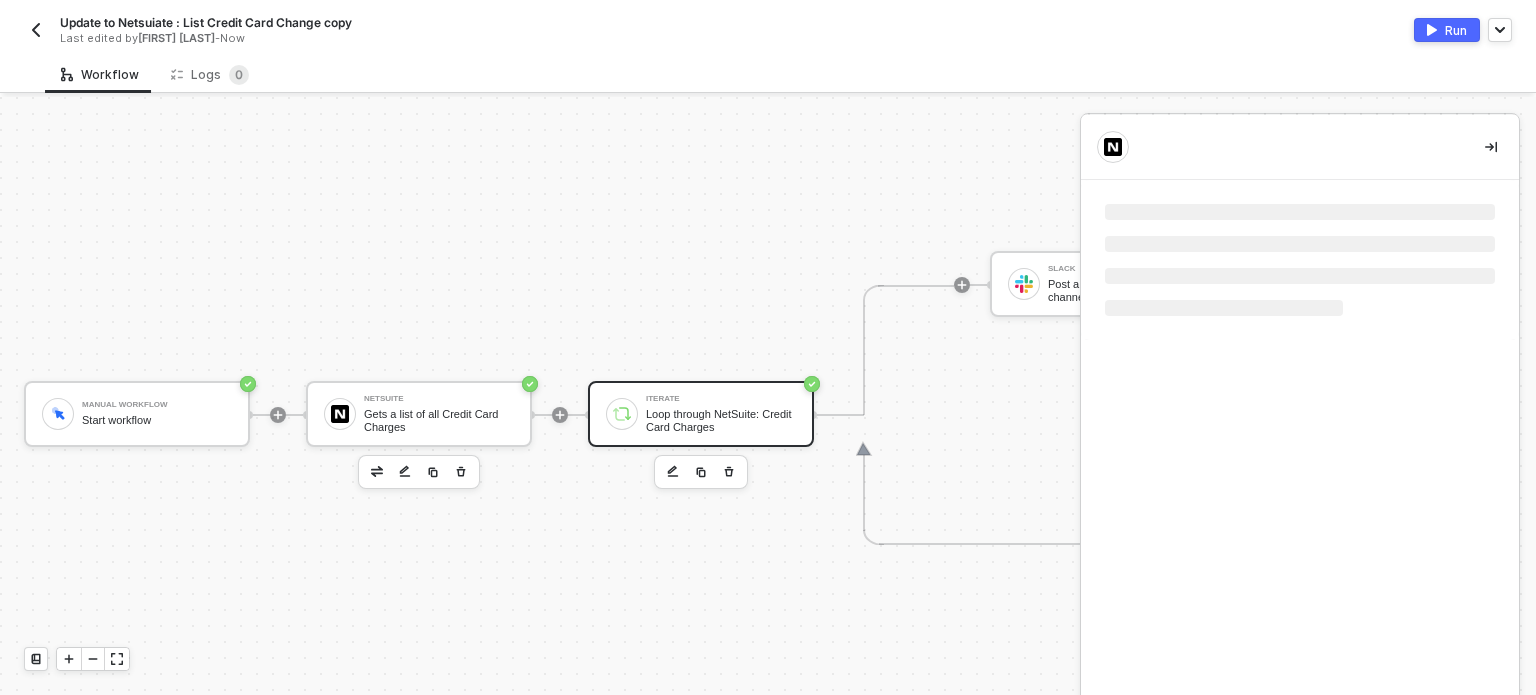 scroll, scrollTop: 0, scrollLeft: 0, axis: both 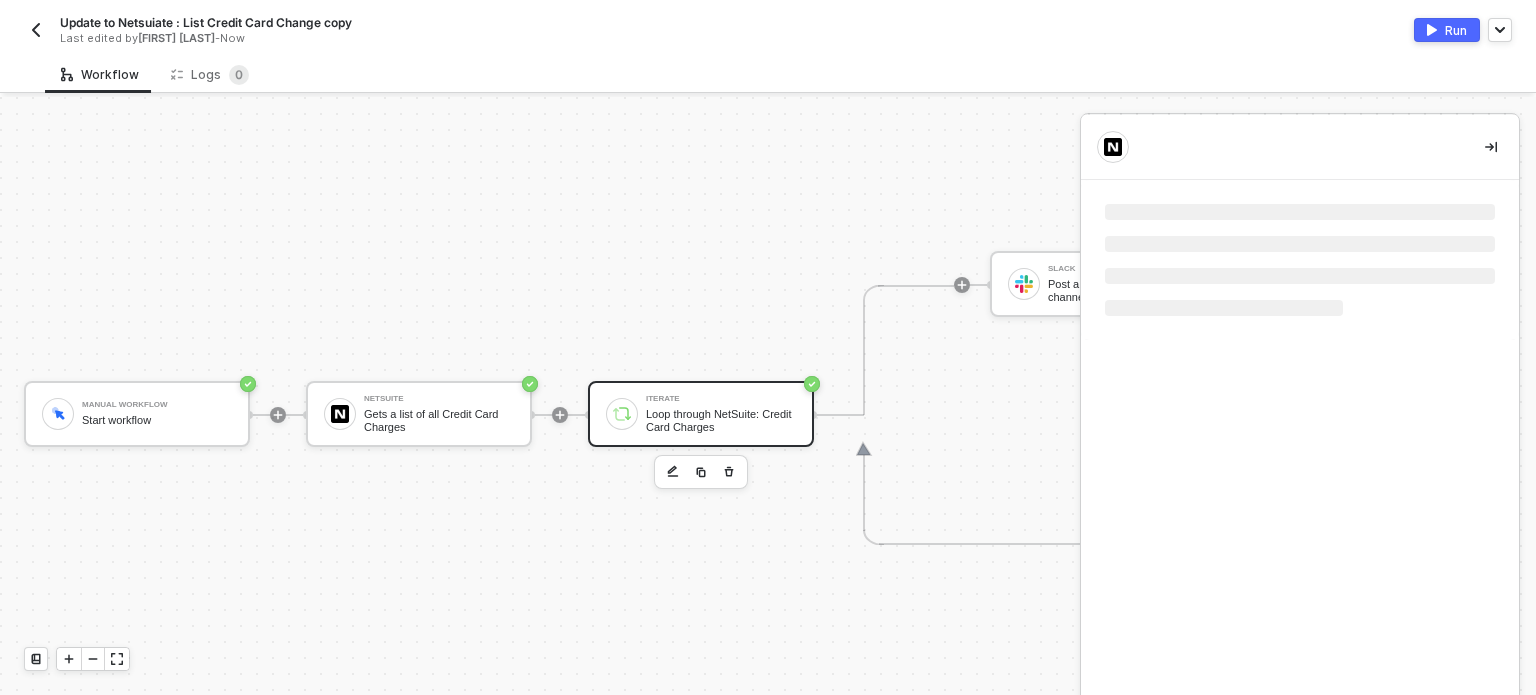 drag, startPoint x: 380, startPoint y: 450, endPoint x: 809, endPoint y: 666, distance: 480.30927 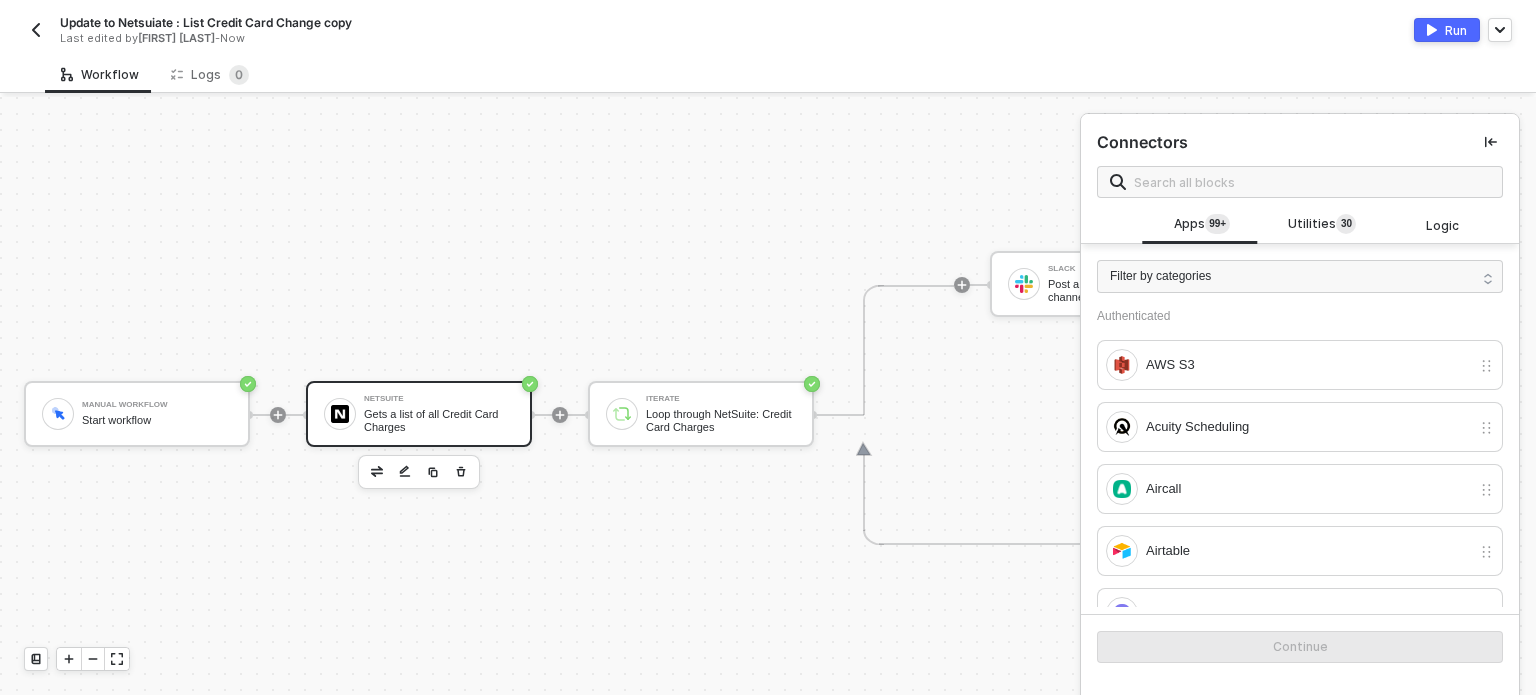 click on "NetSuite" at bounding box center (439, 399) 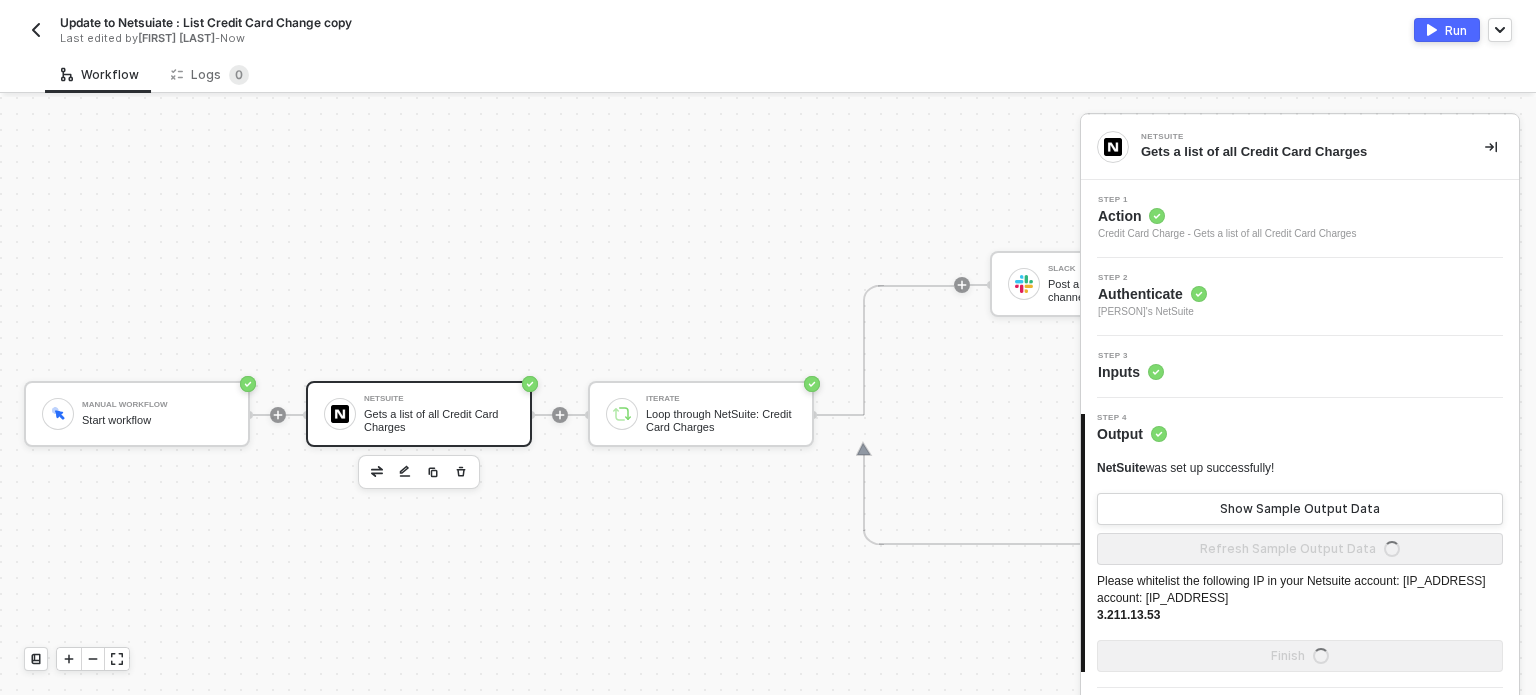 click on "NetSuite" at bounding box center (439, 399) 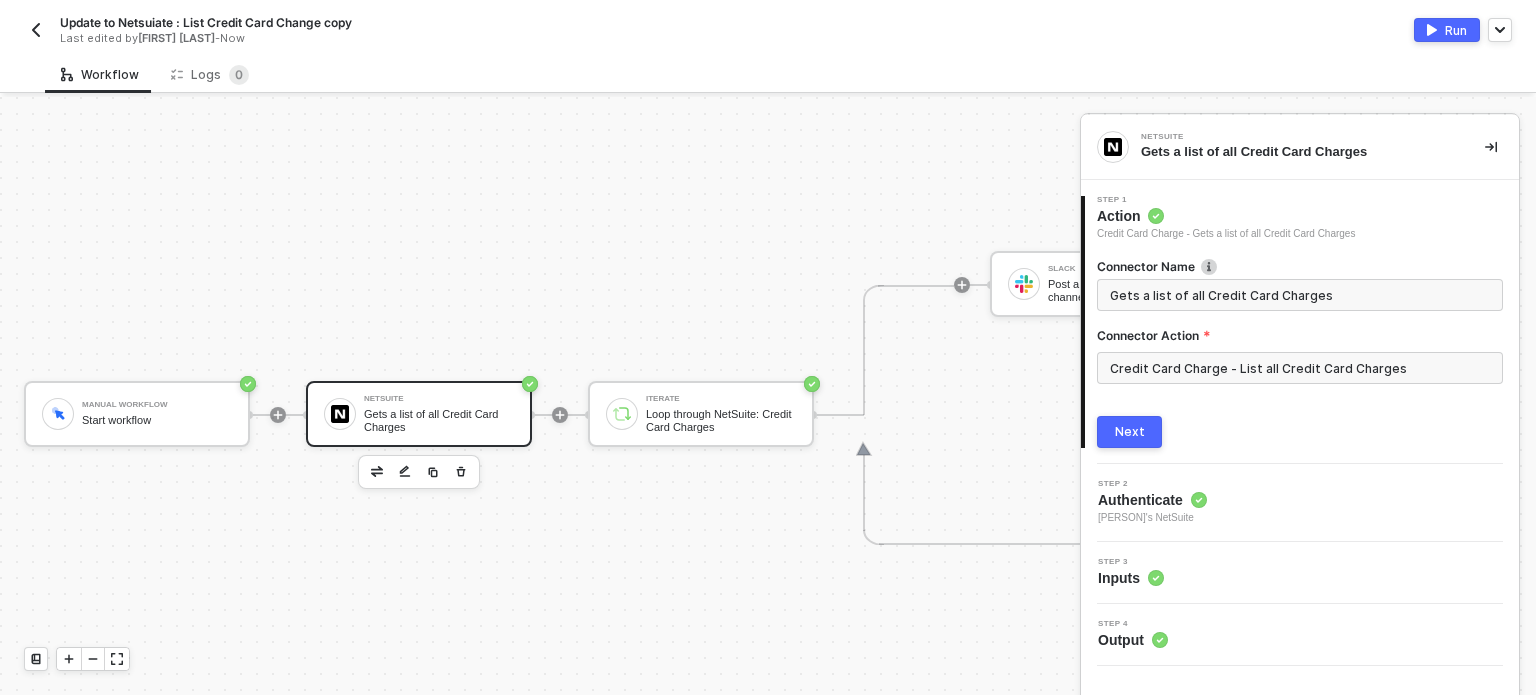 click on "Credit Card Charge - List all Credit Card Charges" at bounding box center [1300, 376] 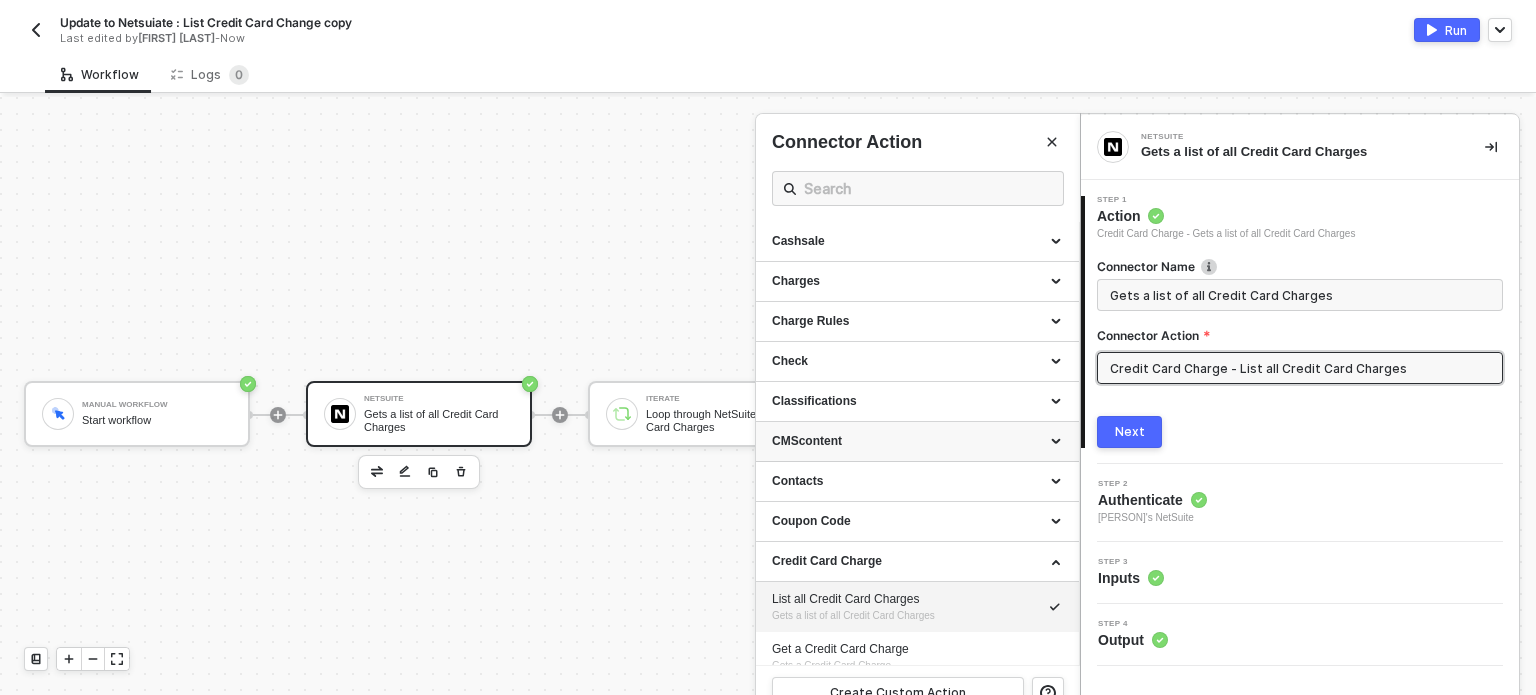 scroll, scrollTop: 300, scrollLeft: 0, axis: vertical 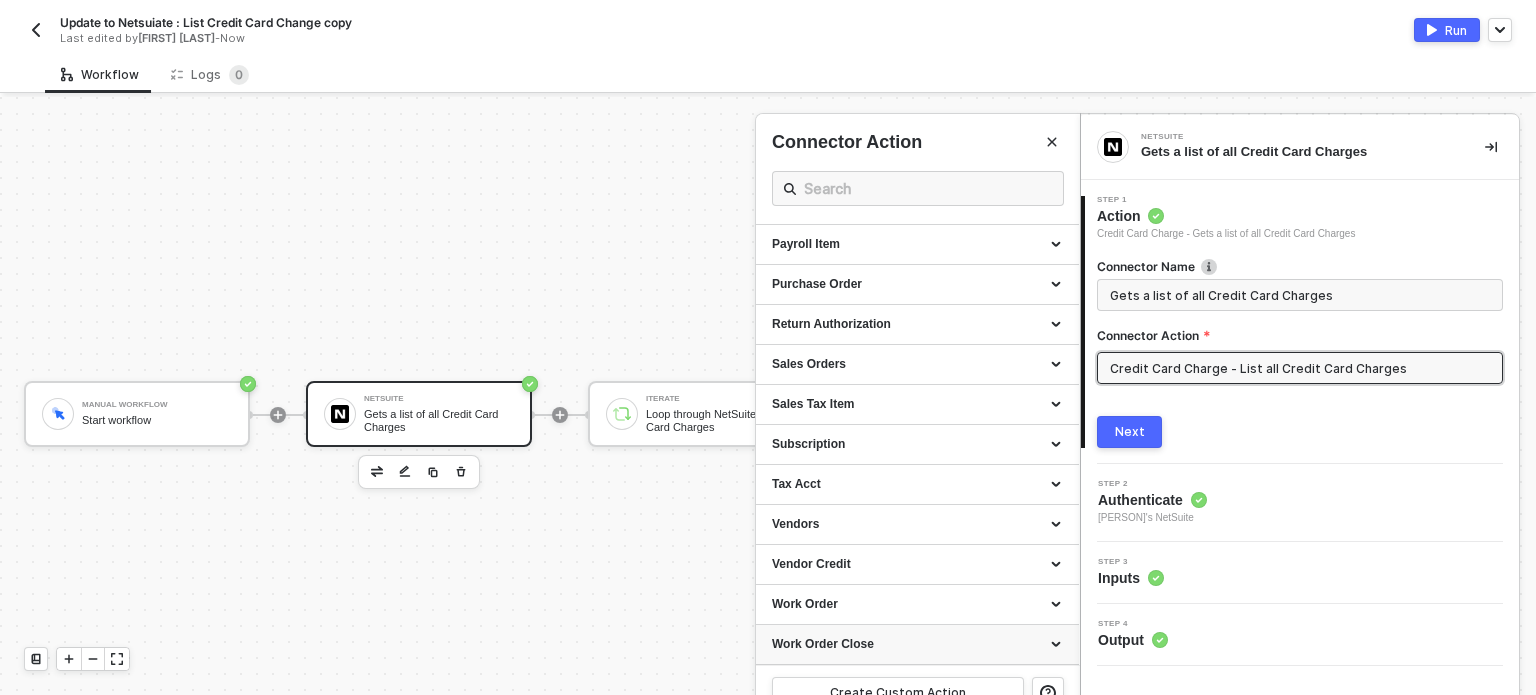 click on "Work Order Close" at bounding box center (917, 644) 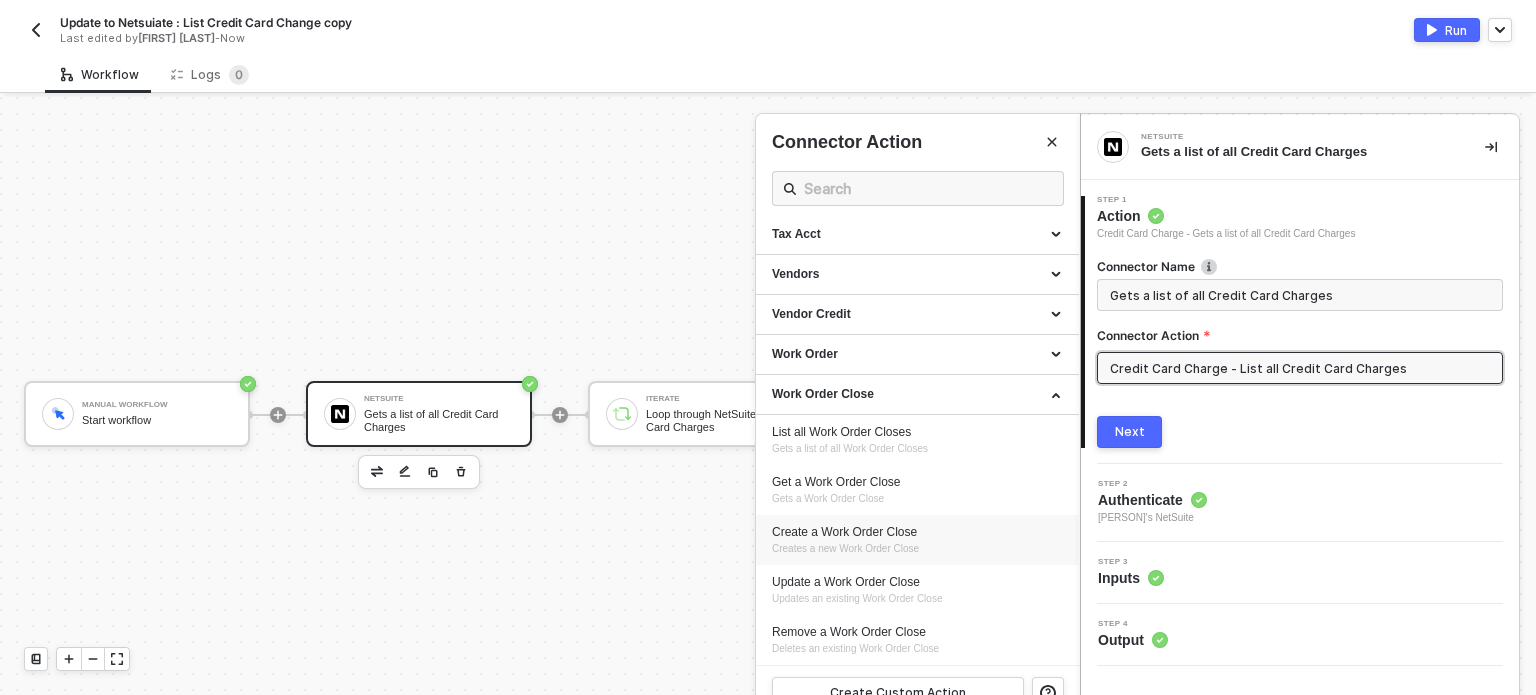 scroll, scrollTop: 2312, scrollLeft: 0, axis: vertical 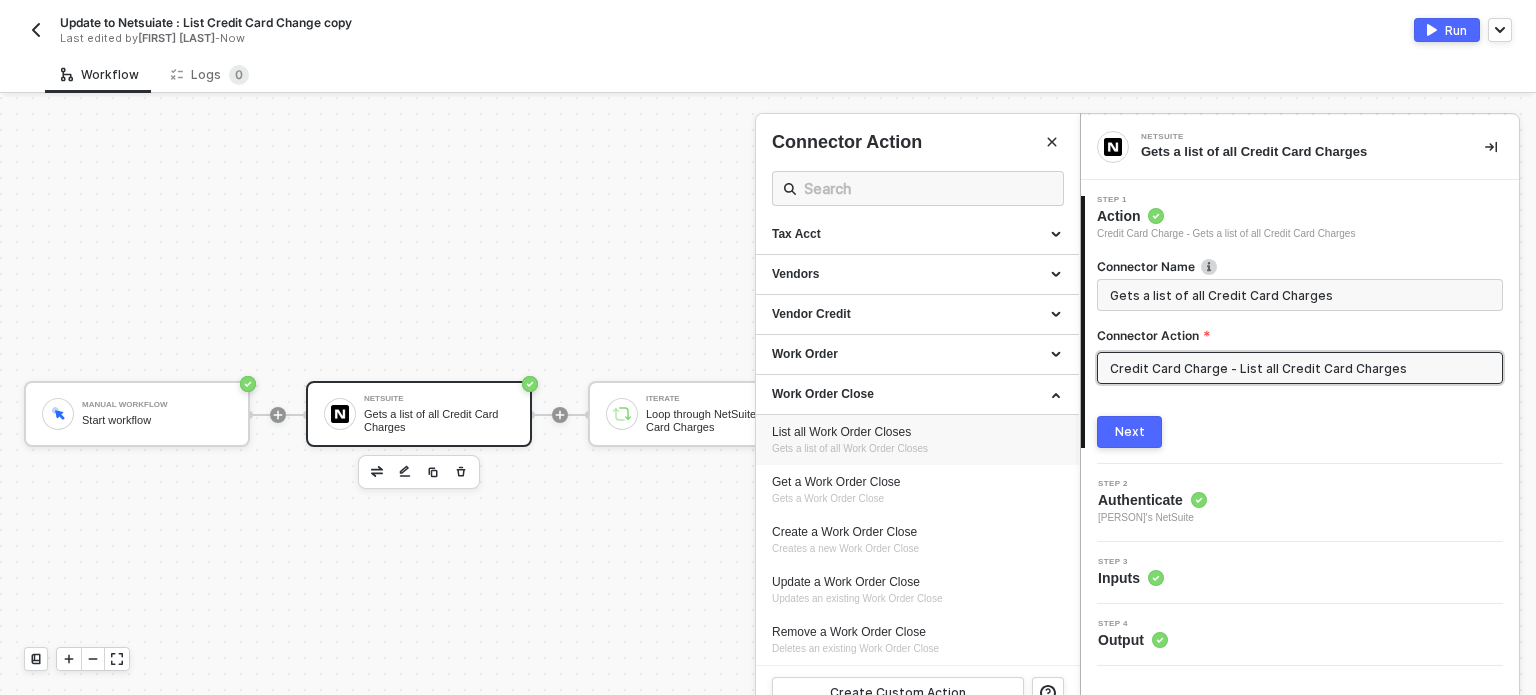 click on "Gets a list of all Work Order Closes" at bounding box center (850, 448) 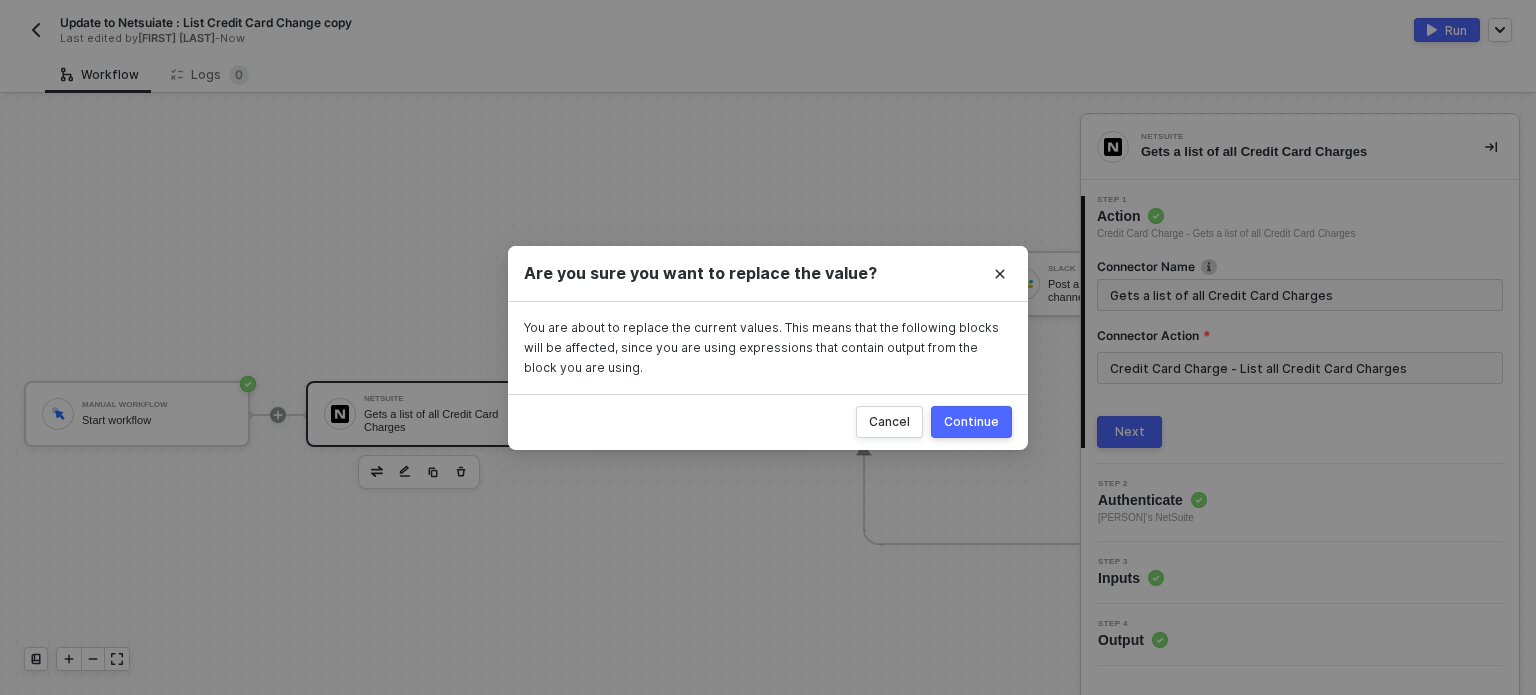 click on "Continue" at bounding box center (971, 422) 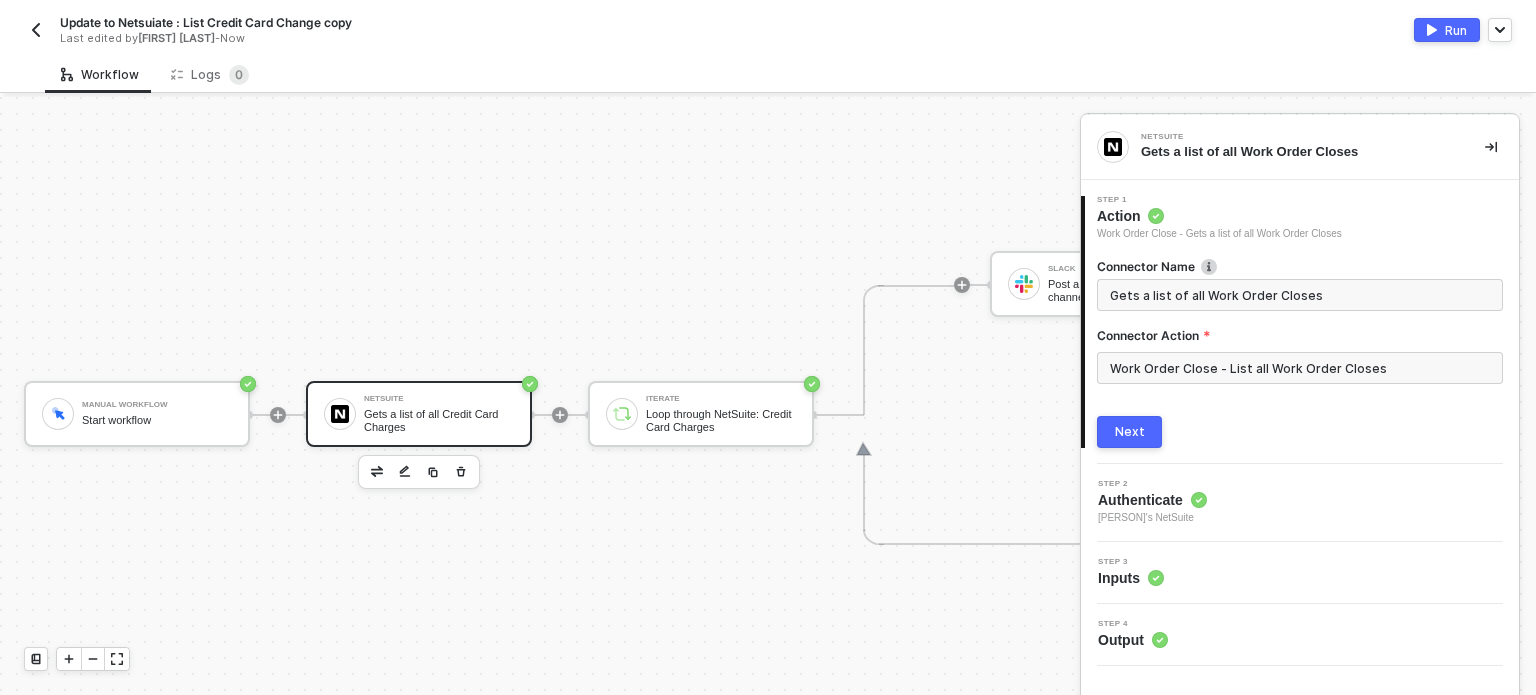 click on "Next" at bounding box center (1129, 432) 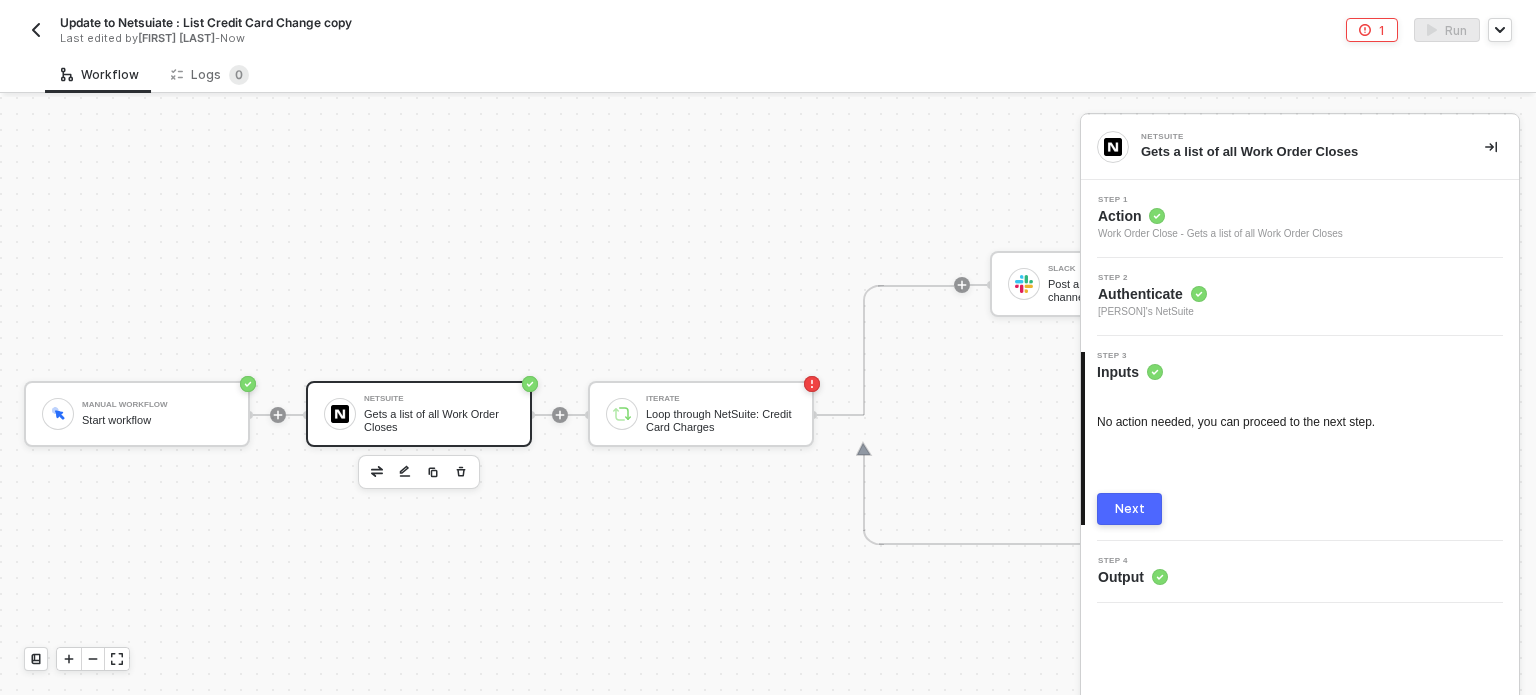 click on "Update to Netsuiate : List Credit Card Change copy" at bounding box center (206, 22) 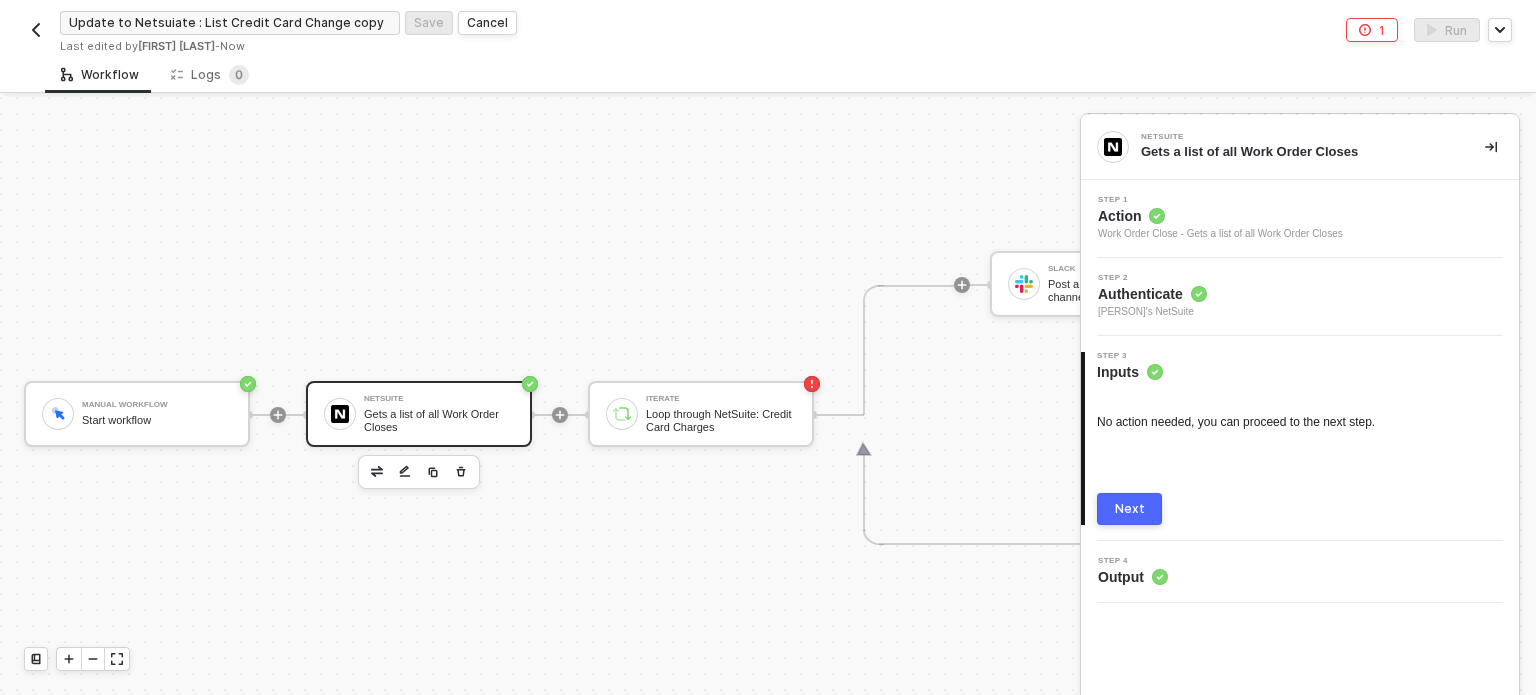 click on "Update to Netsuiate : List Credit Card Change copy" at bounding box center [230, 23] 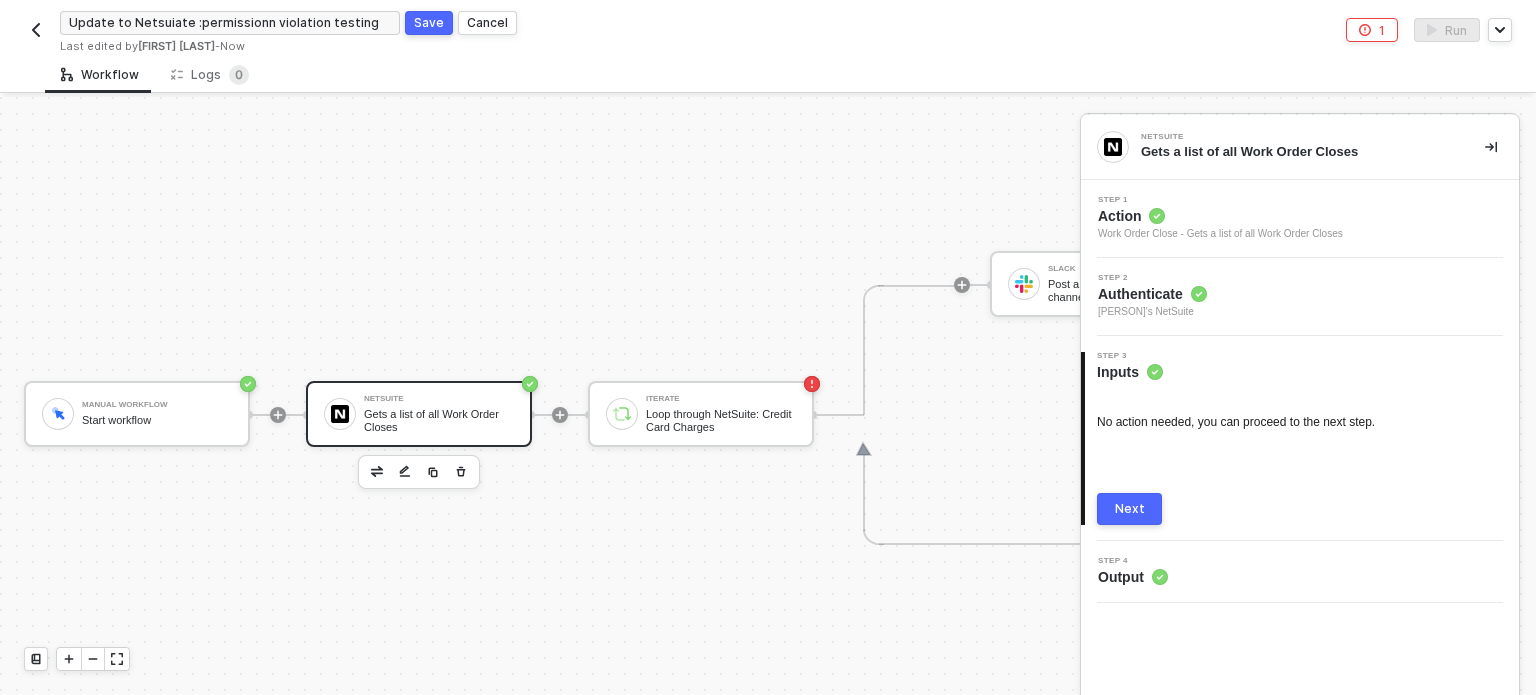 click on "Save" at bounding box center (429, 23) 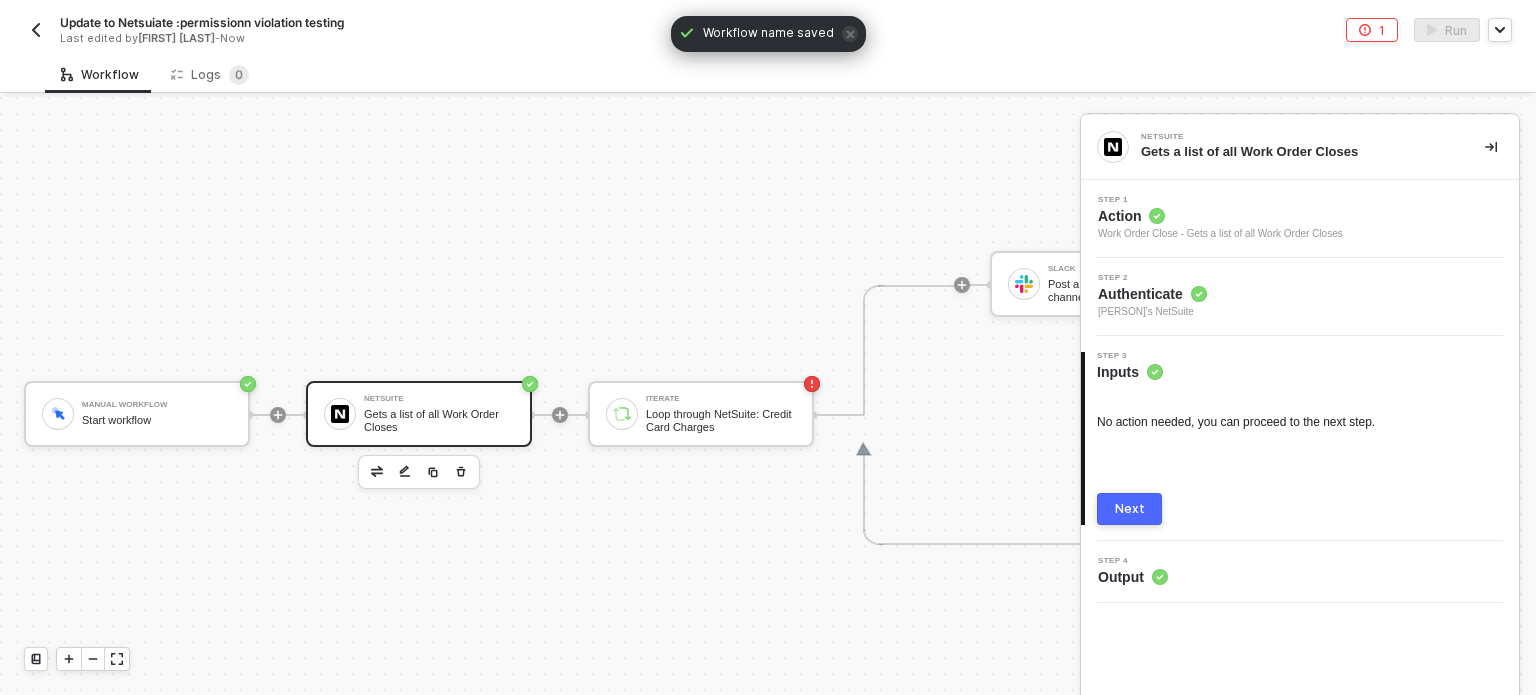 click on "No action needed, you can proceed to the next step.   Next" at bounding box center (1300, 453) 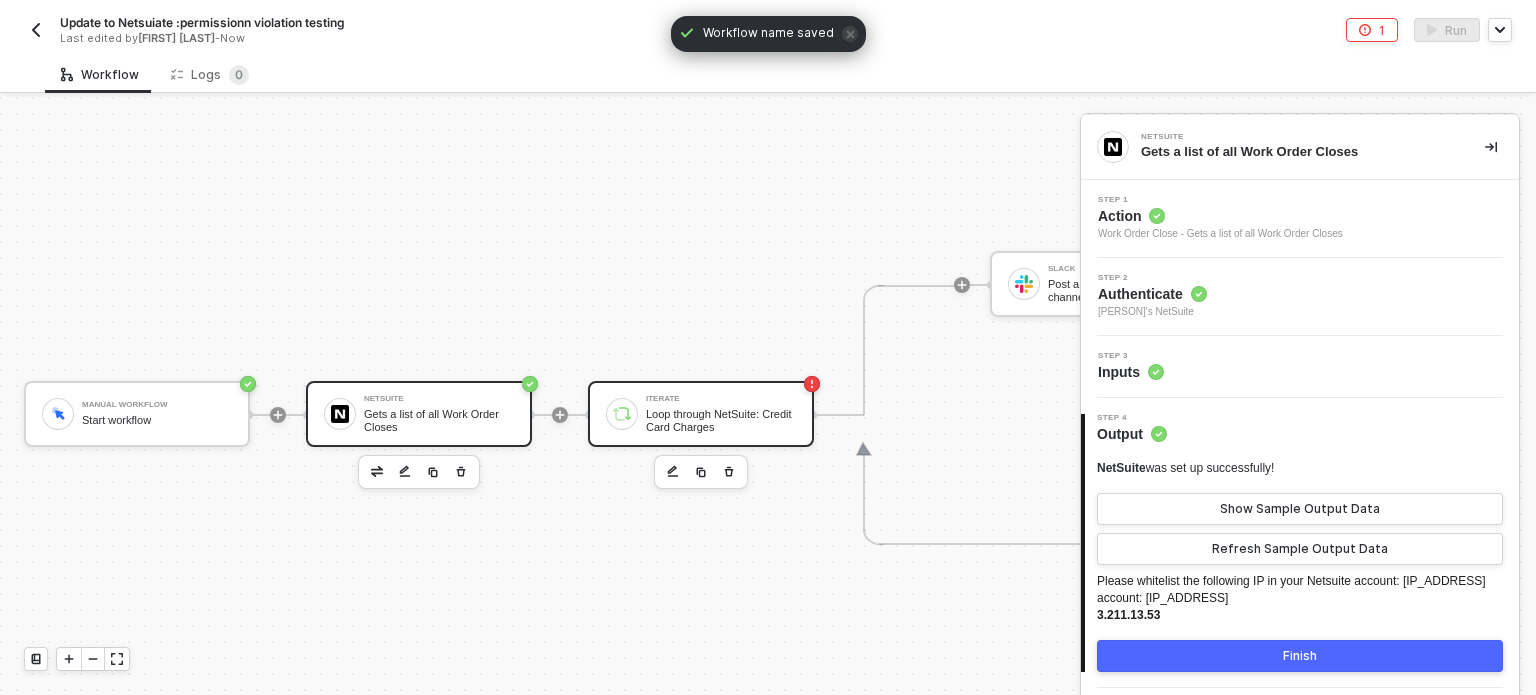 click on "Iterate  Loop through NetSuite:  Credit Card Charges" at bounding box center [701, 414] 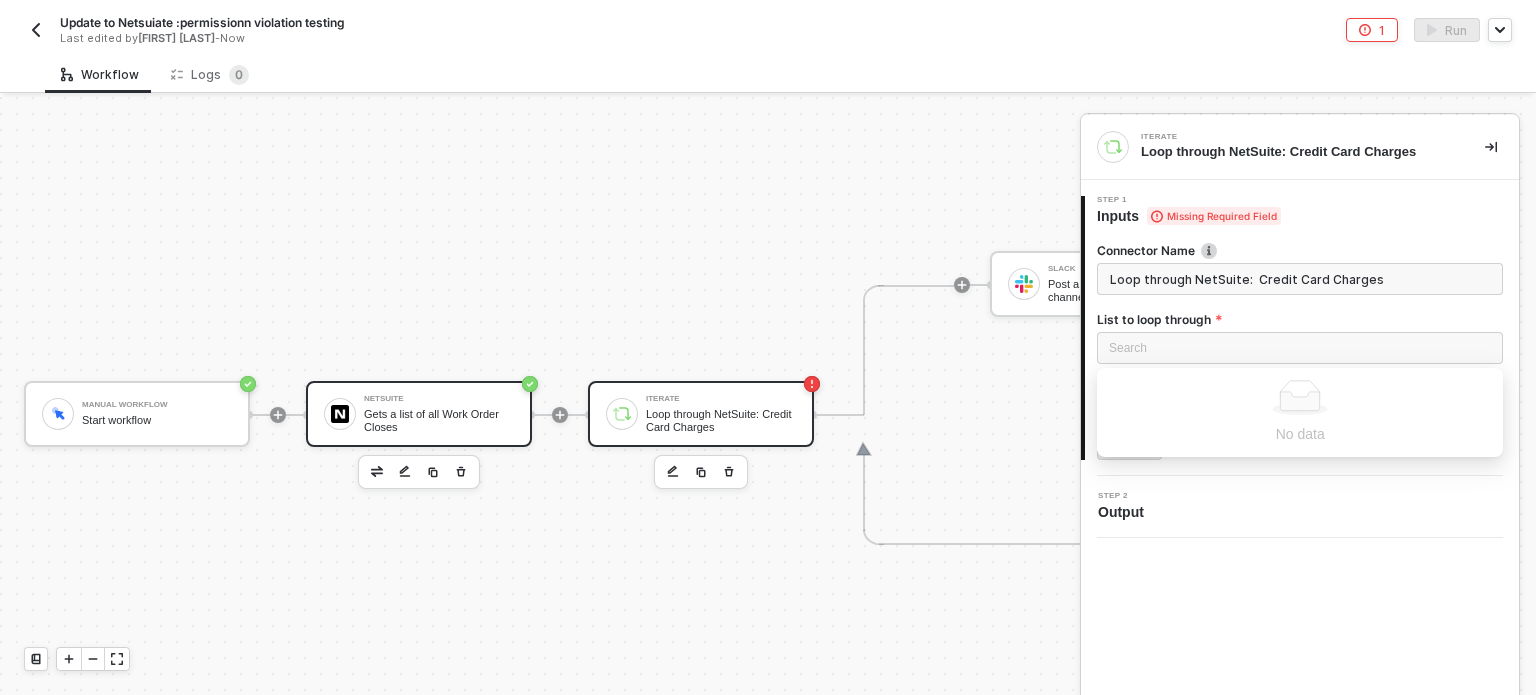 click on "NetSuite Gets a list of all Work Order Closes" at bounding box center [439, 414] 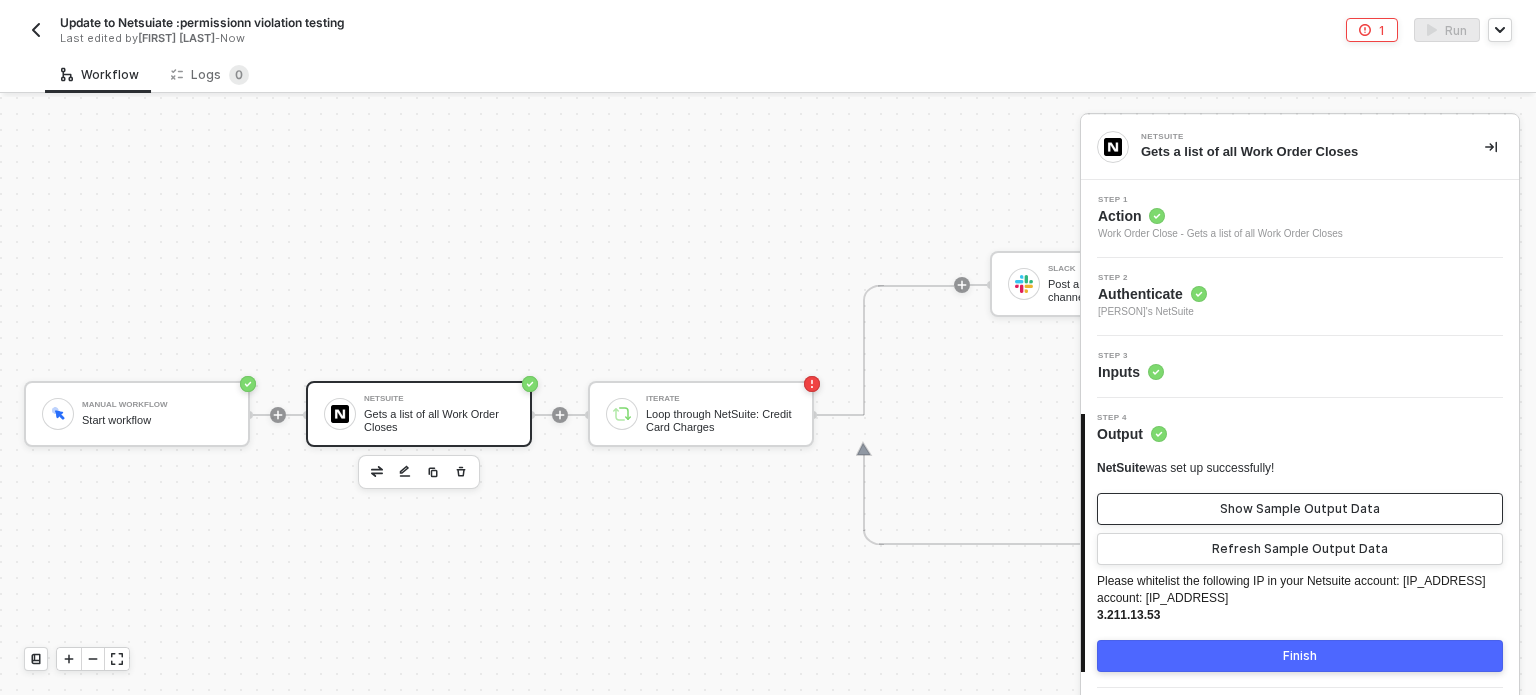 click on "Show Sample Output Data" at bounding box center [1300, 509] 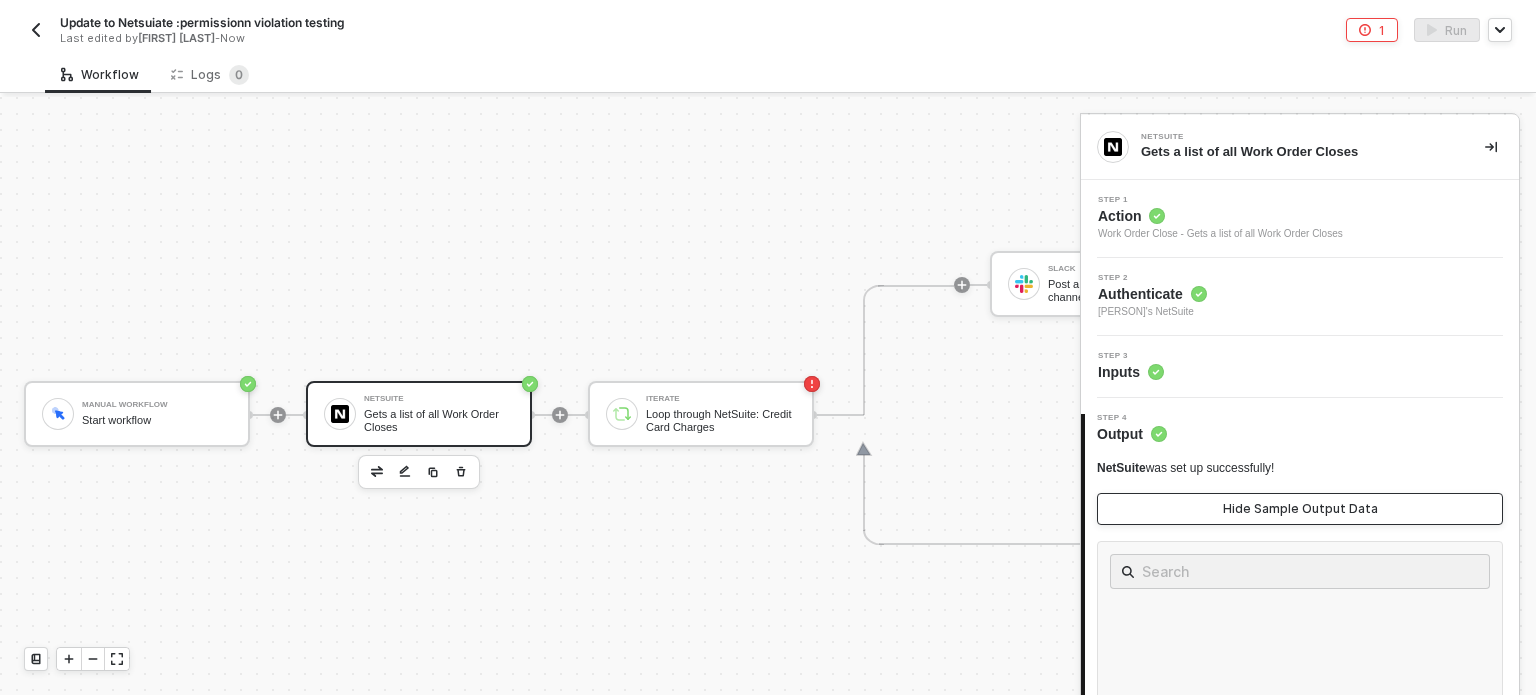 click on "Hide Sample Output Data" at bounding box center (1300, 509) 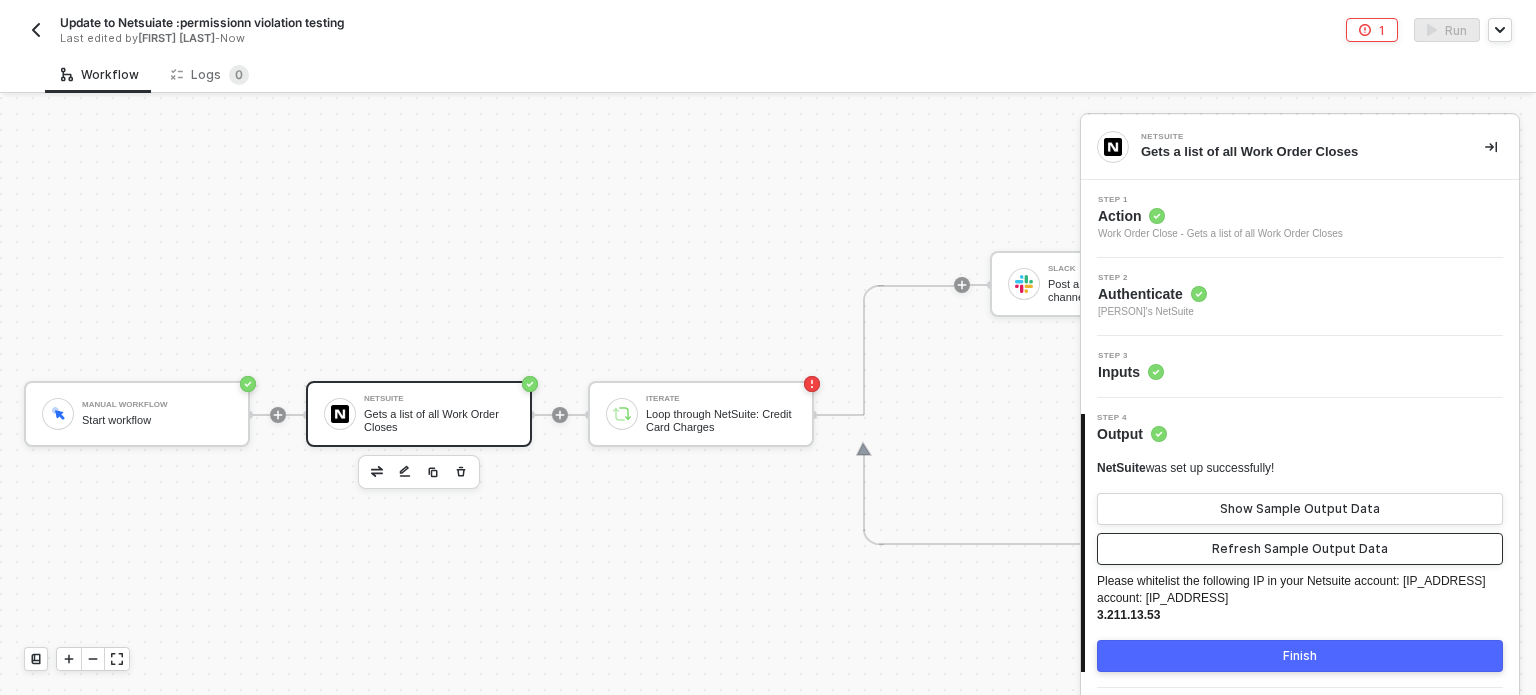 click on "Refresh Sample Output Data" at bounding box center [1300, 549] 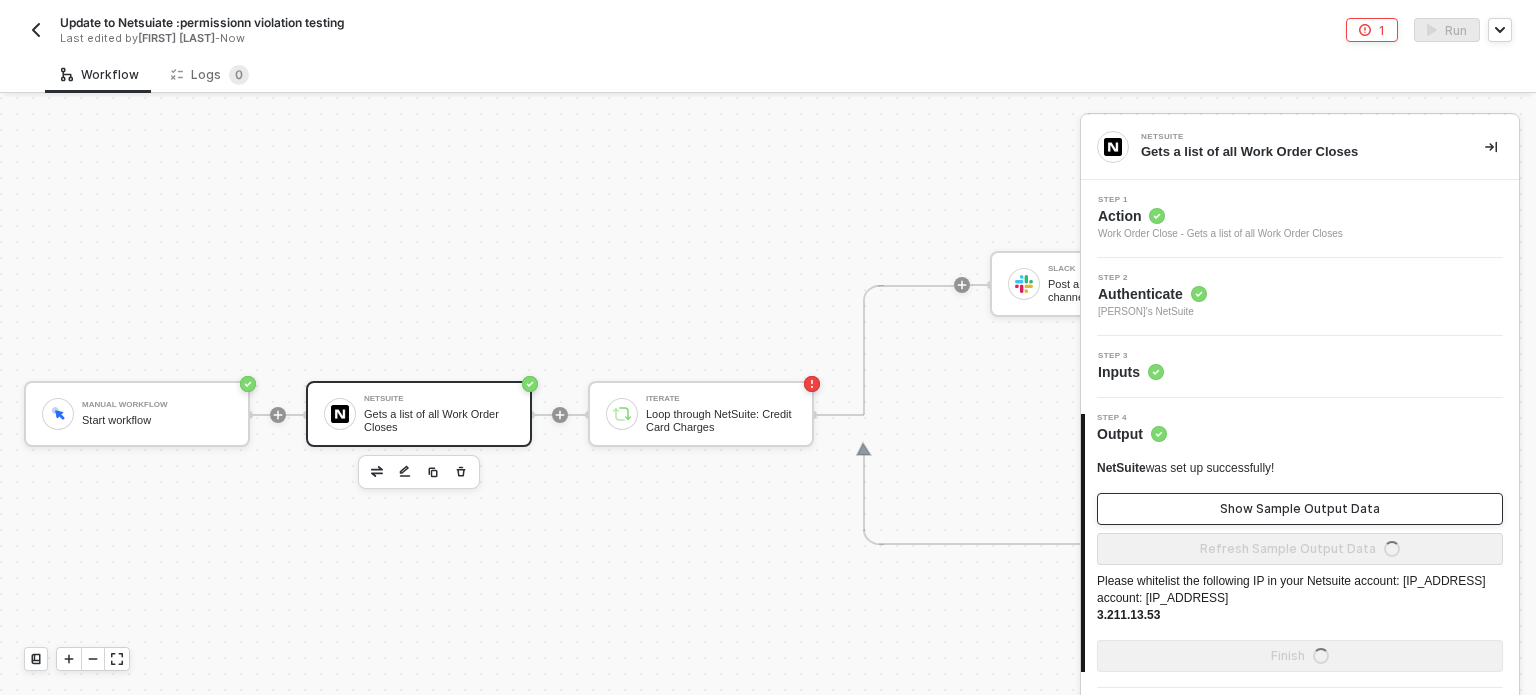 click on "Show Sample Output Data" at bounding box center (1300, 509) 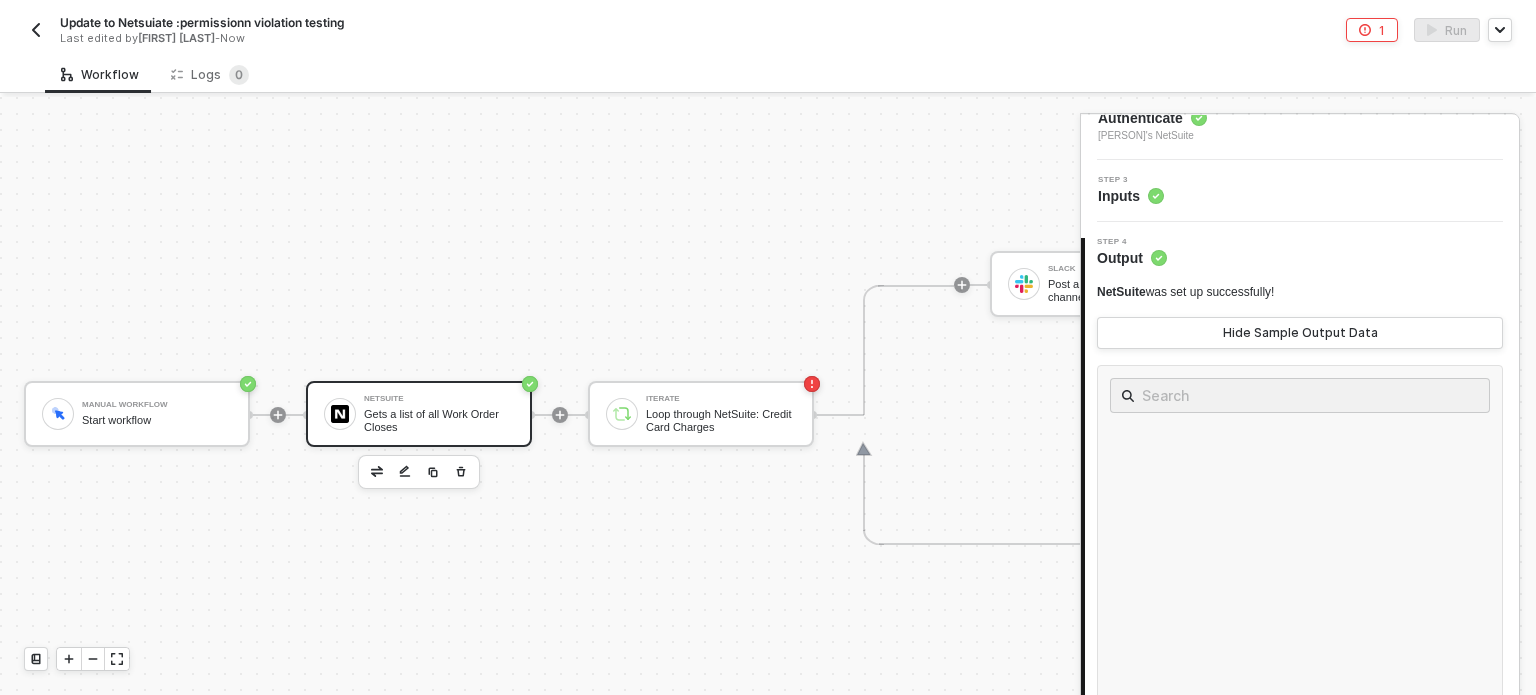 scroll, scrollTop: 100, scrollLeft: 0, axis: vertical 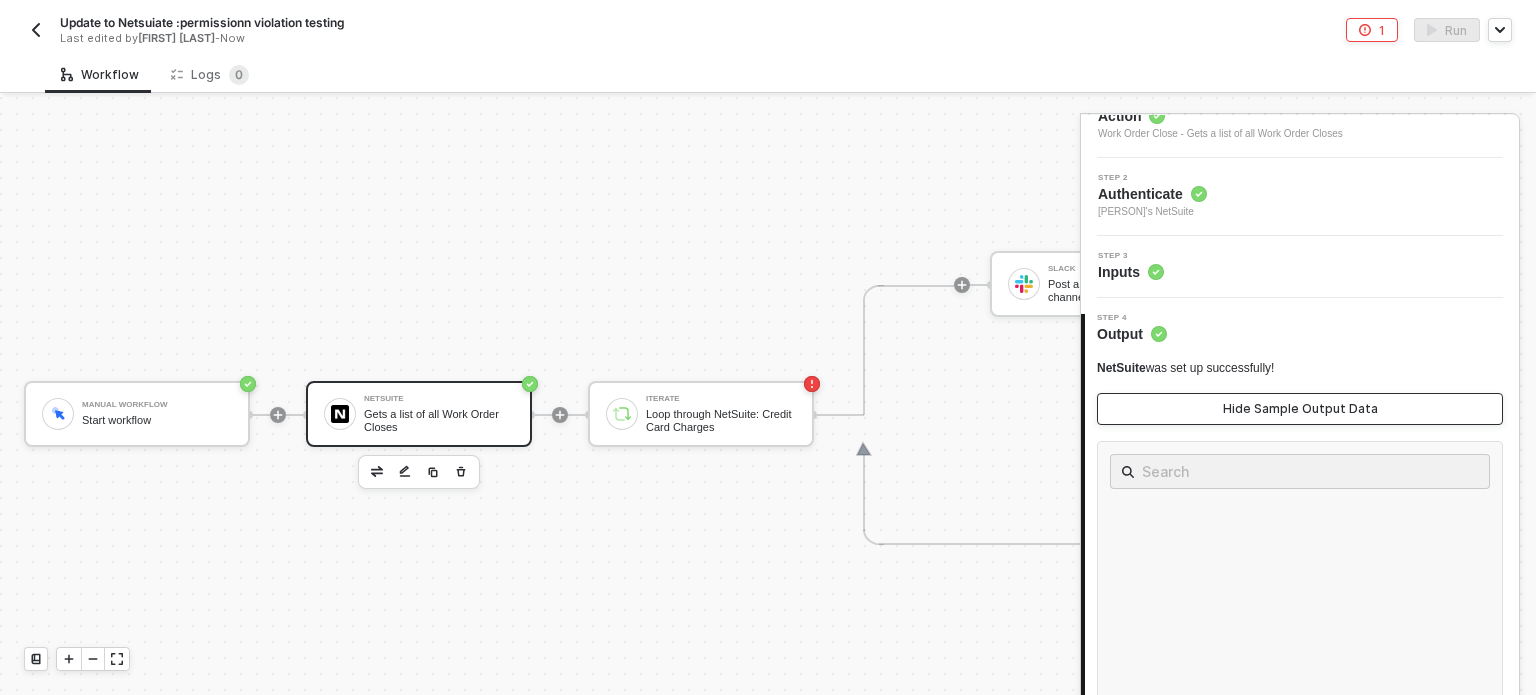 click on "Hide Sample Output Data" at bounding box center (1300, 409) 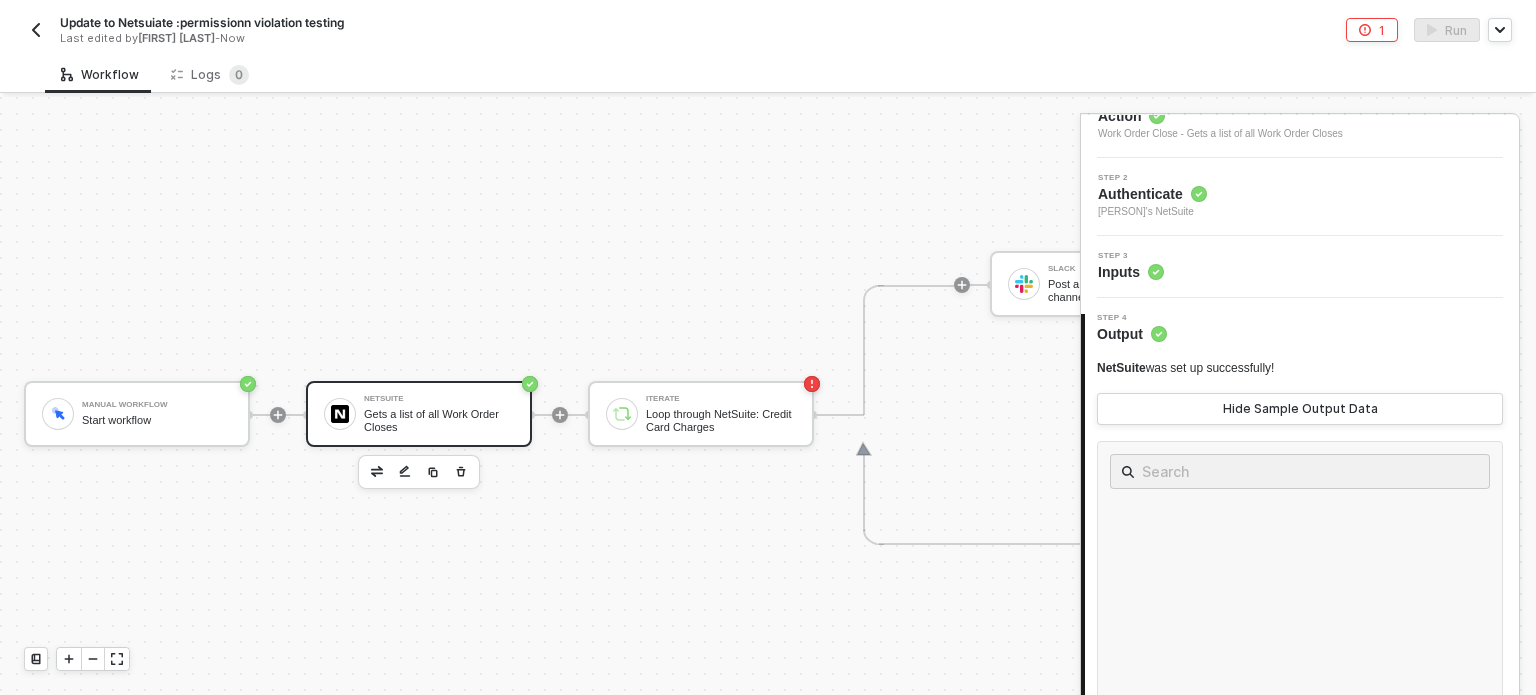 scroll, scrollTop: 0, scrollLeft: 0, axis: both 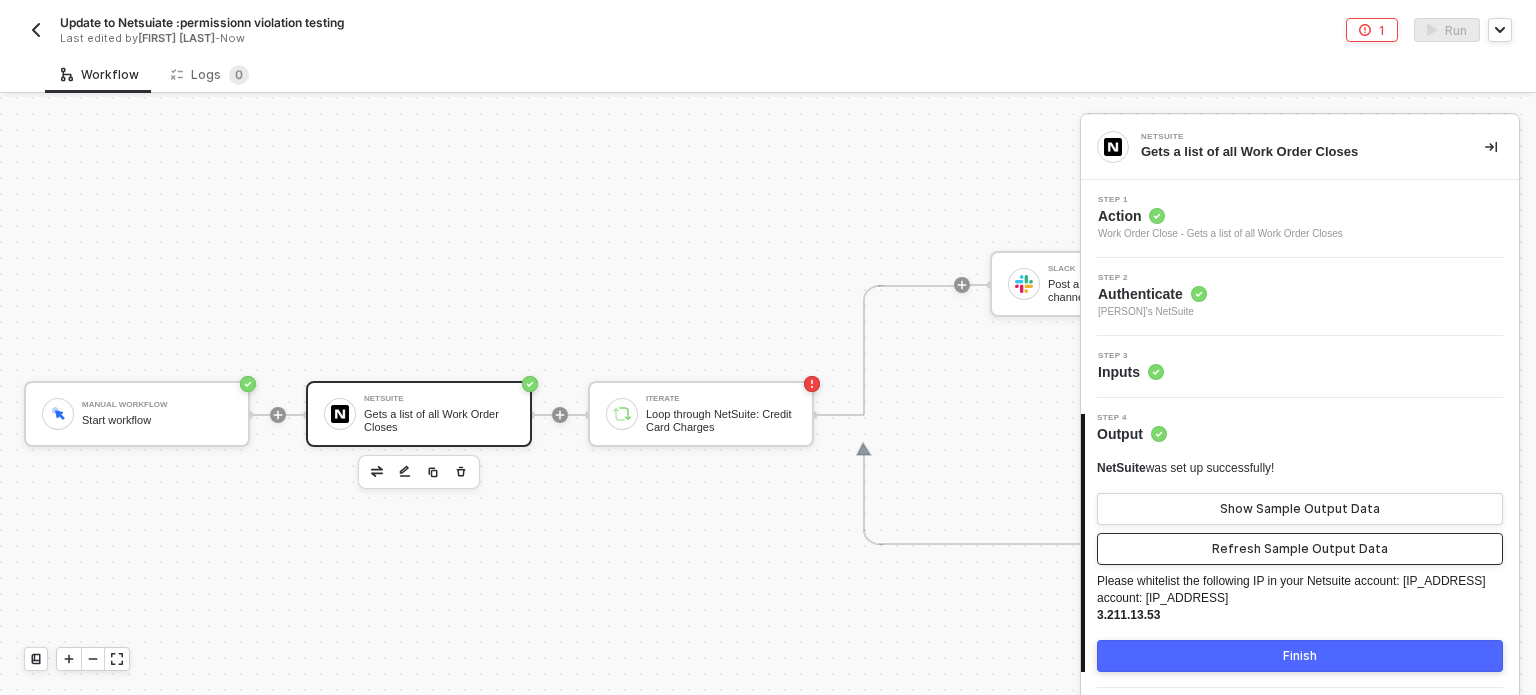 click on "Refresh Sample Output Data" at bounding box center (1300, 549) 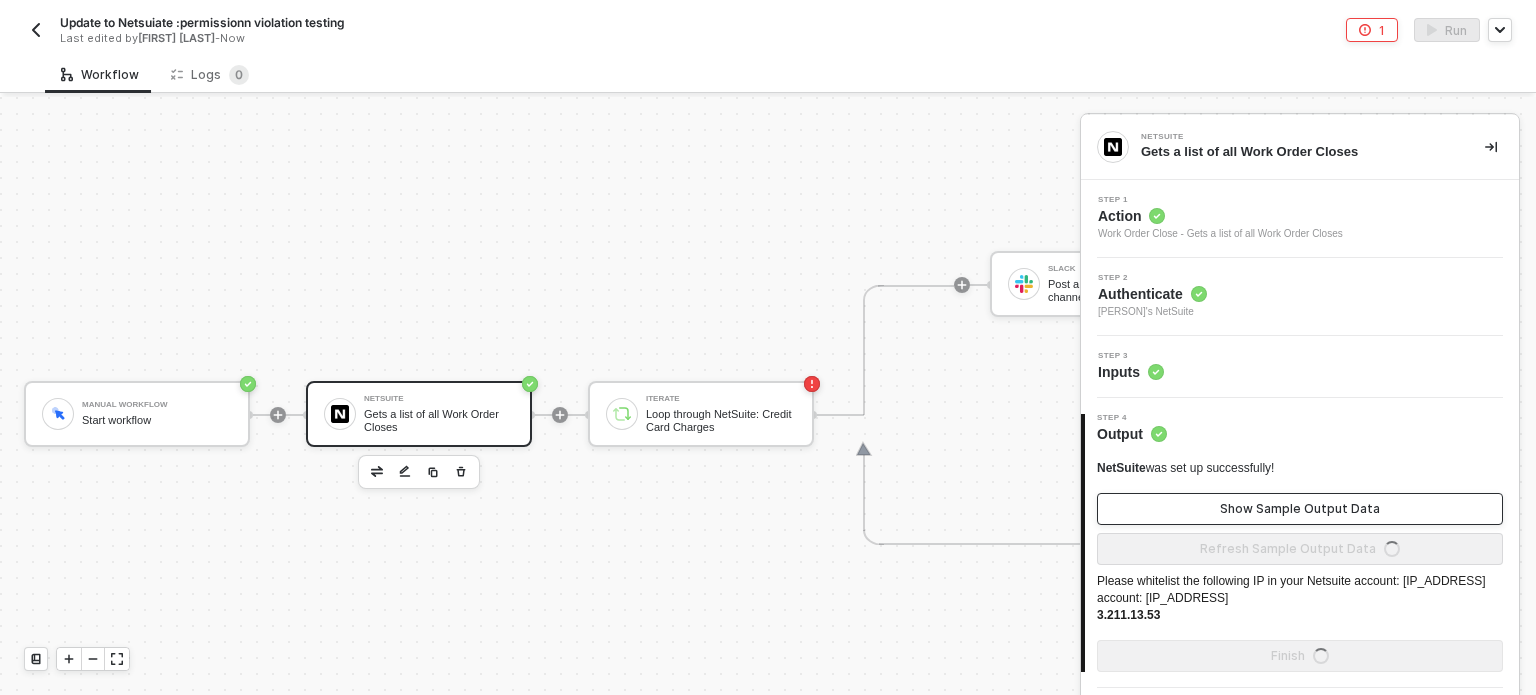 click on "Show Sample Output Data" at bounding box center (1300, 509) 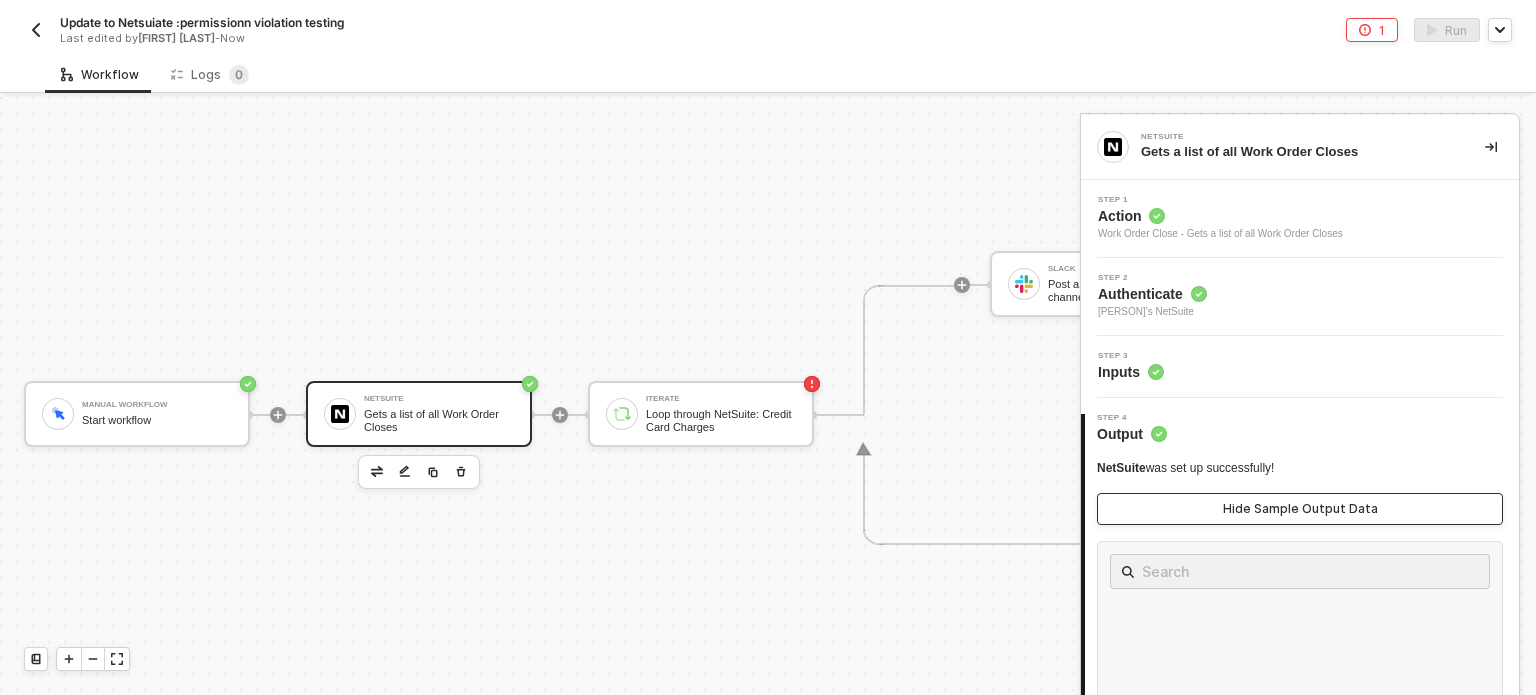 click on "Hide Sample Output Data" at bounding box center (1300, 509) 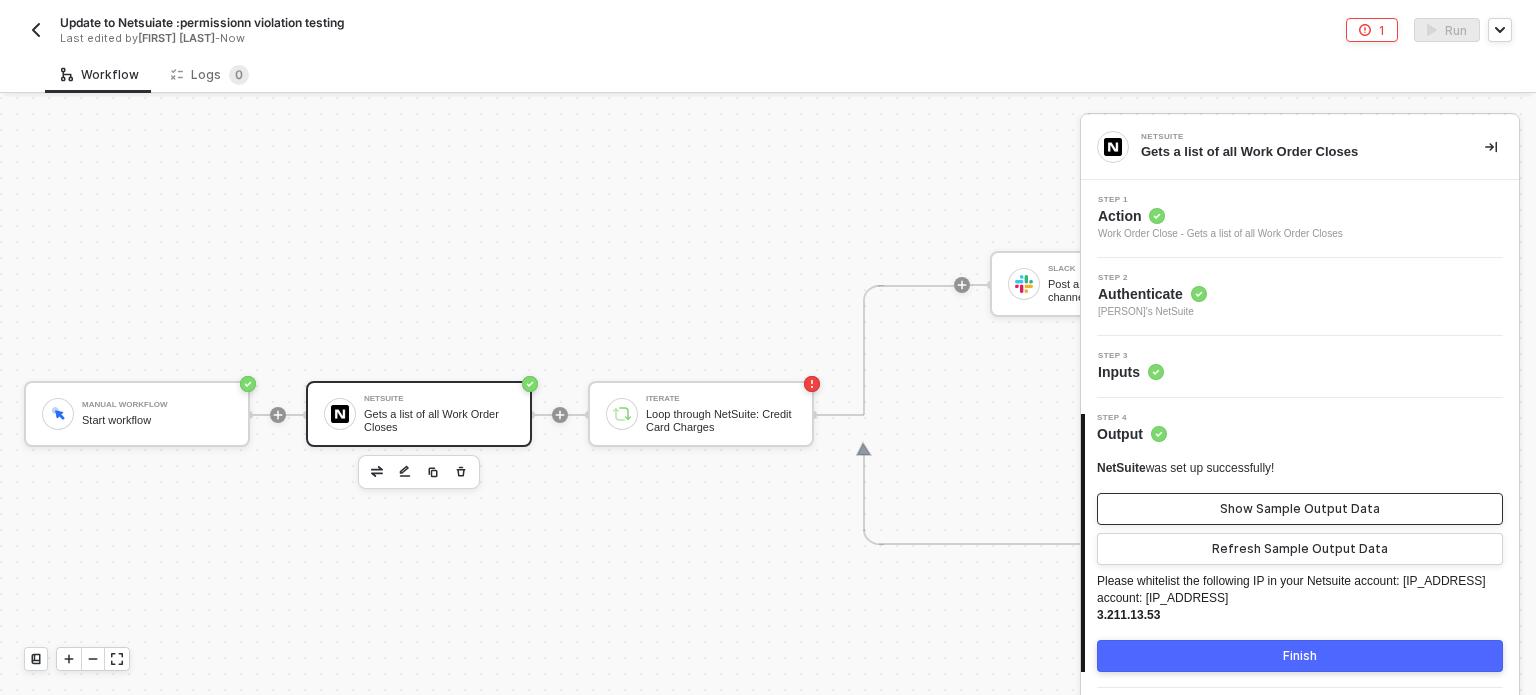 click on "Show Sample Output Data" at bounding box center [1300, 509] 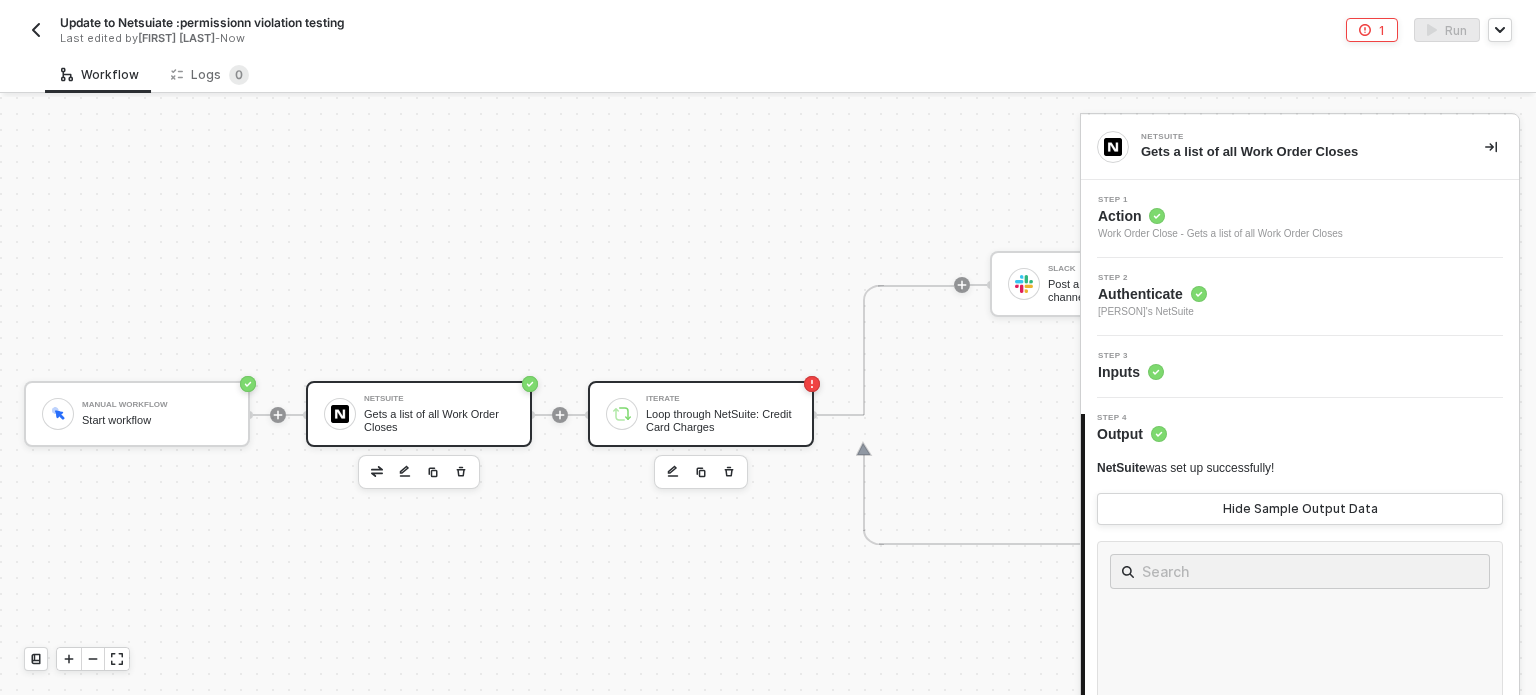 click on "Iterate  Loop through NetSuite:  Credit Card Charges" at bounding box center [701, 414] 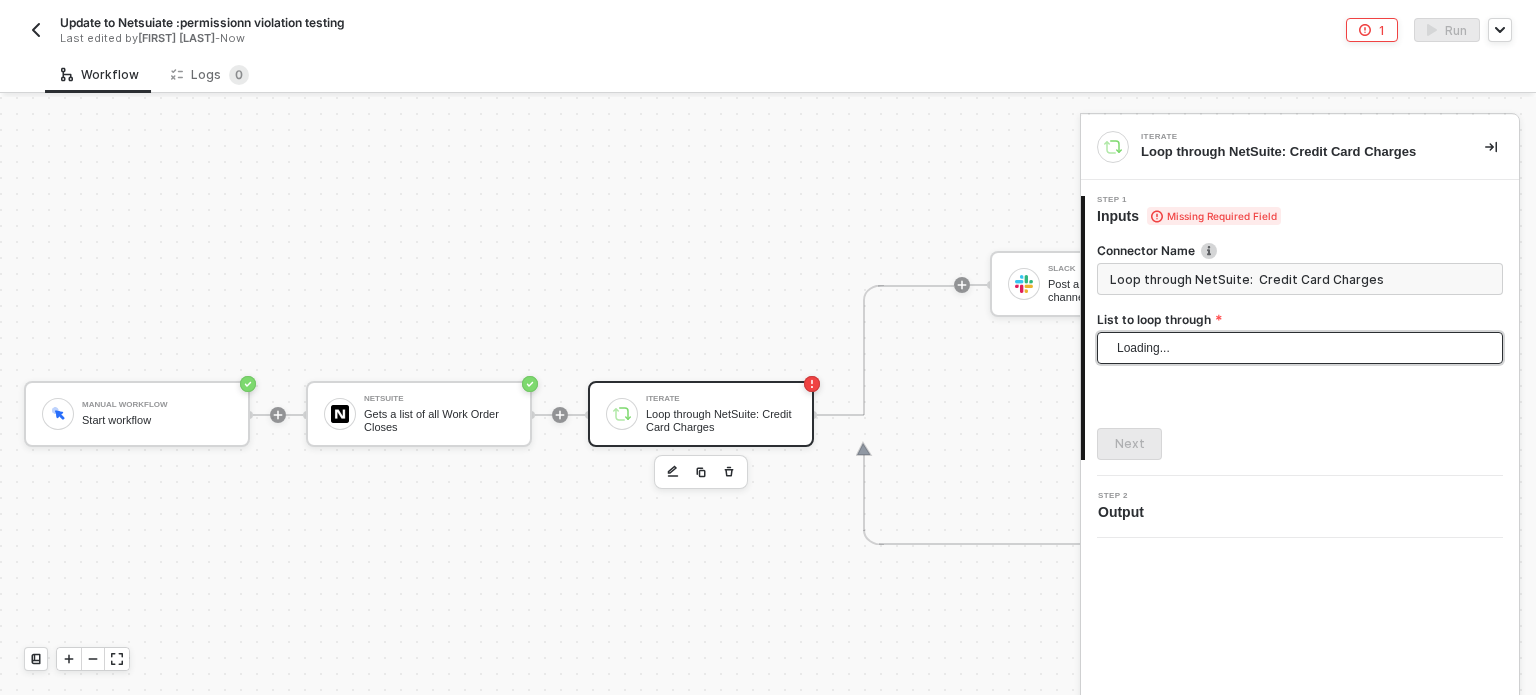 click on "Loading..." at bounding box center [1300, 348] 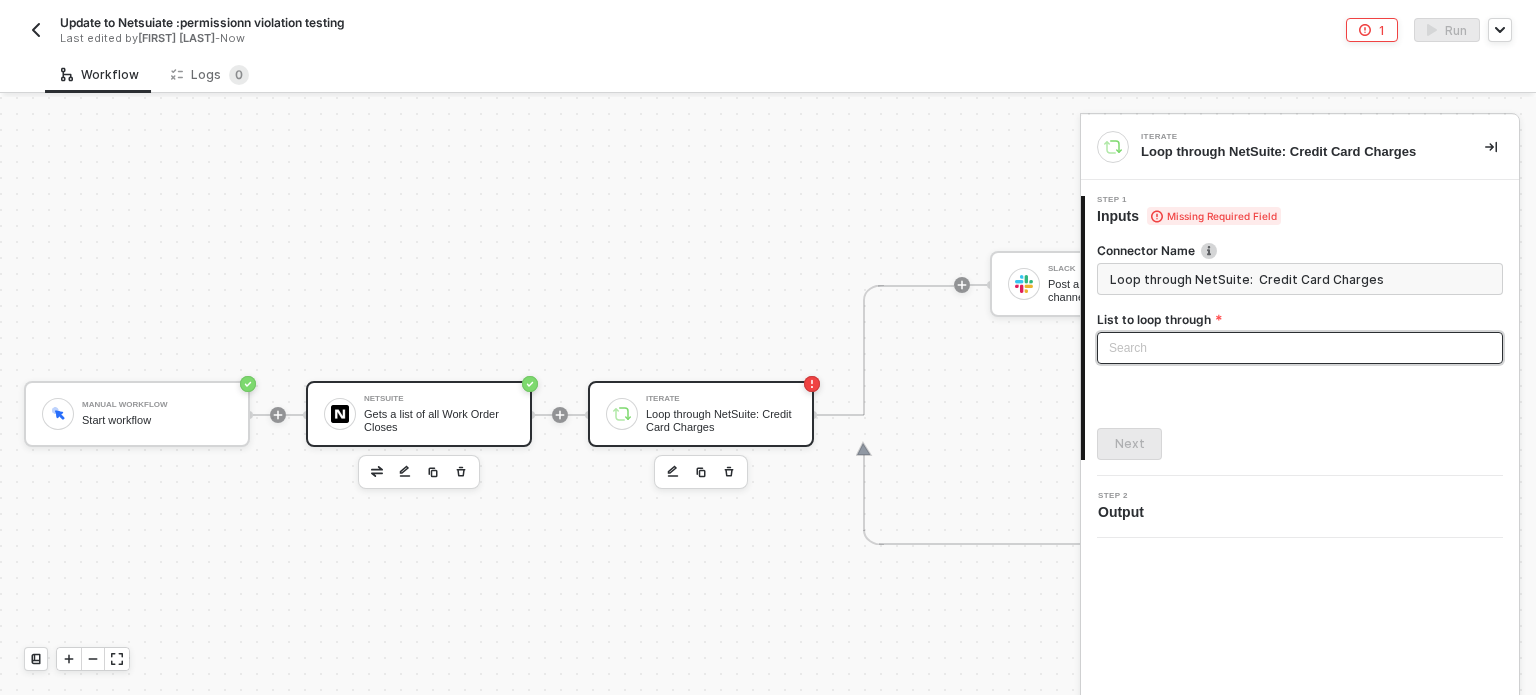drag, startPoint x: 404, startPoint y: 340, endPoint x: 466, endPoint y: 340, distance: 62 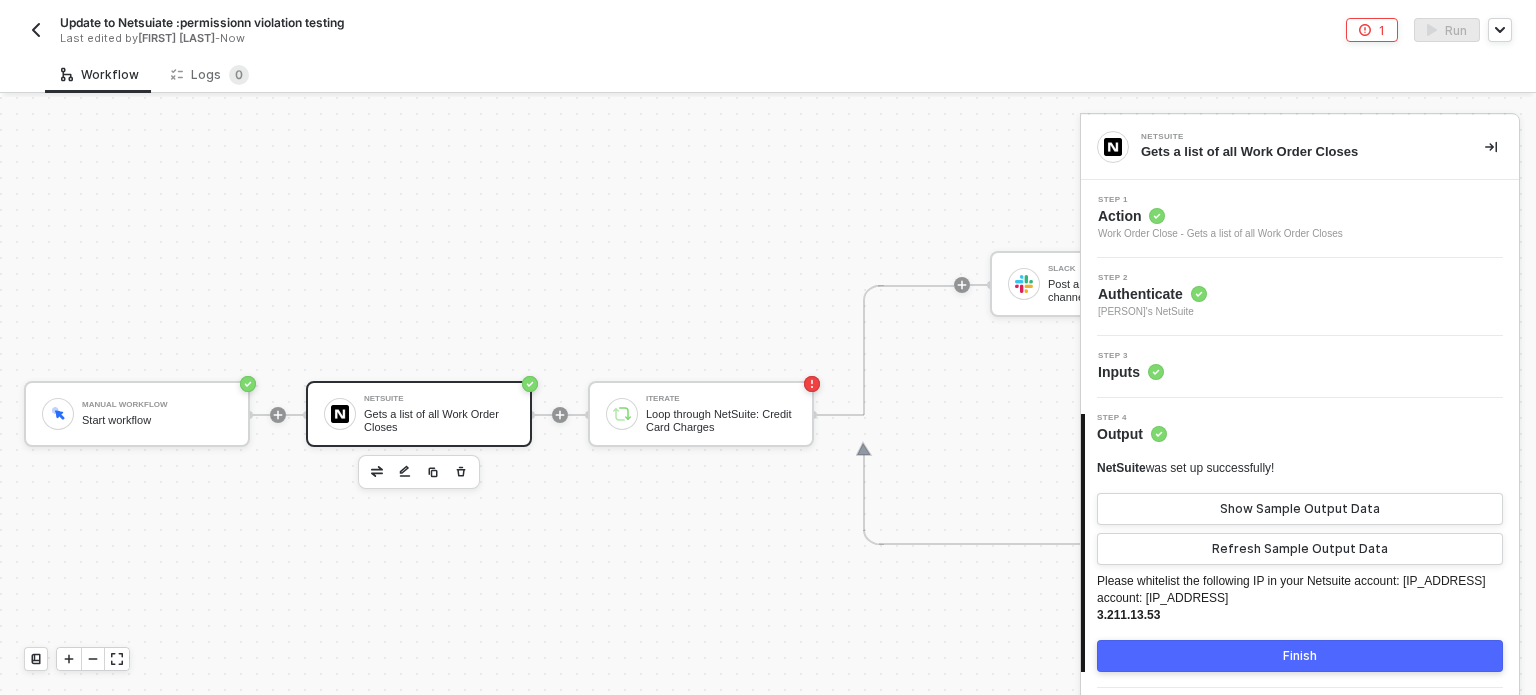 click on "Inputs" at bounding box center (1220, 216) 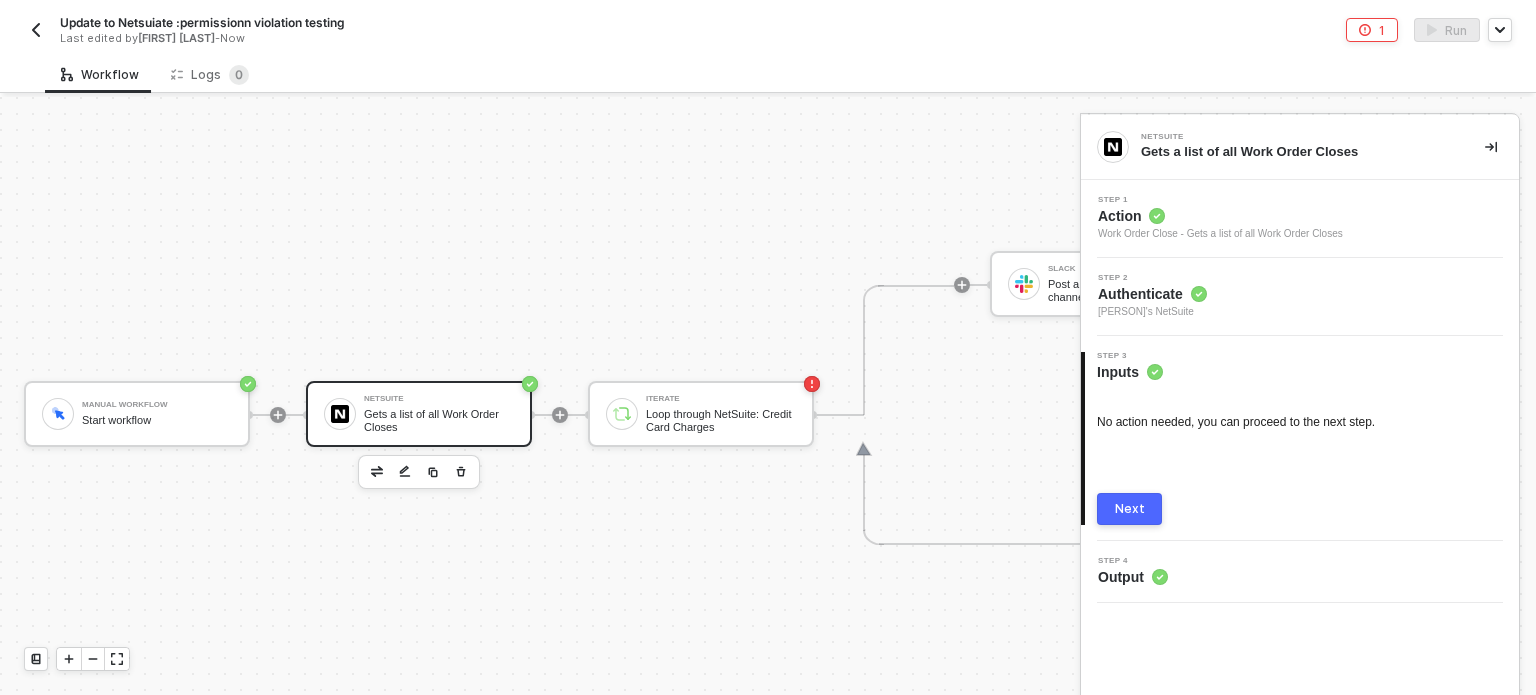 click on "Next" at bounding box center [1129, 509] 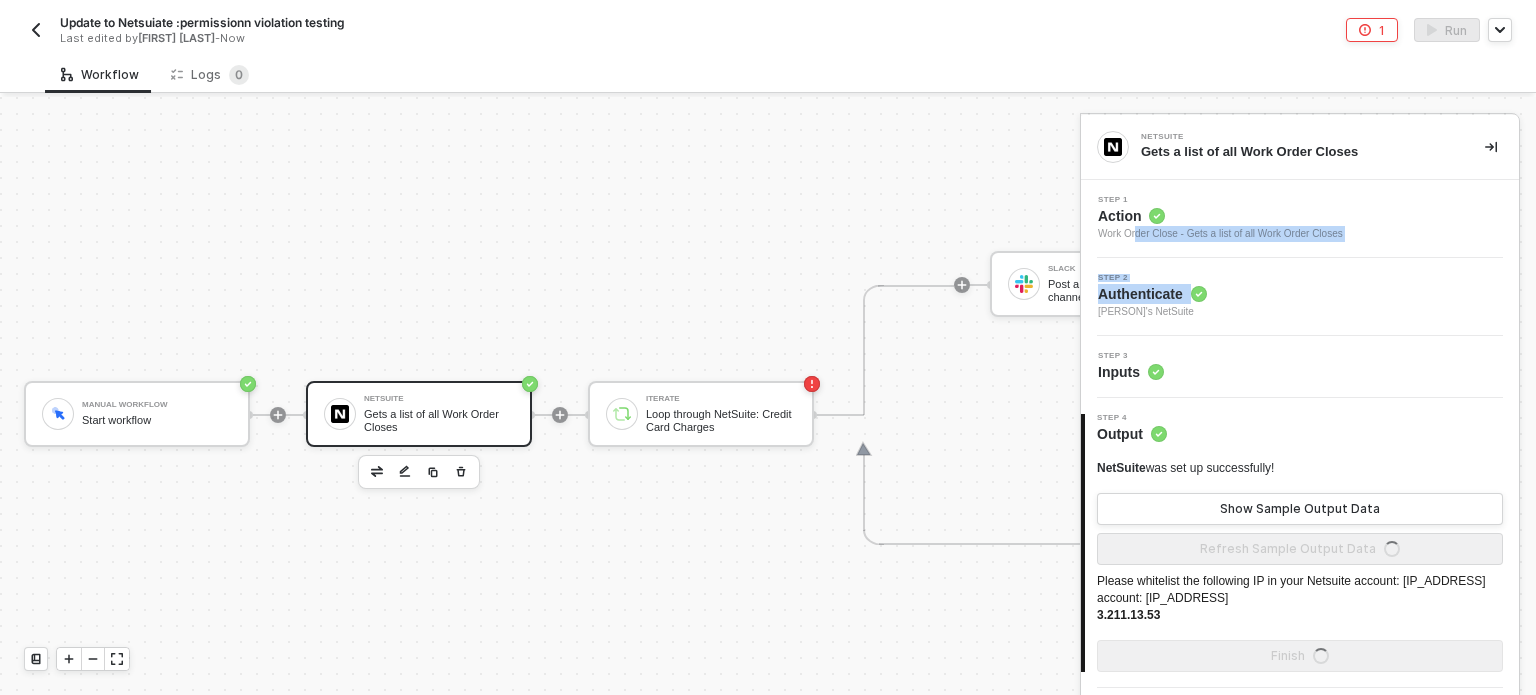 drag, startPoint x: 1241, startPoint y: 183, endPoint x: 1270, endPoint y: 253, distance: 75.76939 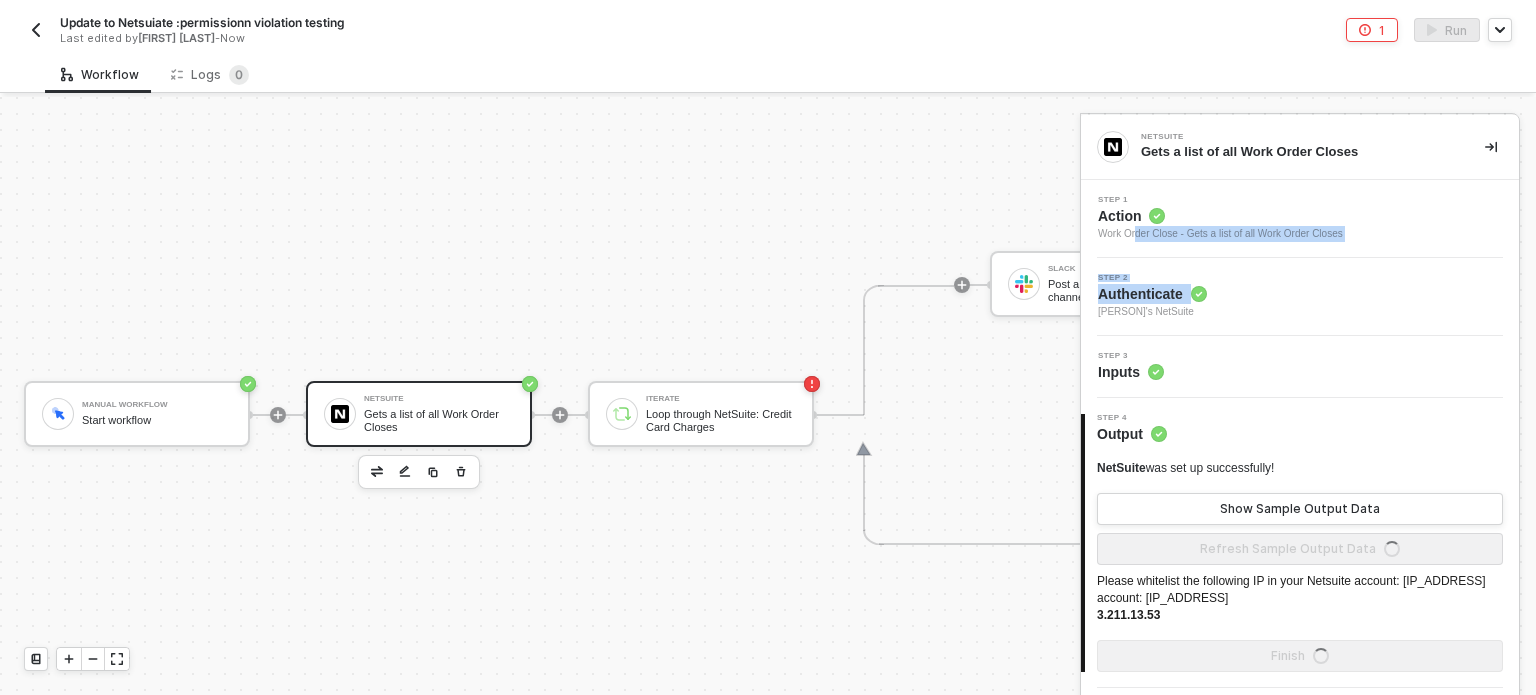 click on "Step 1 Action    Work Order Close - Gets a list of all Work Order Closes Step 2 Authenticate    Maria Hanna Grace Barrete Ercilla's NetSuite Step 3 Inputs    4 Step 4 Output    NetSuite  was set up successfully! Show Sample Output Data Refresh Sample Output Data Please whitelist the following IP in your Netsuite   account: 3.211.13.53 Finish" at bounding box center (1300, 434) 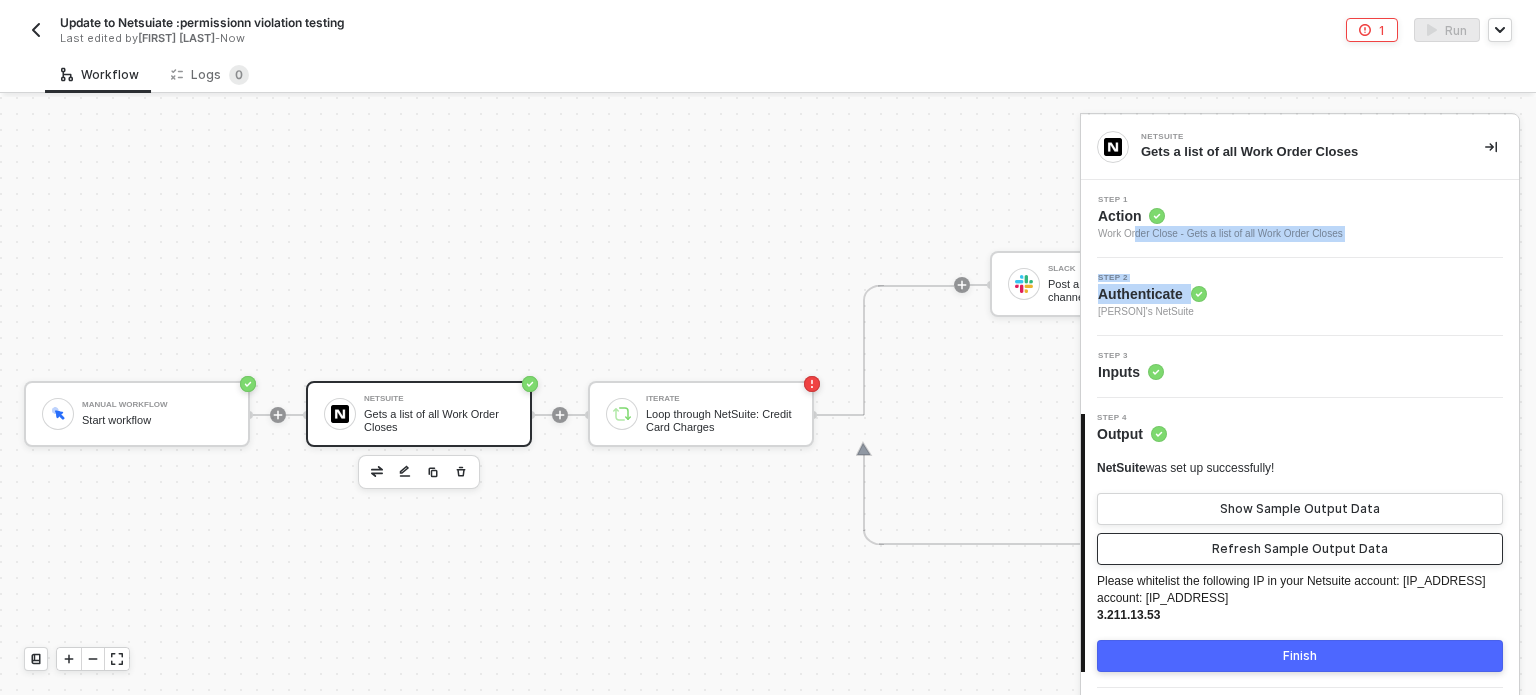 click on "Refresh Sample Output Data" at bounding box center [1300, 549] 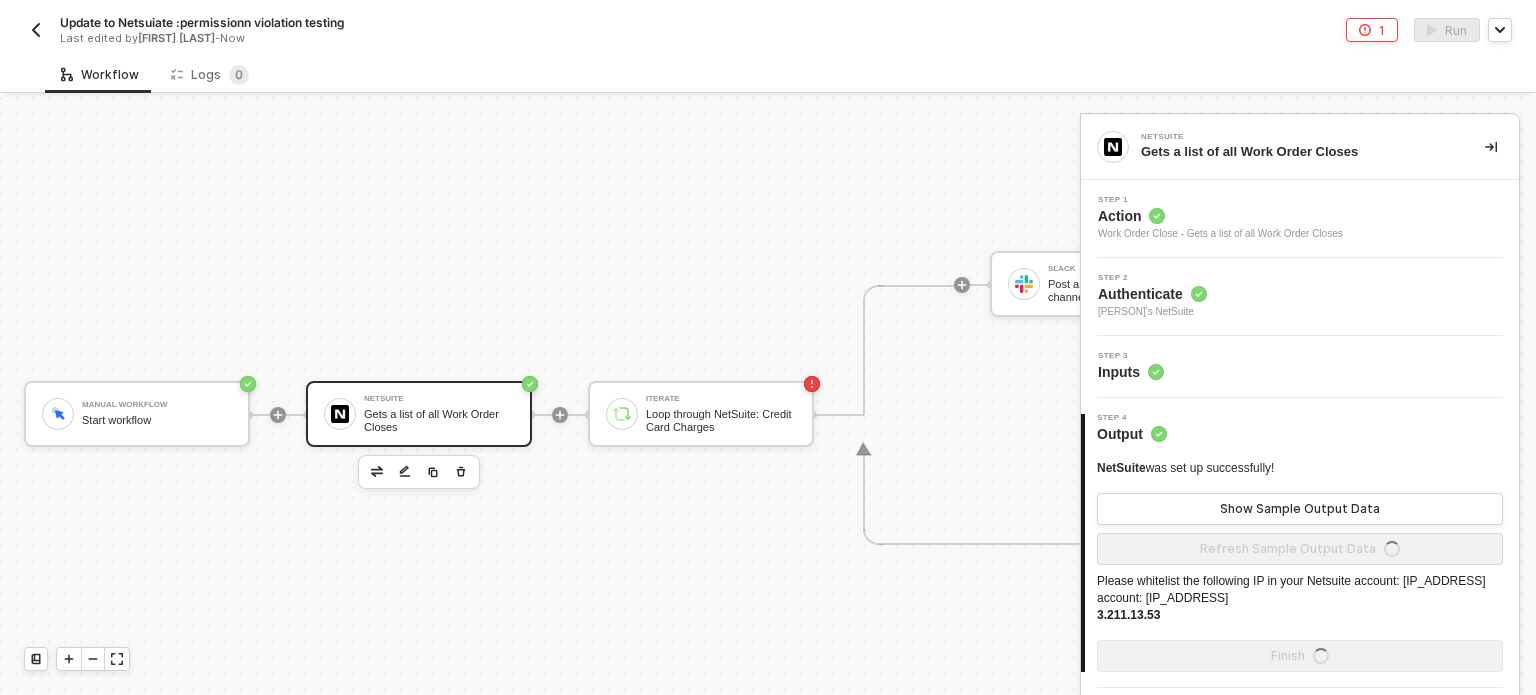 click on "NetSuite  was set up successfully! Show Sample Output Data Refresh Sample Output Data" at bounding box center (1300, 512) 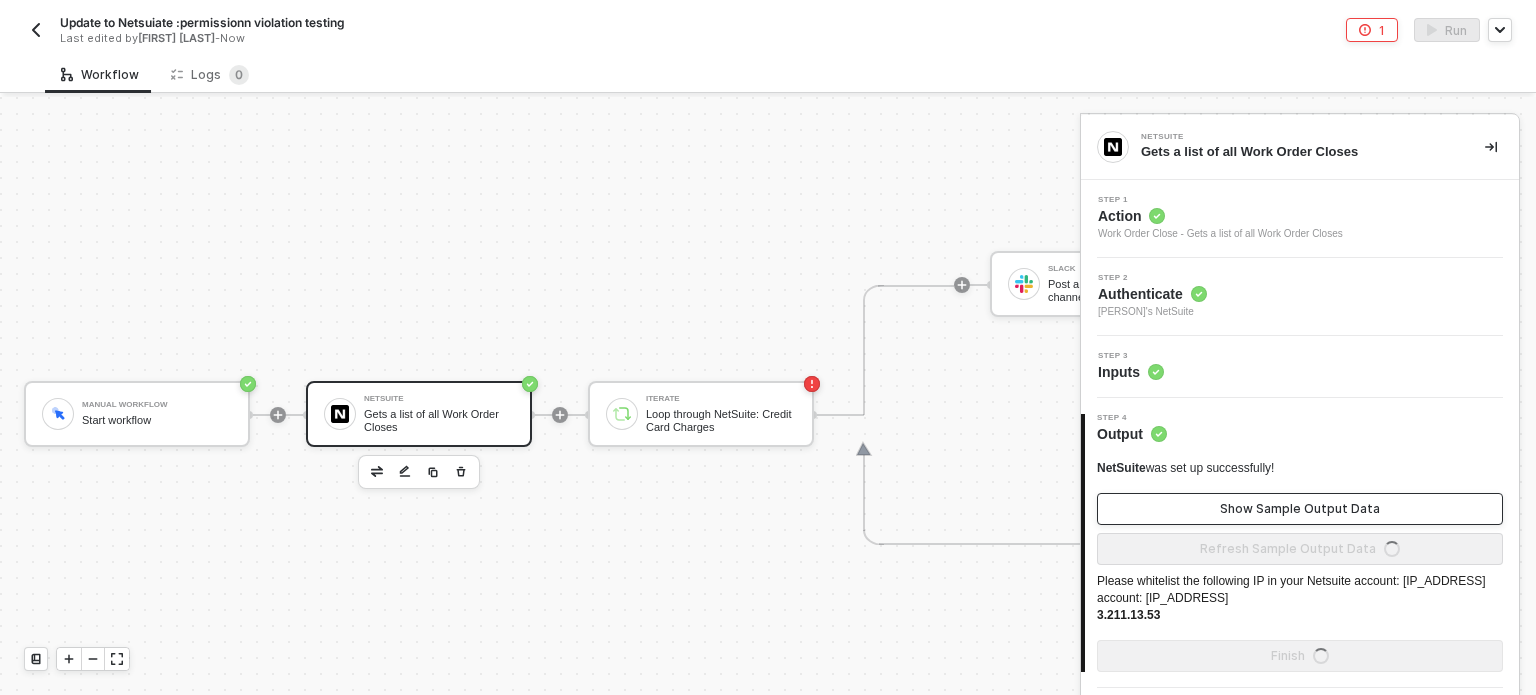 click on "Show Sample Output Data" at bounding box center [1300, 509] 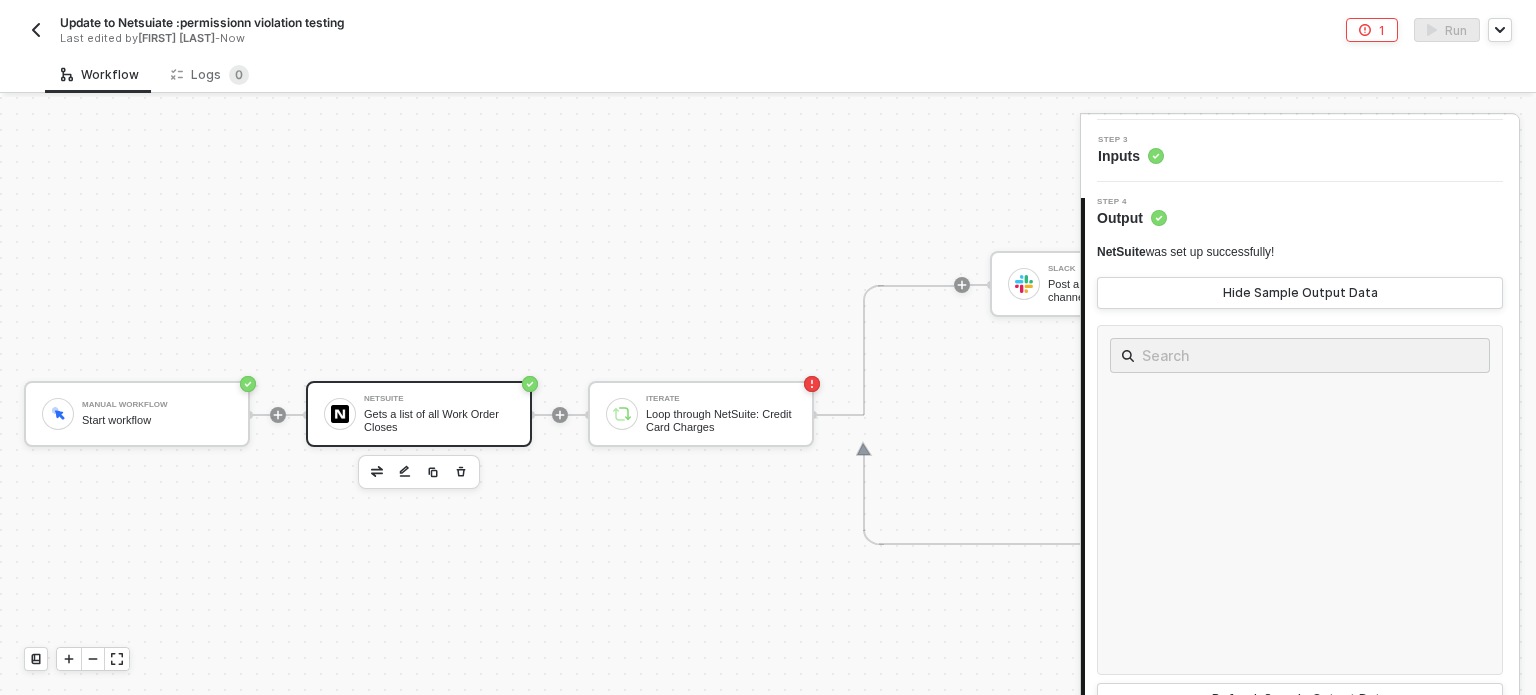 scroll, scrollTop: 335, scrollLeft: 0, axis: vertical 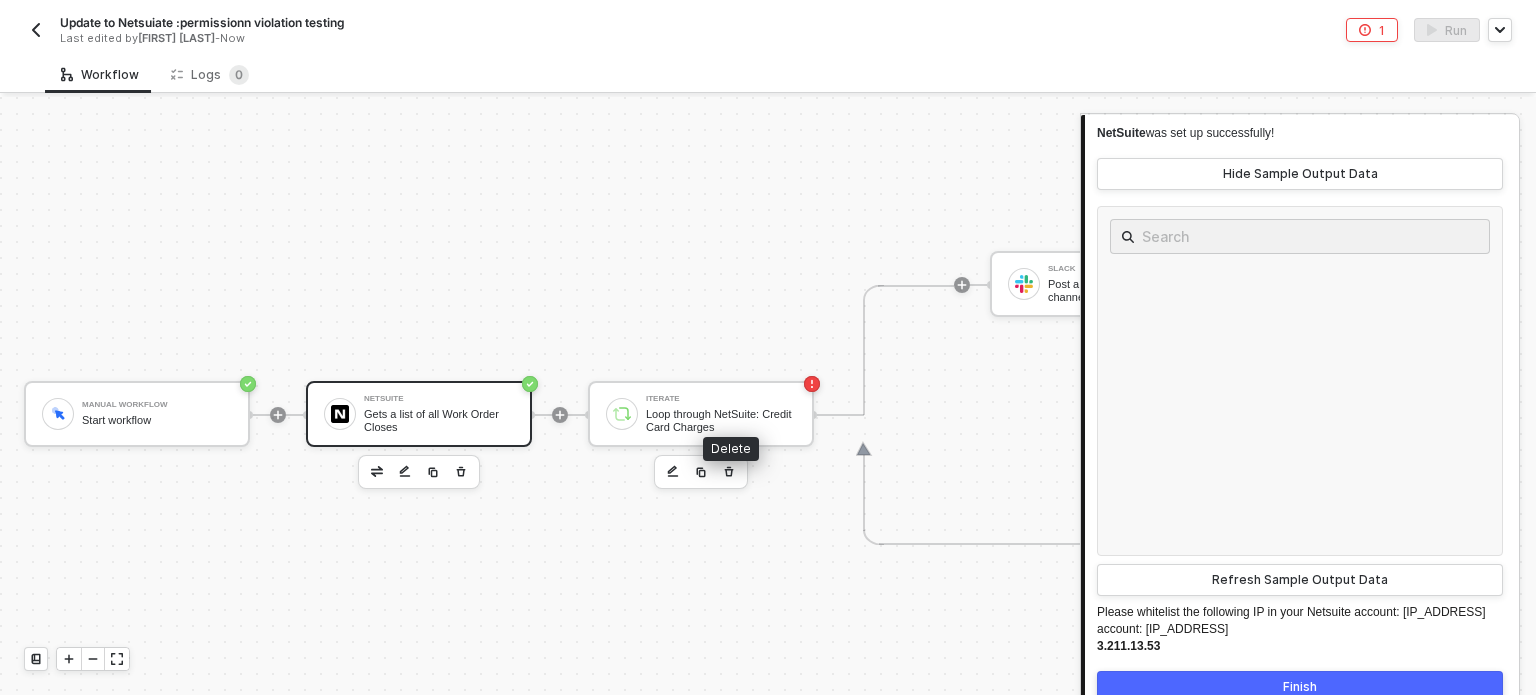 click at bounding box center [729, 472] 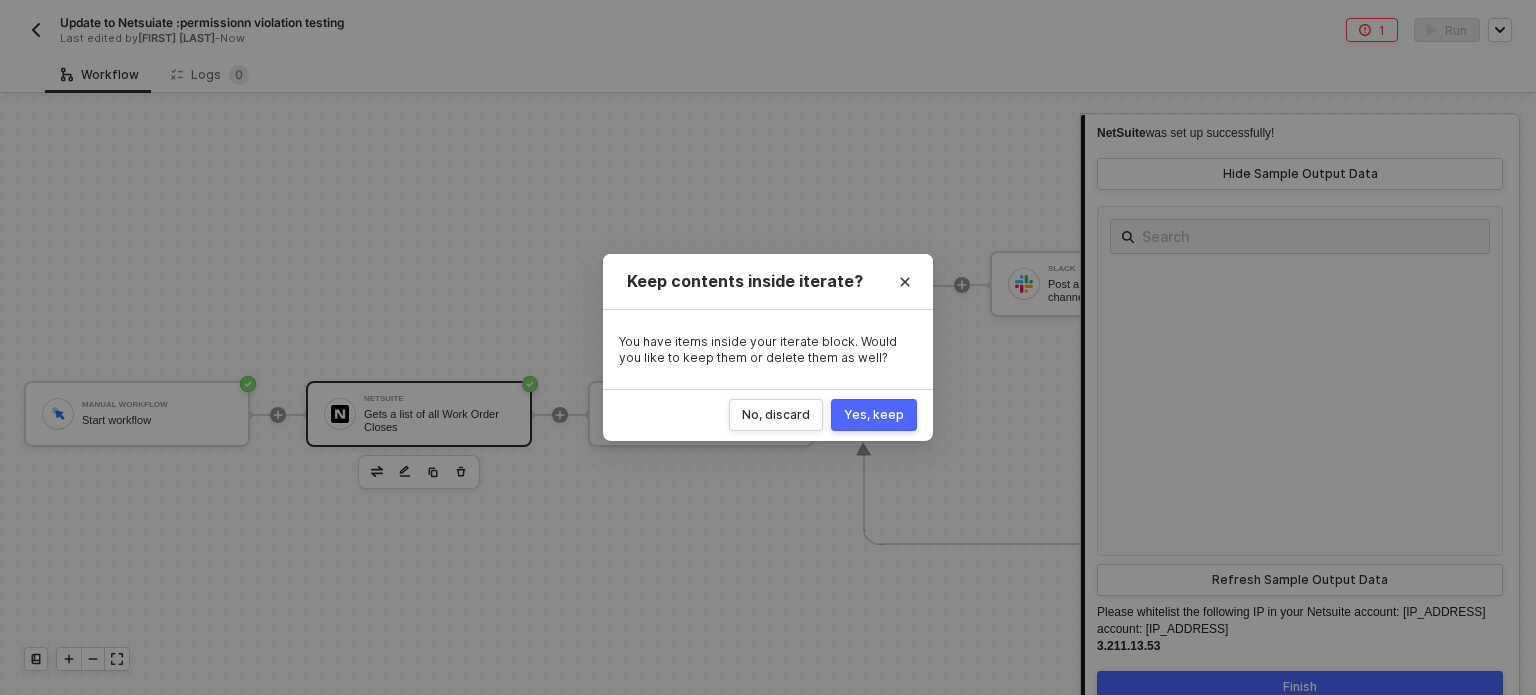 drag, startPoint x: 869, startPoint y: 411, endPoint x: 880, endPoint y: 410, distance: 11.045361 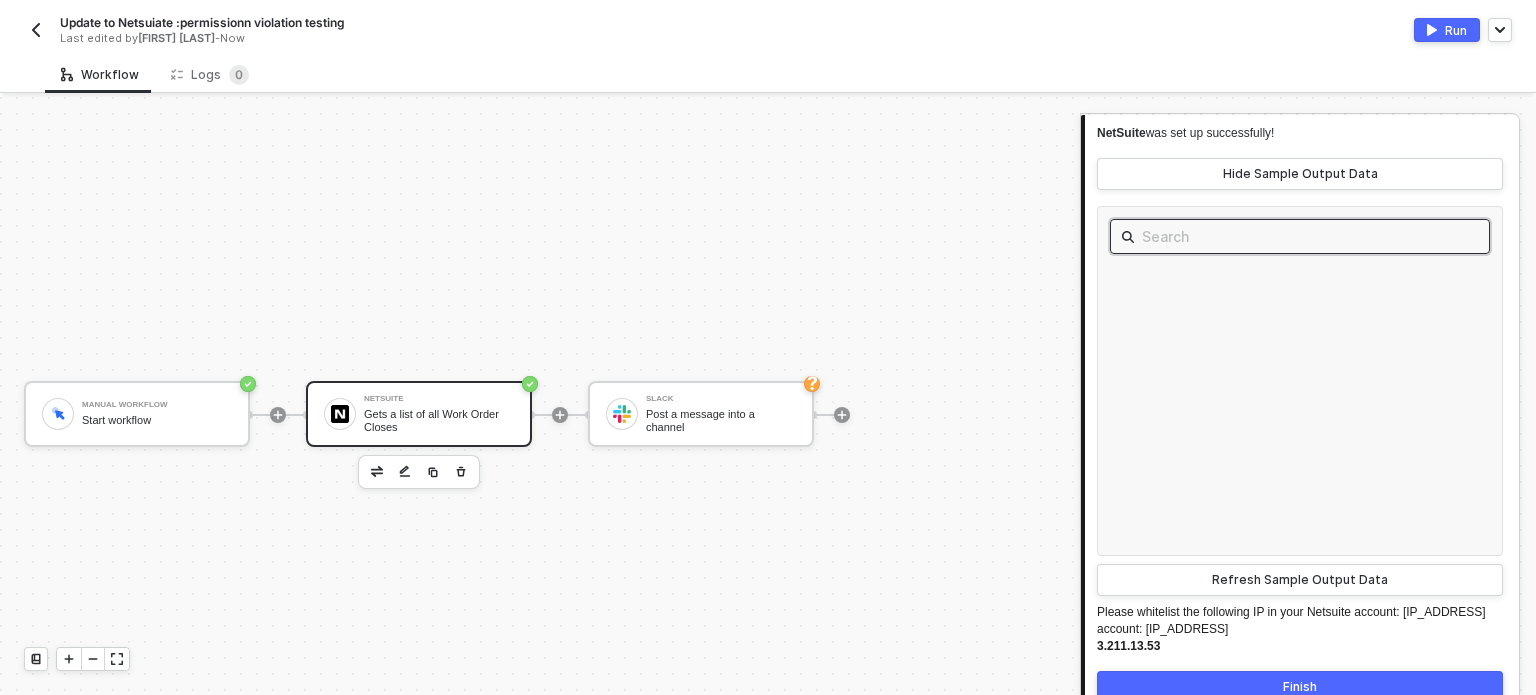 scroll, scrollTop: 0, scrollLeft: 0, axis: both 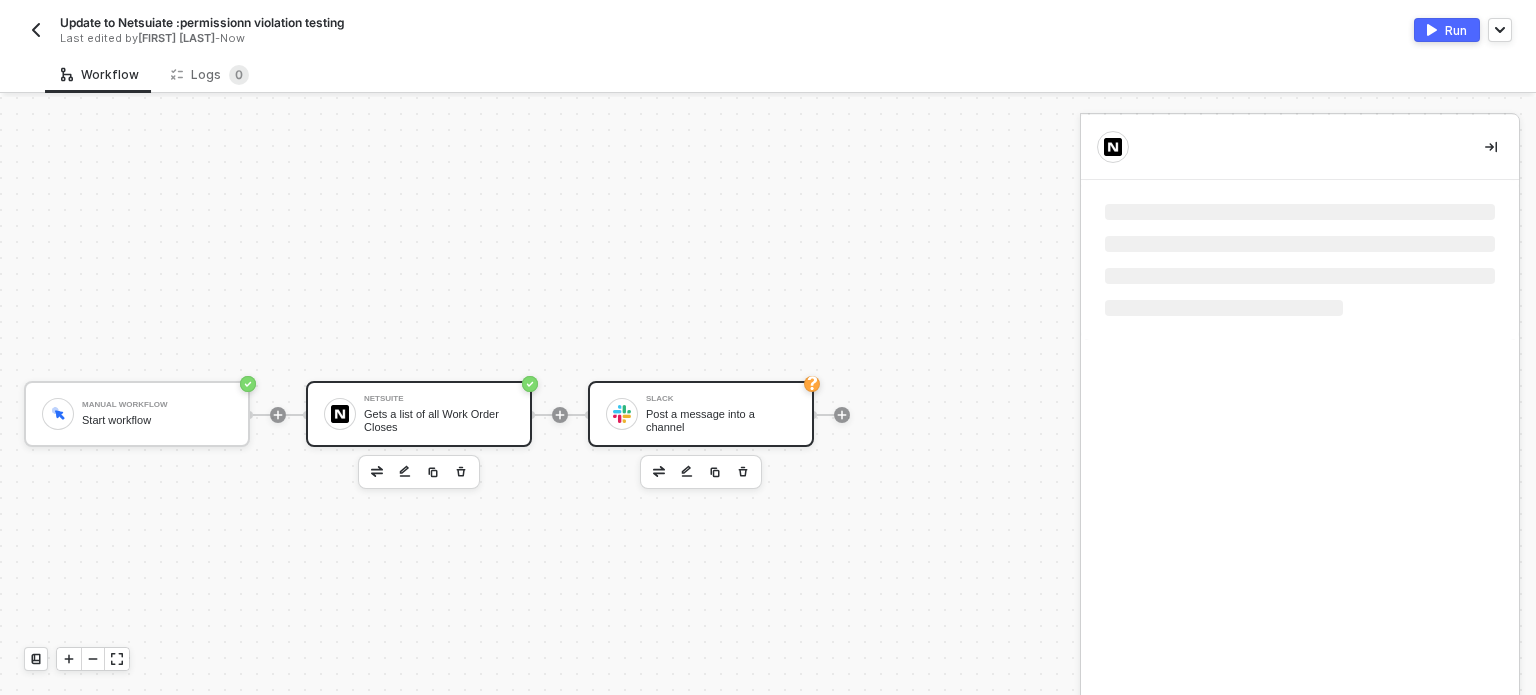 click on "Slack" at bounding box center (721, 399) 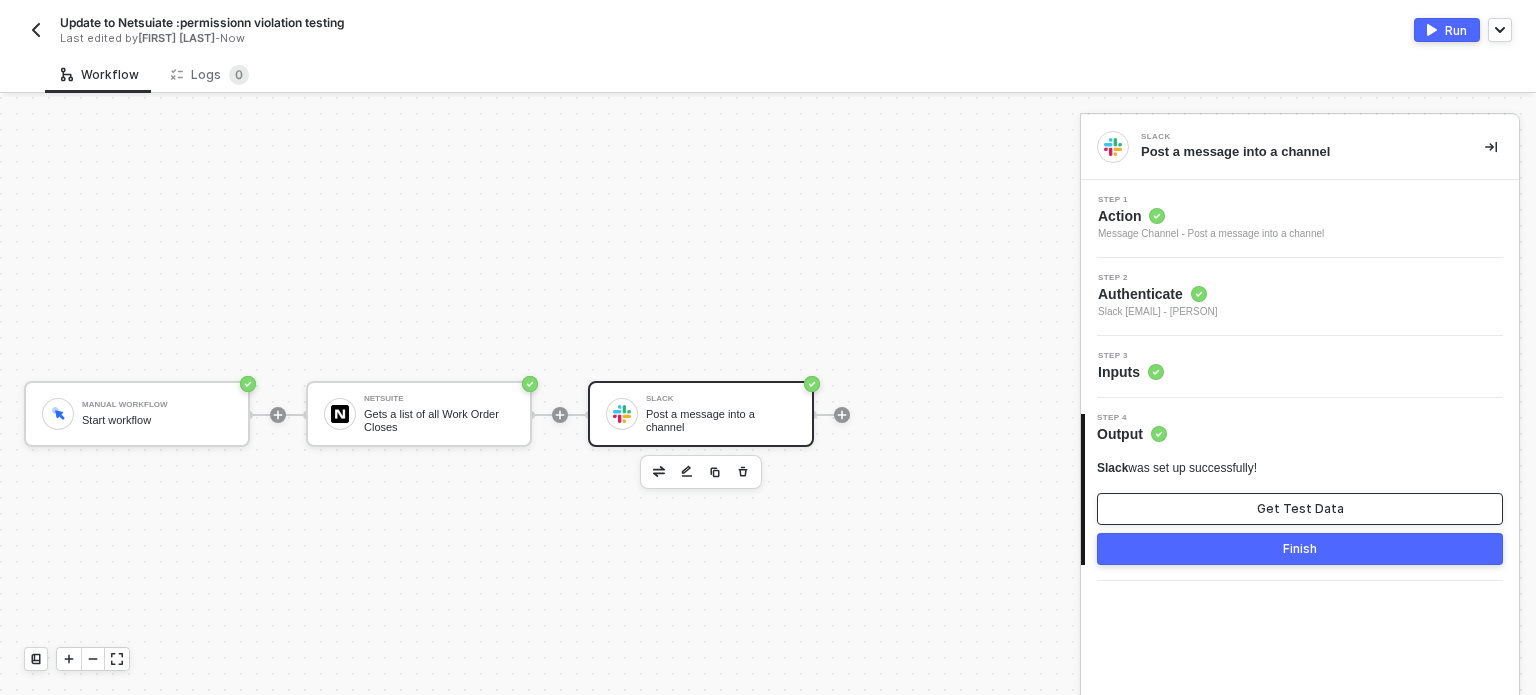 click on "Get Test Data" at bounding box center [1300, 509] 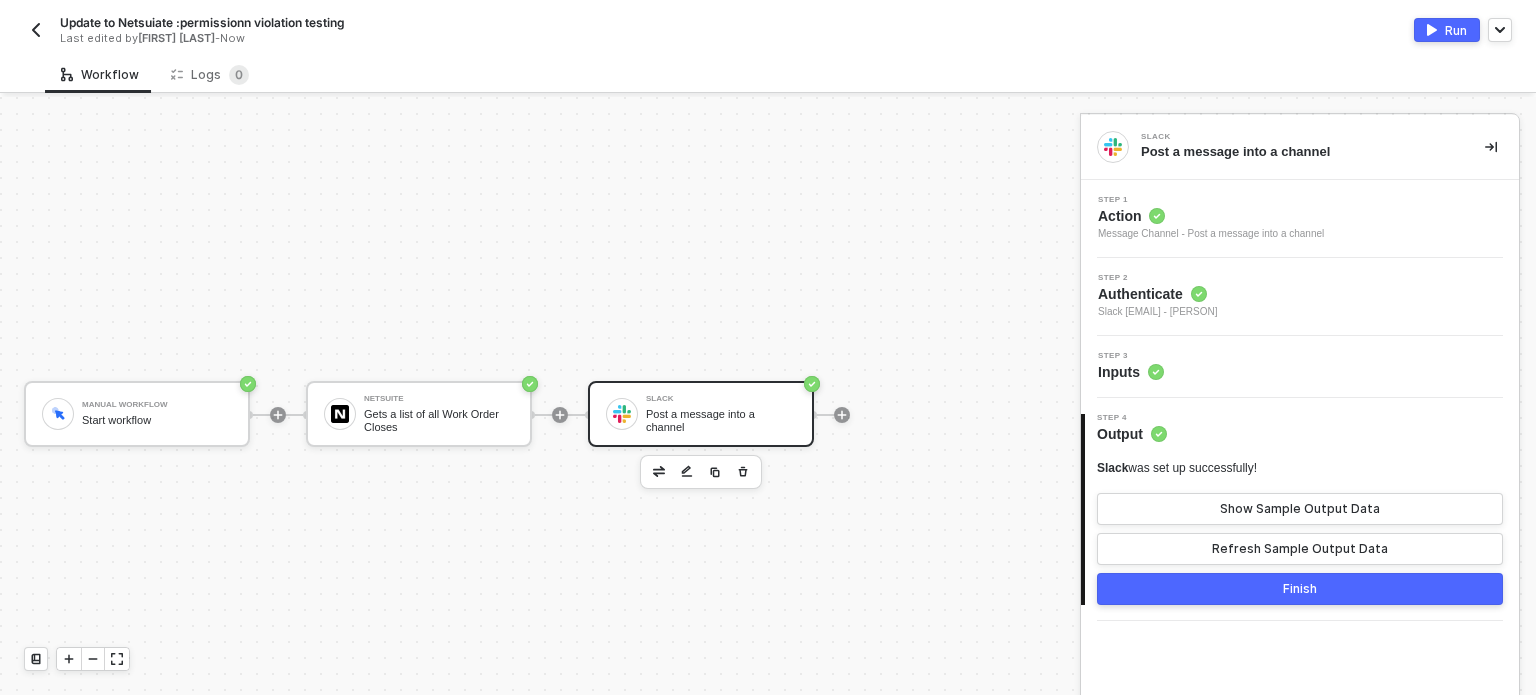 click on "Update to Netsuiate :permissionn violation testing Last edited by  Maria Hanna Grace Barrete Ercilla  -  Now Run" at bounding box center (768, 28) 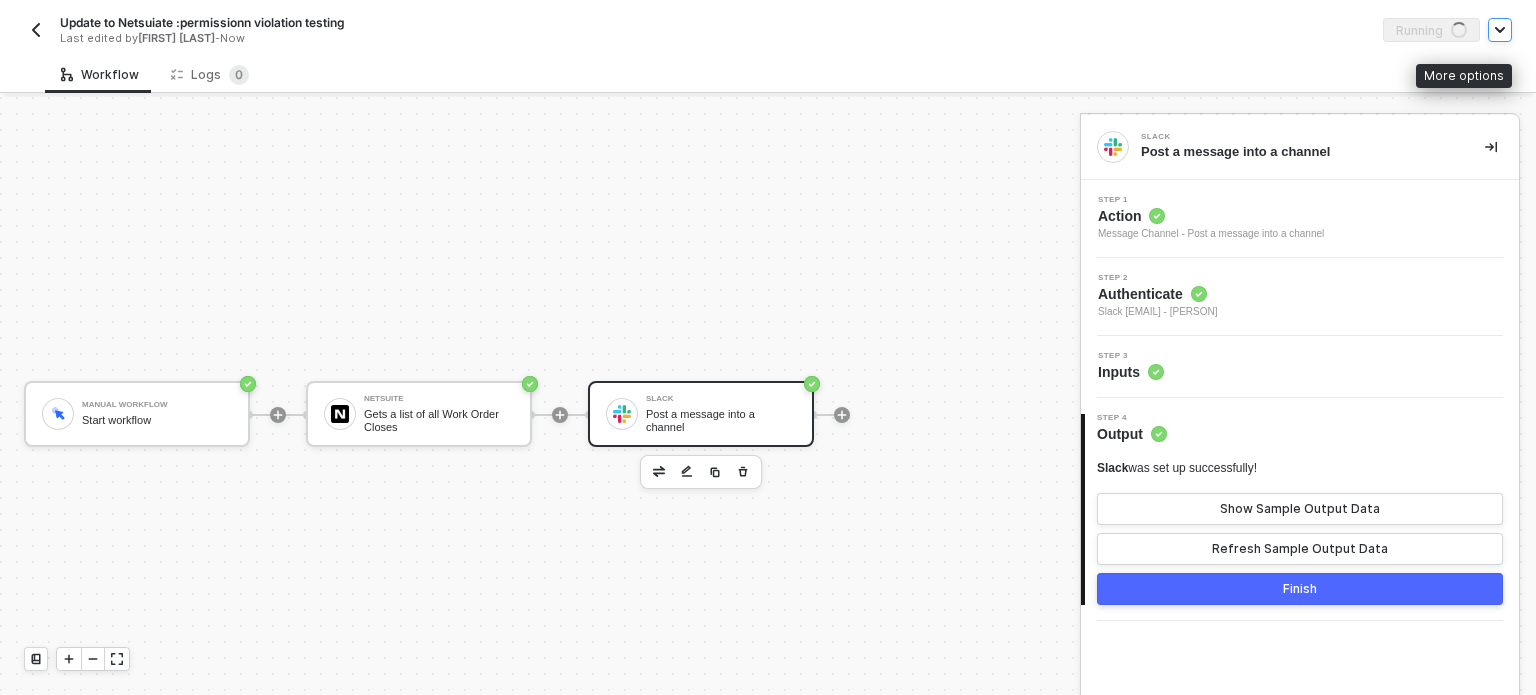 click at bounding box center (1500, 30) 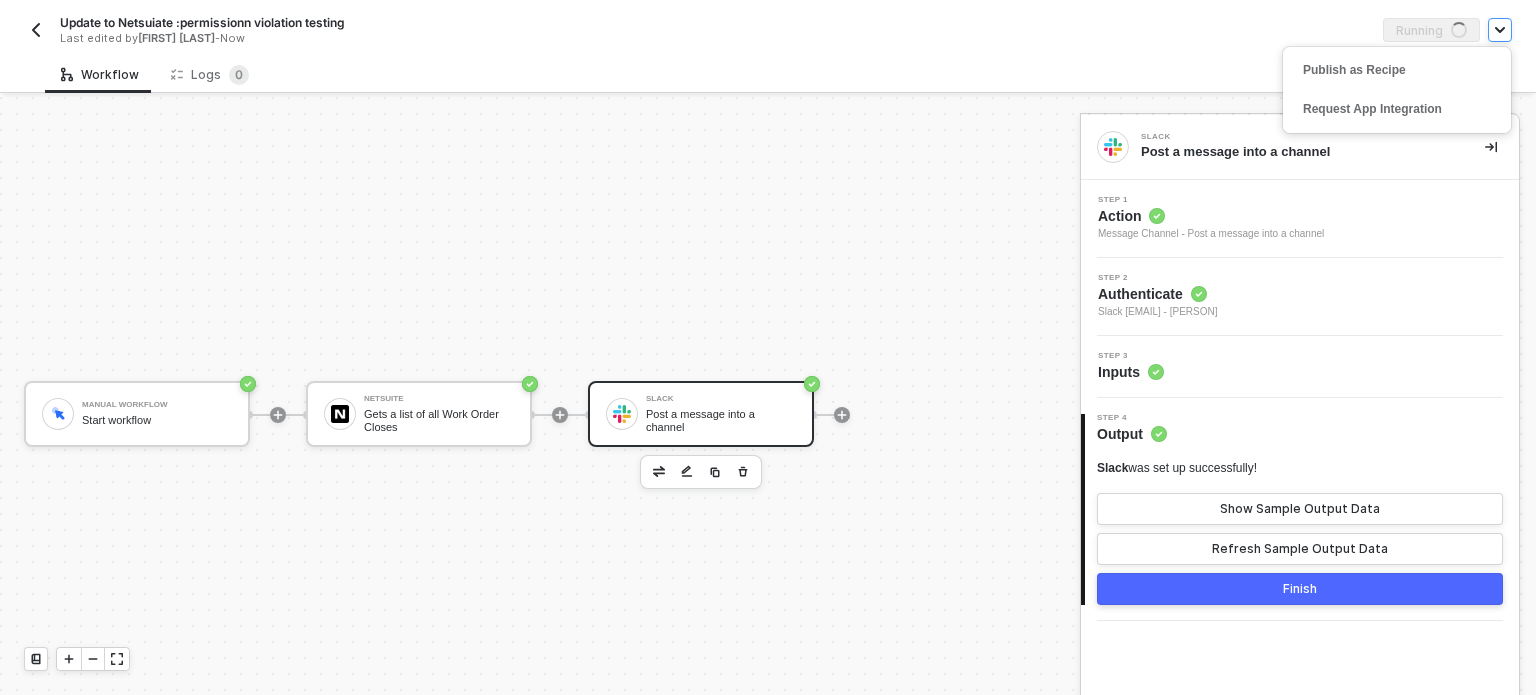 click at bounding box center (1500, 30) 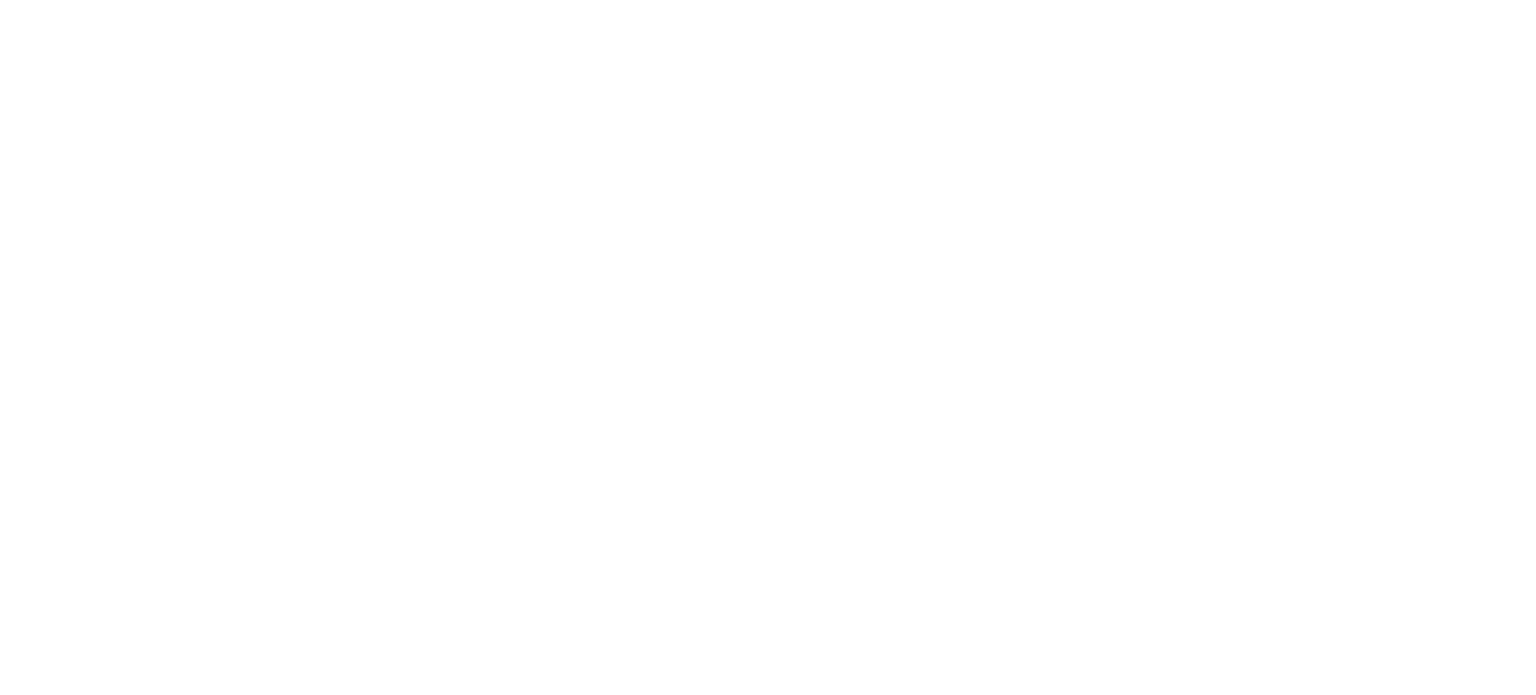 scroll, scrollTop: 0, scrollLeft: 0, axis: both 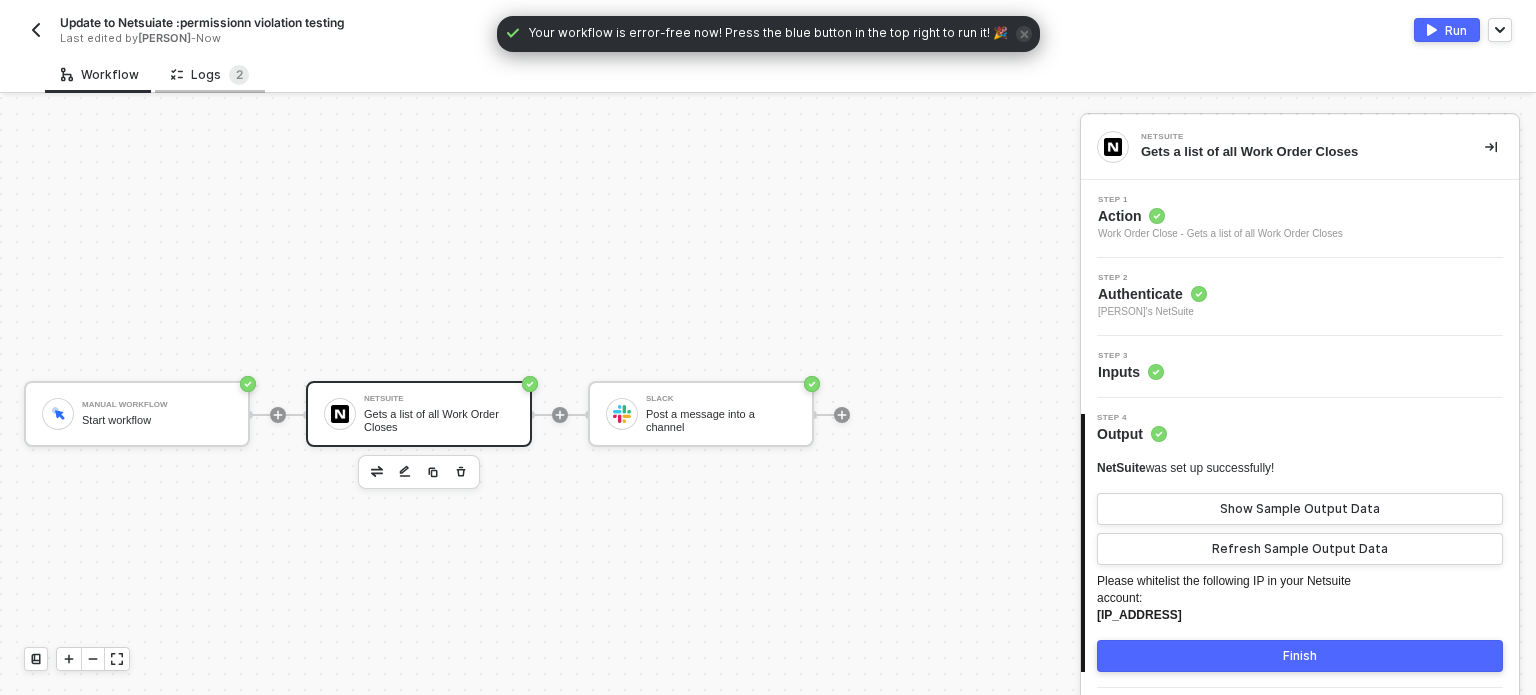 click on "Logs 2" at bounding box center (210, 75) 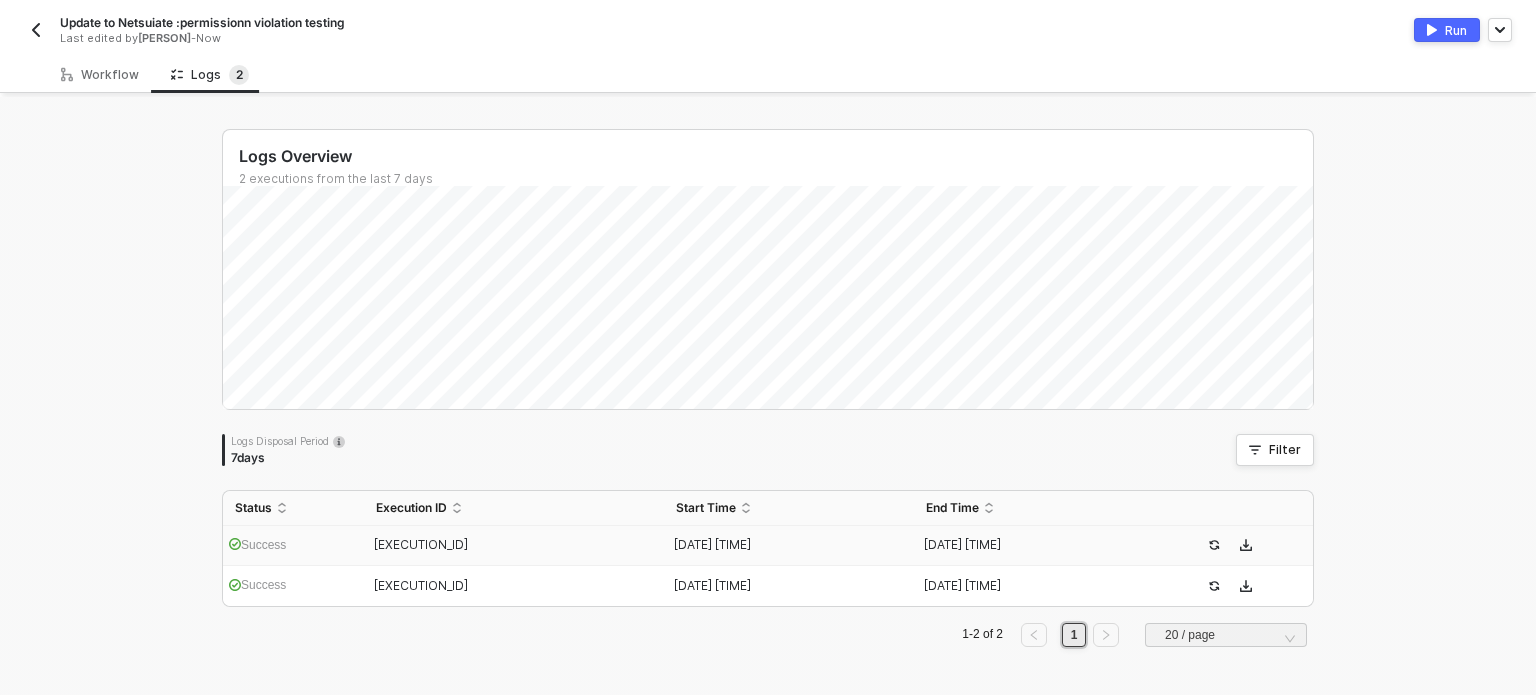 click on "[EXECUTION_ID]" at bounding box center [421, 544] 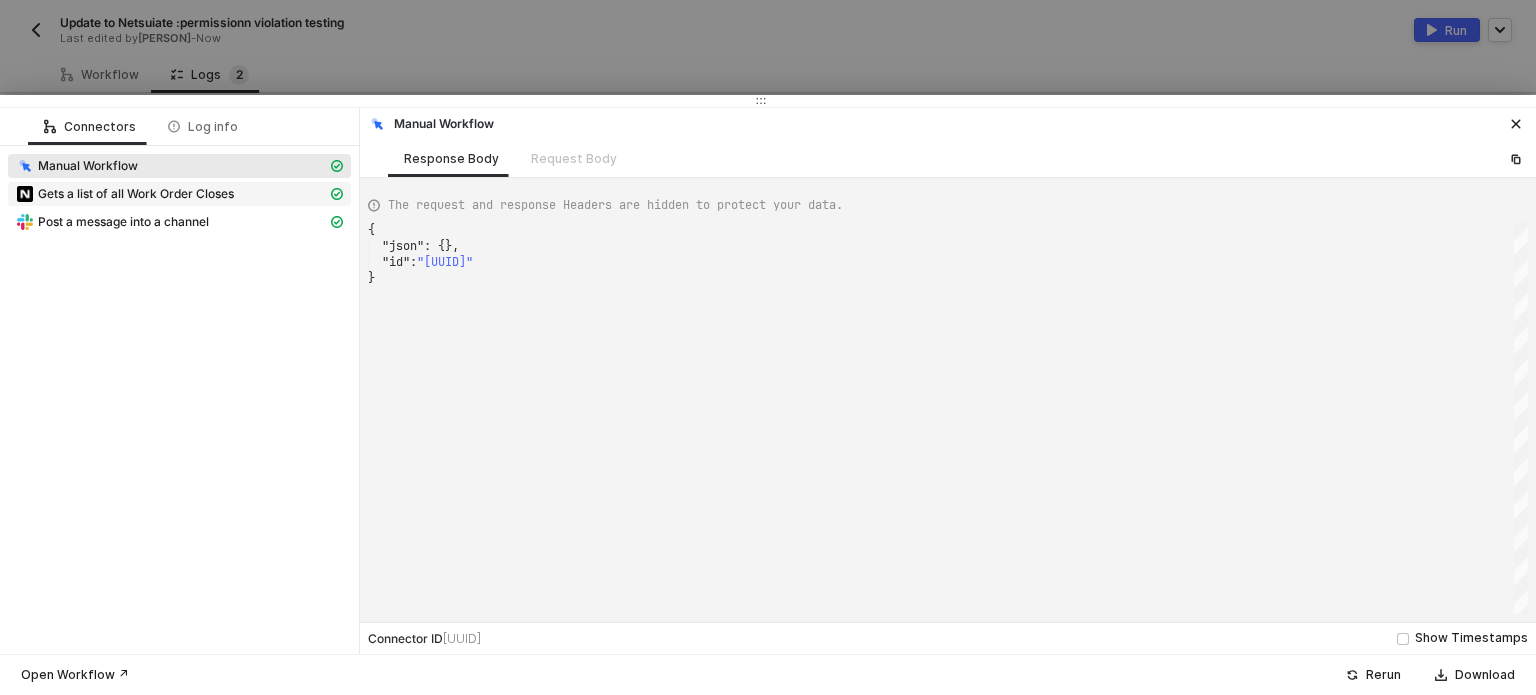 click on "Gets a list of all Work Order Closes" at bounding box center [171, 166] 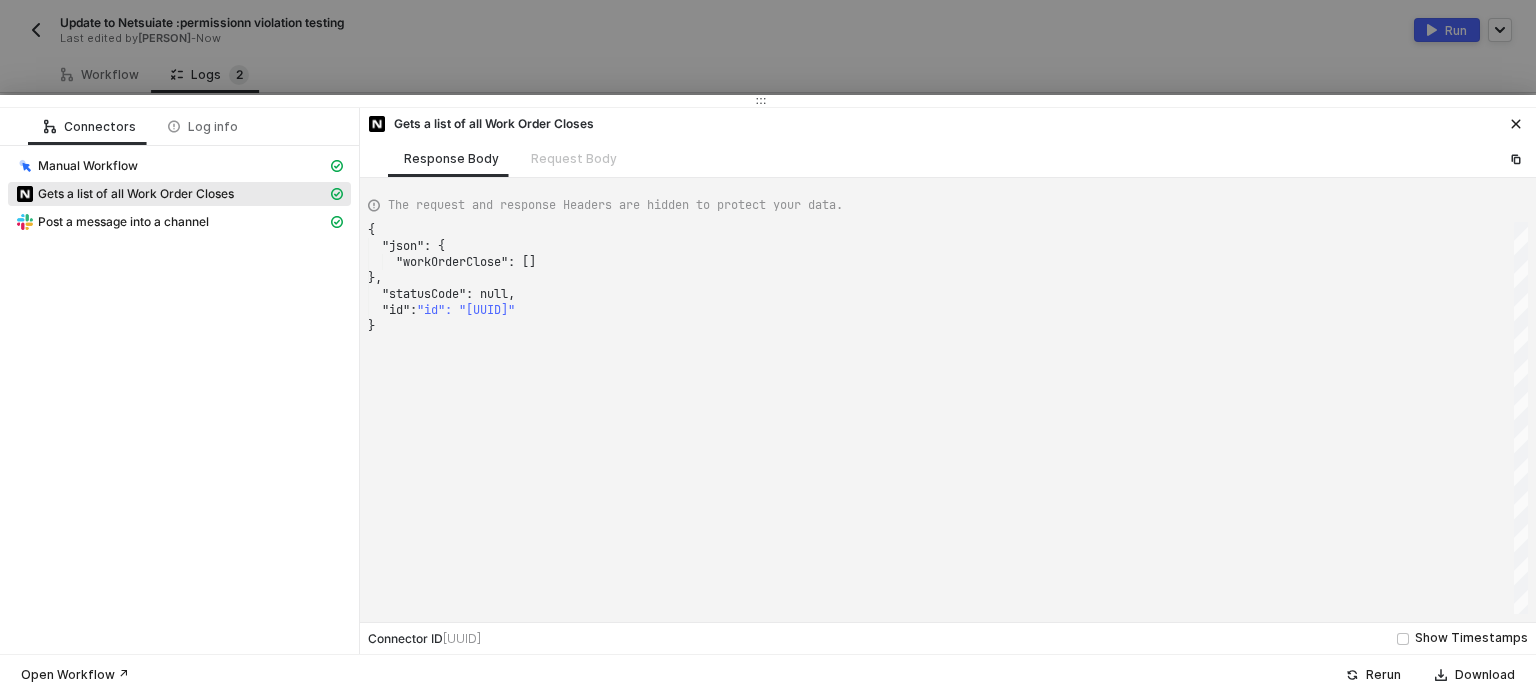 drag, startPoint x: 776, startPoint y: 53, endPoint x: 1521, endPoint y: 92, distance: 746.0201 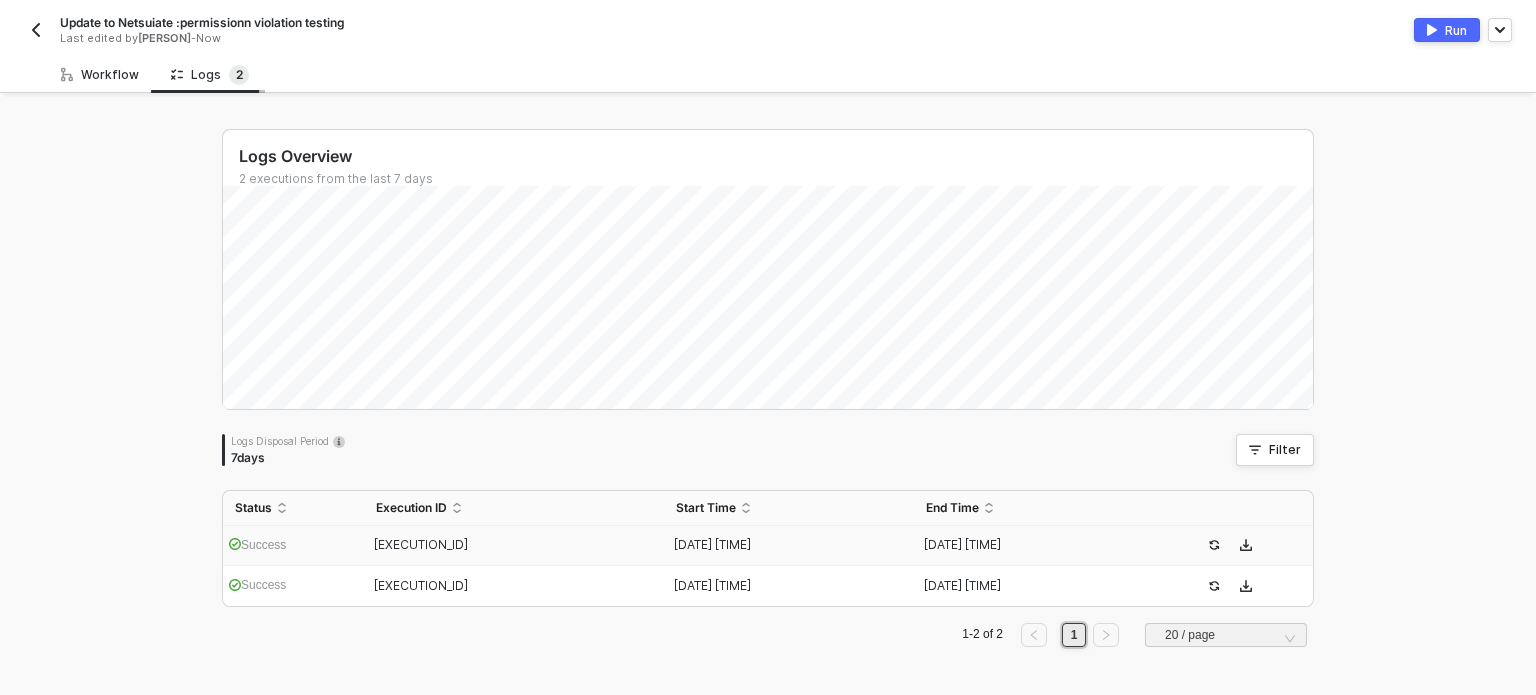 drag, startPoint x: 89, startPoint y: 79, endPoint x: 152, endPoint y: 79, distance: 63 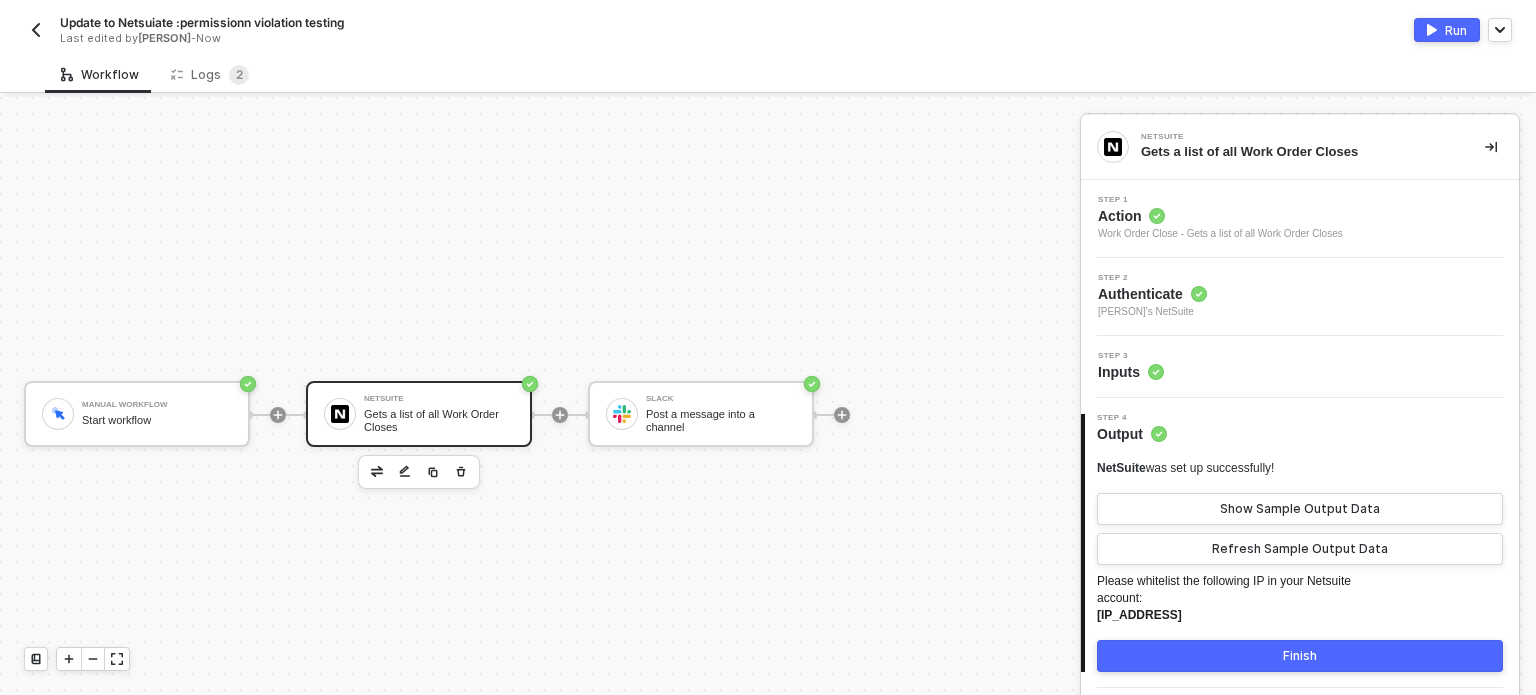 click on "Maria Hanna Grace Barrete Ercilla's NetSuite" at bounding box center [1152, 312] 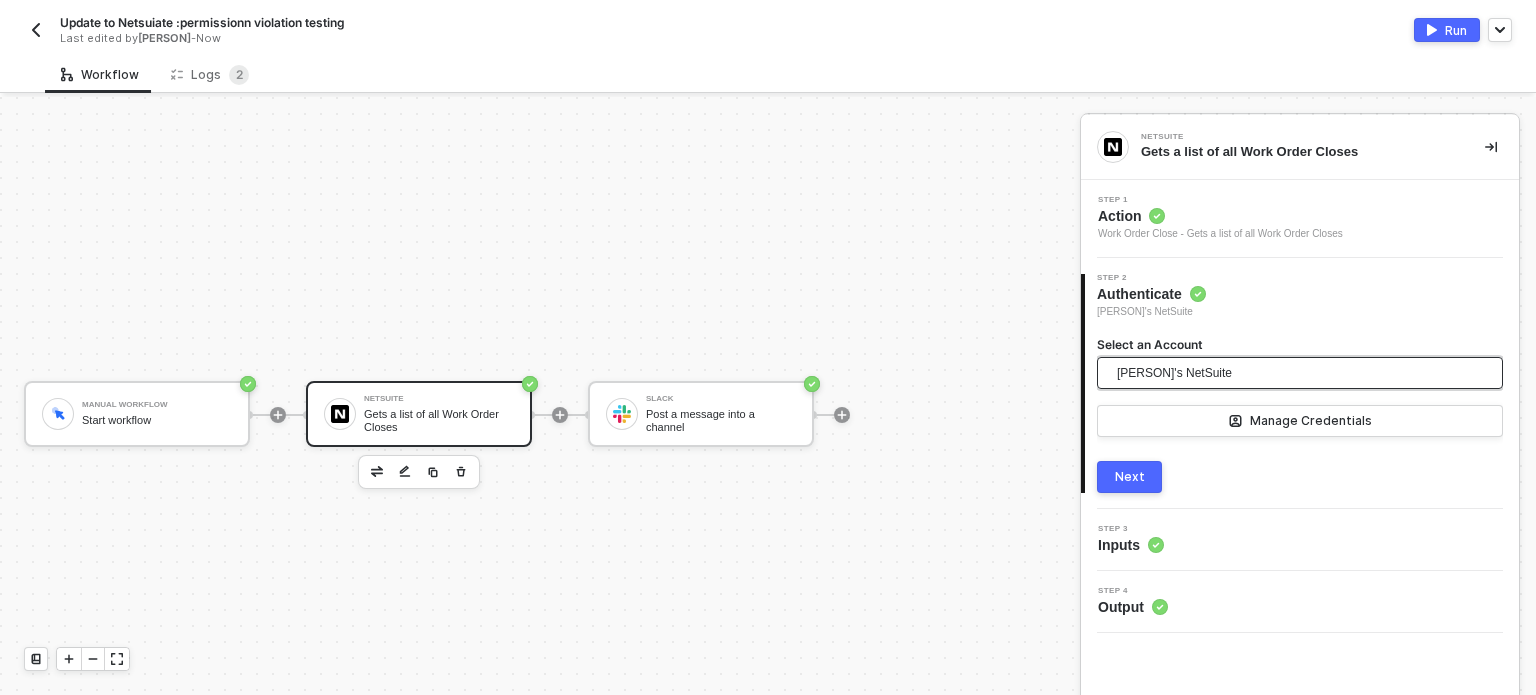 click on "Maria Hanna Grace Barrete Ercilla's NetSuite" at bounding box center [1174, 373] 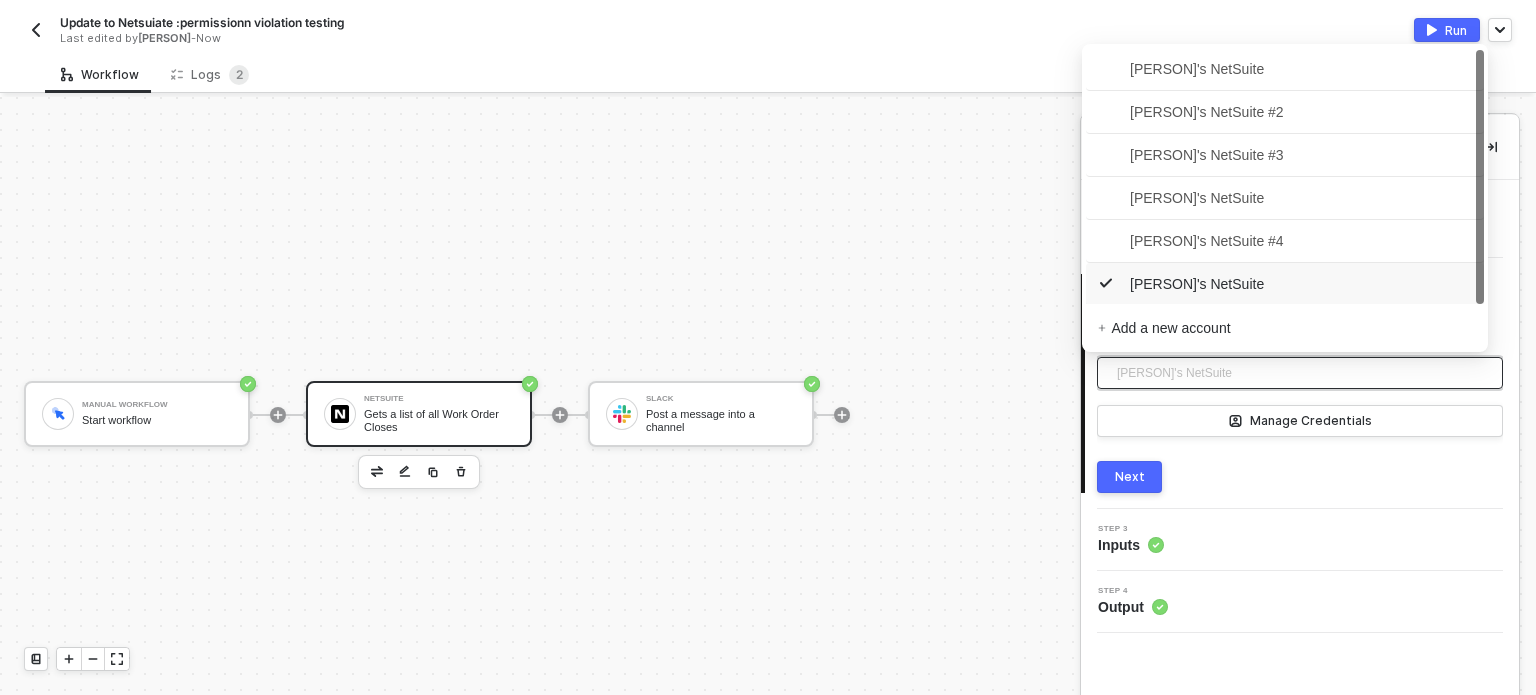 scroll, scrollTop: 2, scrollLeft: 0, axis: vertical 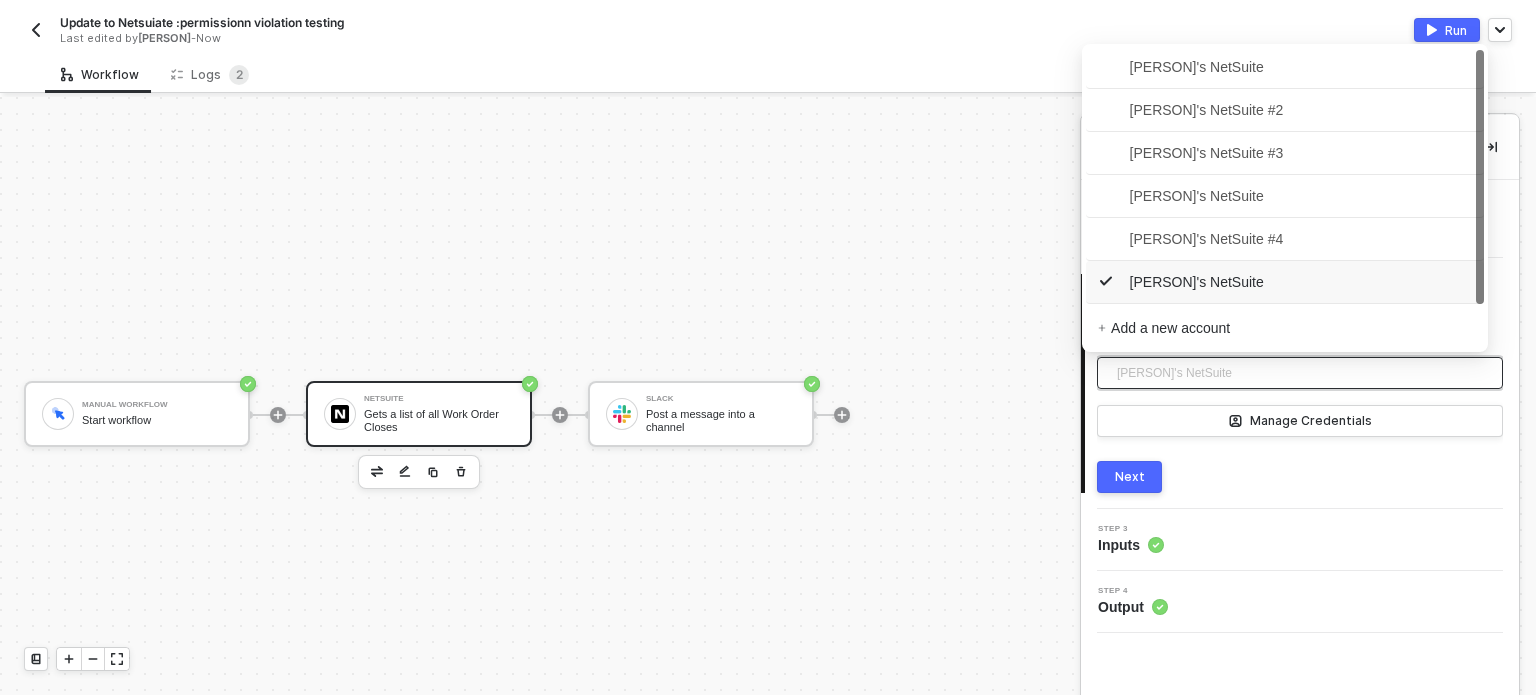 click on "6852a7d4a5f522e07af04572 6863e8032c8b2942a90192ec Gregg's Master Account's NetSuite   Gregg's Master Account's NetSuite #2   Gregg's Master Account's NetSuite #3   Michelle Mae's NetSuite   Gregg's Master Account's NetSuite #4   Maria Hanna Grace Barrete Ercilla's NetSuite     Add a new account" at bounding box center (1285, 196) 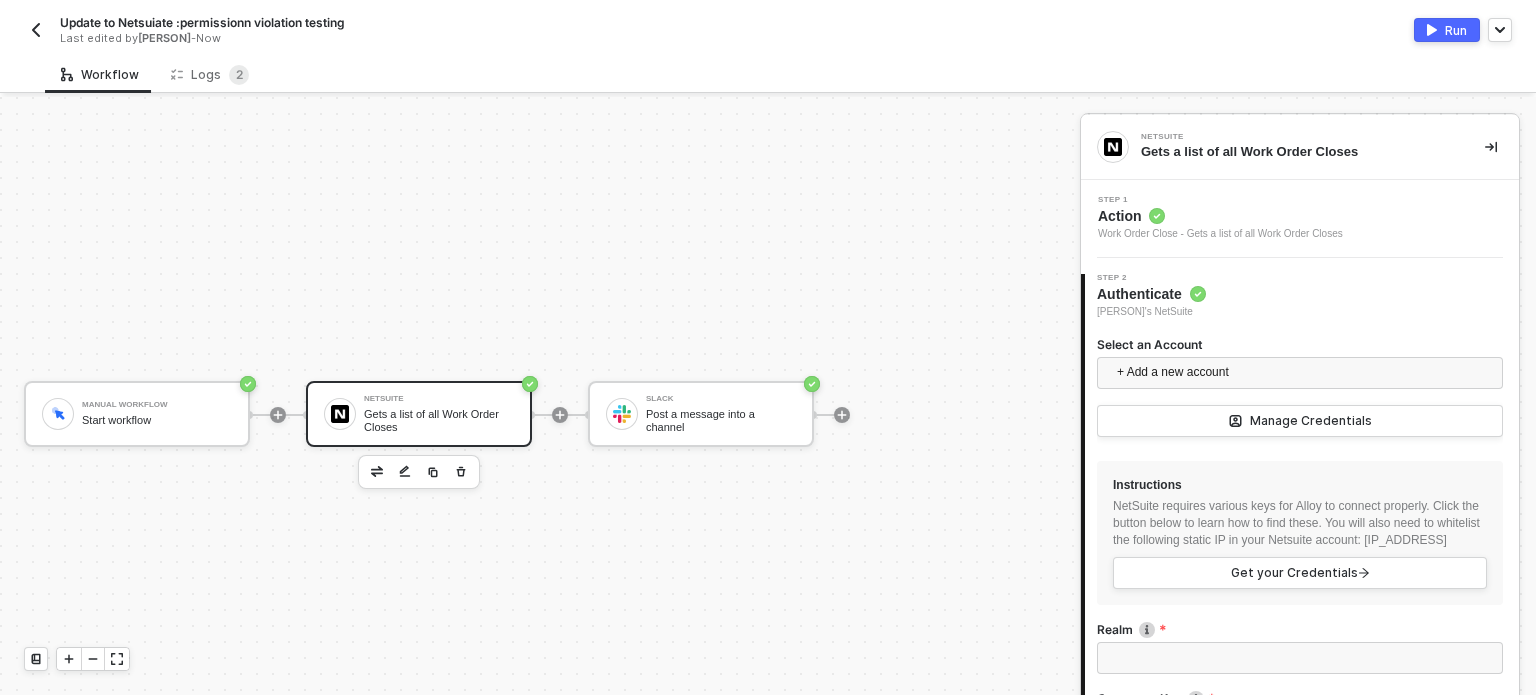 scroll, scrollTop: 300, scrollLeft: 0, axis: vertical 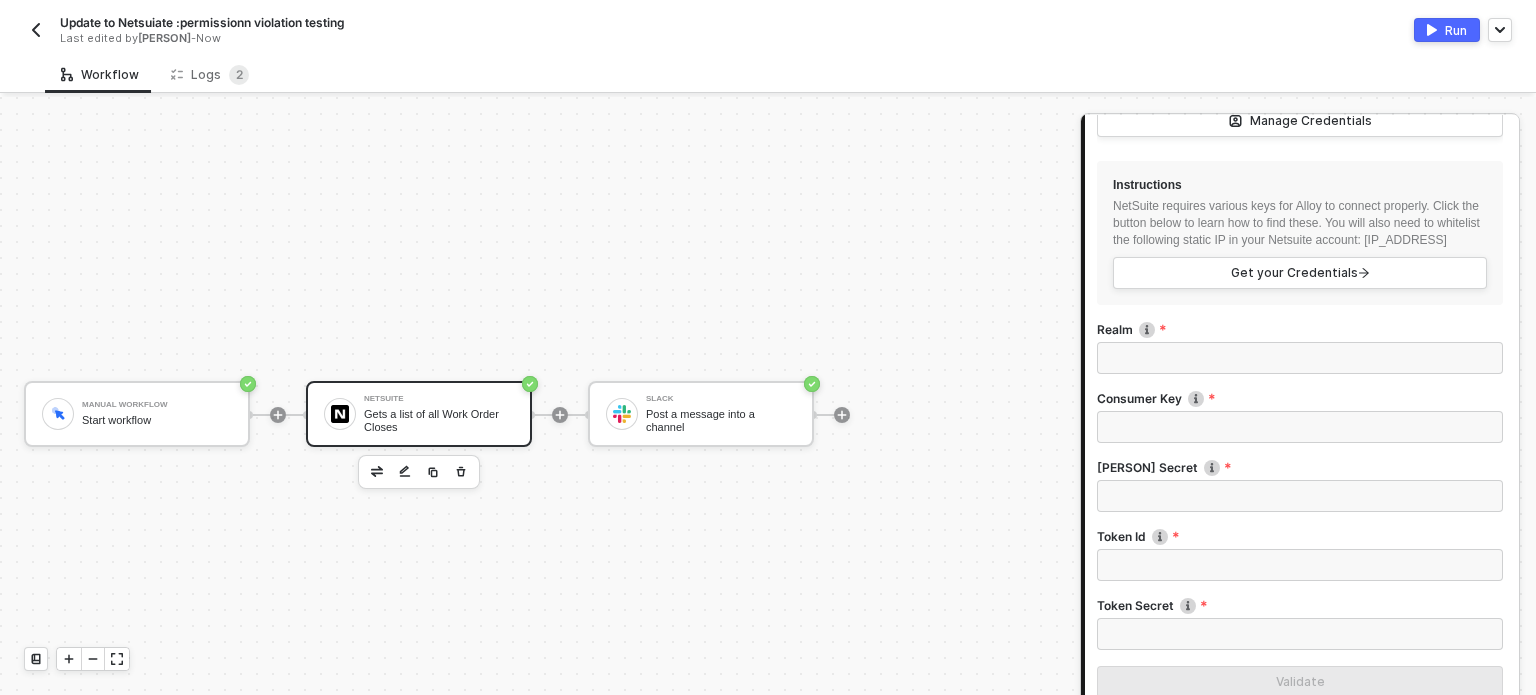 click on "Realm" at bounding box center (1300, 358) 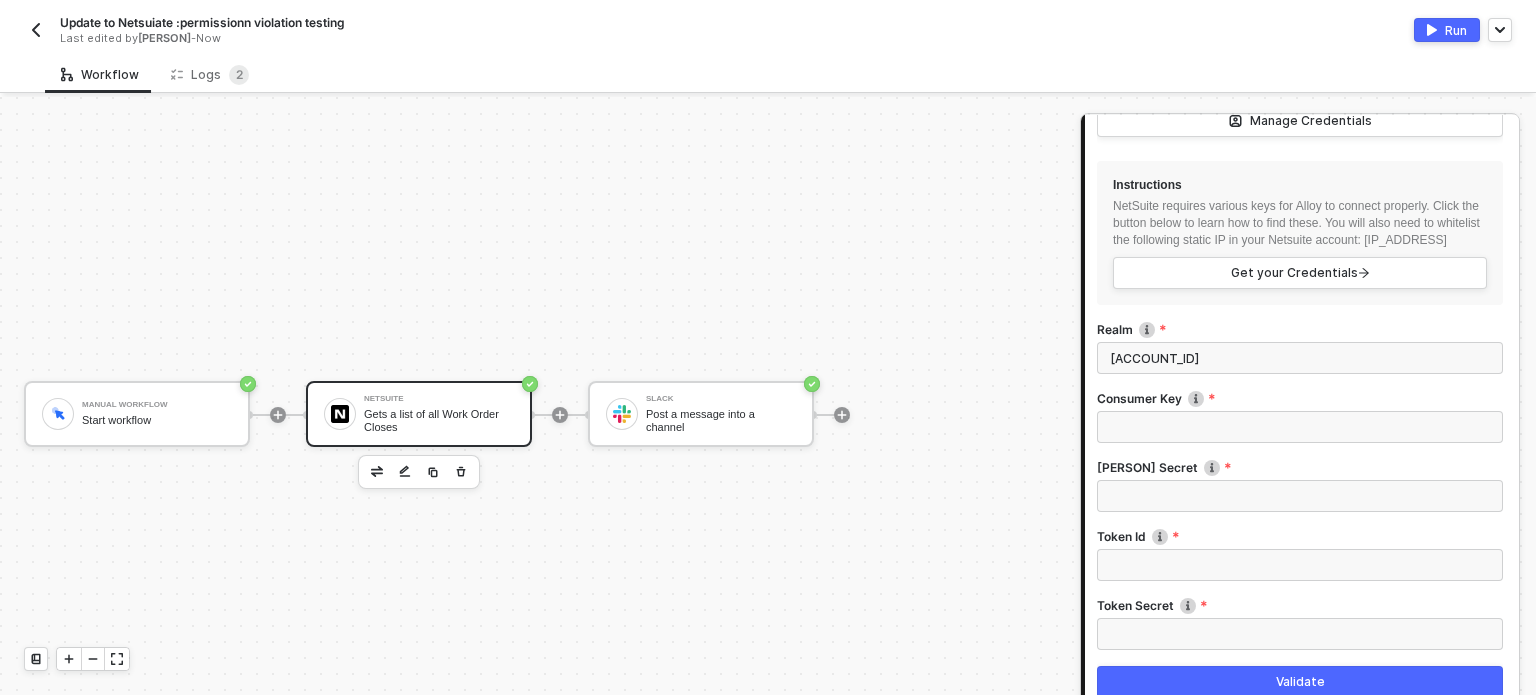 type on "6956684_SB1" 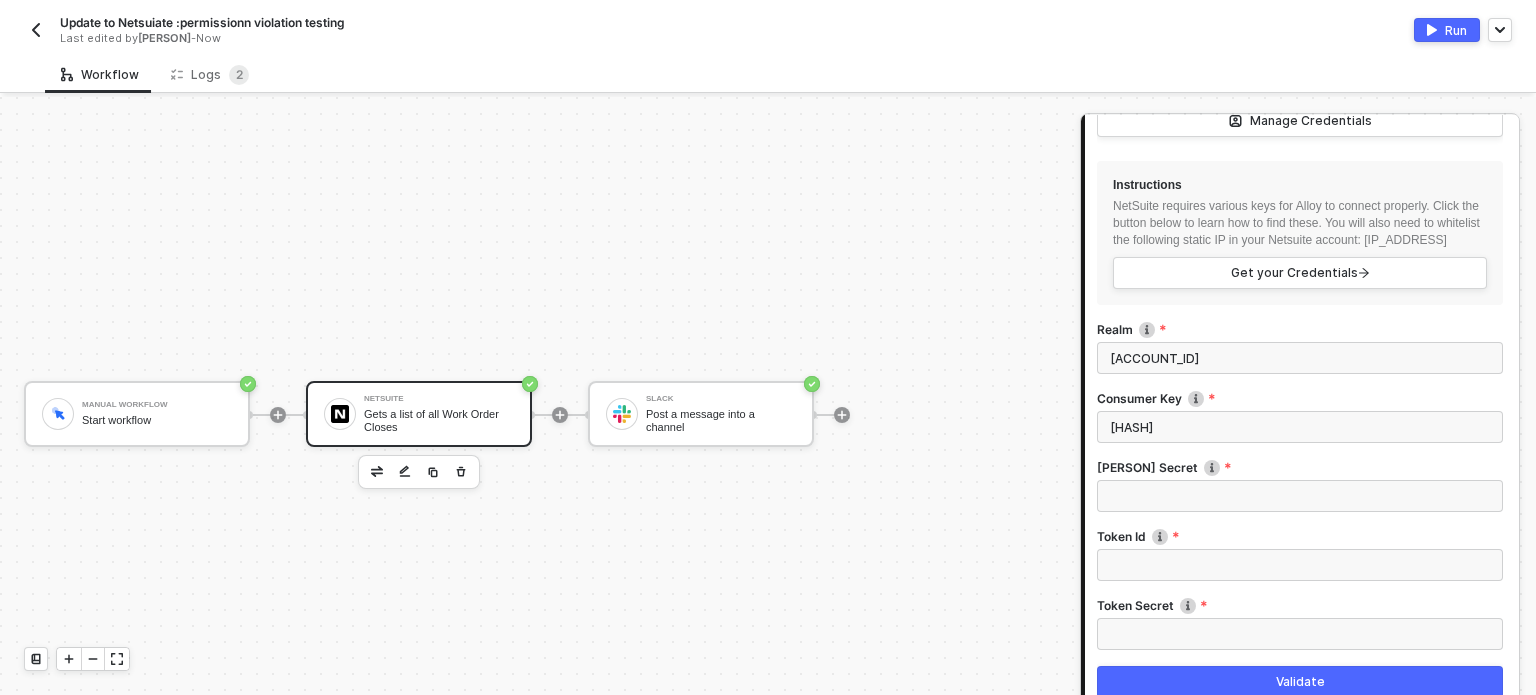 scroll, scrollTop: 0, scrollLeft: 92, axis: horizontal 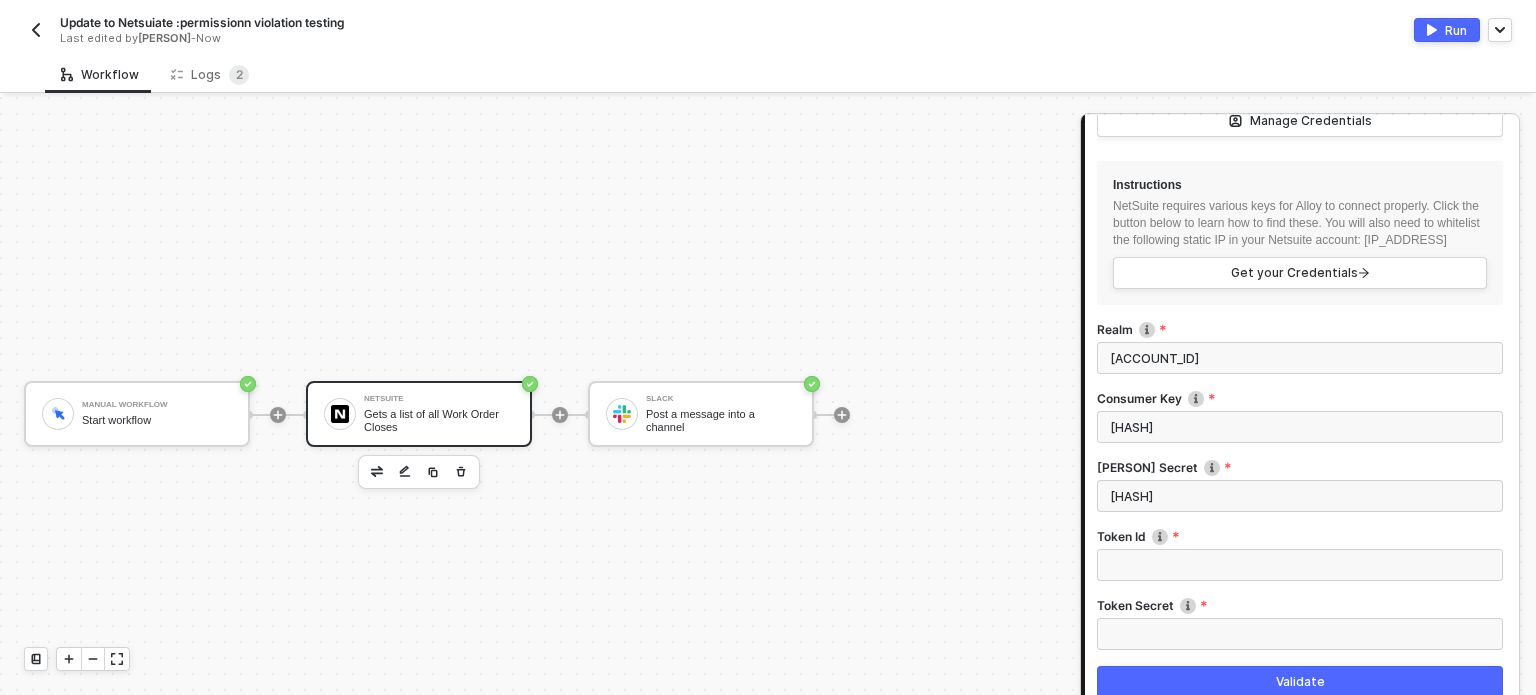 type on "bc740a10e7c4a34936bec65202ffb4258a116c6b23d1a44f8cdeed3e344c408f" 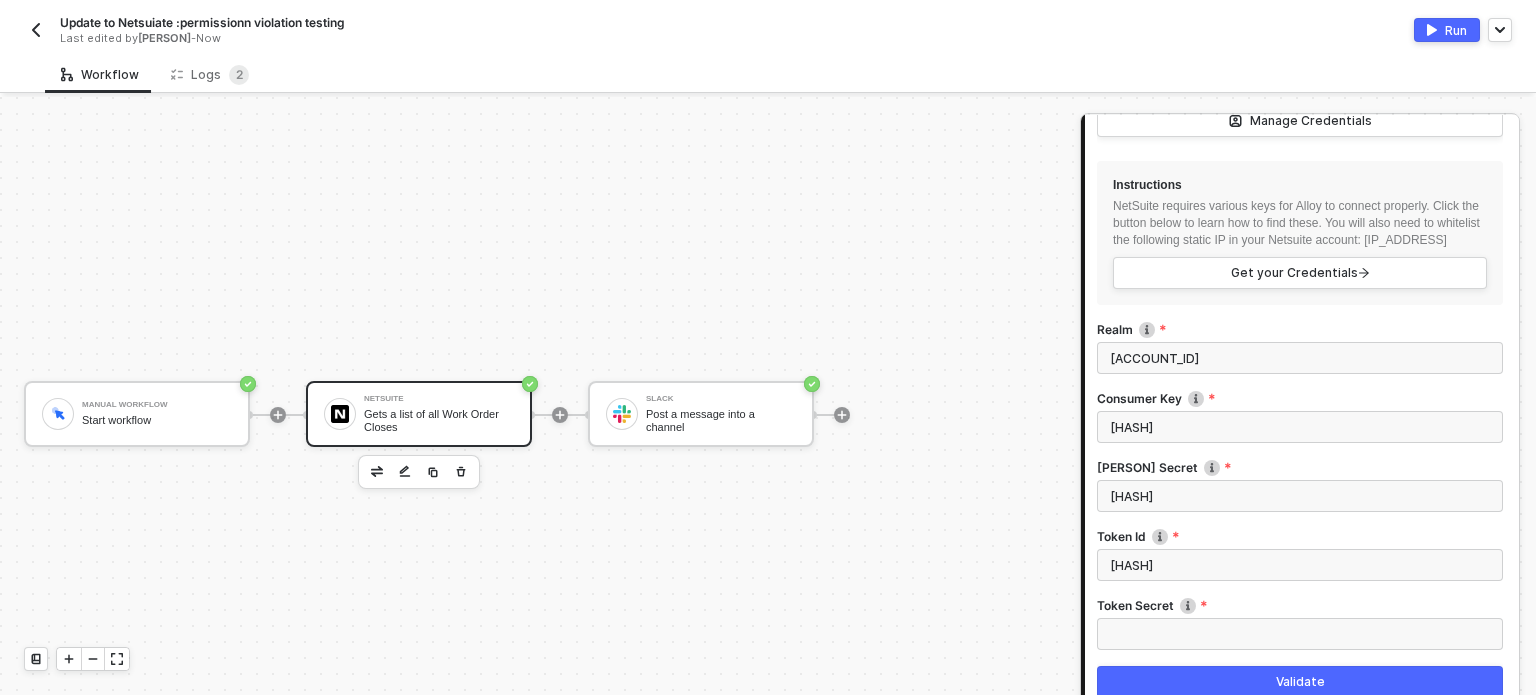 scroll, scrollTop: 0, scrollLeft: 81, axis: horizontal 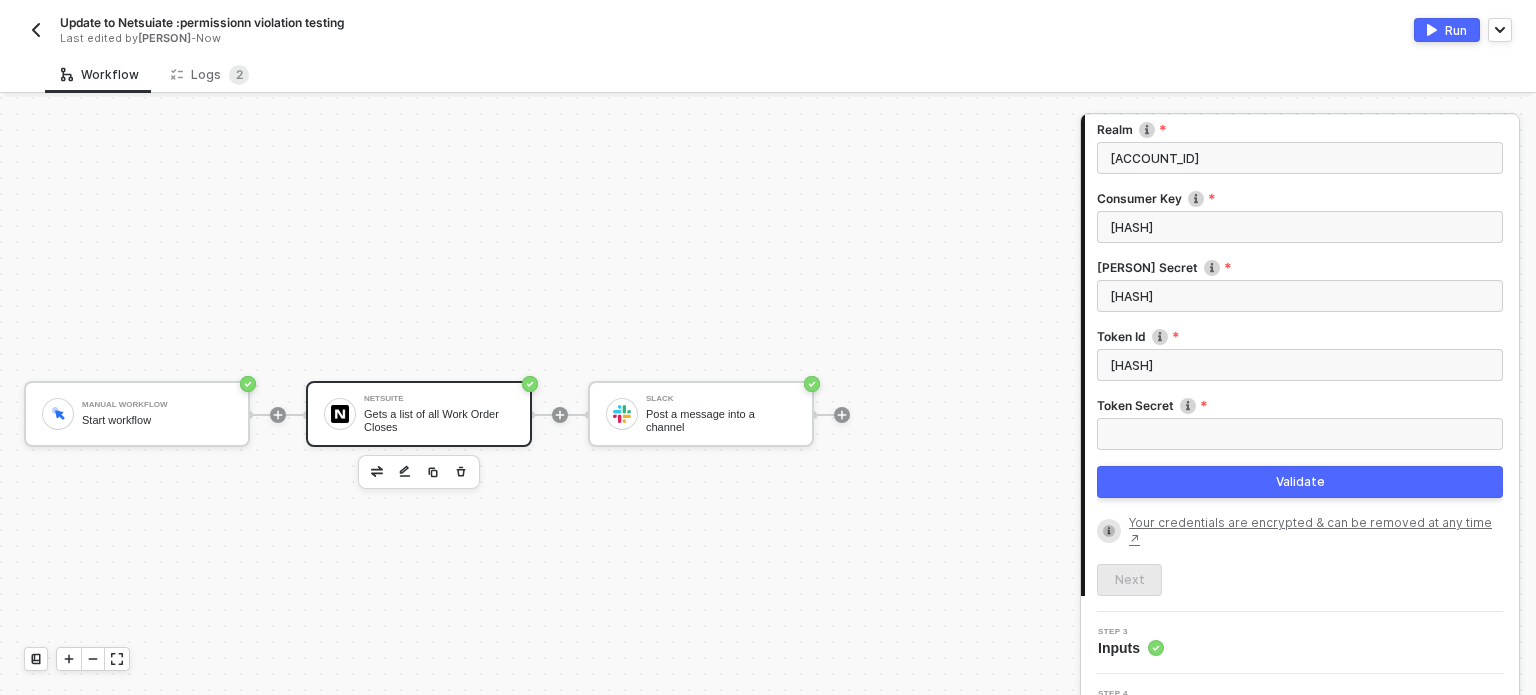 type on "f9d331b34bfadbbf0ec3a9dc262bf1ff2507e7d9ee3d31e0b75e862ed7c30ee6" 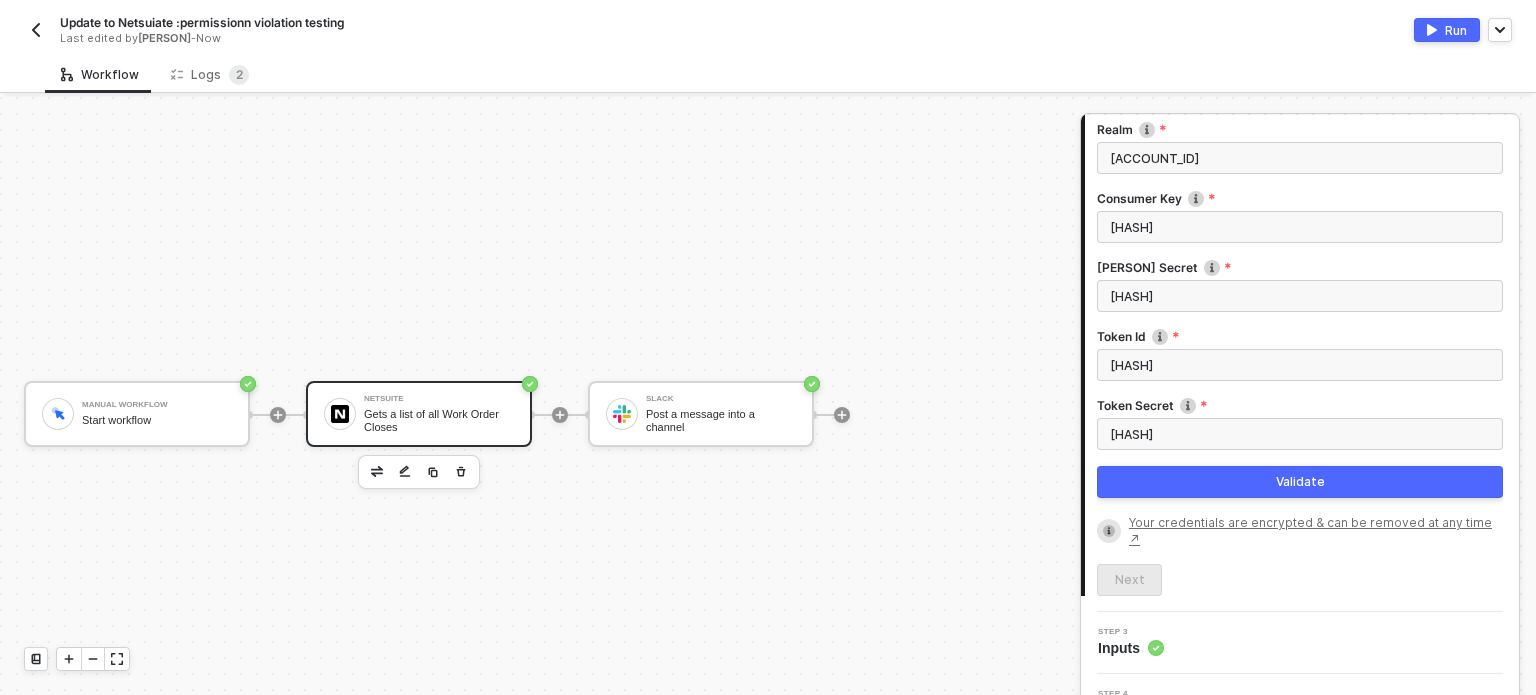 scroll, scrollTop: 0, scrollLeft: 92, axis: horizontal 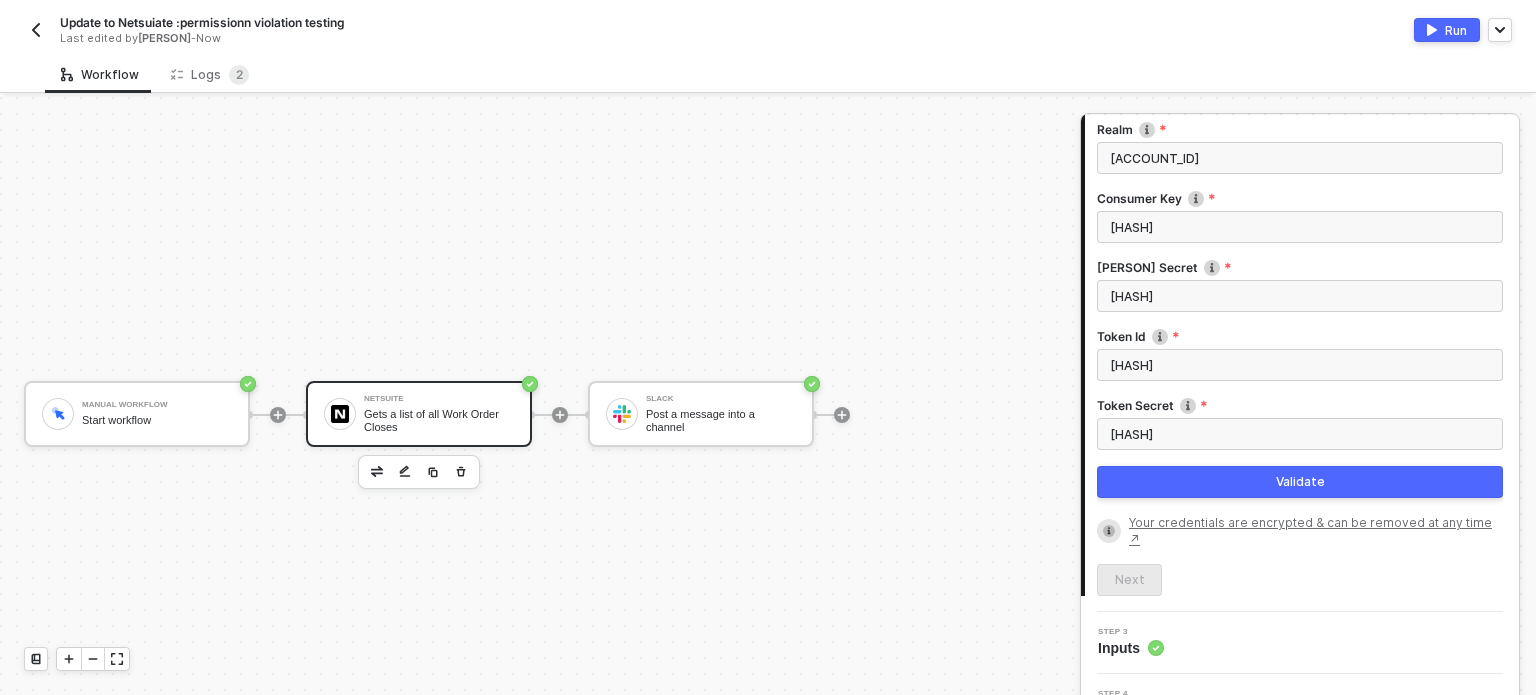 type on "d2e7505036b8337569776d40bf8da4595dd061c3288b82e1e6c20def17f00181" 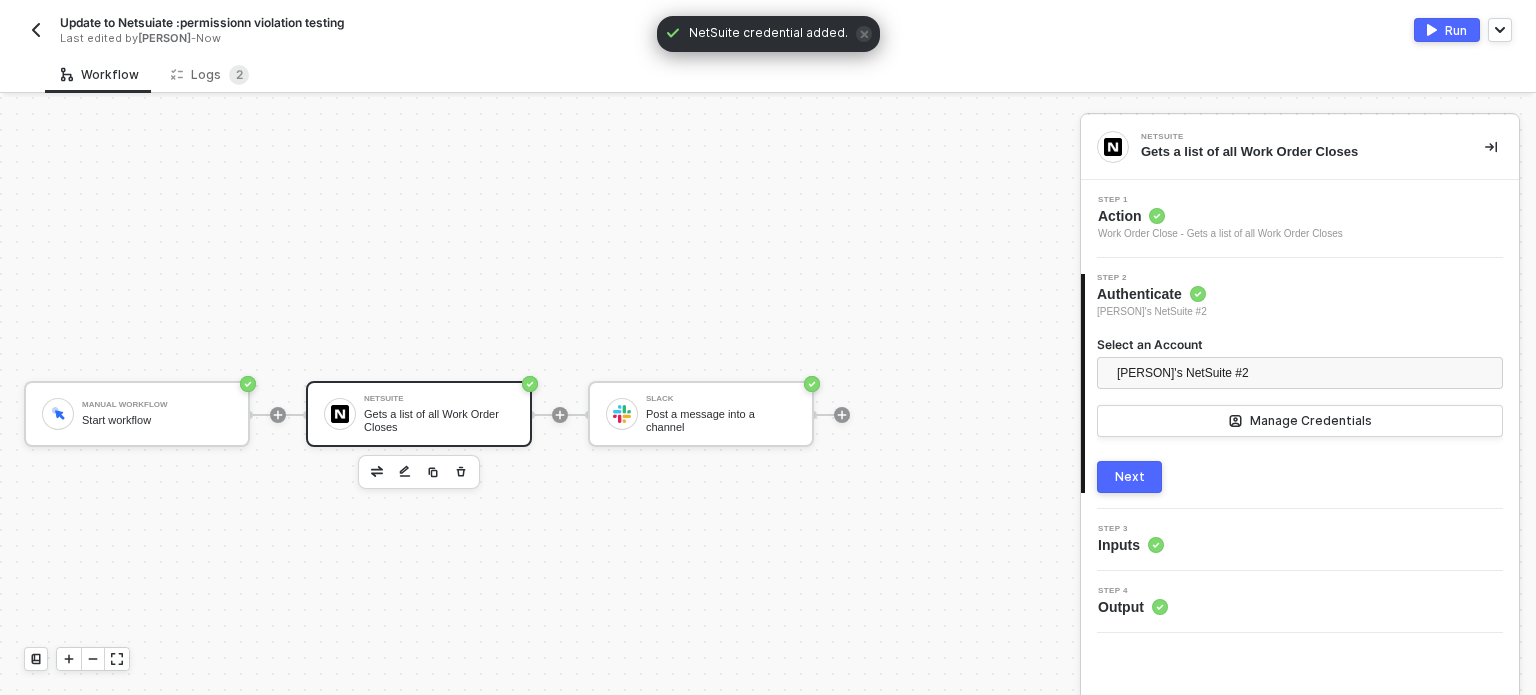 scroll, scrollTop: 0, scrollLeft: 0, axis: both 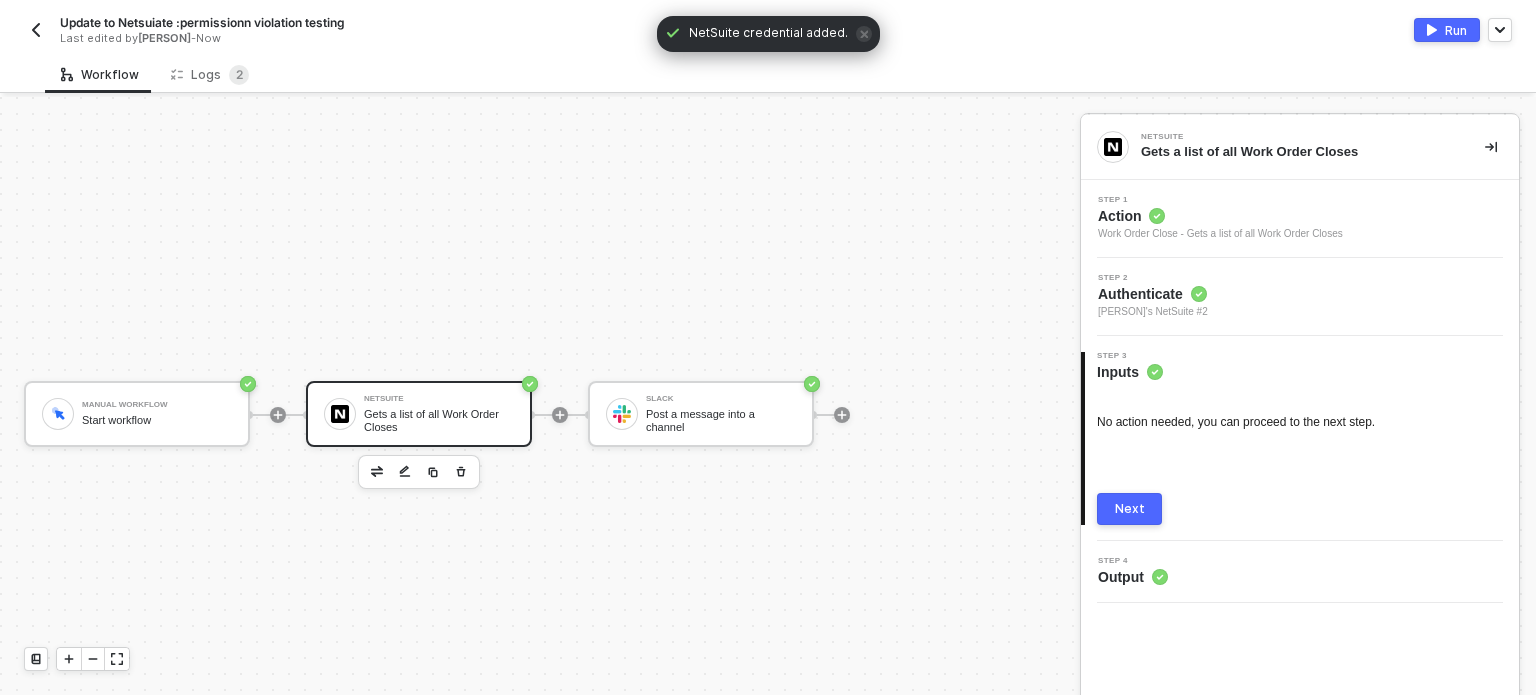 click on "Next" at bounding box center [1130, 509] 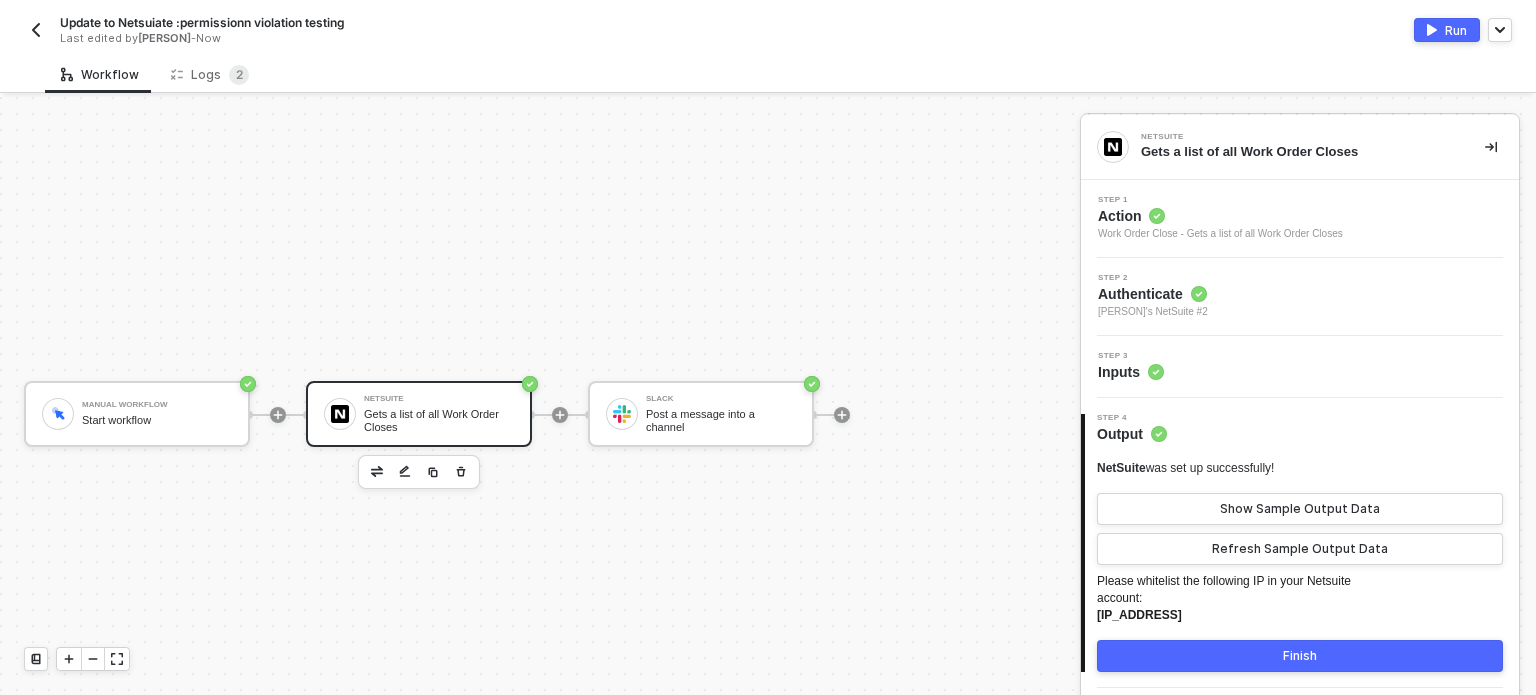 click on "NetSuite  was set up successfully! Show Sample Output Data Refresh Sample Output Data Please whitelist the following IP in your Netsuite   account: 3.211.13.53 Finish" at bounding box center (1300, 566) 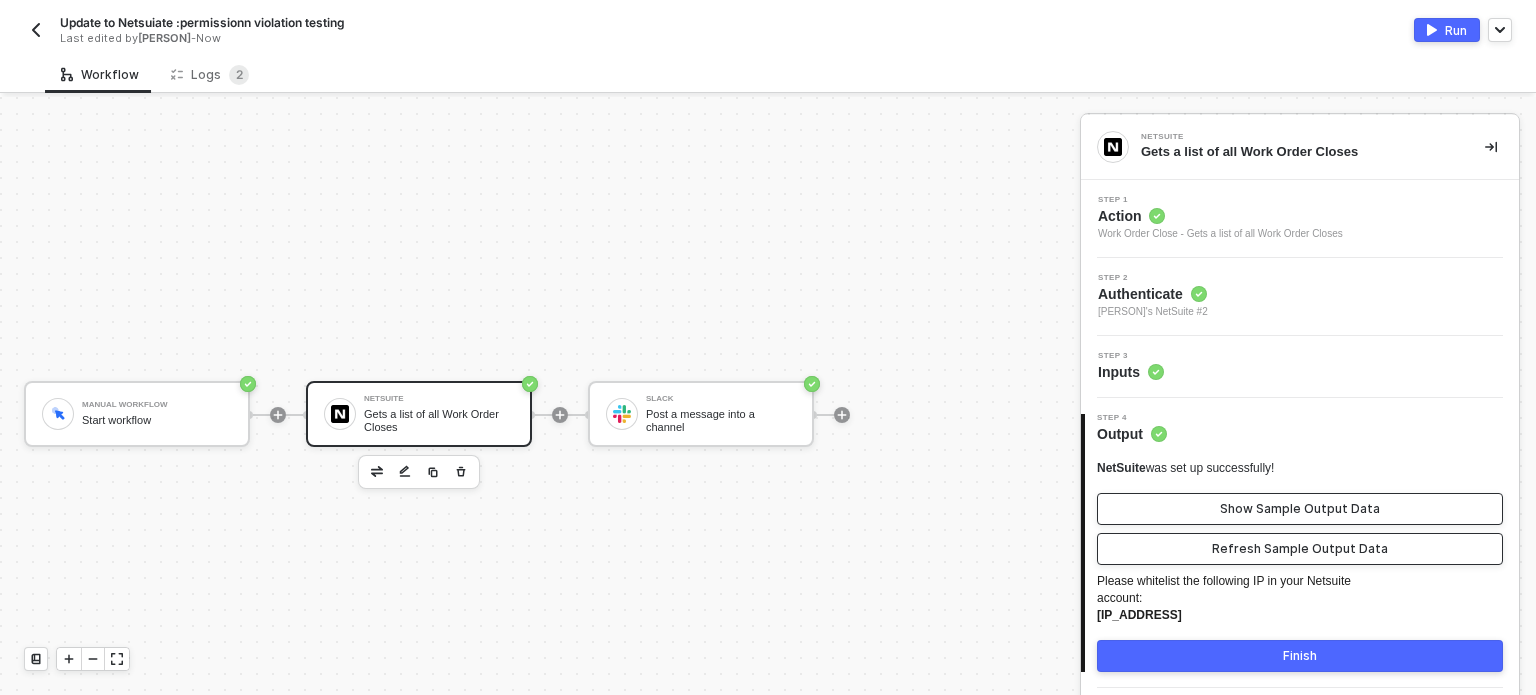 drag, startPoint x: 1197, startPoint y: 541, endPoint x: 1216, endPoint y: 516, distance: 31.400637 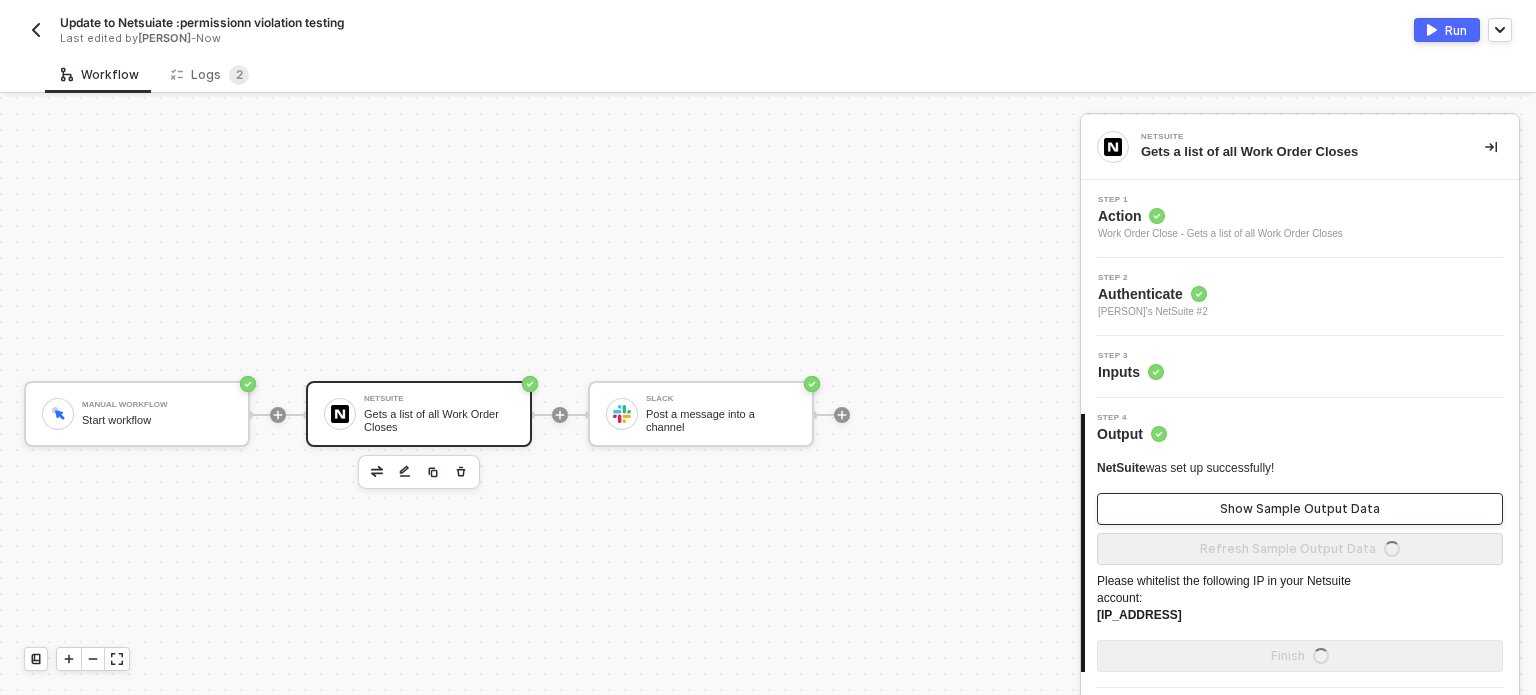 click on "Show Sample Output Data" at bounding box center (1300, 509) 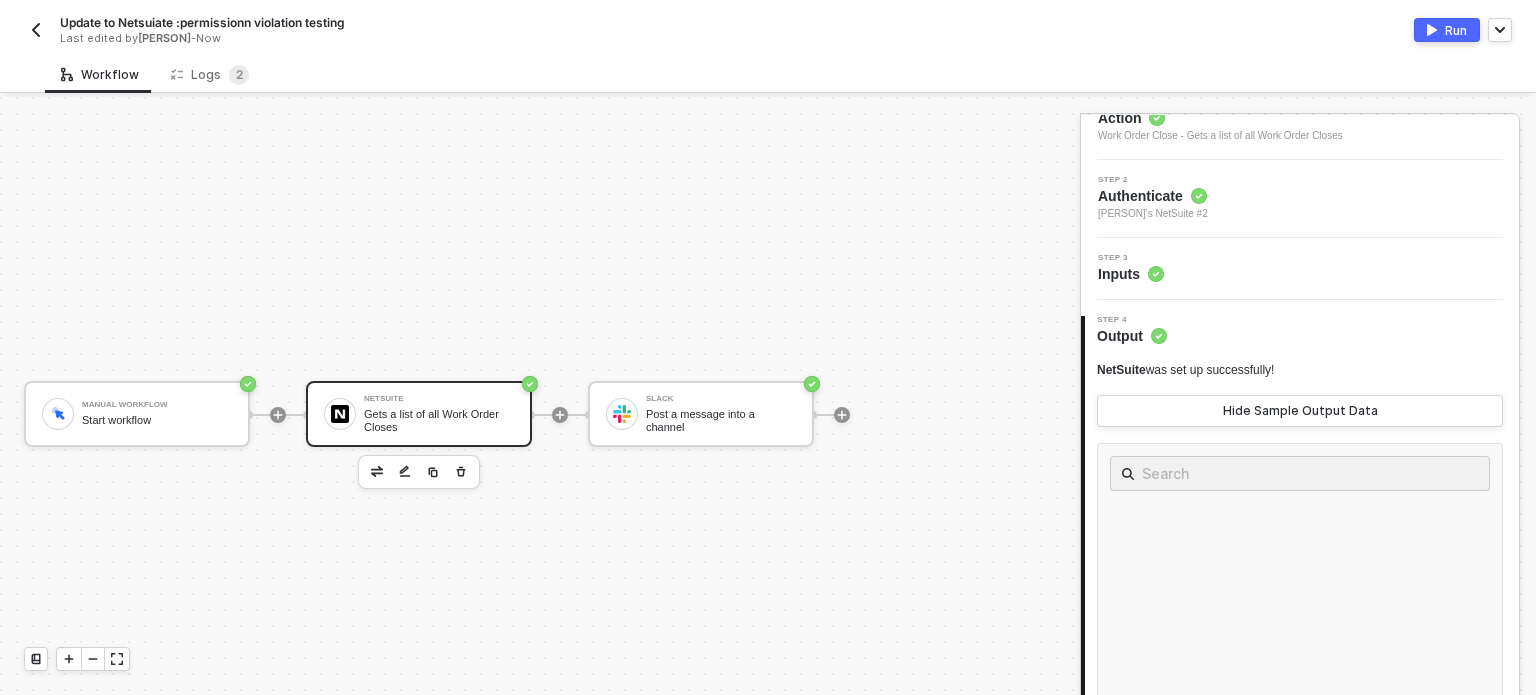 scroll, scrollTop: 200, scrollLeft: 0, axis: vertical 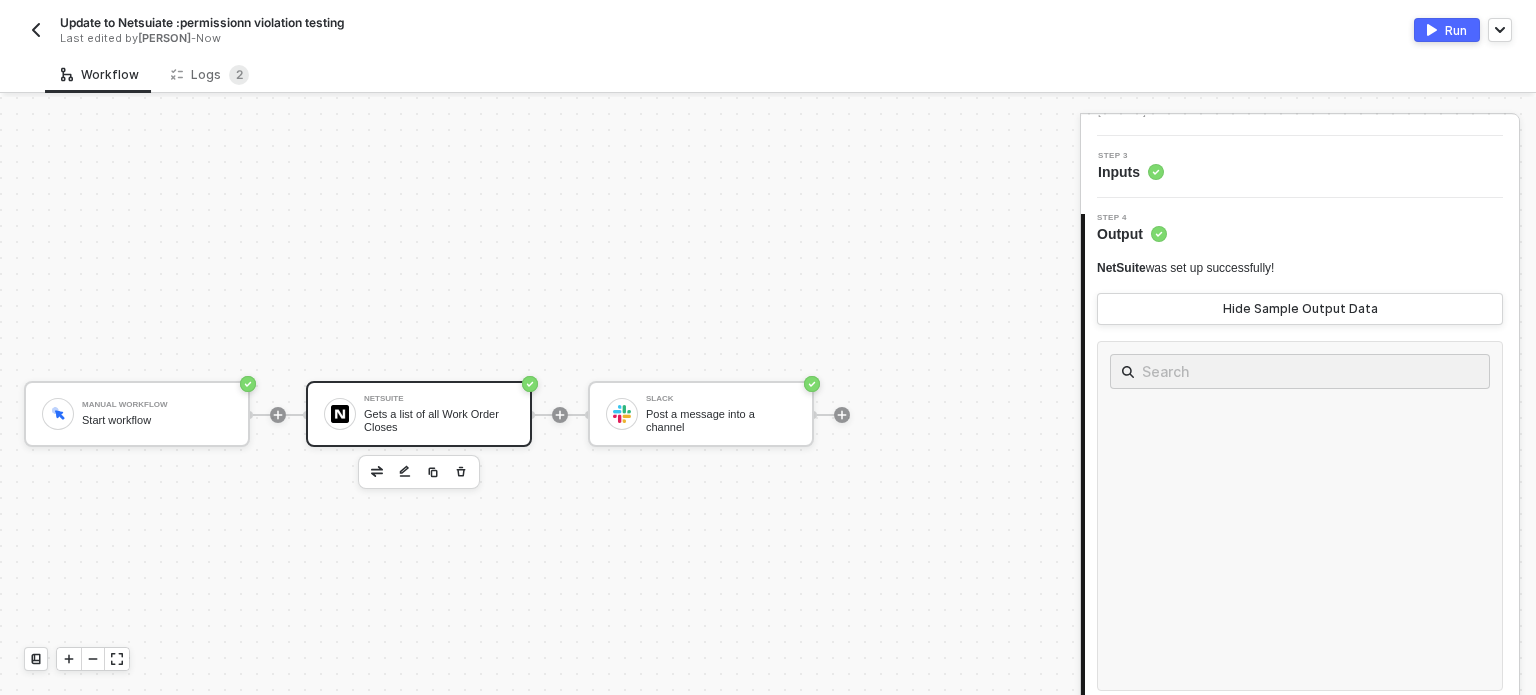 click on "Run" at bounding box center [1456, 30] 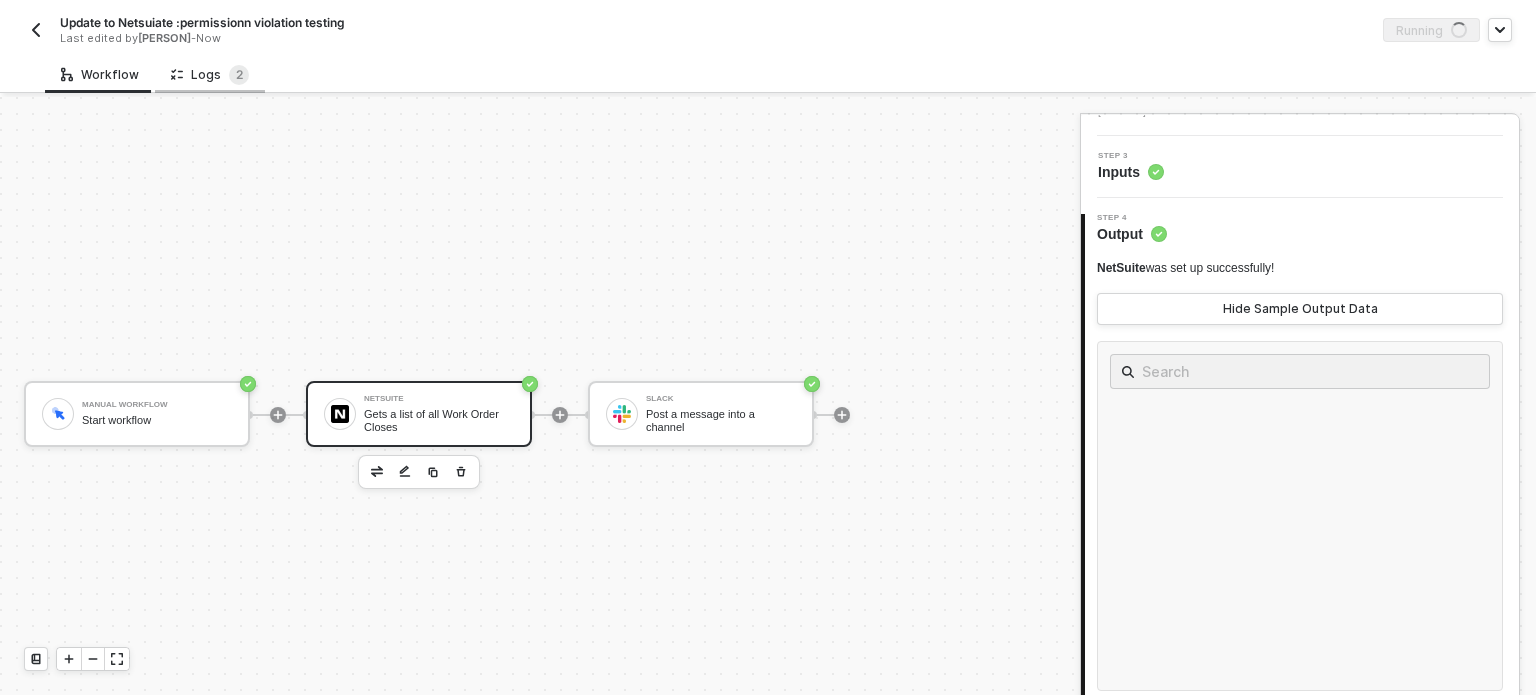 click on "Logs 2" at bounding box center (210, 75) 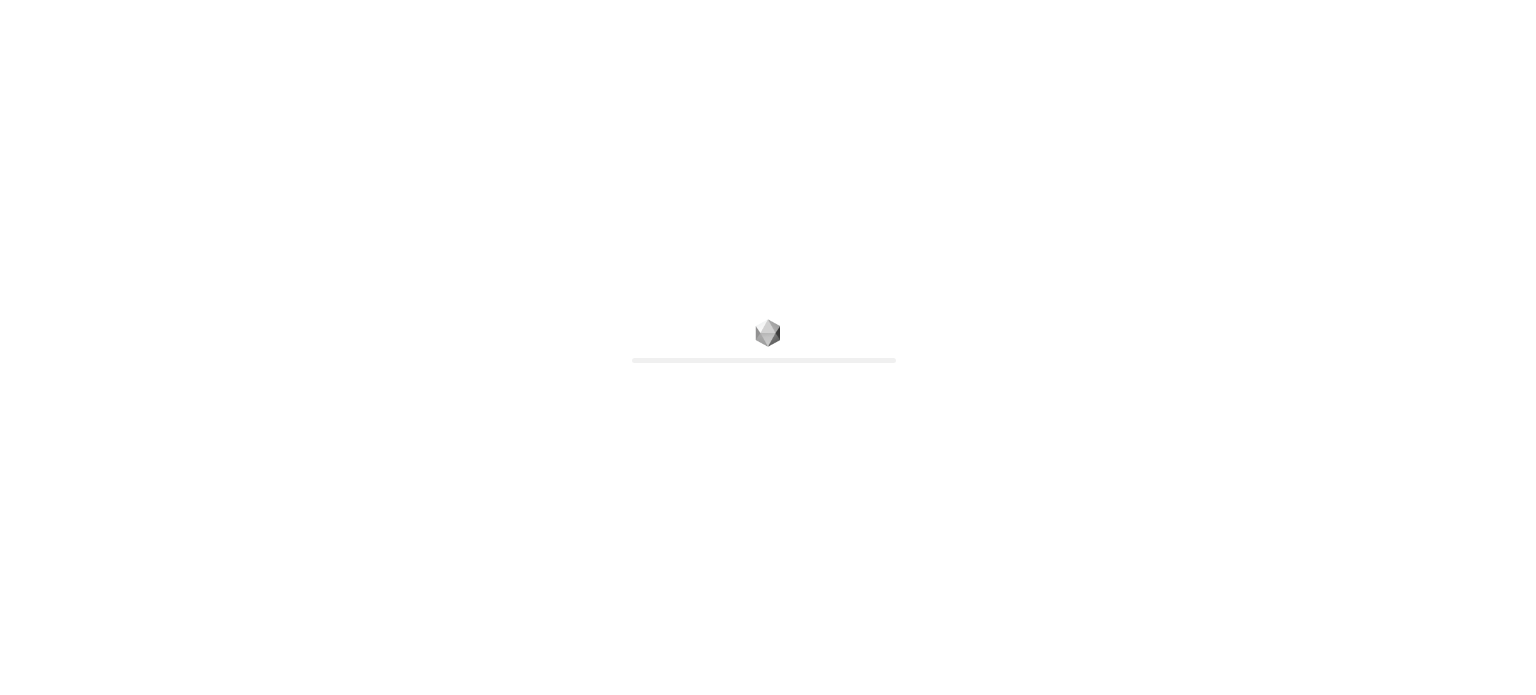 scroll, scrollTop: 0, scrollLeft: 0, axis: both 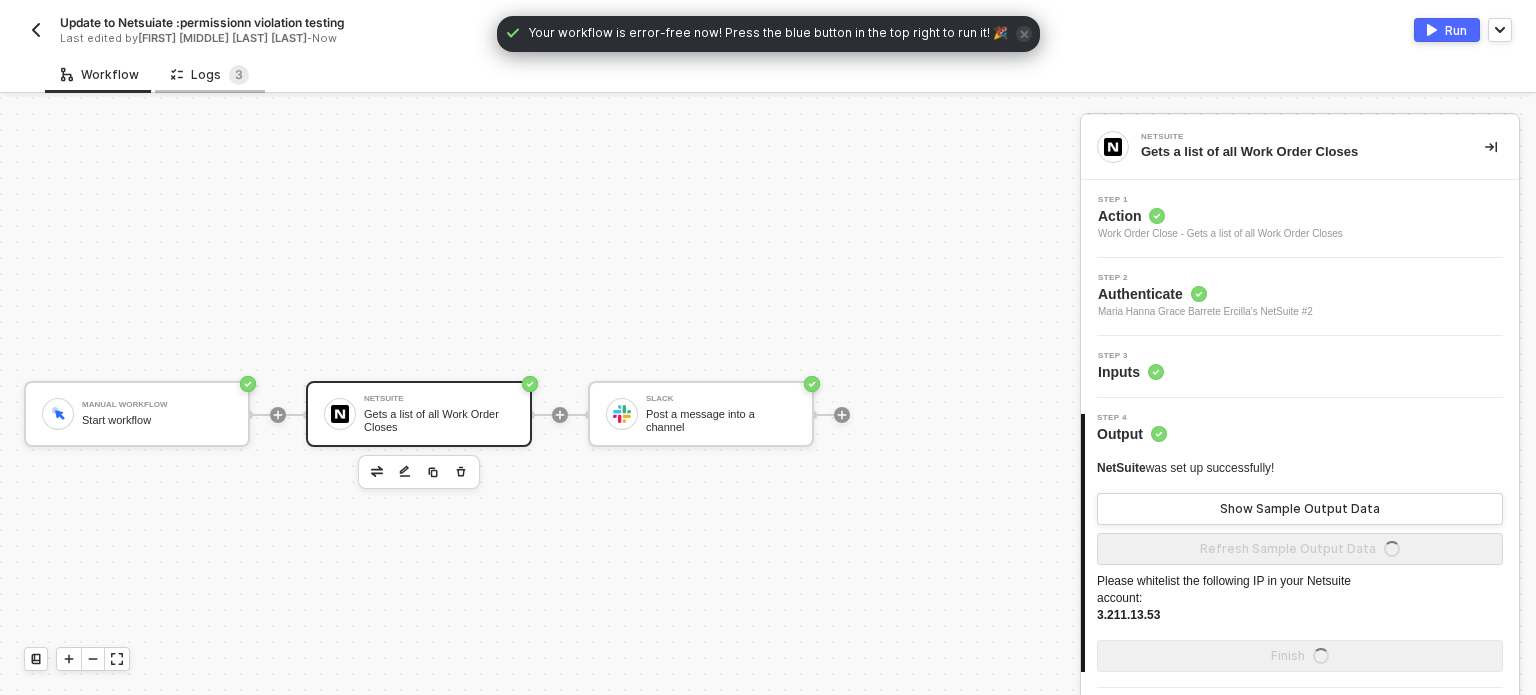 click at bounding box center [177, 74] 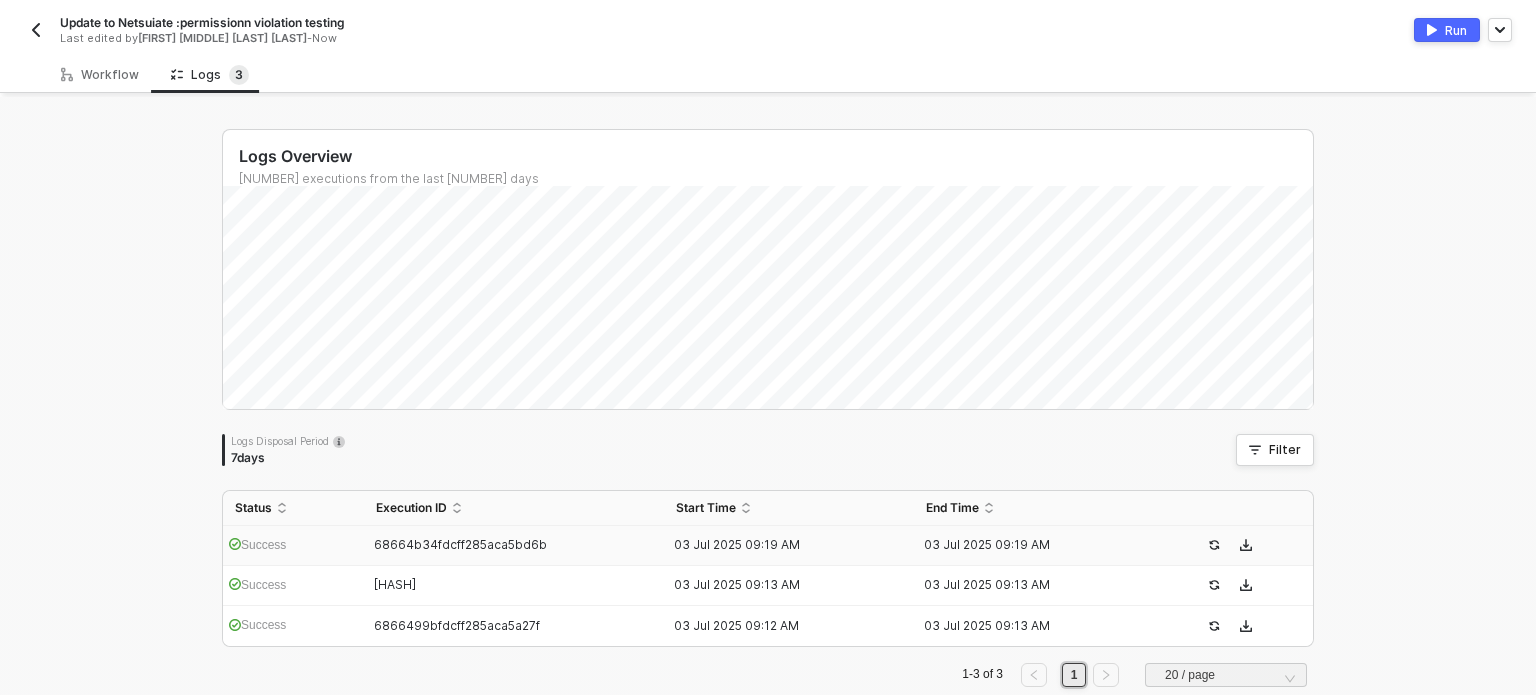 click on "Success" at bounding box center (293, 546) 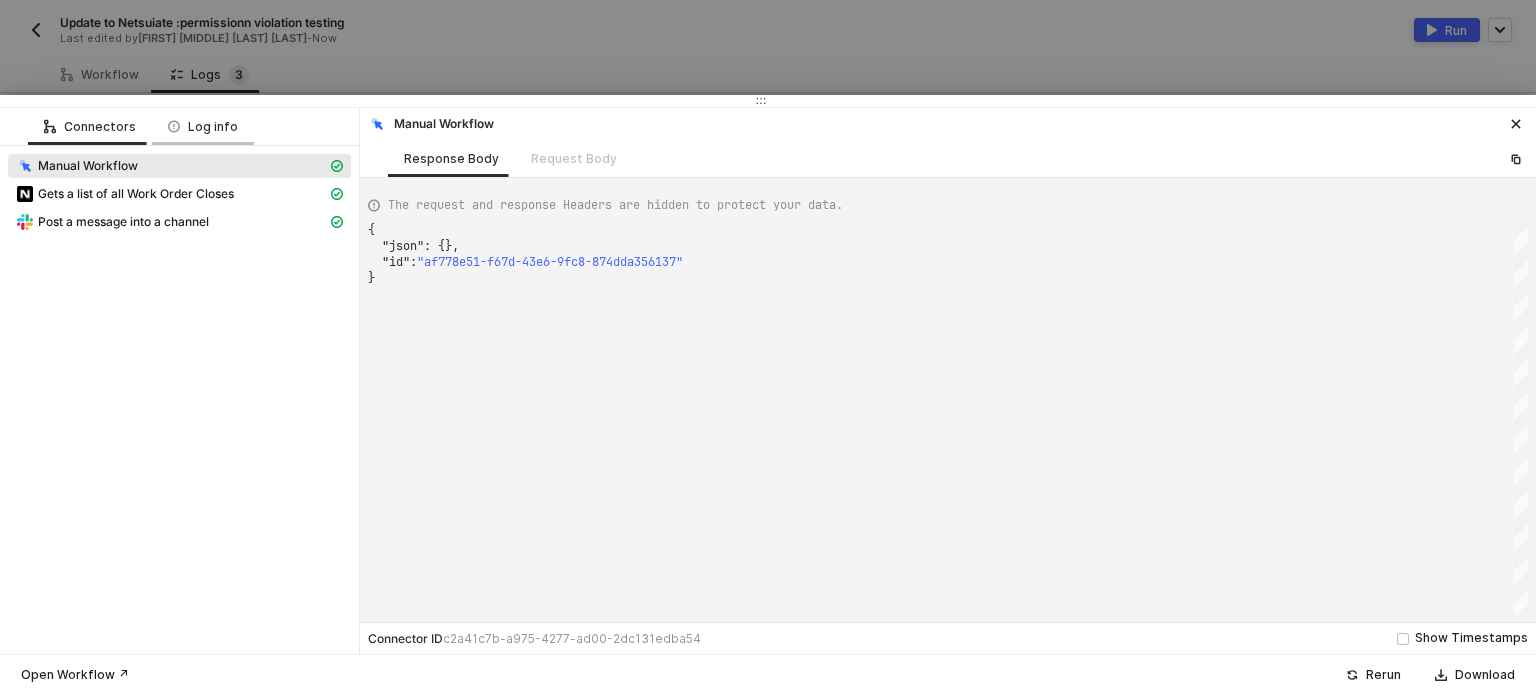 click on "Log info" at bounding box center (203, 127) 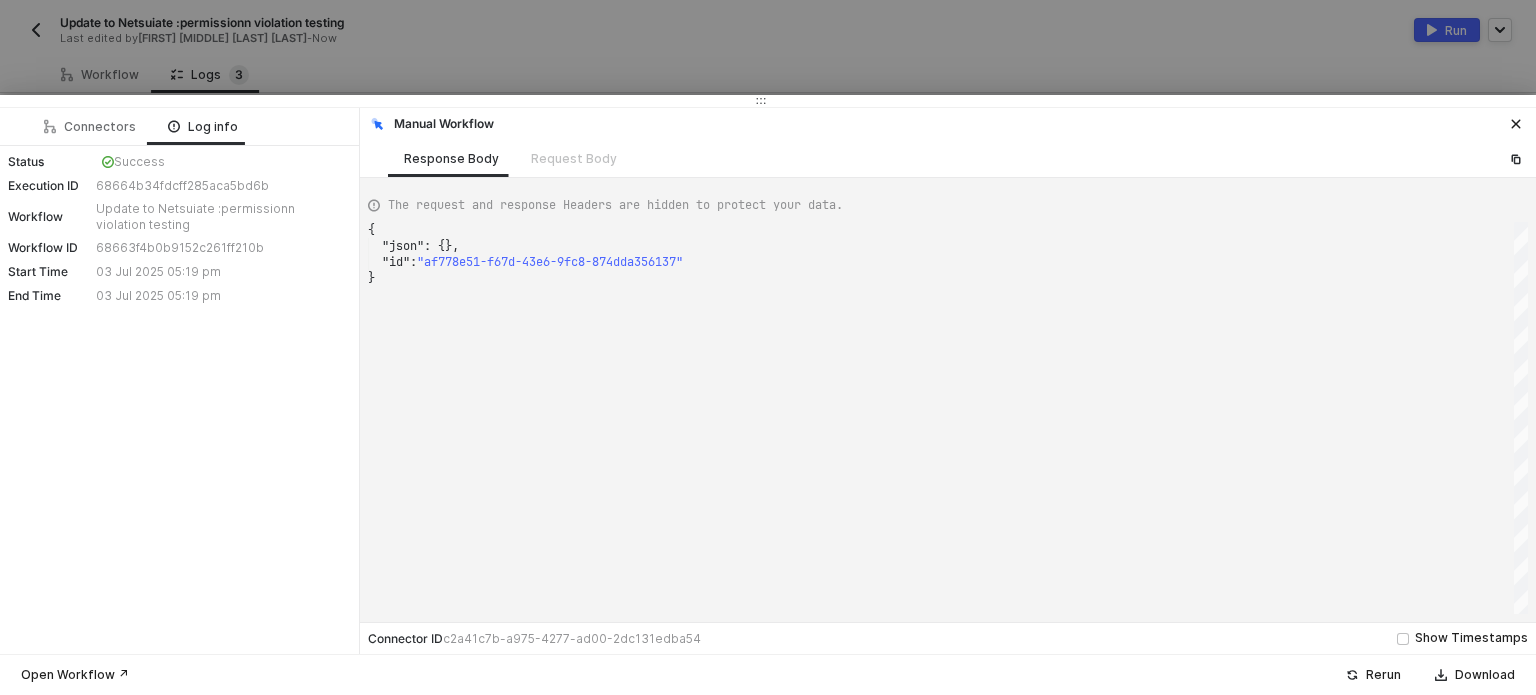 click on "Update to Netsuiate :permissionn violation testing" at bounding box center (221, 162) 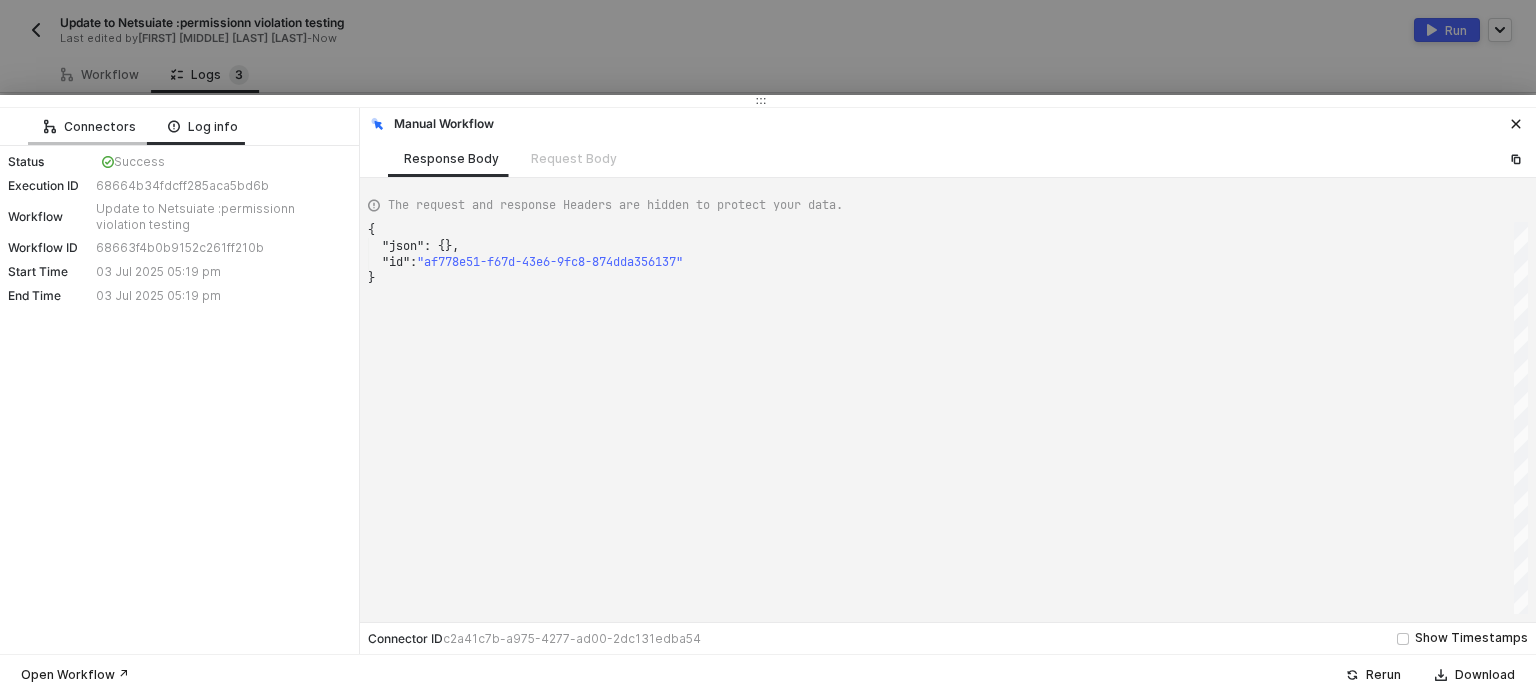 click on "Connectors" at bounding box center [90, 127] 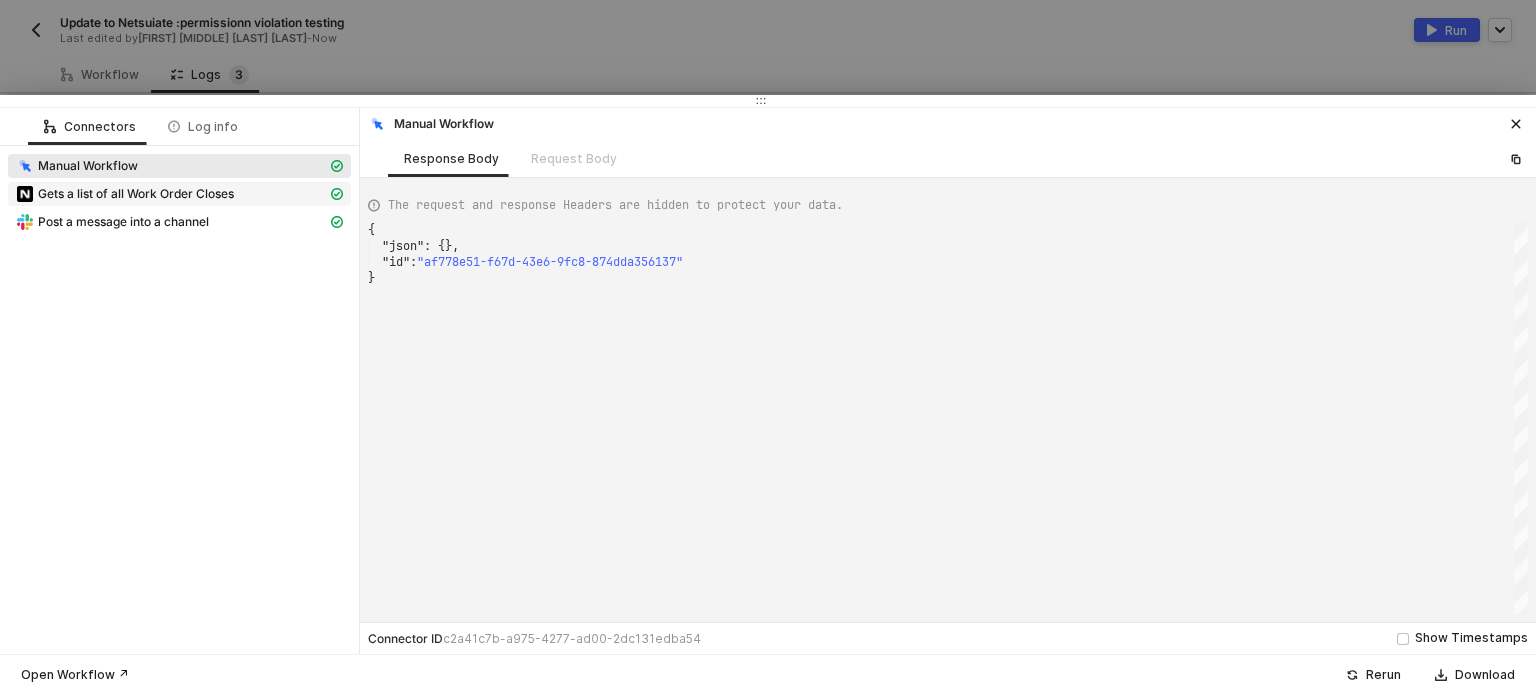 click on "Gets a list of all Work Order Closes" at bounding box center (88, 166) 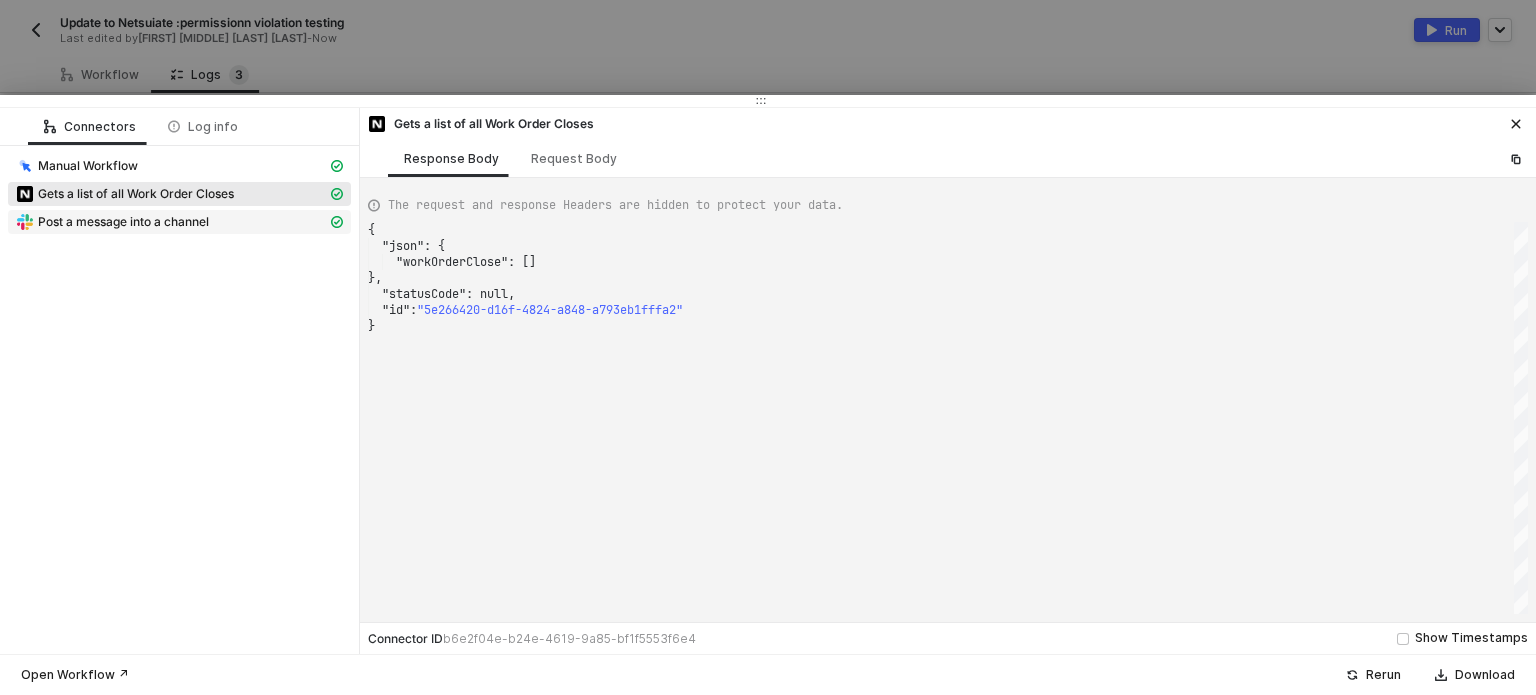 click on "Post a message into a channel" at bounding box center [123, 222] 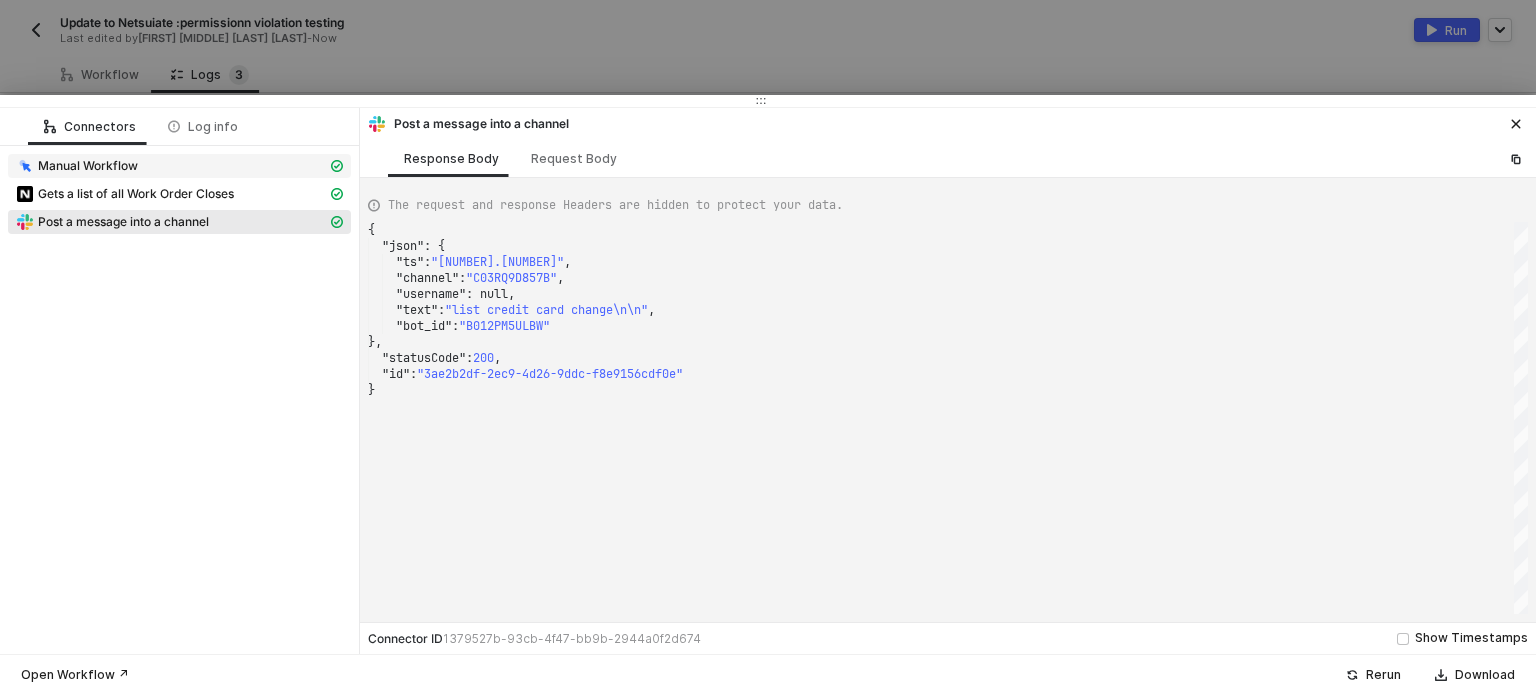 click on "Manual Workflow" at bounding box center (171, 166) 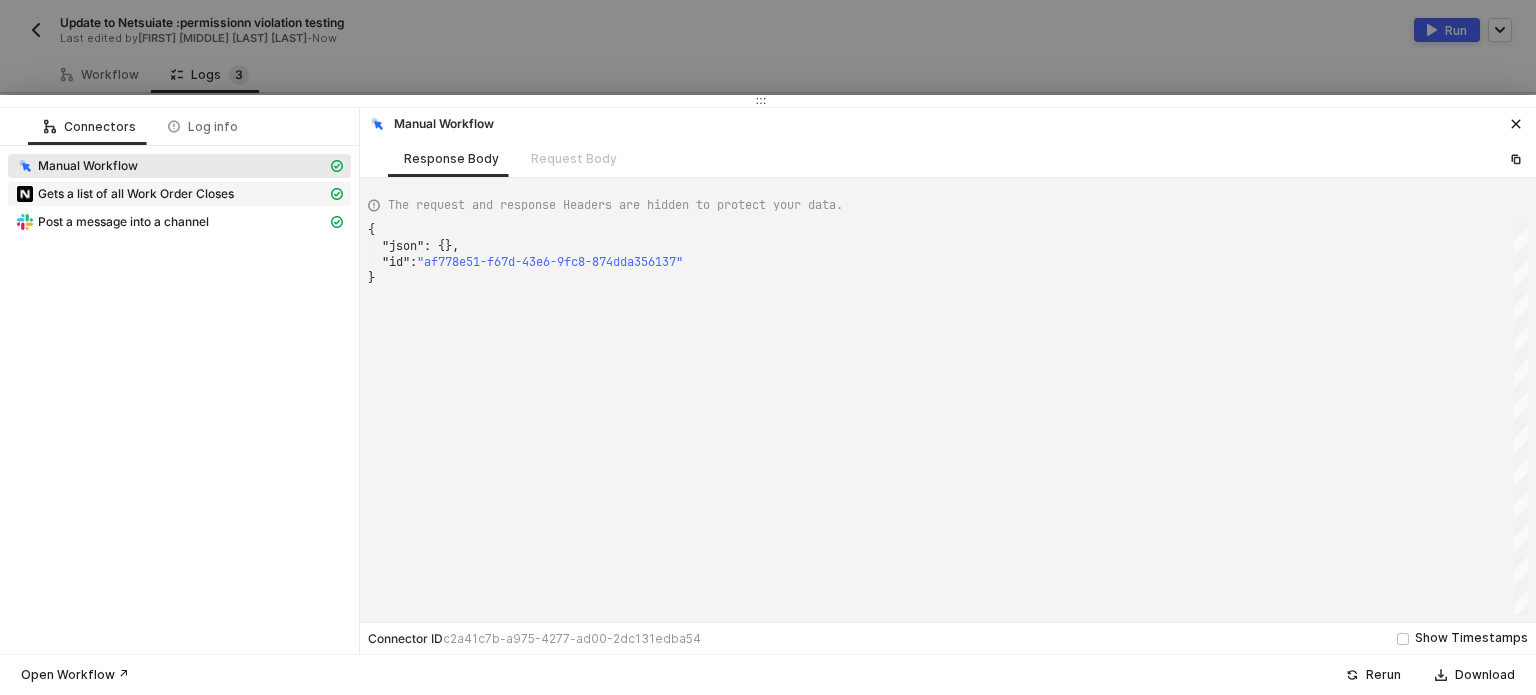 drag, startPoint x: 187, startPoint y: 195, endPoint x: 165, endPoint y: 185, distance: 24.166092 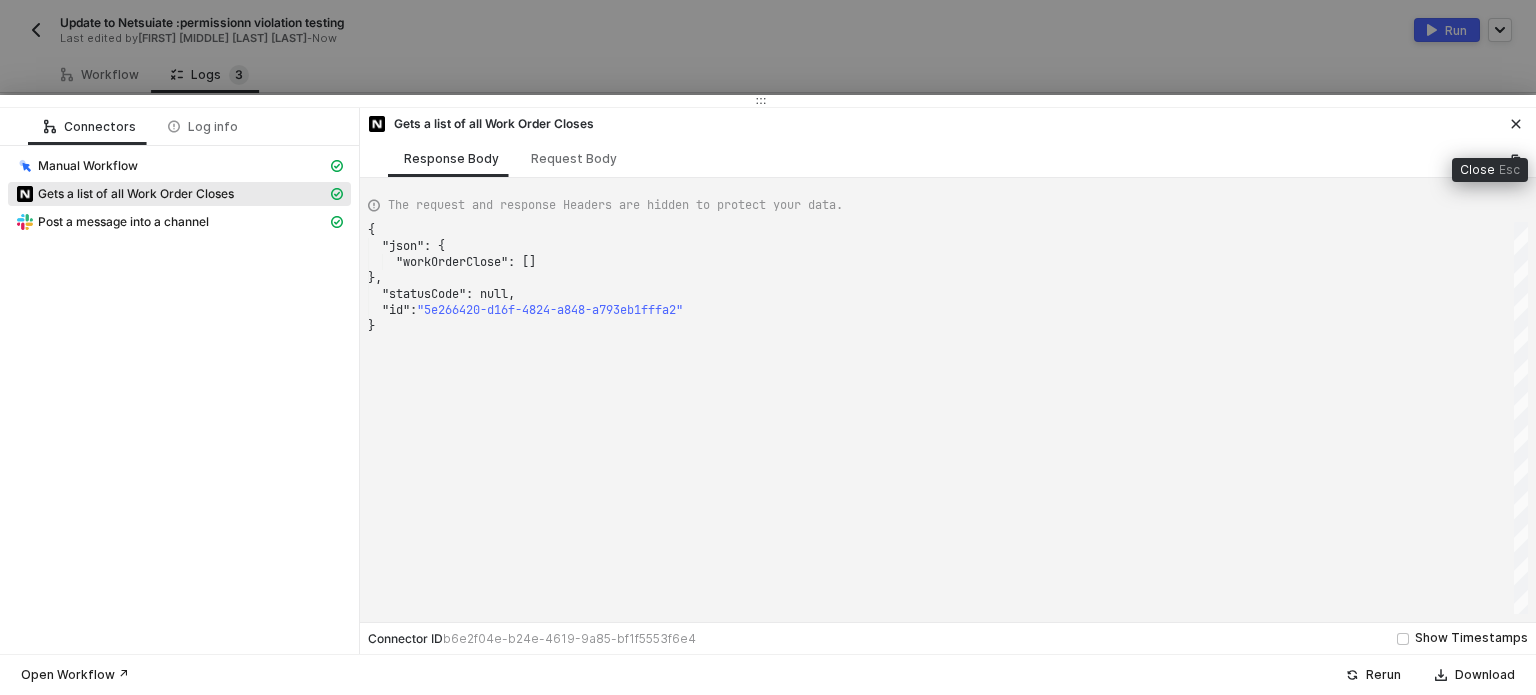 click at bounding box center [1516, 124] 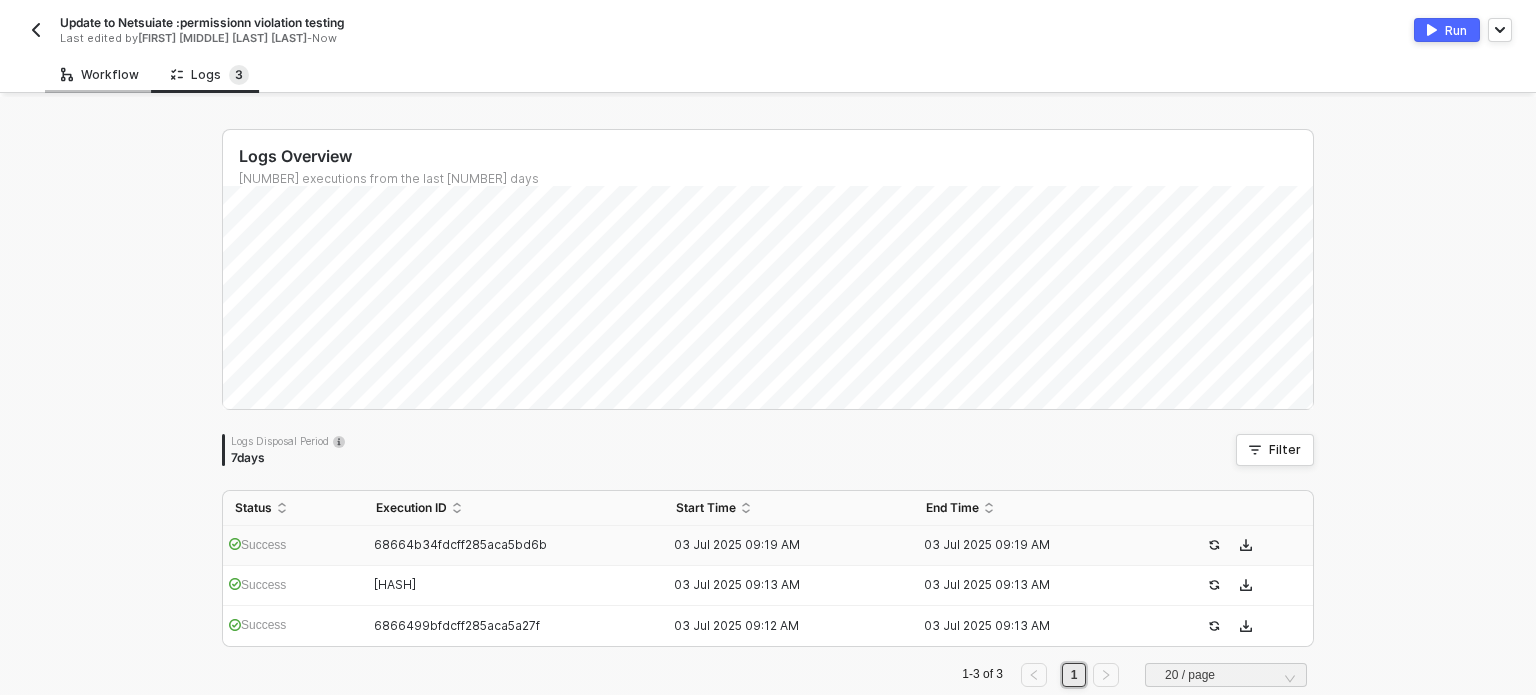 click on "Workflow" at bounding box center [100, 75] 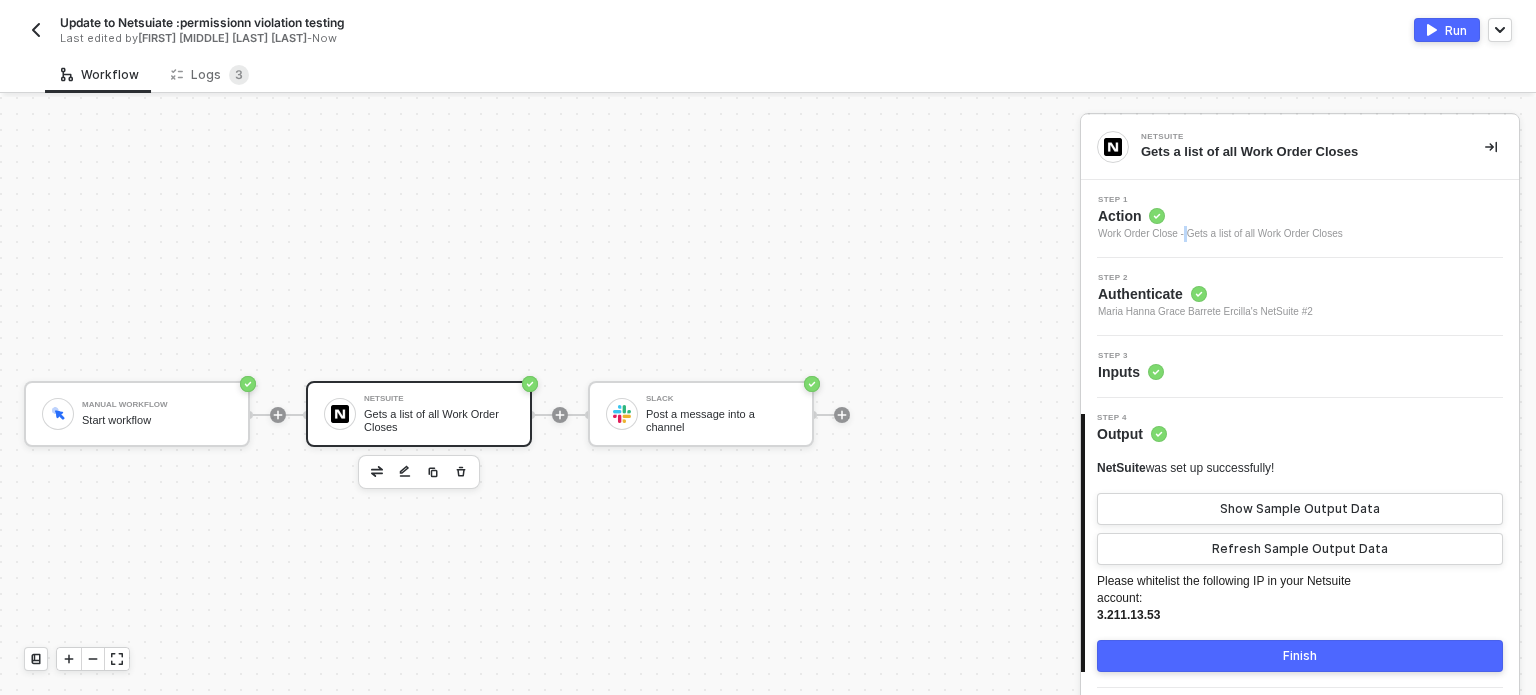 click on "Work Order Close - Gets a list of all Work Order Closes" at bounding box center [1220, 234] 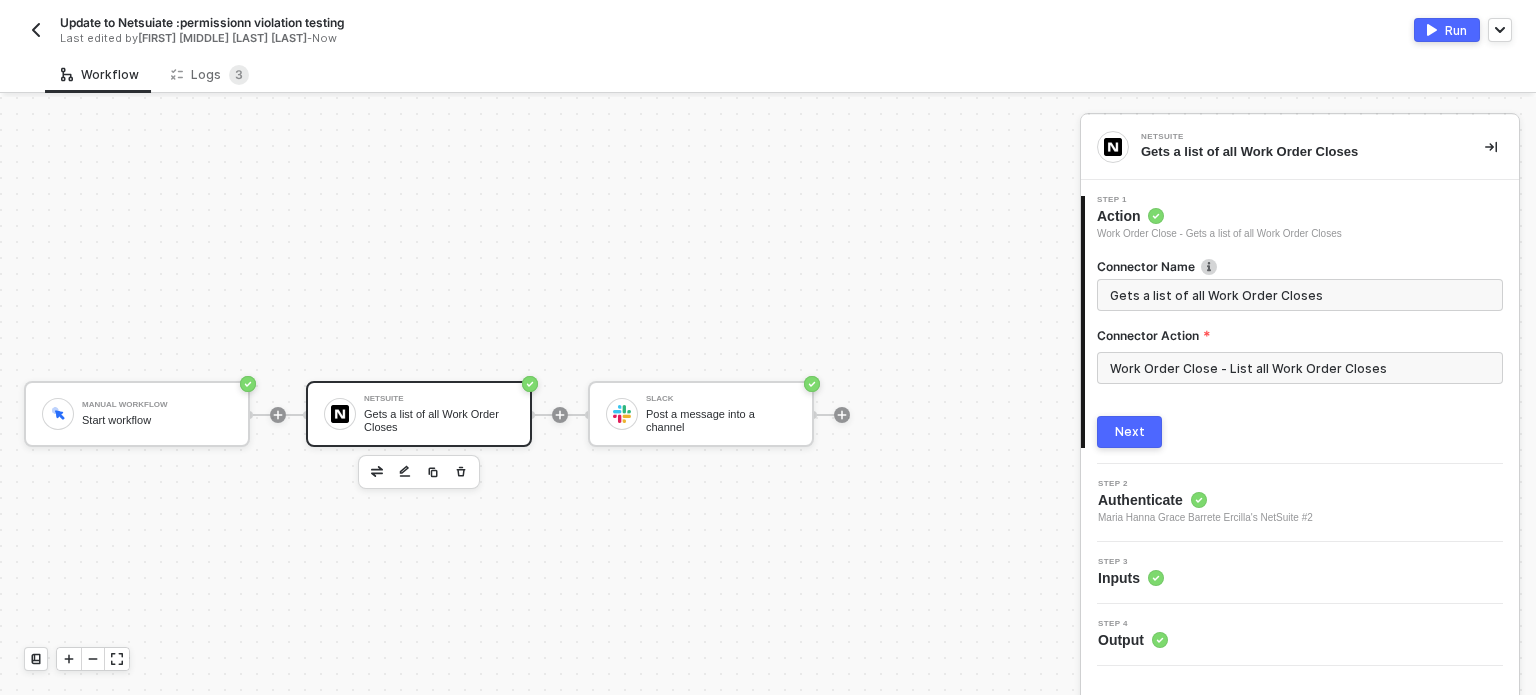 click on "Work Order Close - List all Work Order Closes" at bounding box center (1300, 376) 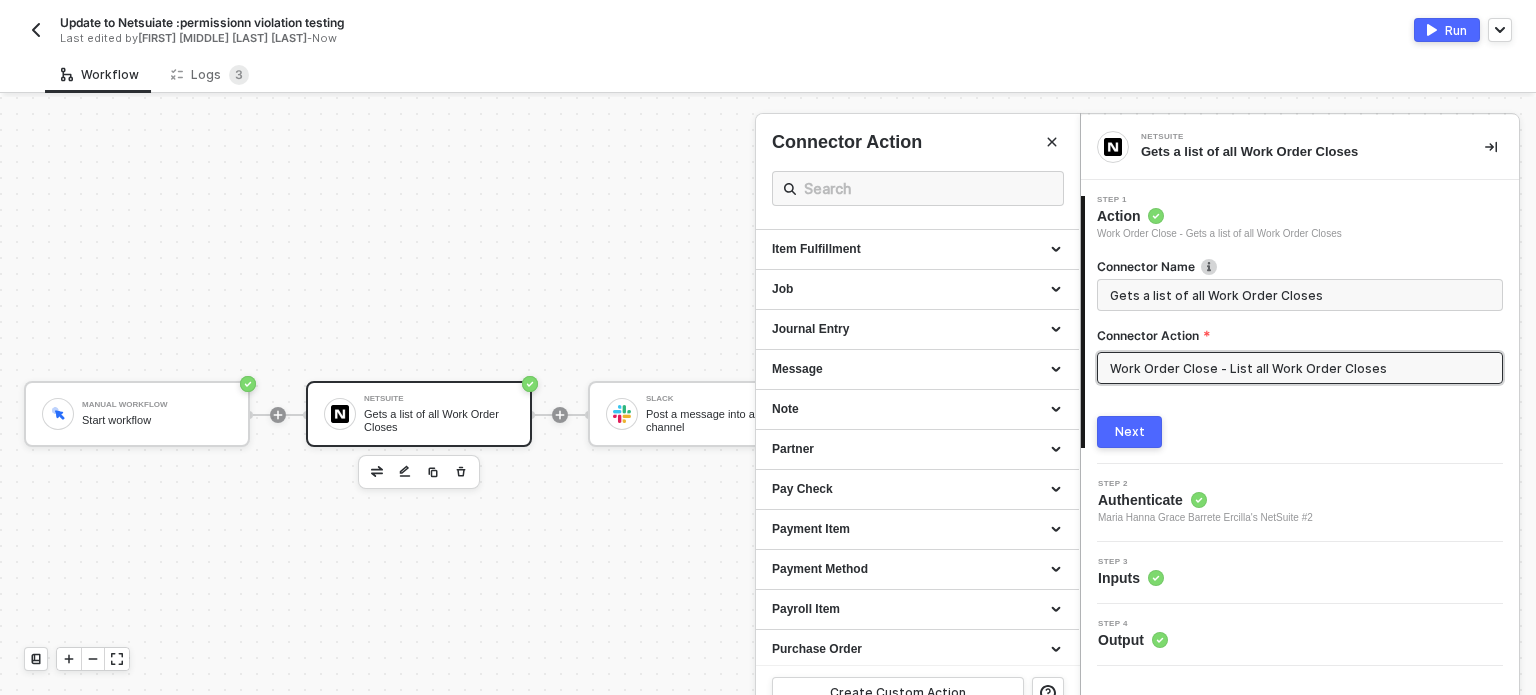 scroll, scrollTop: 2061, scrollLeft: 0, axis: vertical 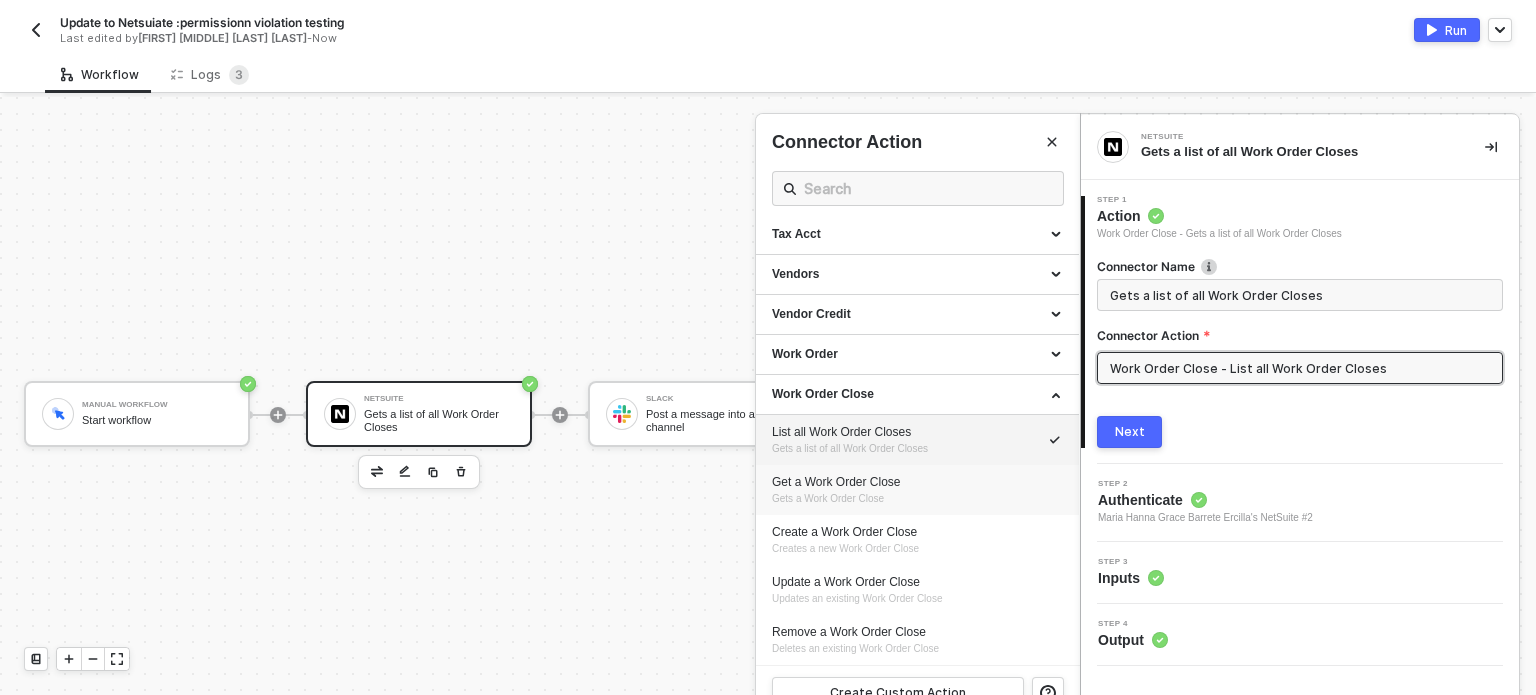 click on "Get a Work Order Close" at bounding box center [917, 482] 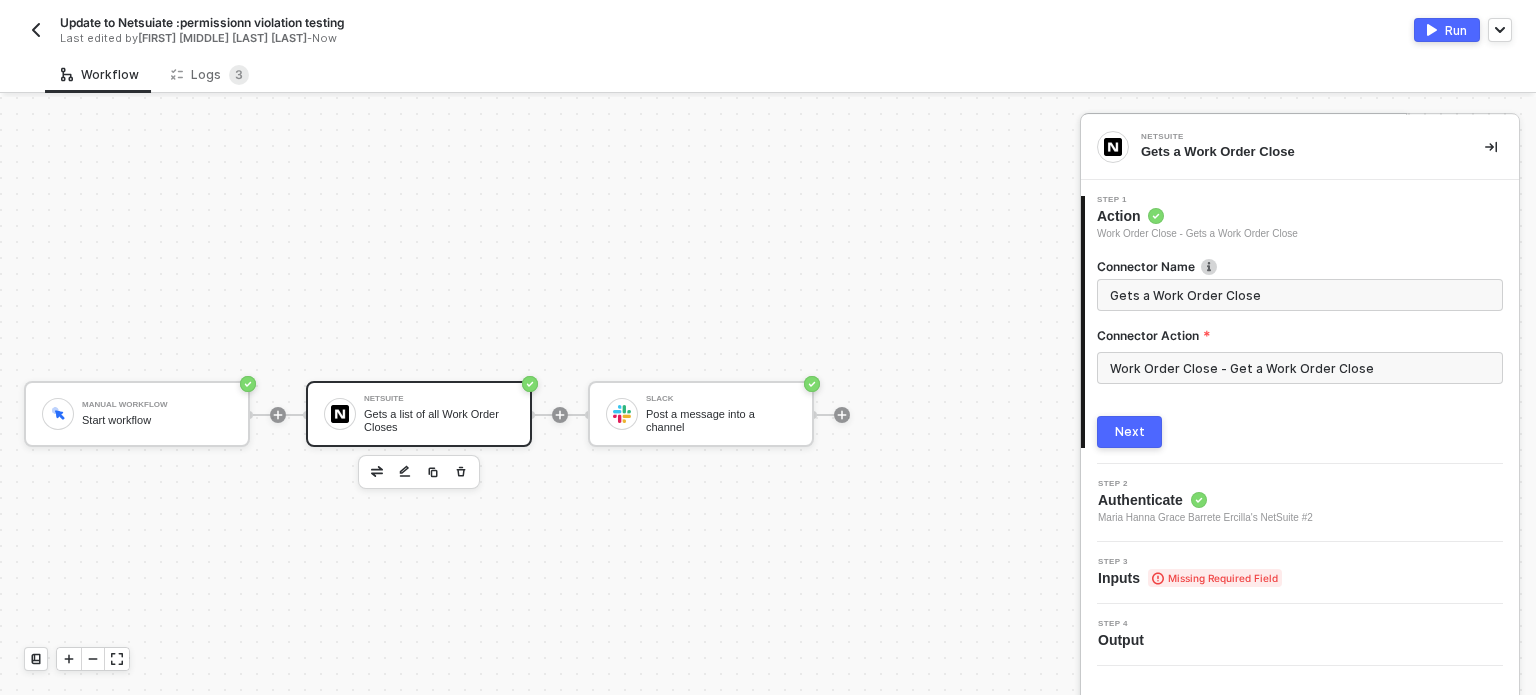 click on "Next" at bounding box center (1130, 432) 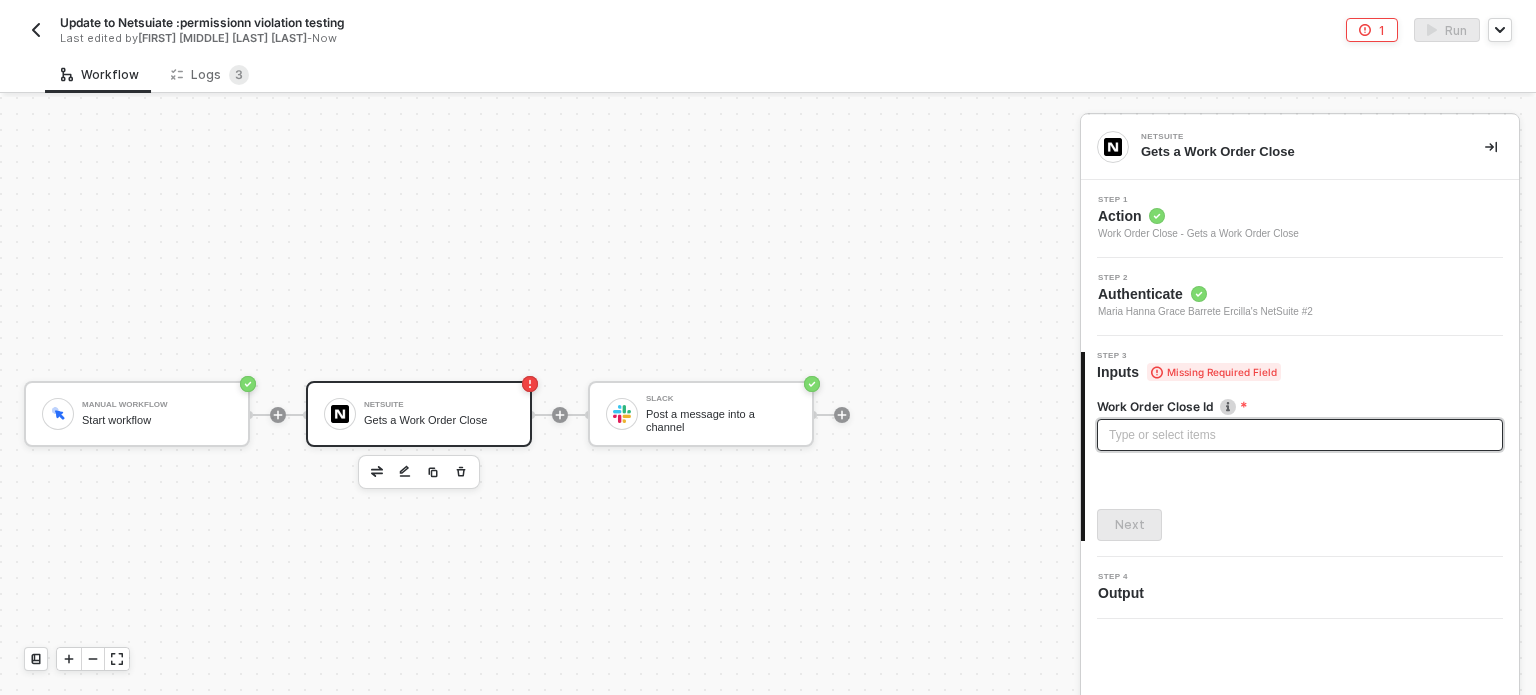 click on "Type or select items ﻿" at bounding box center [1300, 435] 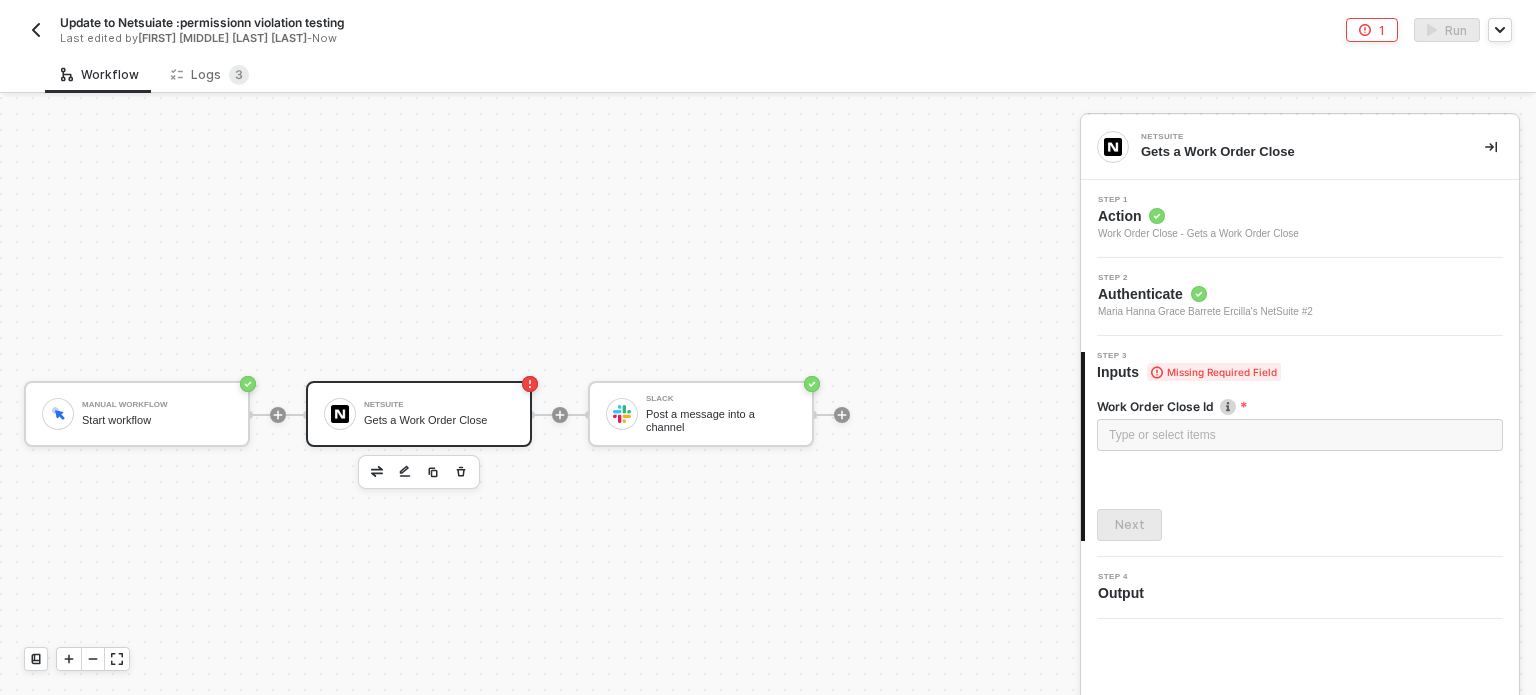 click on "Action" at bounding box center (1198, 216) 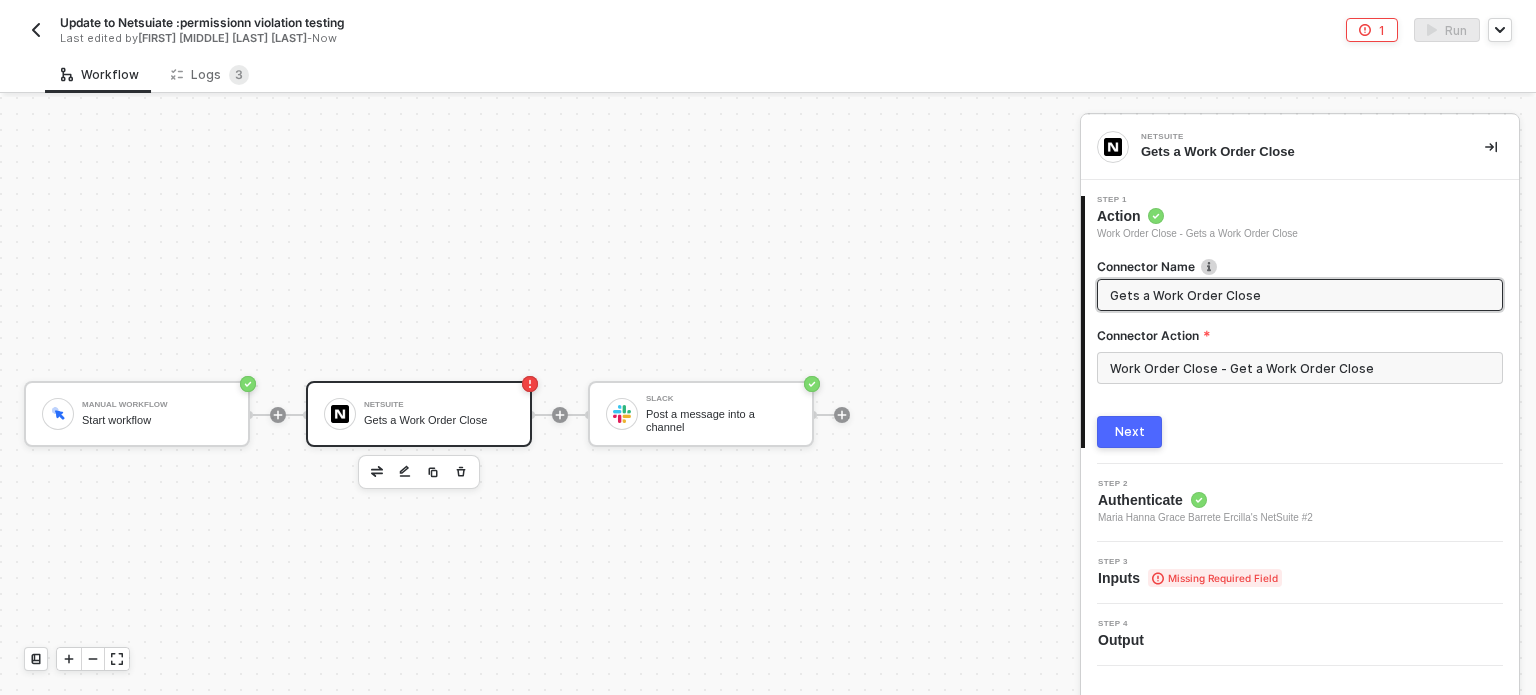 click on "Connector Action" at bounding box center [1300, 339] 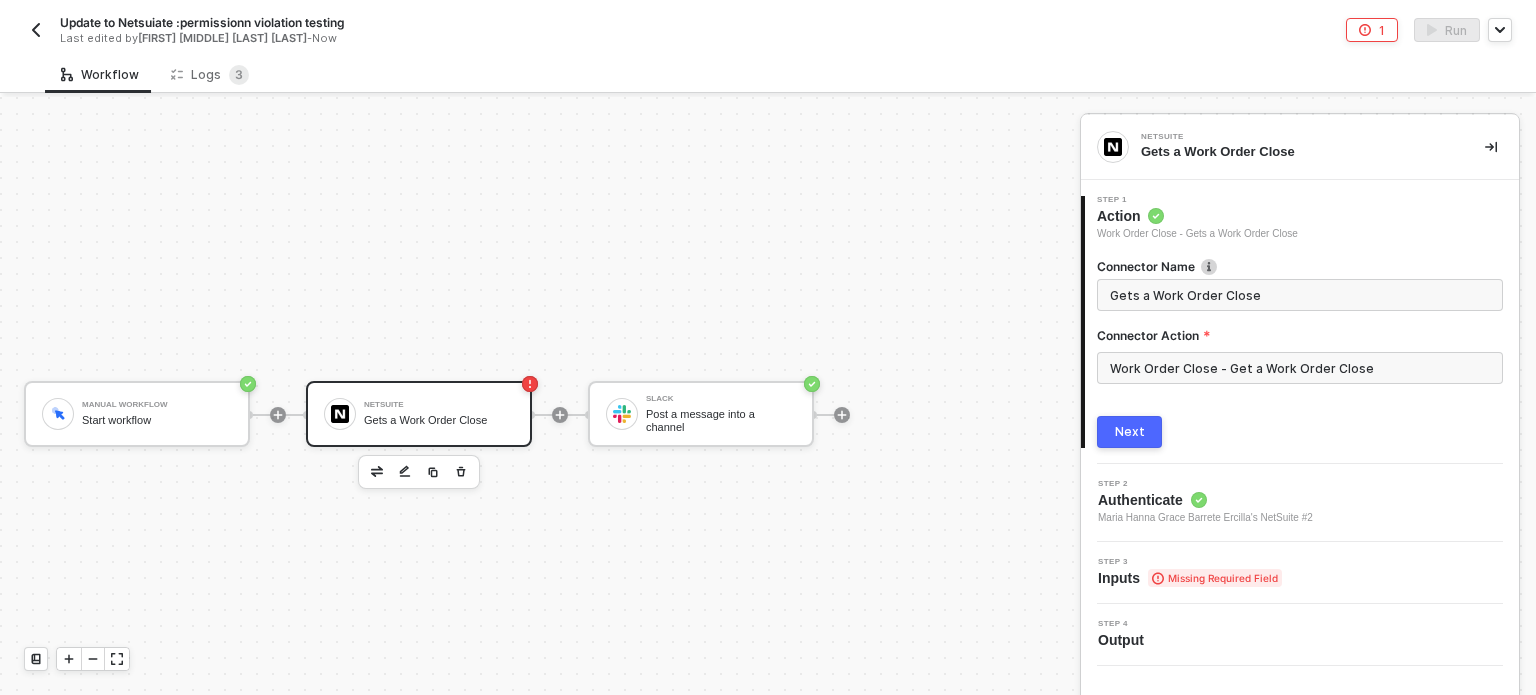 drag, startPoint x: 1113, startPoint y: 362, endPoint x: 1123, endPoint y: 355, distance: 12.206555 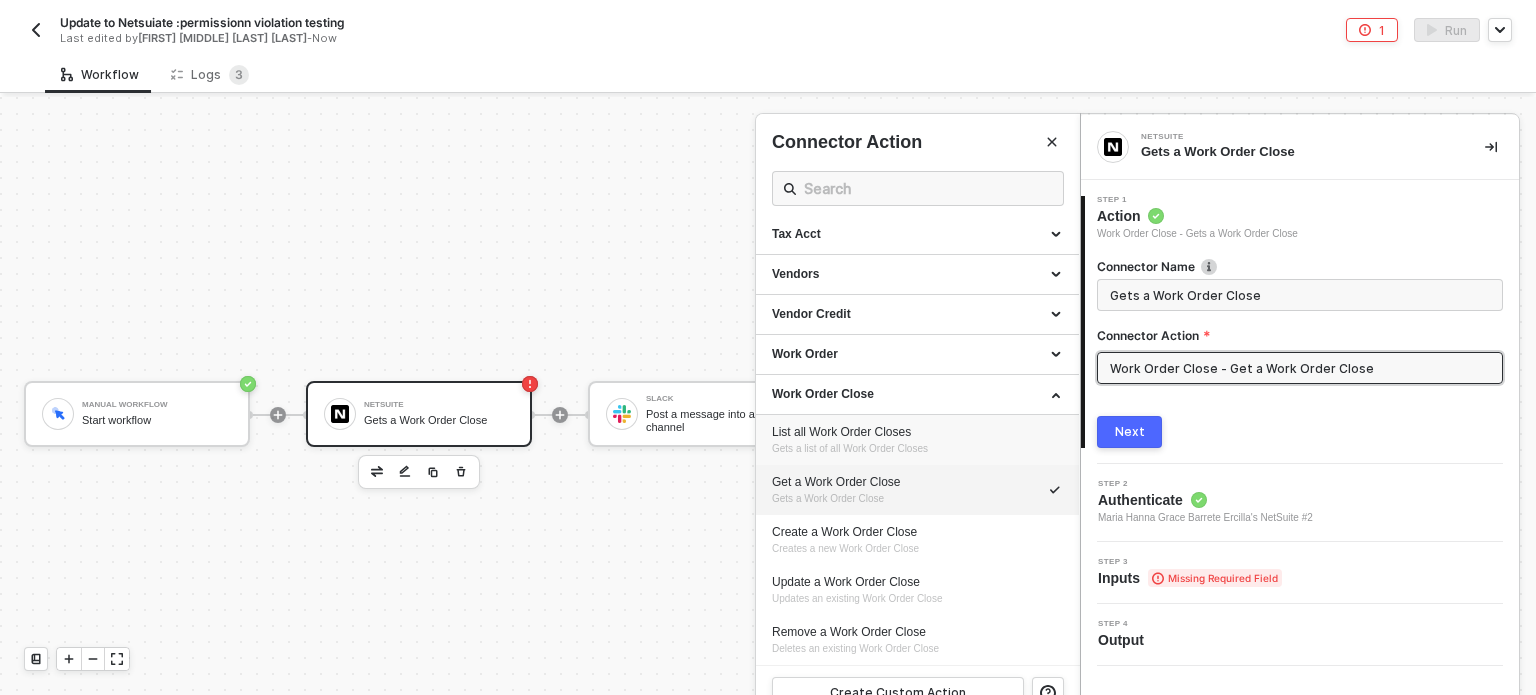 scroll, scrollTop: 2061, scrollLeft: 0, axis: vertical 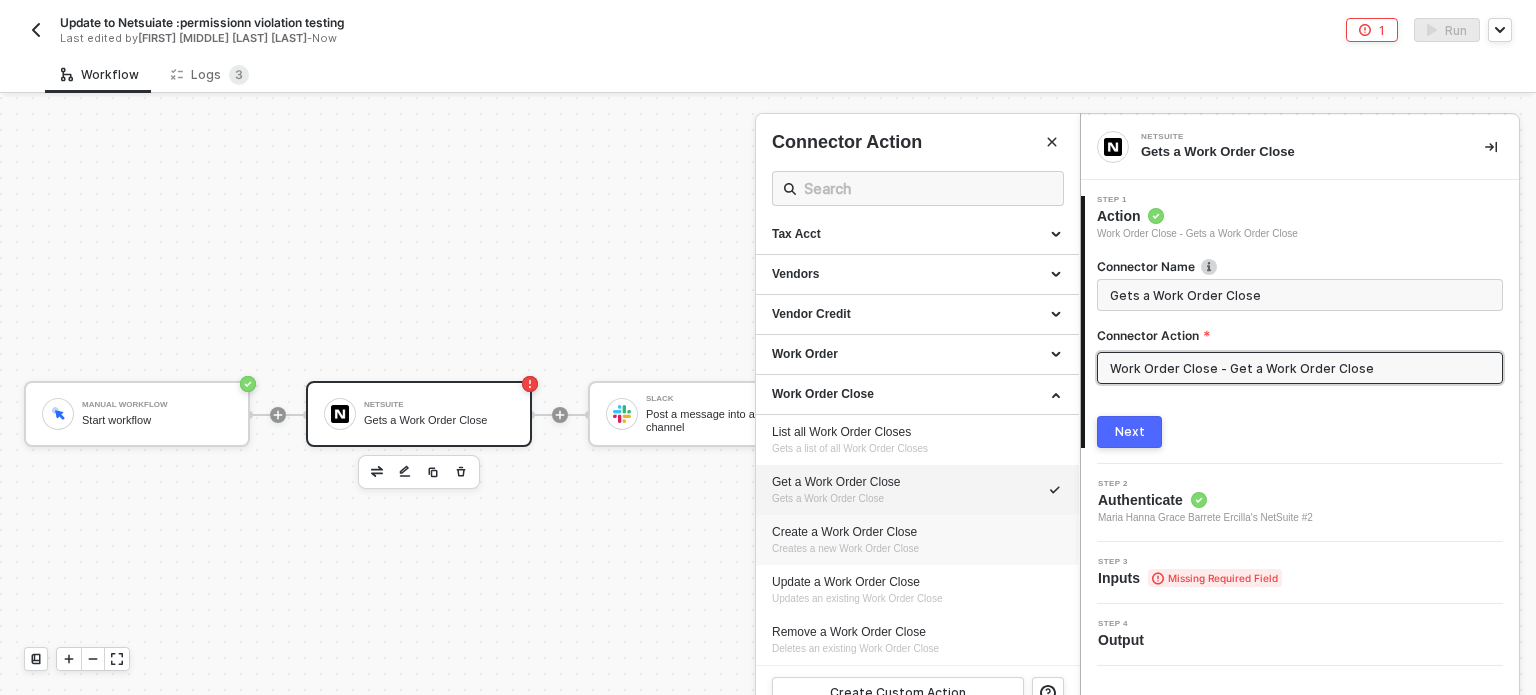 click on "Creates a new Work Order Close" at bounding box center [845, 548] 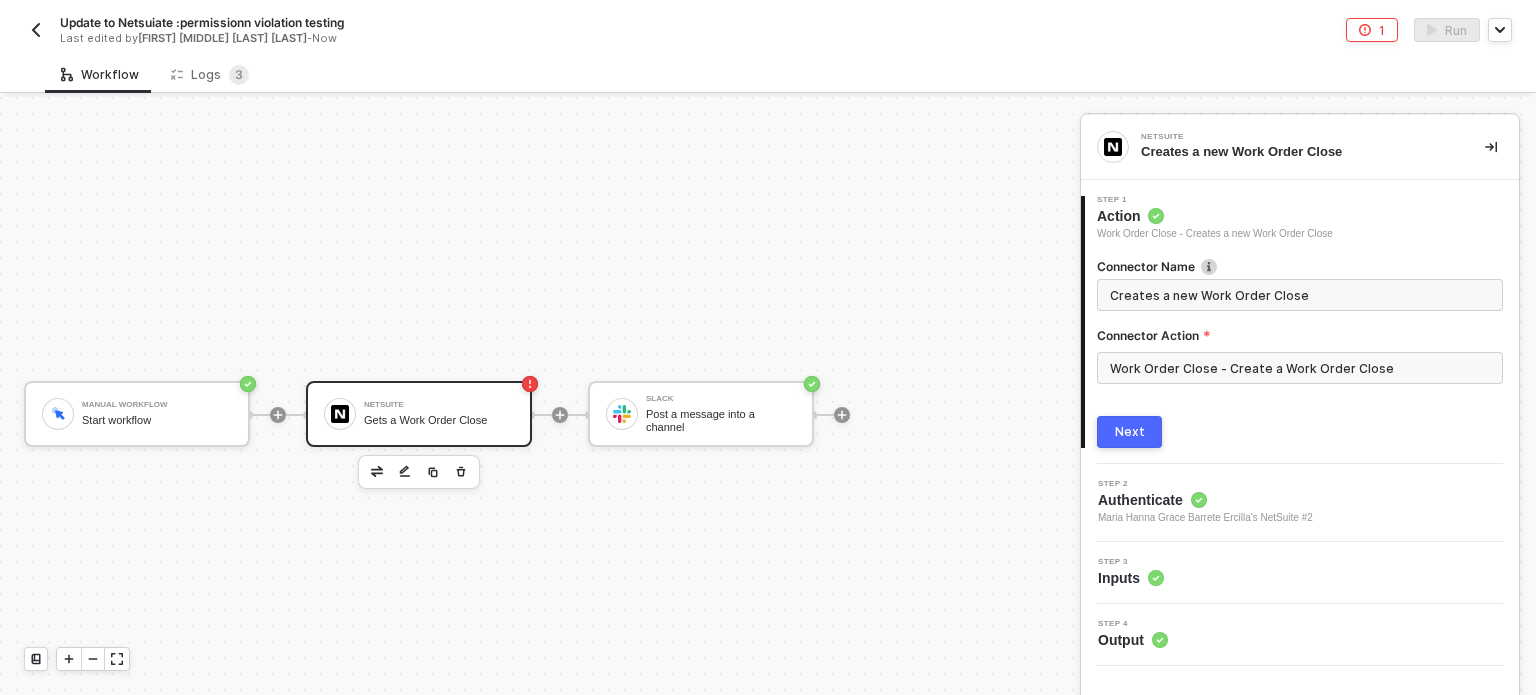 click on "Next" at bounding box center (1130, 432) 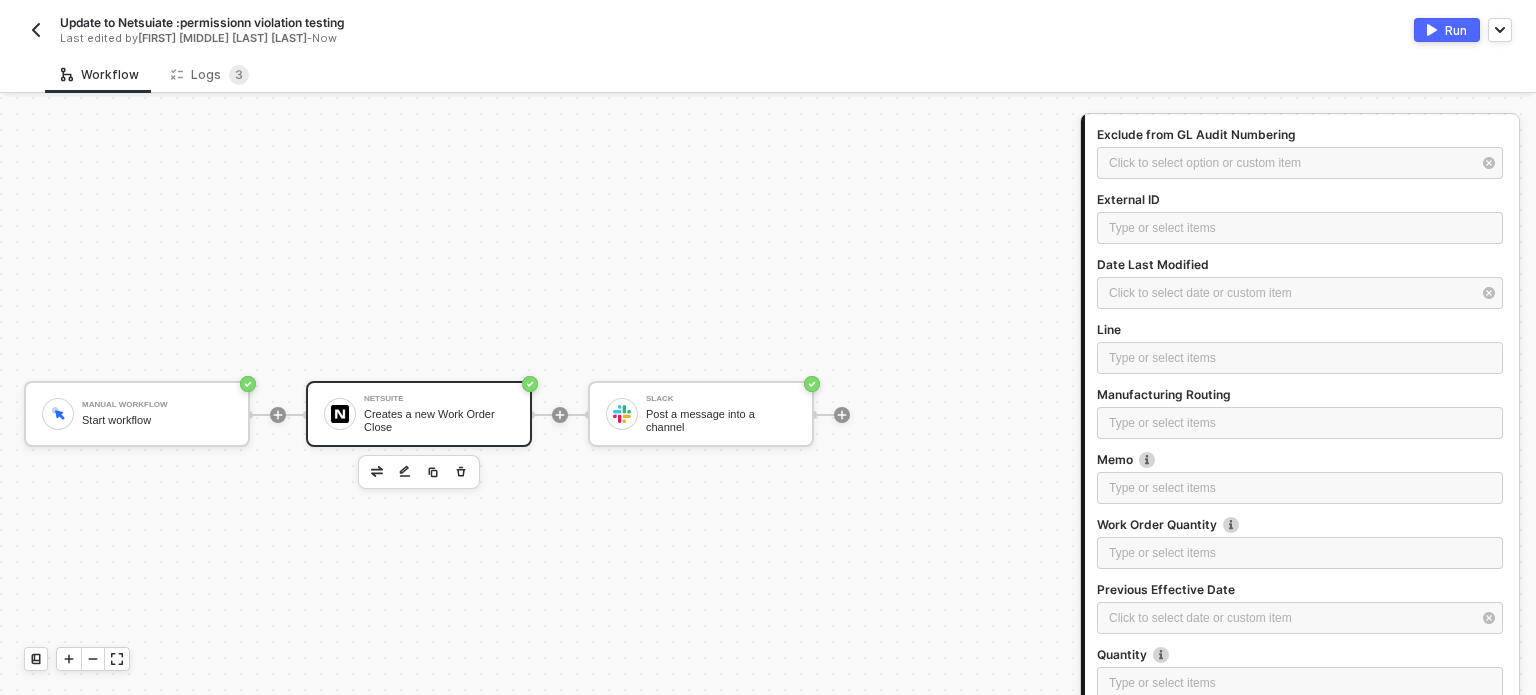 scroll, scrollTop: 200, scrollLeft: 0, axis: vertical 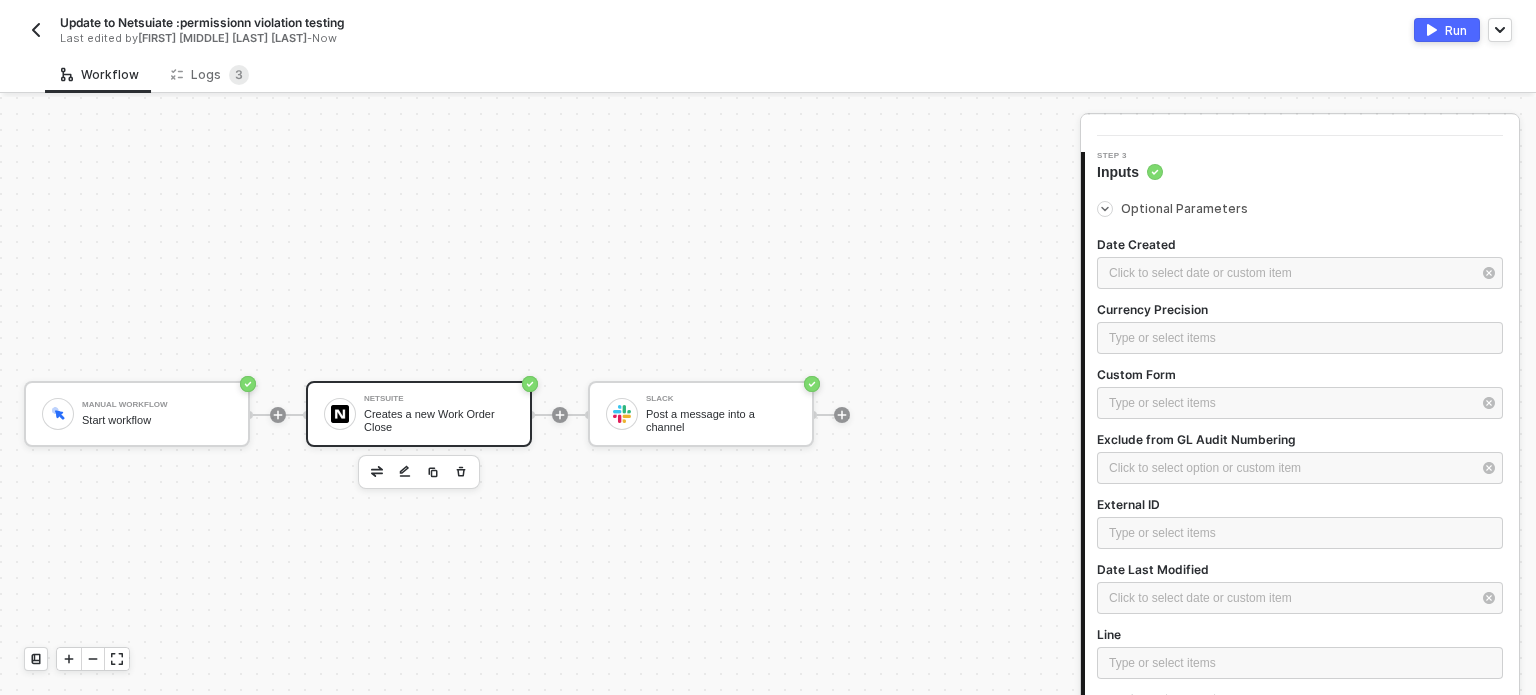 click on "Date Created" at bounding box center [1300, 246] 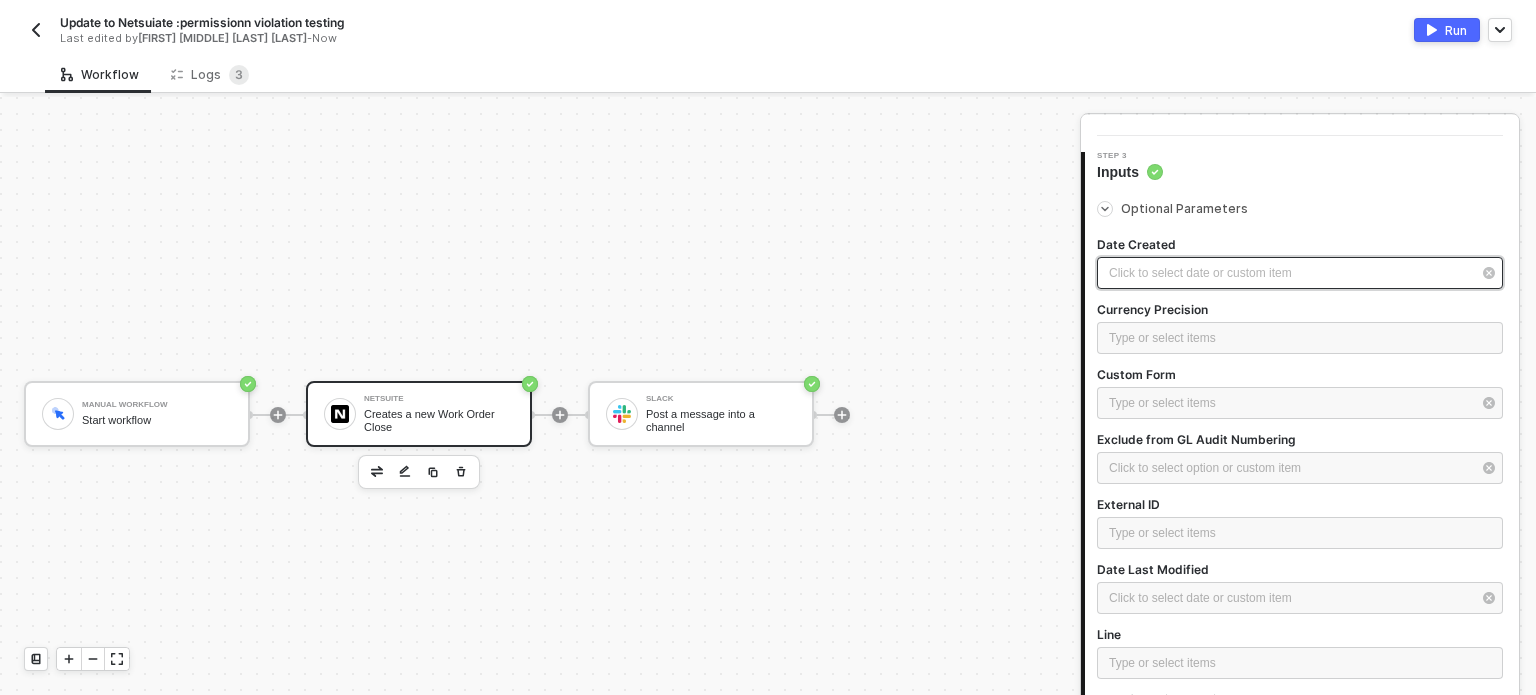 click on "Click to select date or custom item ﻿" at bounding box center [1290, 273] 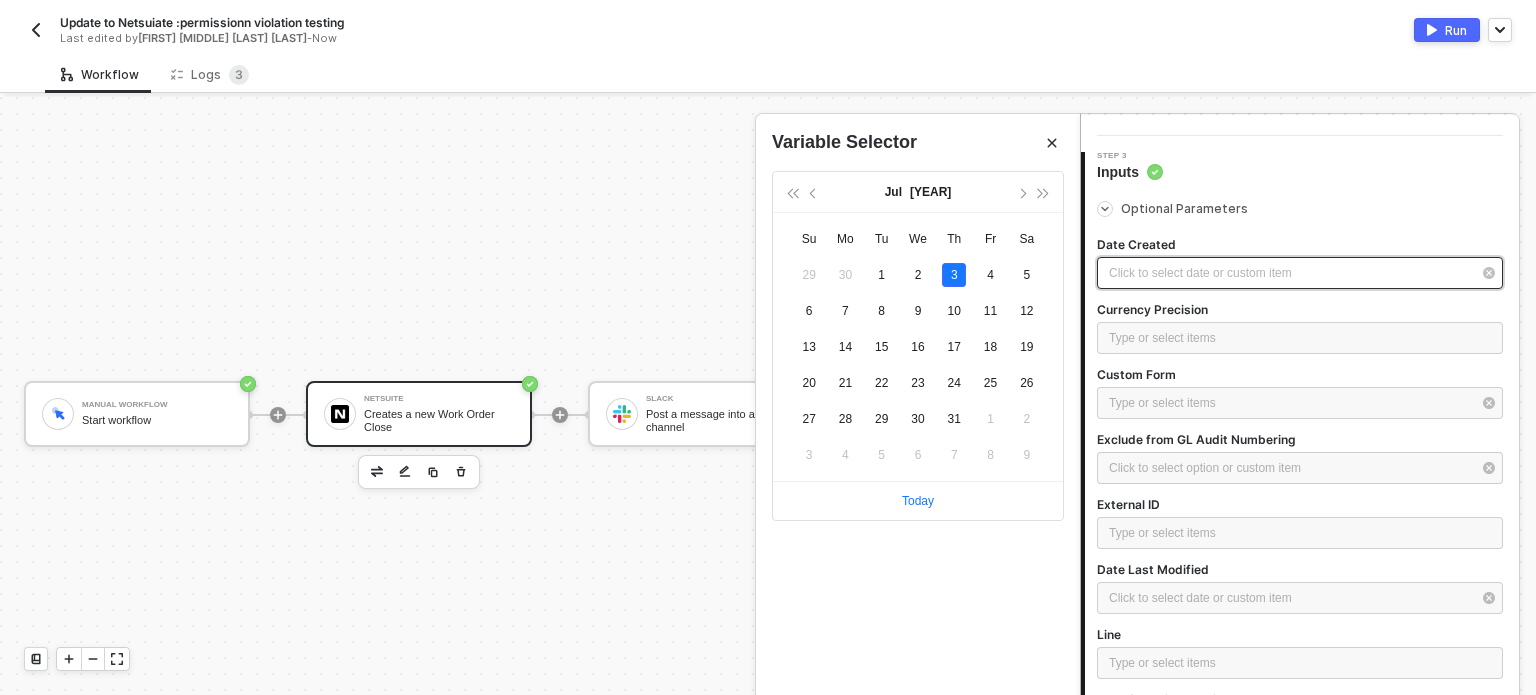 drag, startPoint x: 944, startPoint y: 336, endPoint x: 956, endPoint y: 335, distance: 12.0415945 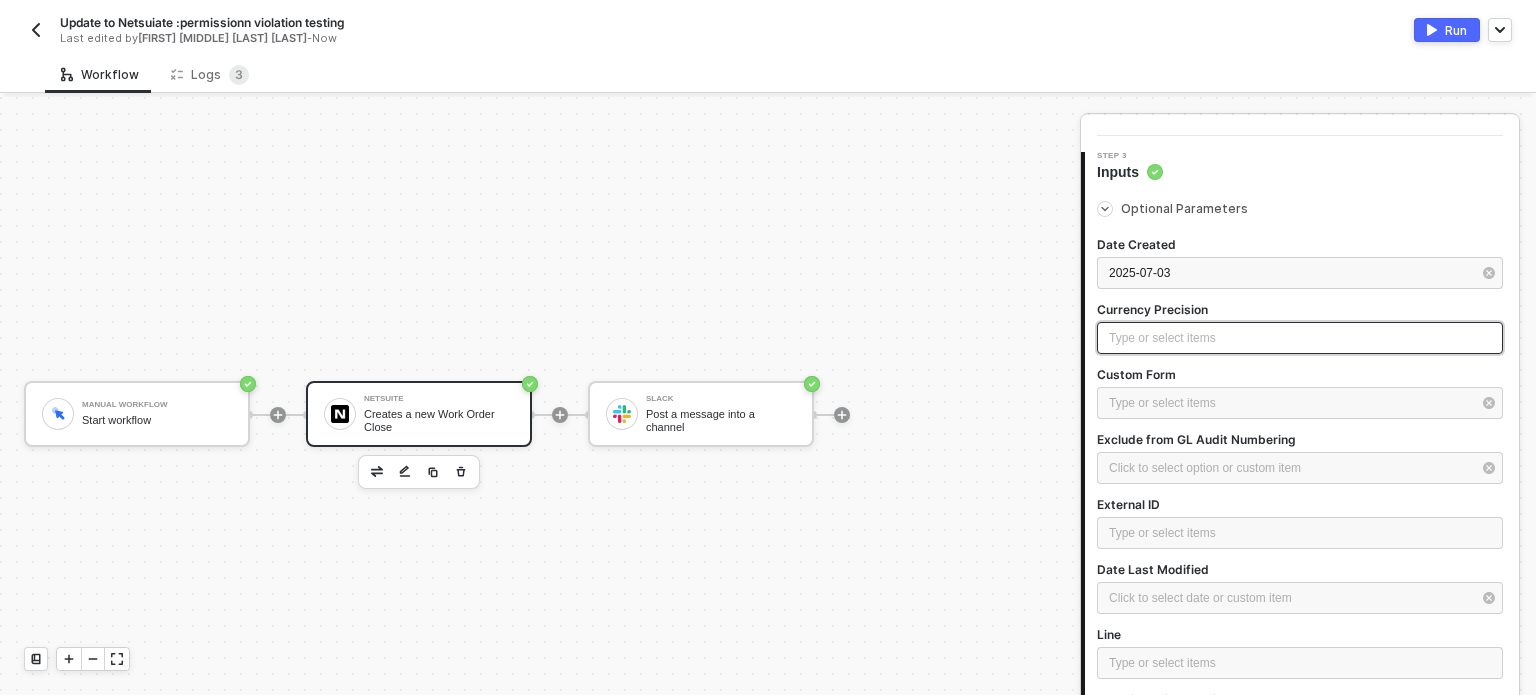 click on "Type or select items ﻿" at bounding box center [1300, 338] 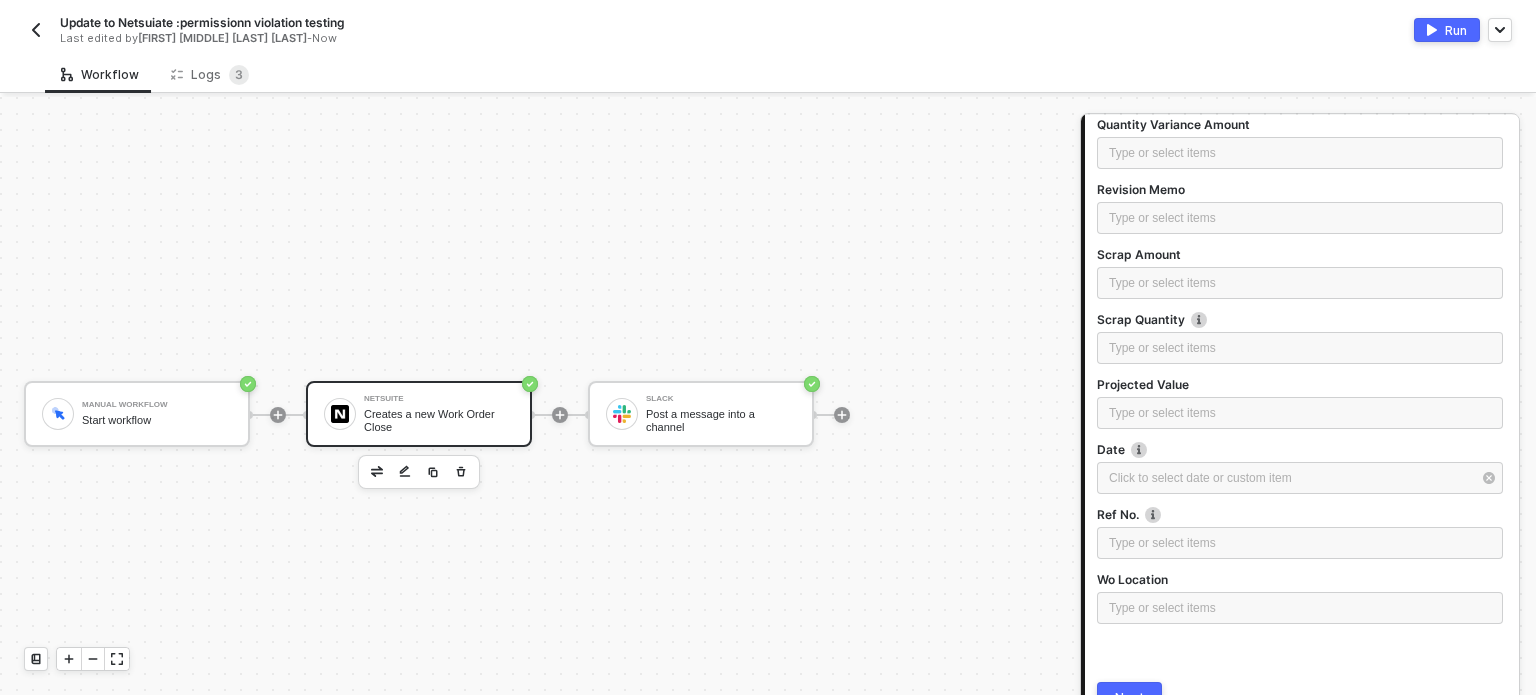 scroll, scrollTop: 1172, scrollLeft: 0, axis: vertical 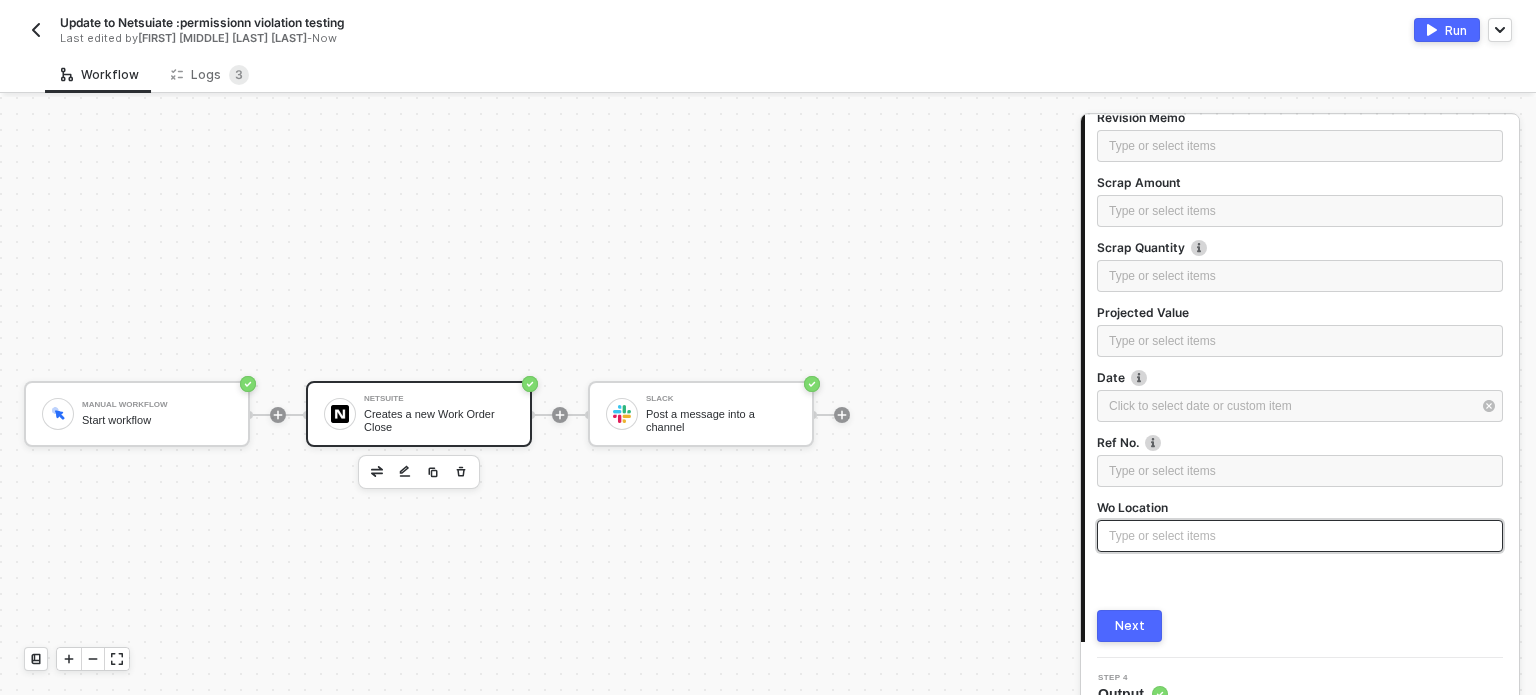 click on "Type or select items ﻿" at bounding box center (1300, 536) 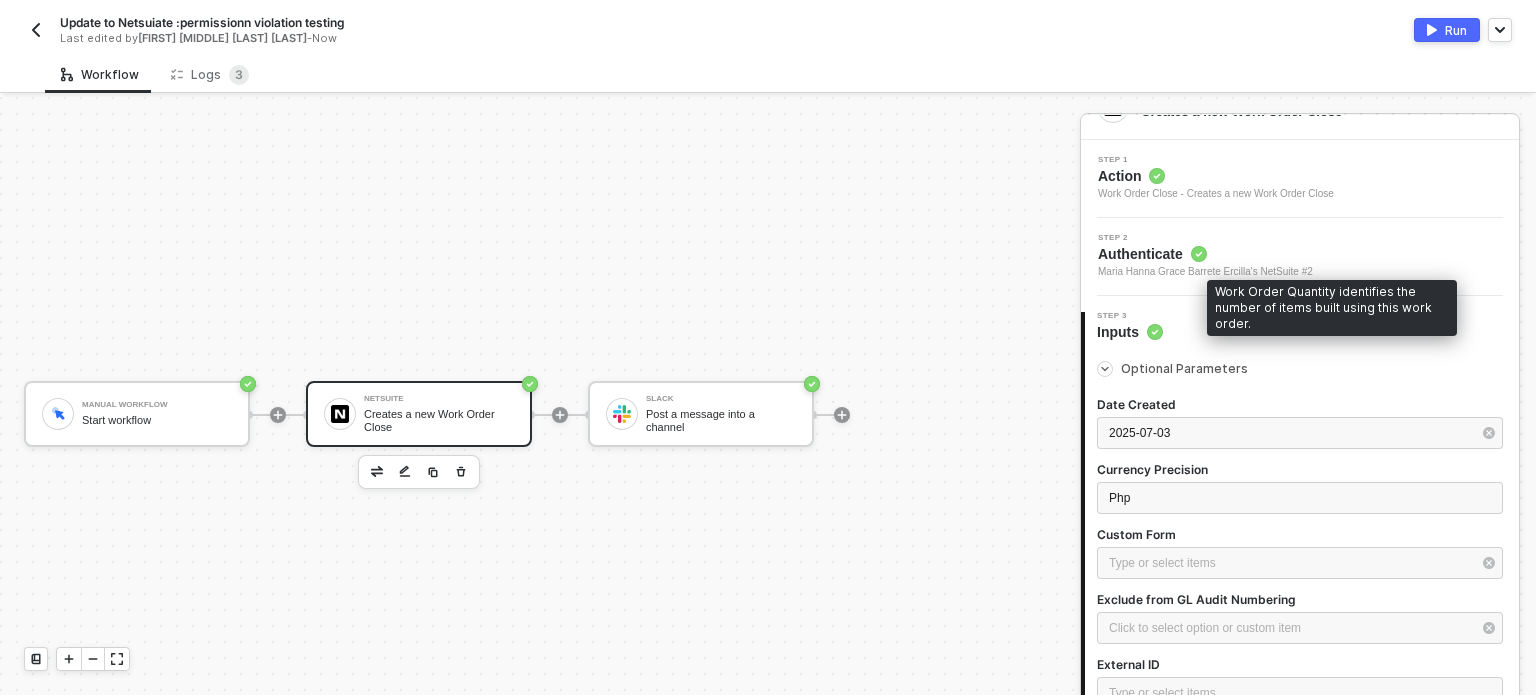 scroll, scrollTop: 0, scrollLeft: 0, axis: both 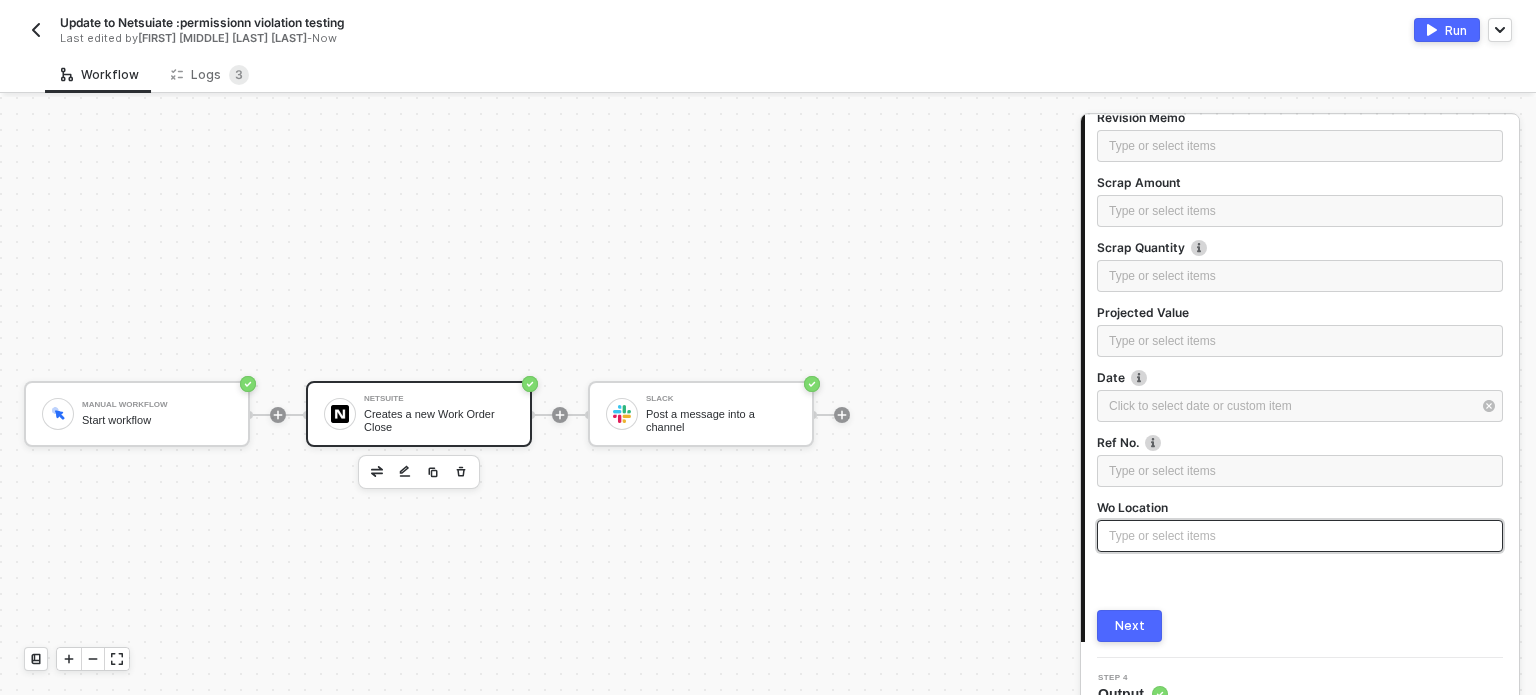 drag, startPoint x: 1308, startPoint y: 234, endPoint x: 1240, endPoint y: 383, distance: 163.78339 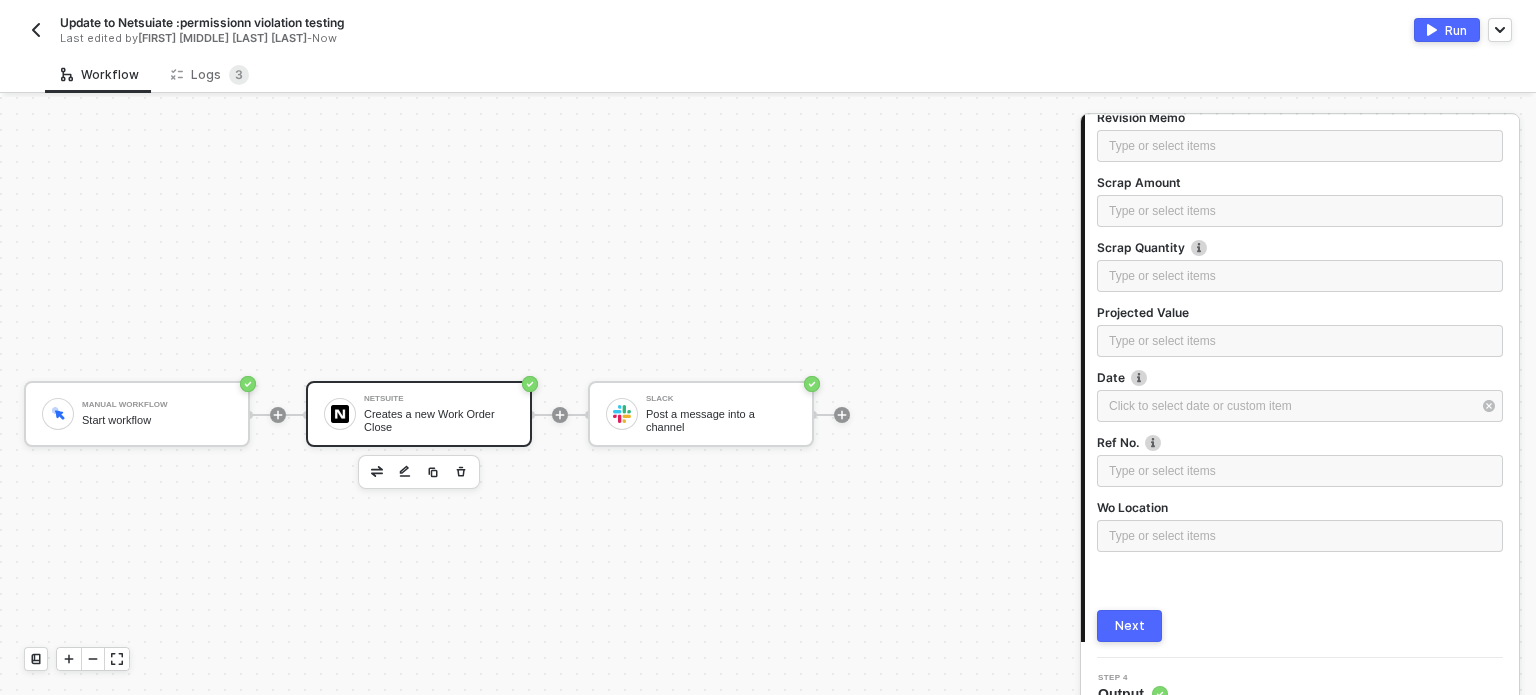 click on "Next" at bounding box center (1130, 626) 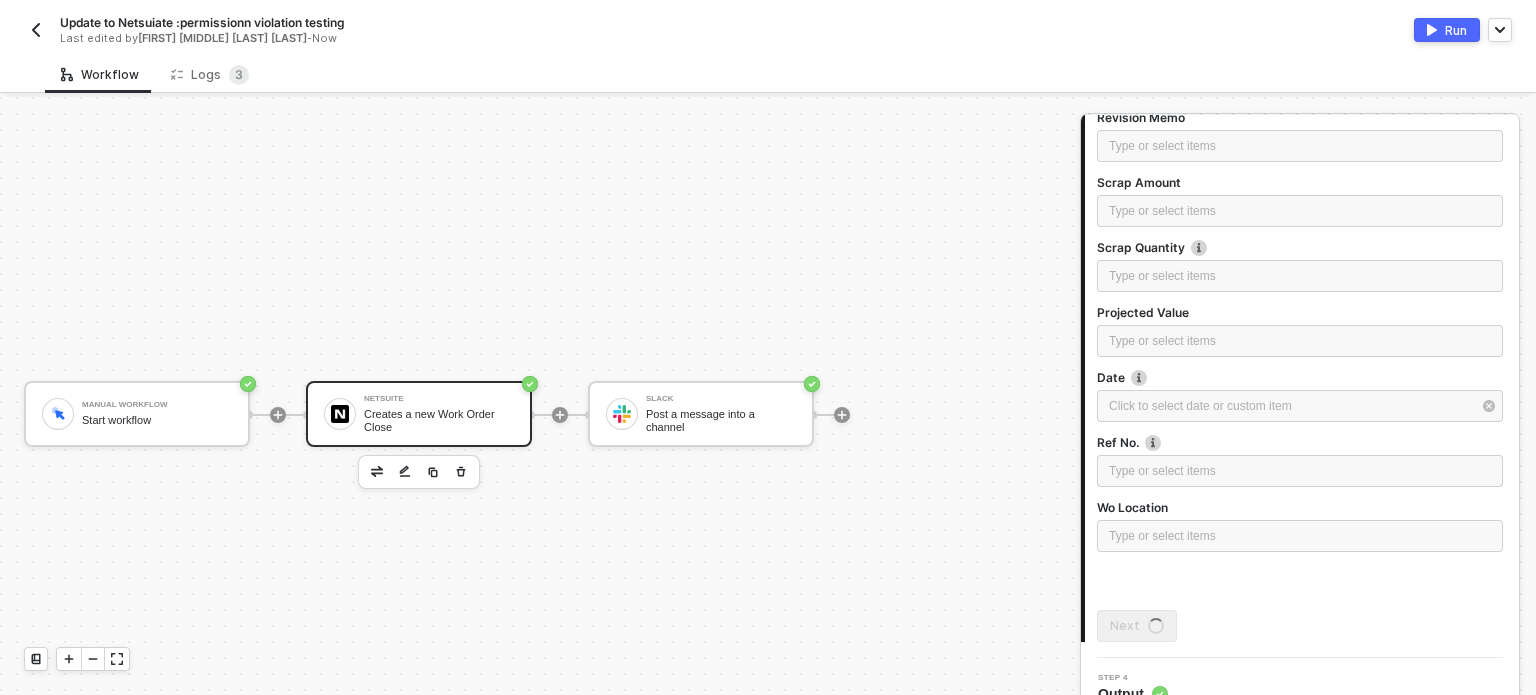 scroll, scrollTop: 0, scrollLeft: 0, axis: both 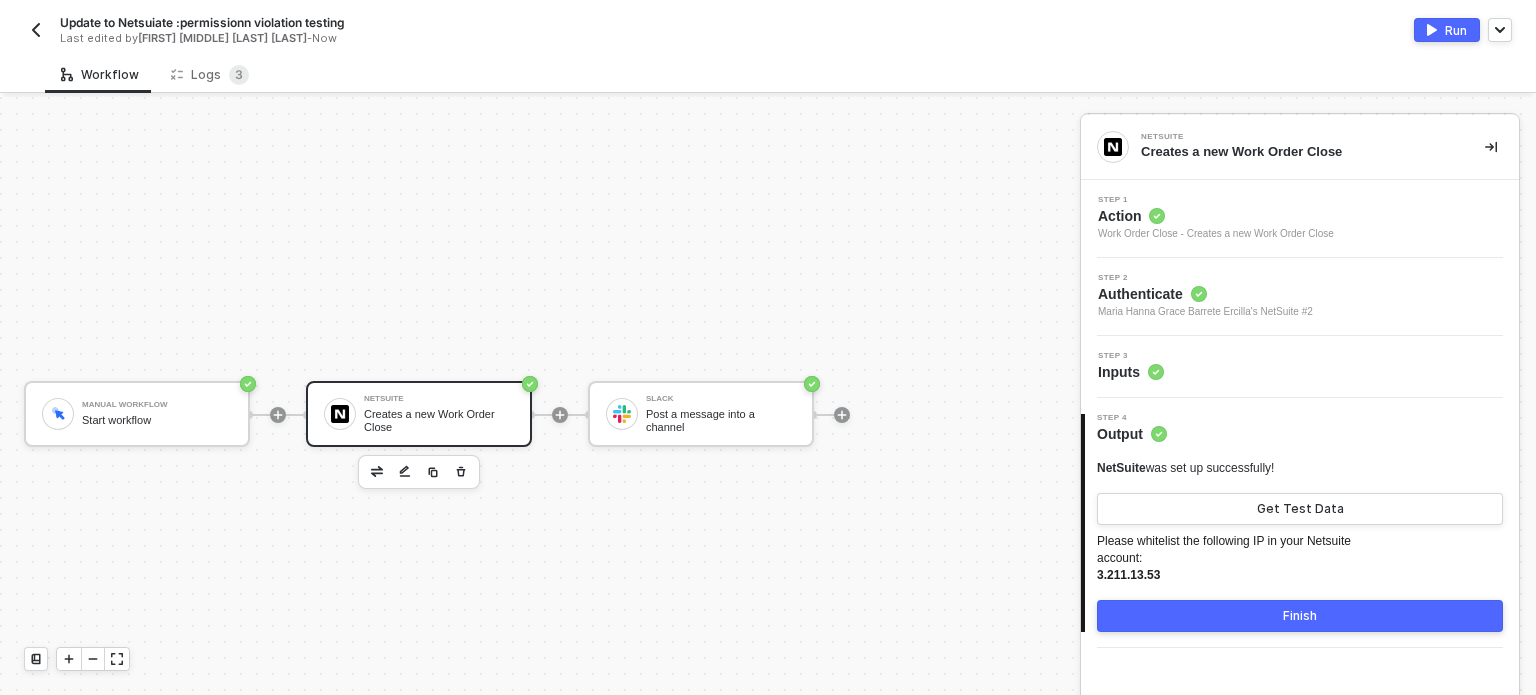 click at bounding box center [1432, 30] 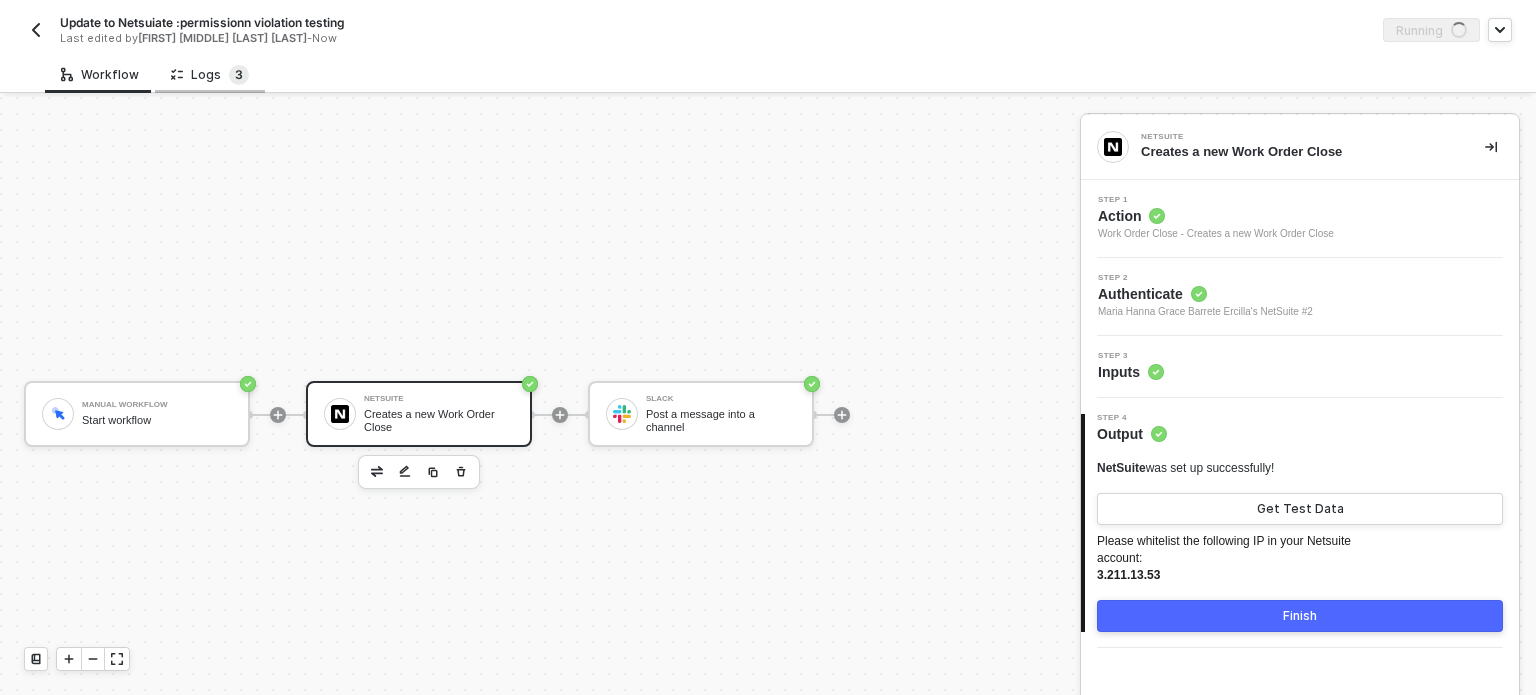 drag, startPoint x: 228, startPoint y: 65, endPoint x: 240, endPoint y: 65, distance: 12 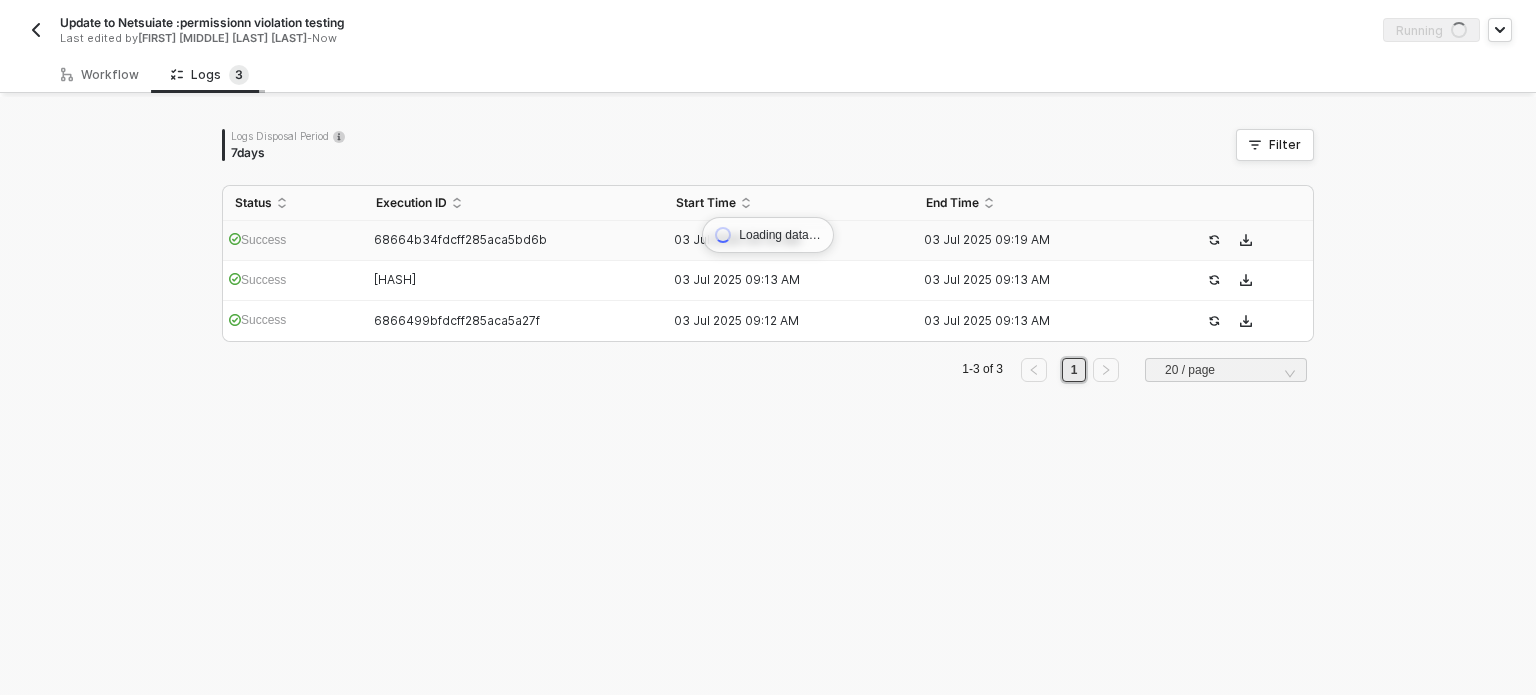 scroll, scrollTop: 15, scrollLeft: 0, axis: vertical 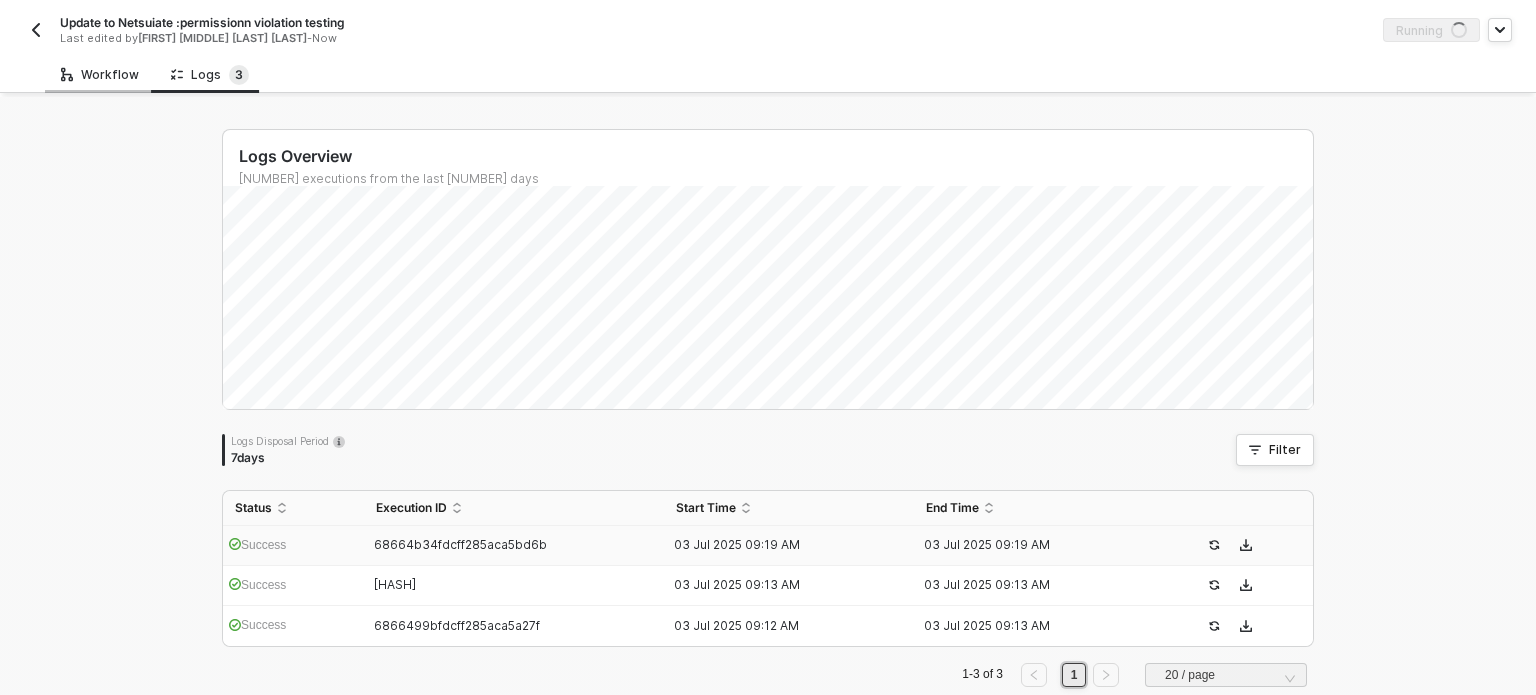 click on "Workflow" at bounding box center [100, 75] 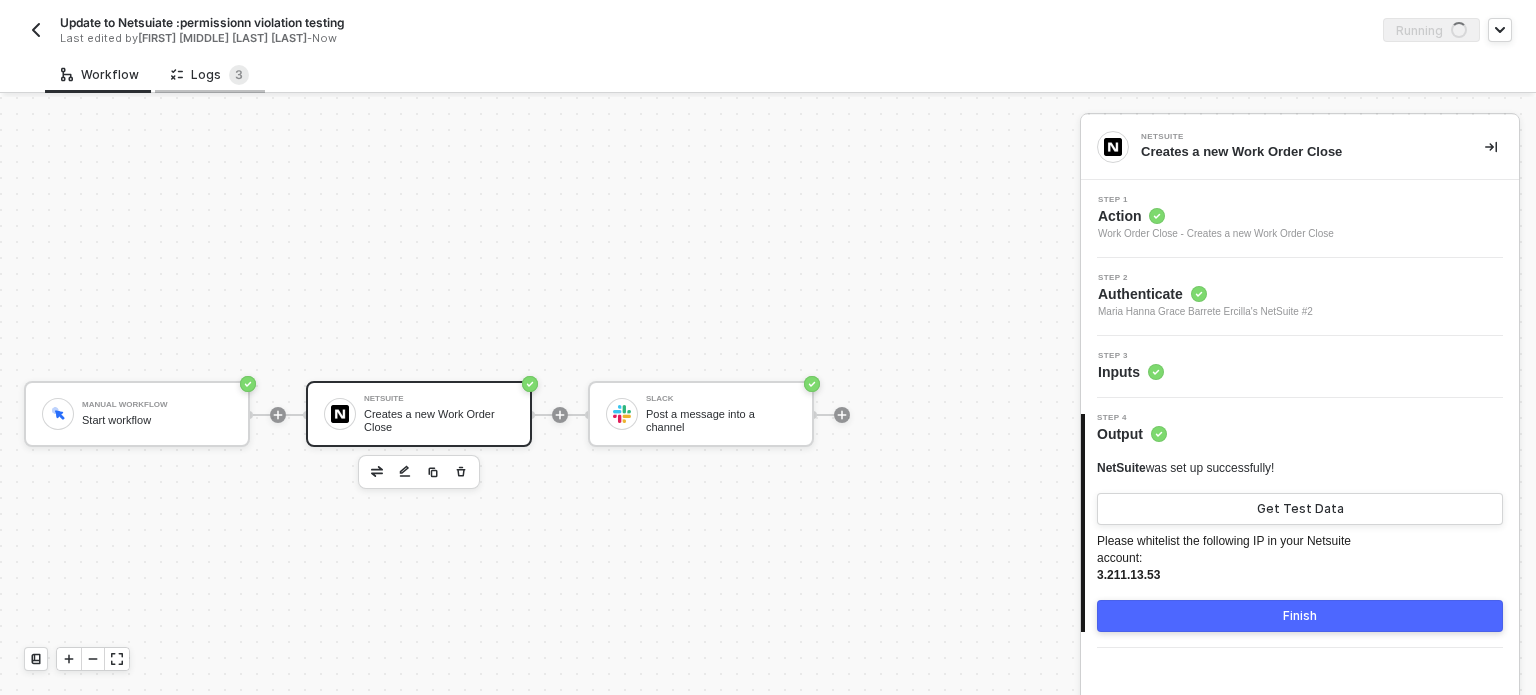 scroll, scrollTop: 56, scrollLeft: 0, axis: vertical 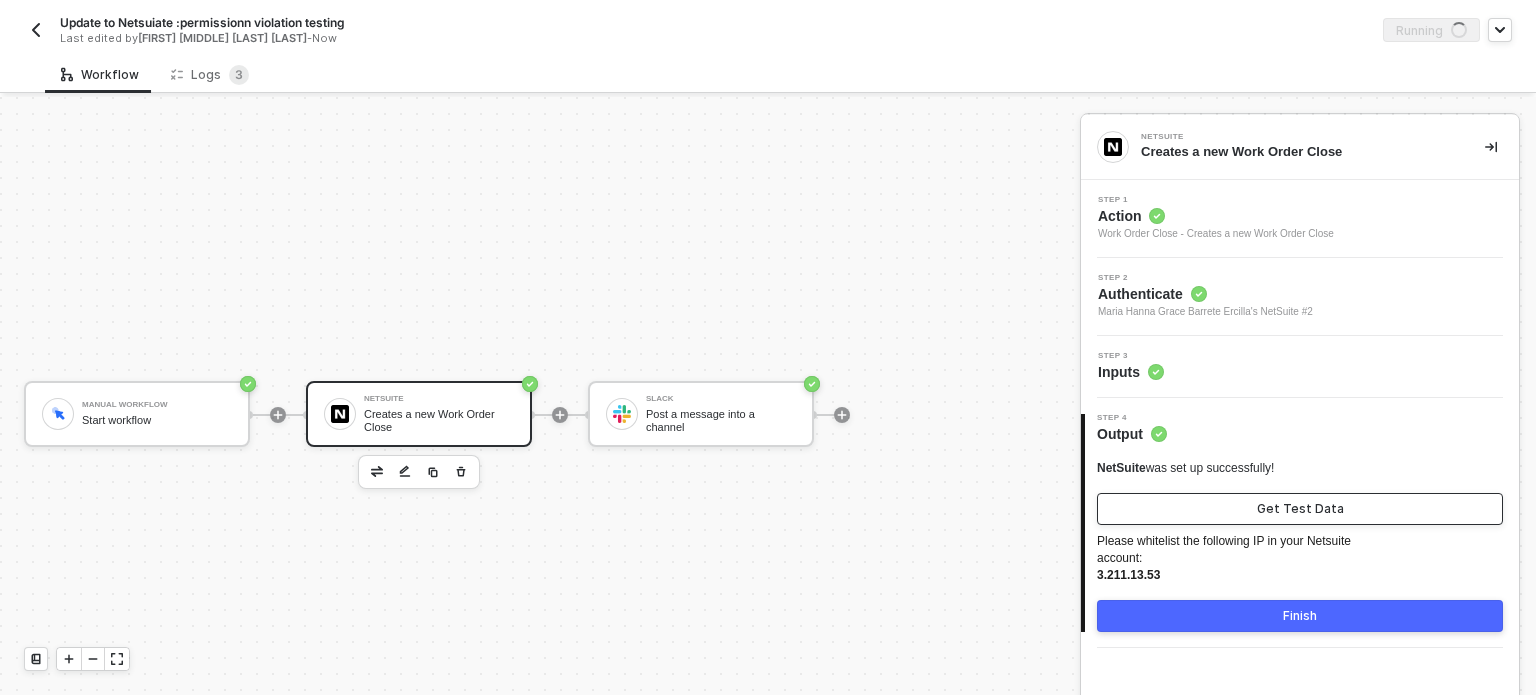 click on "Get Test Data" at bounding box center [1300, 509] 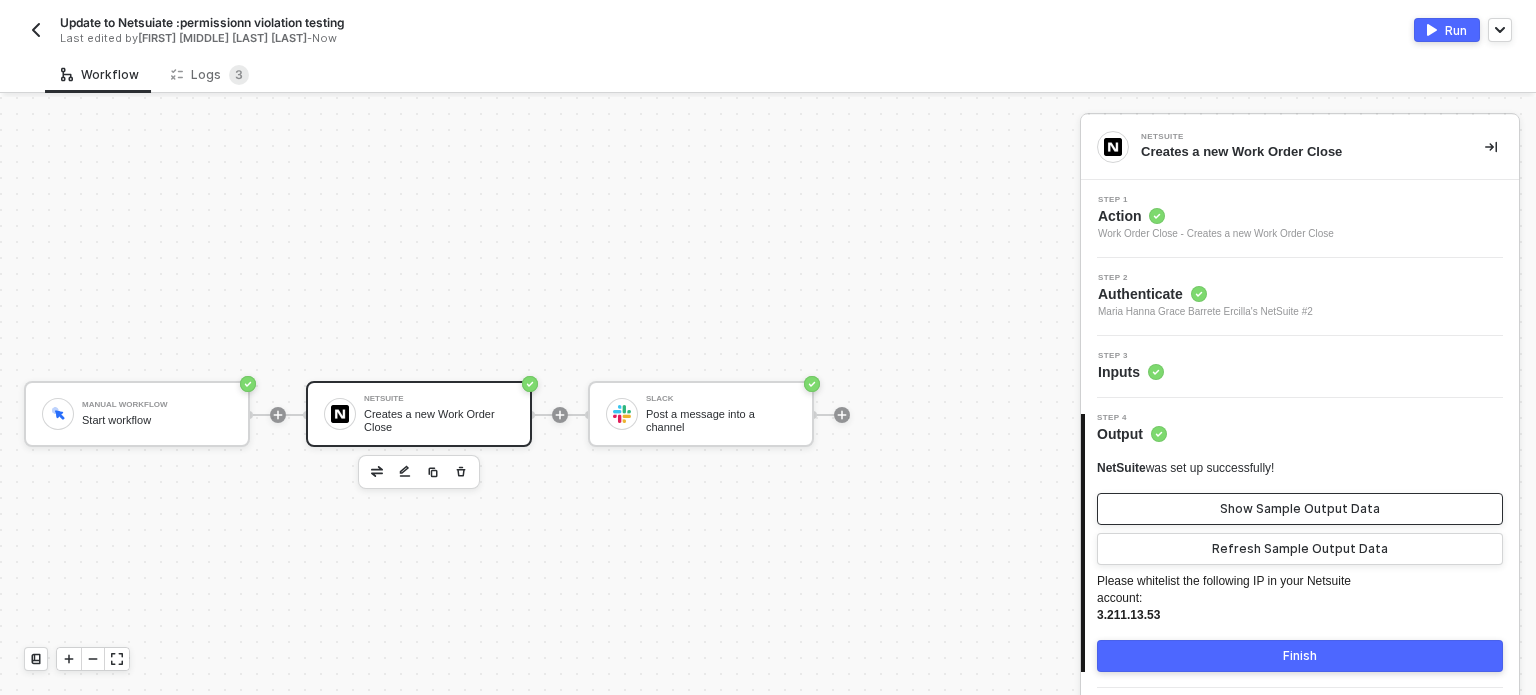 click on "Show Sample Output Data" at bounding box center [1300, 509] 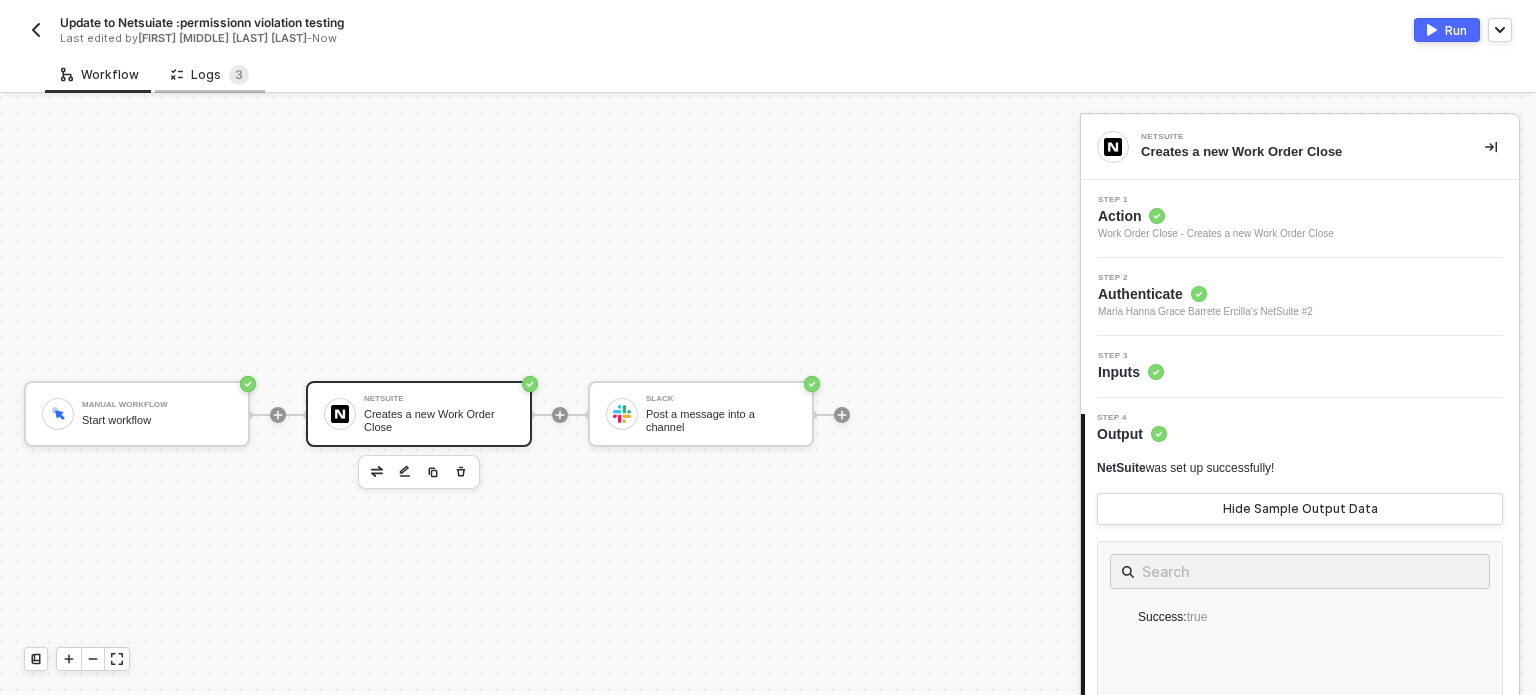 click on "Logs 3" at bounding box center [210, 75] 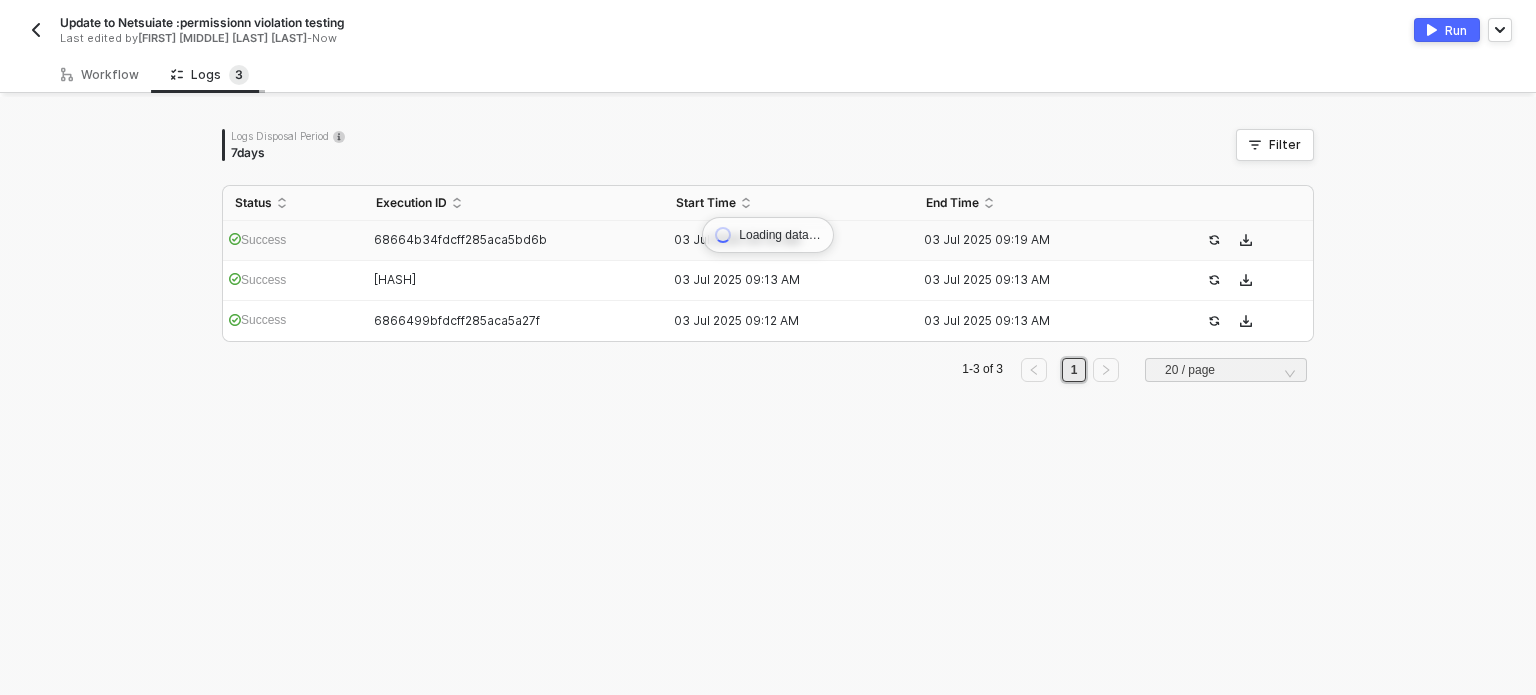 scroll, scrollTop: 15, scrollLeft: 0, axis: vertical 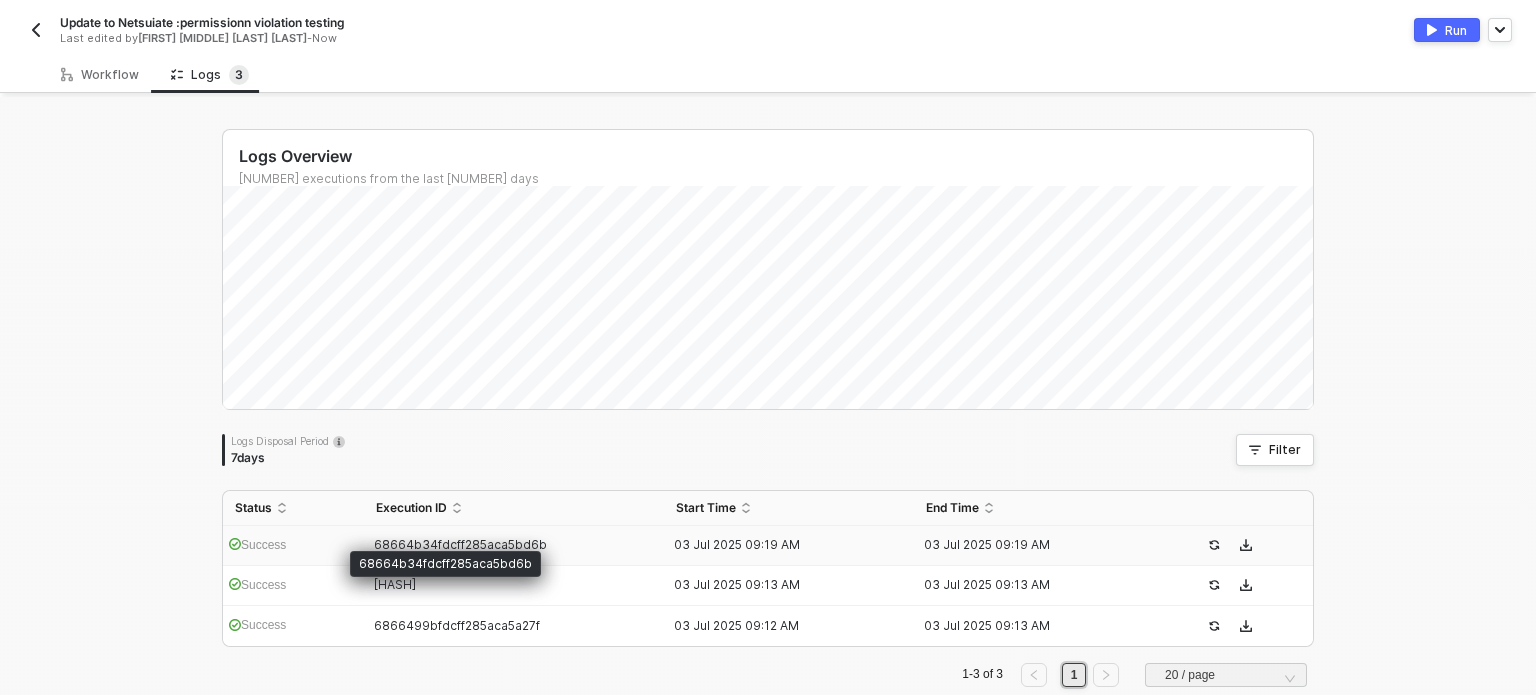 click on "68664b34fdcff285aca5bd6b" at bounding box center (460, 544) 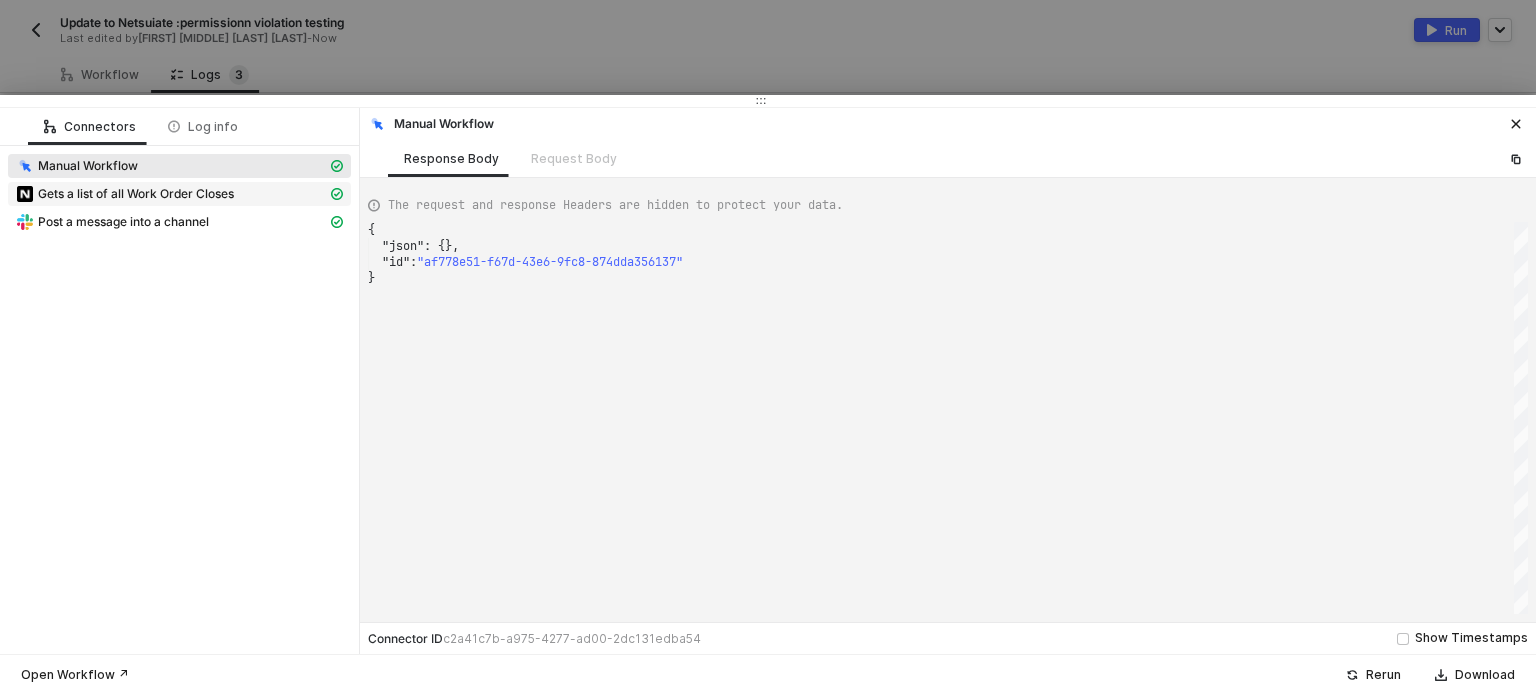 click on "Gets a list of all Work Order Closes" at bounding box center [88, 166] 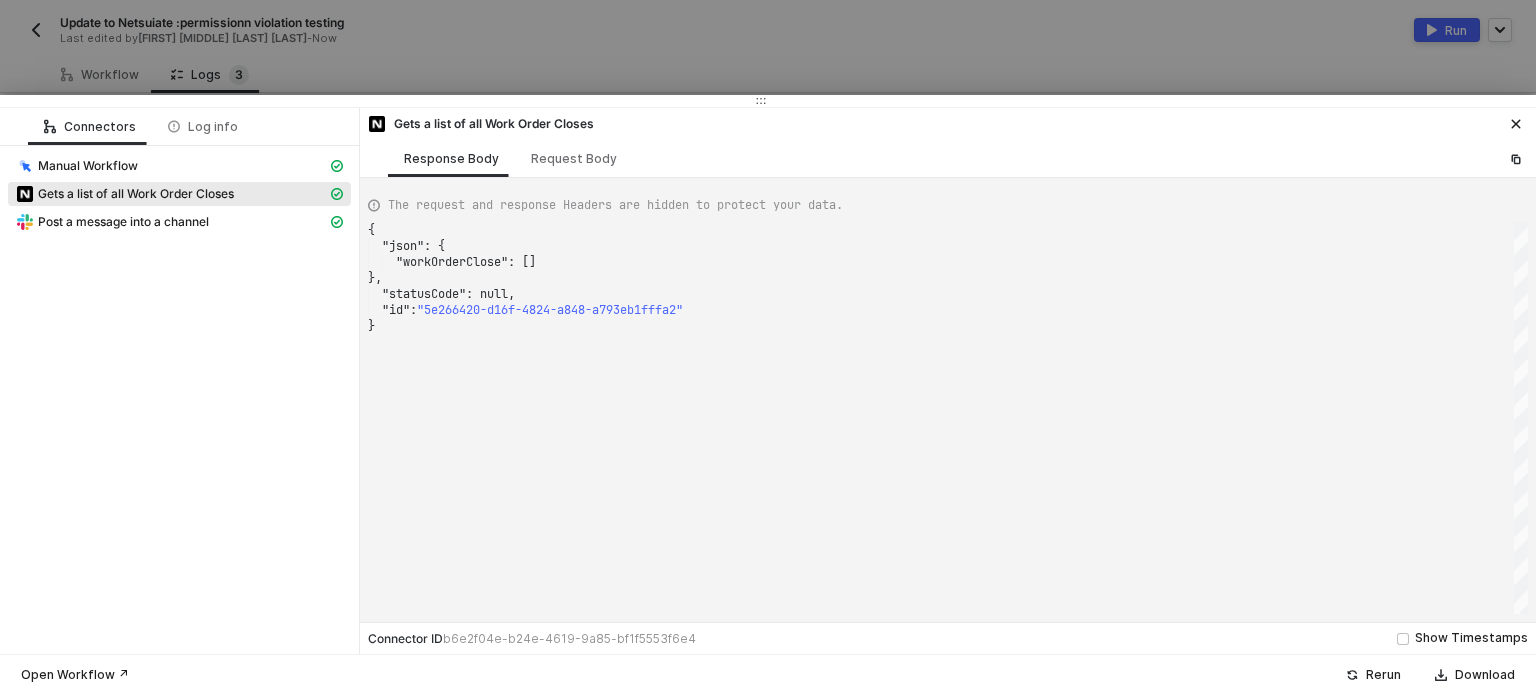 click at bounding box center [768, 347] 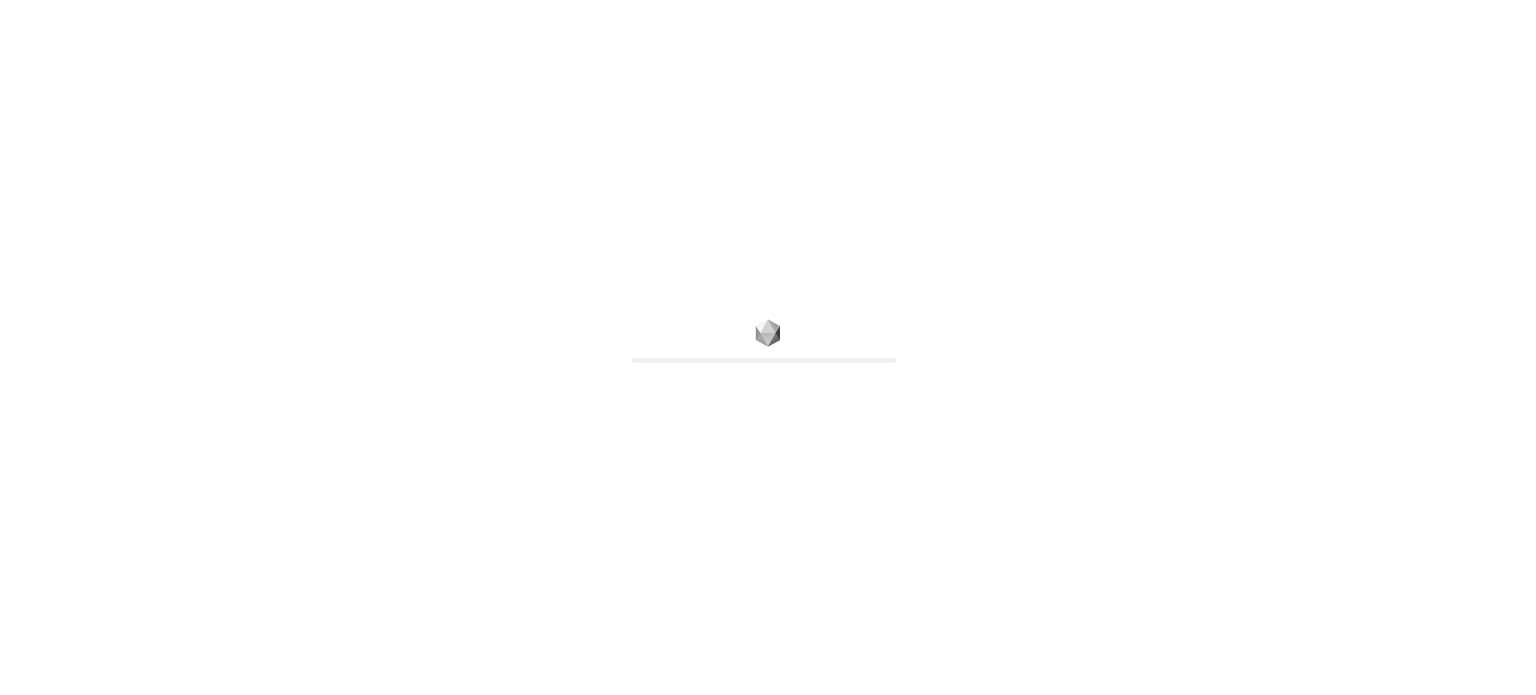 scroll, scrollTop: 0, scrollLeft: 0, axis: both 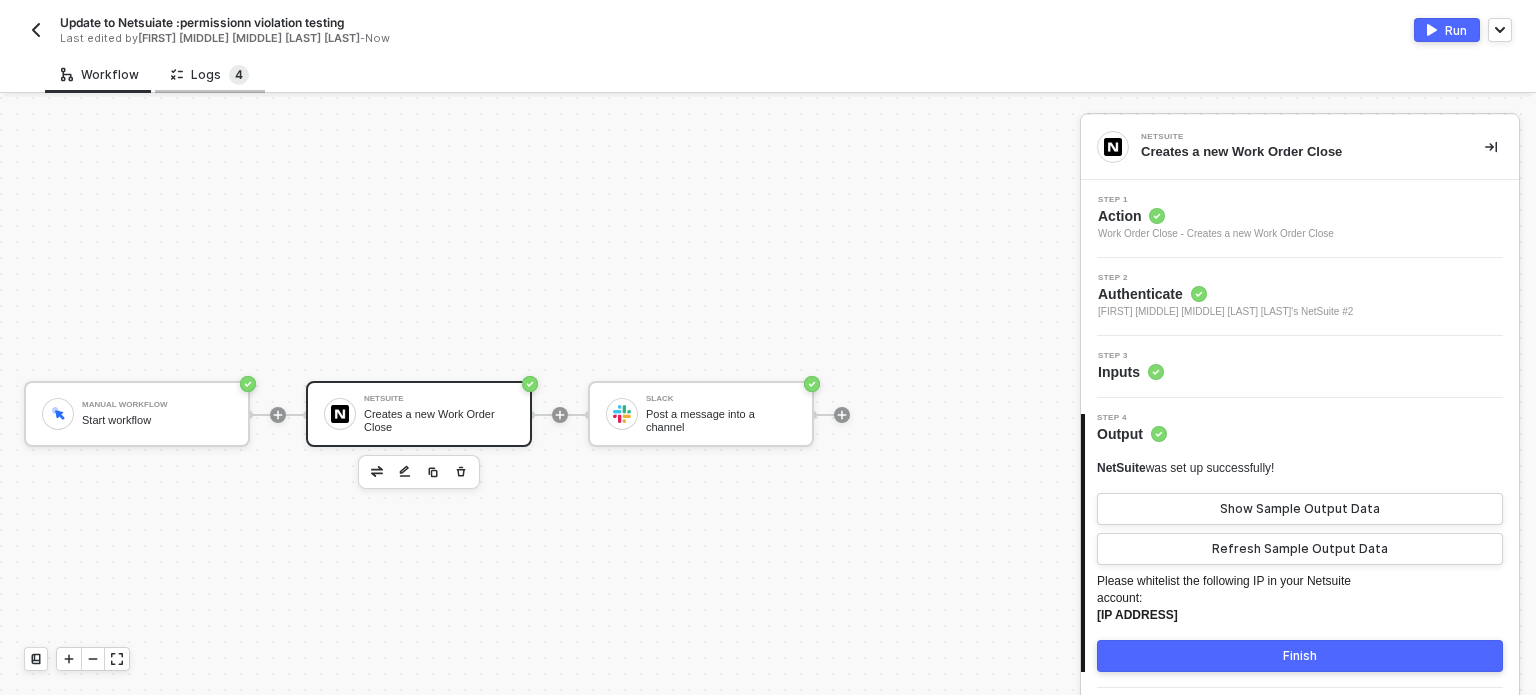 click on "Logs 4" at bounding box center [210, 74] 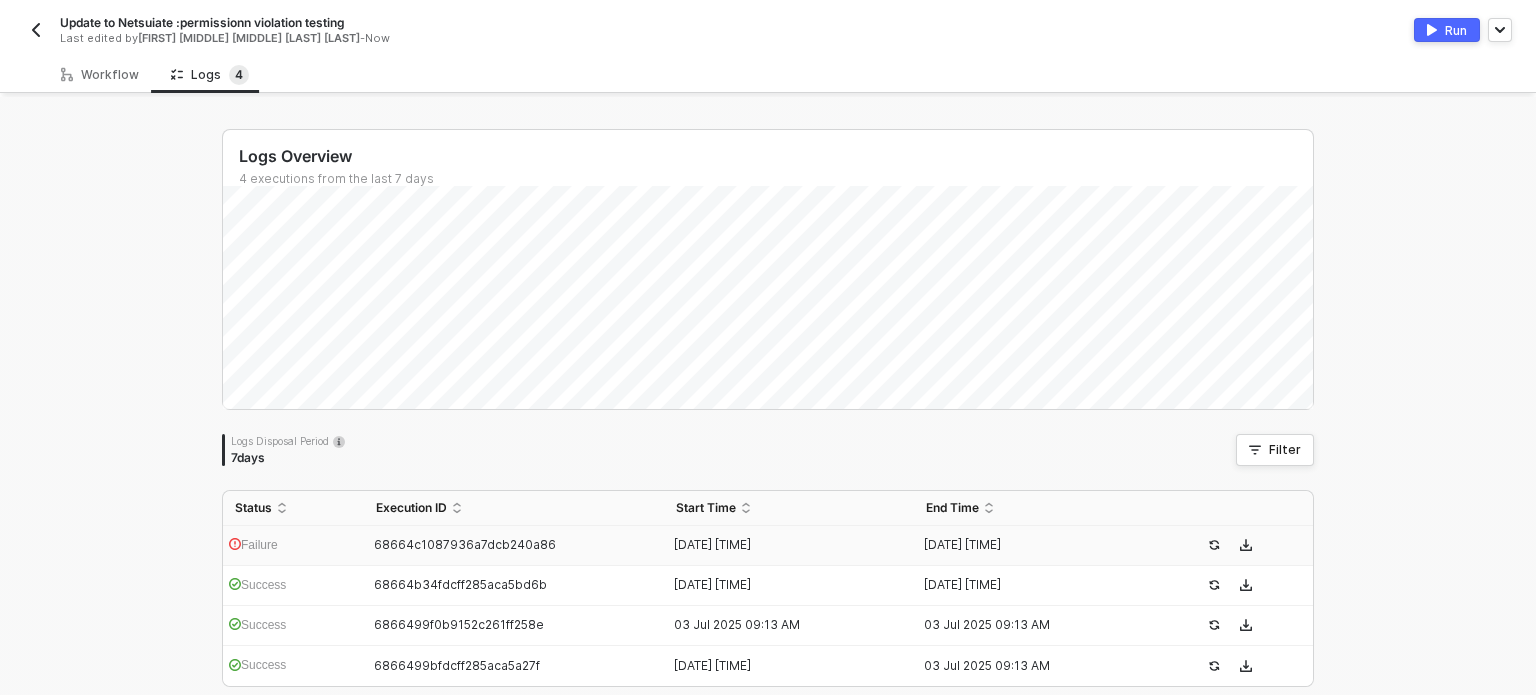 click on "Failure" at bounding box center [293, 546] 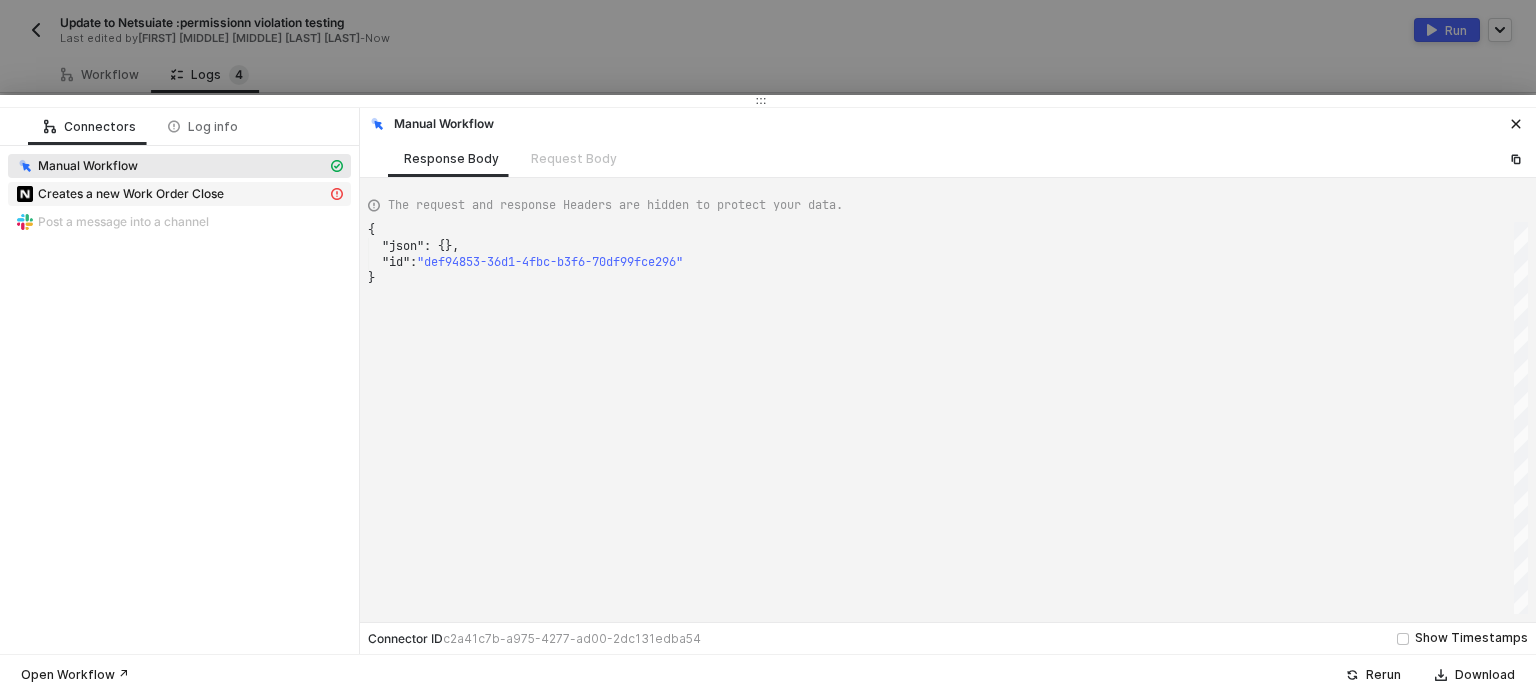 click on "Creates a new Work Order Close" at bounding box center (88, 166) 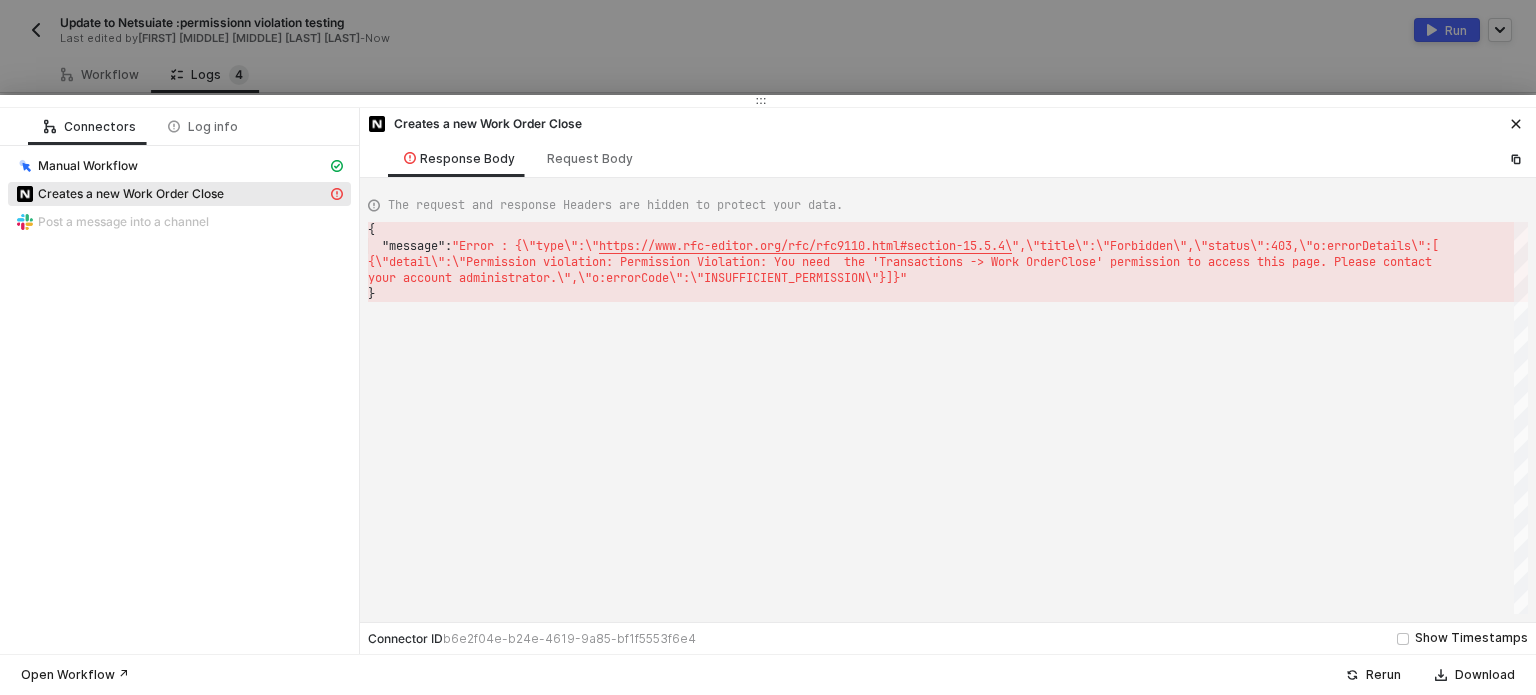 scroll, scrollTop: 0, scrollLeft: 5, axis: horizontal 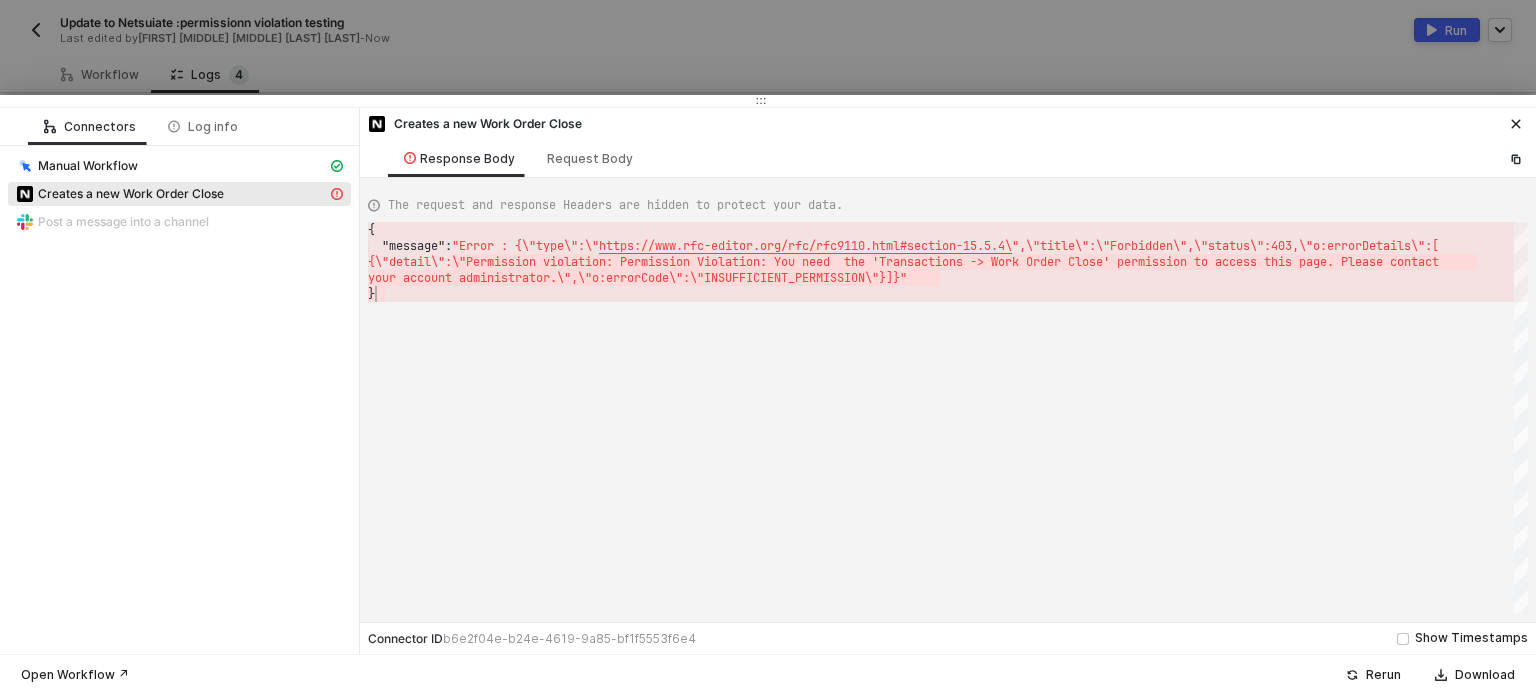 drag, startPoint x: 465, startPoint y: 260, endPoint x: 944, endPoint y: 291, distance: 480.00208 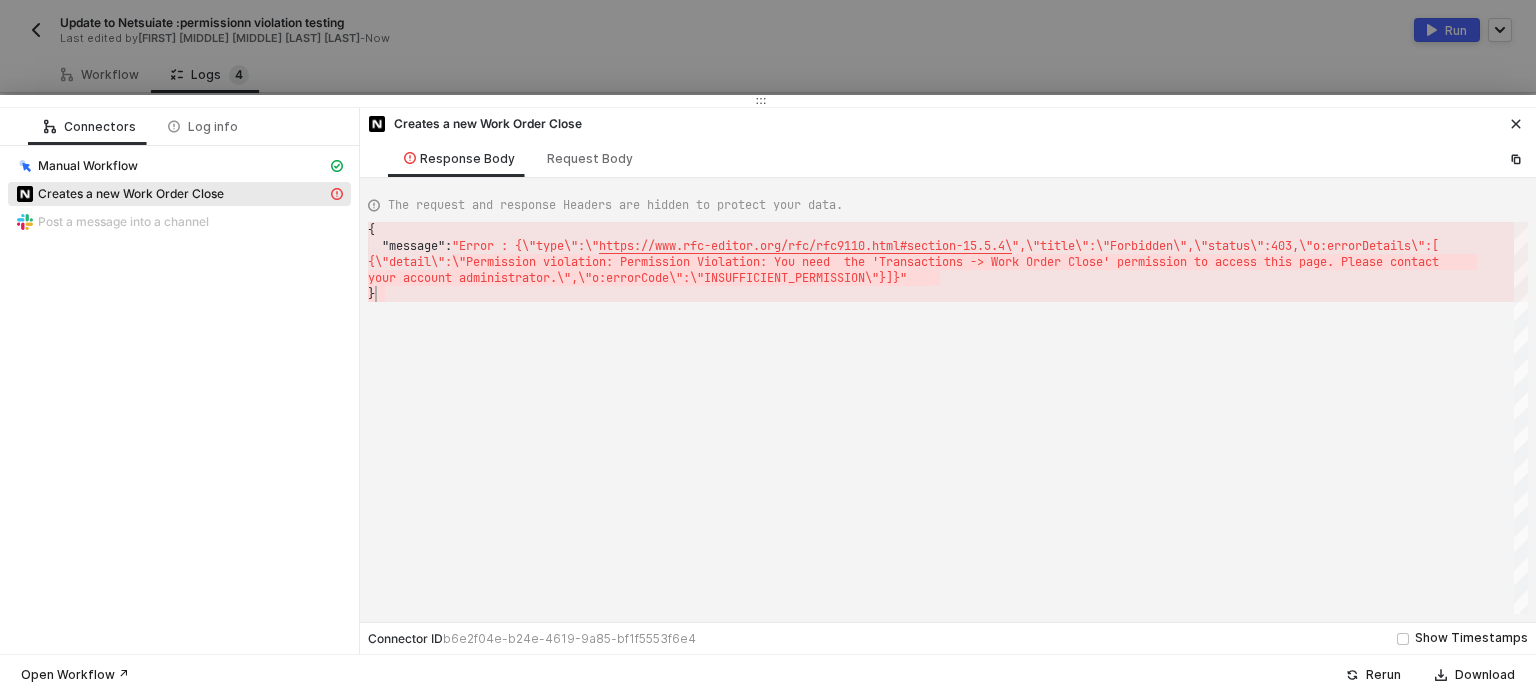 click at bounding box center (1516, 124) 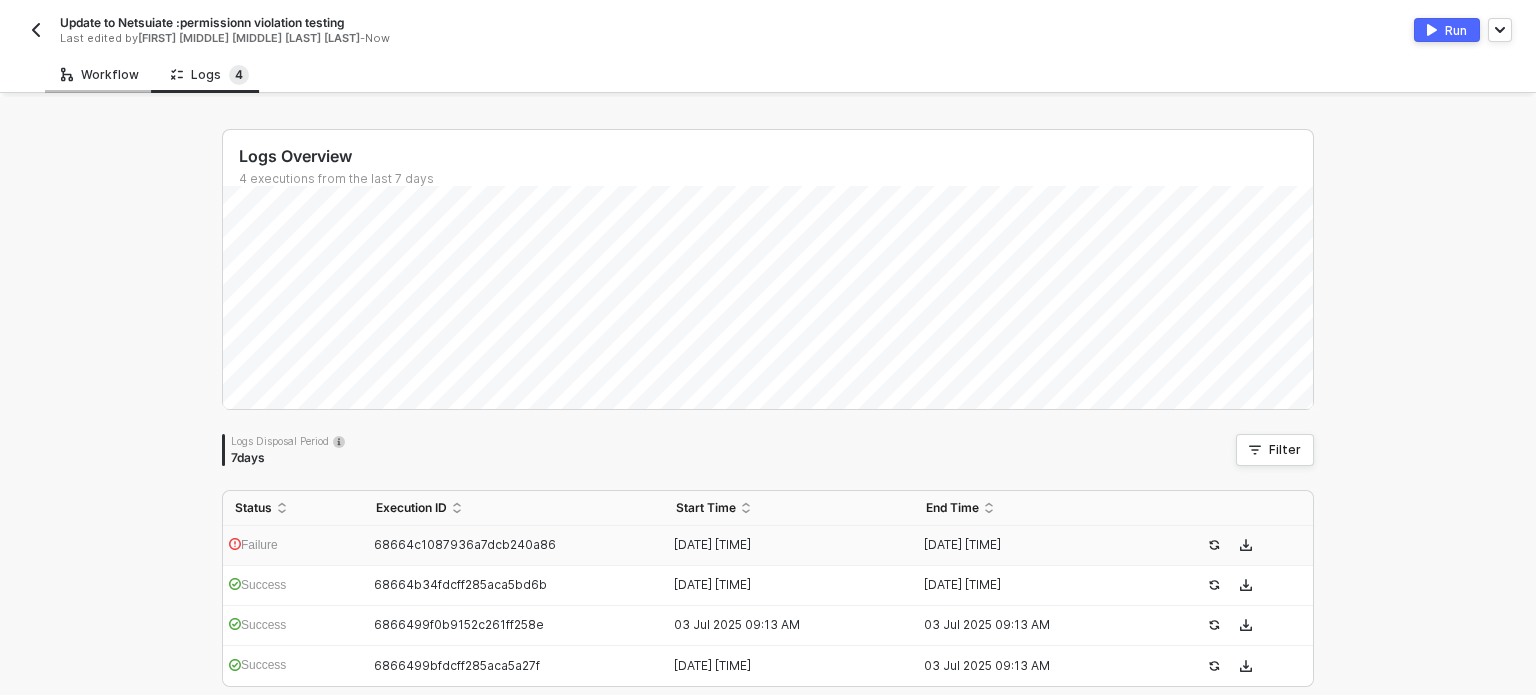 click on "Workflow" at bounding box center (100, 75) 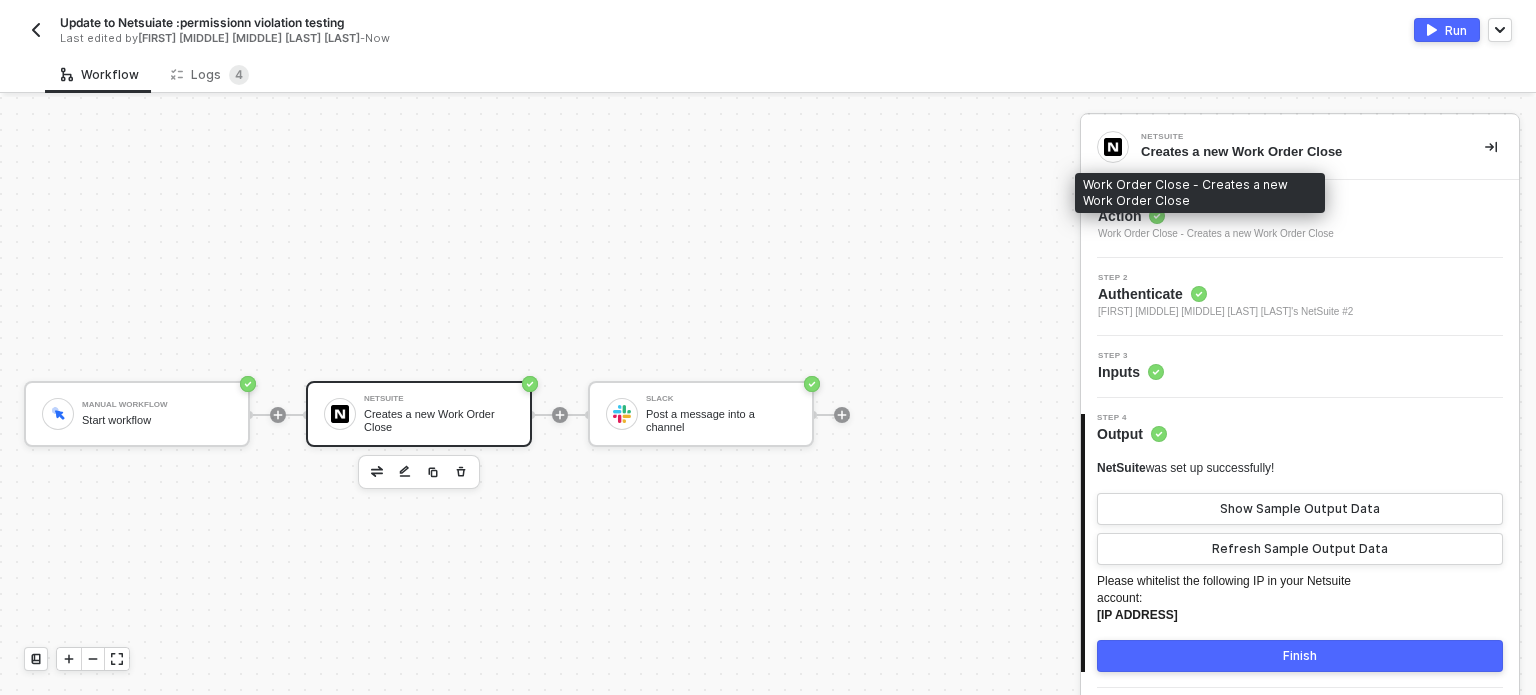 drag, startPoint x: 1114, startPoint y: 203, endPoint x: 1132, endPoint y: 238, distance: 39.357338 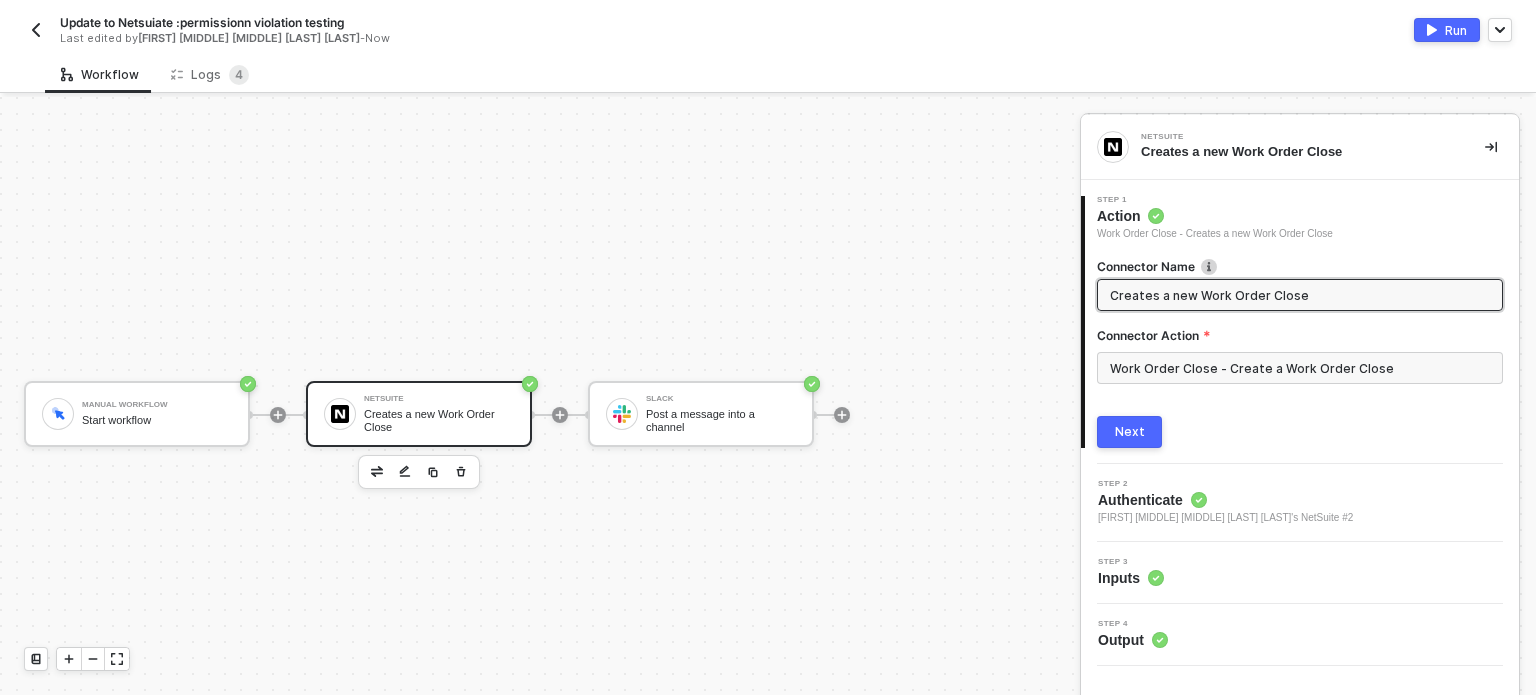 drag, startPoint x: 1134, startPoint y: 371, endPoint x: 1216, endPoint y: 378, distance: 82.29824 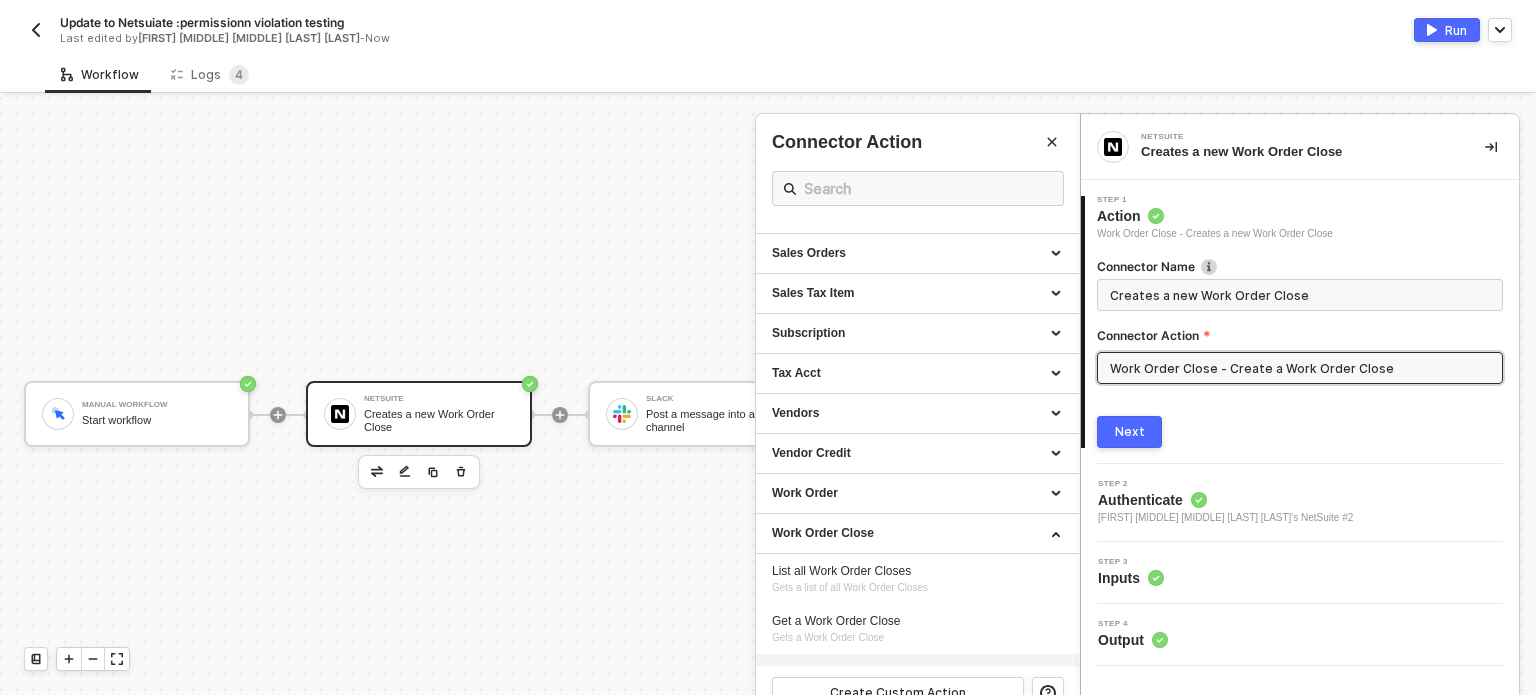 scroll, scrollTop: 2061, scrollLeft: 0, axis: vertical 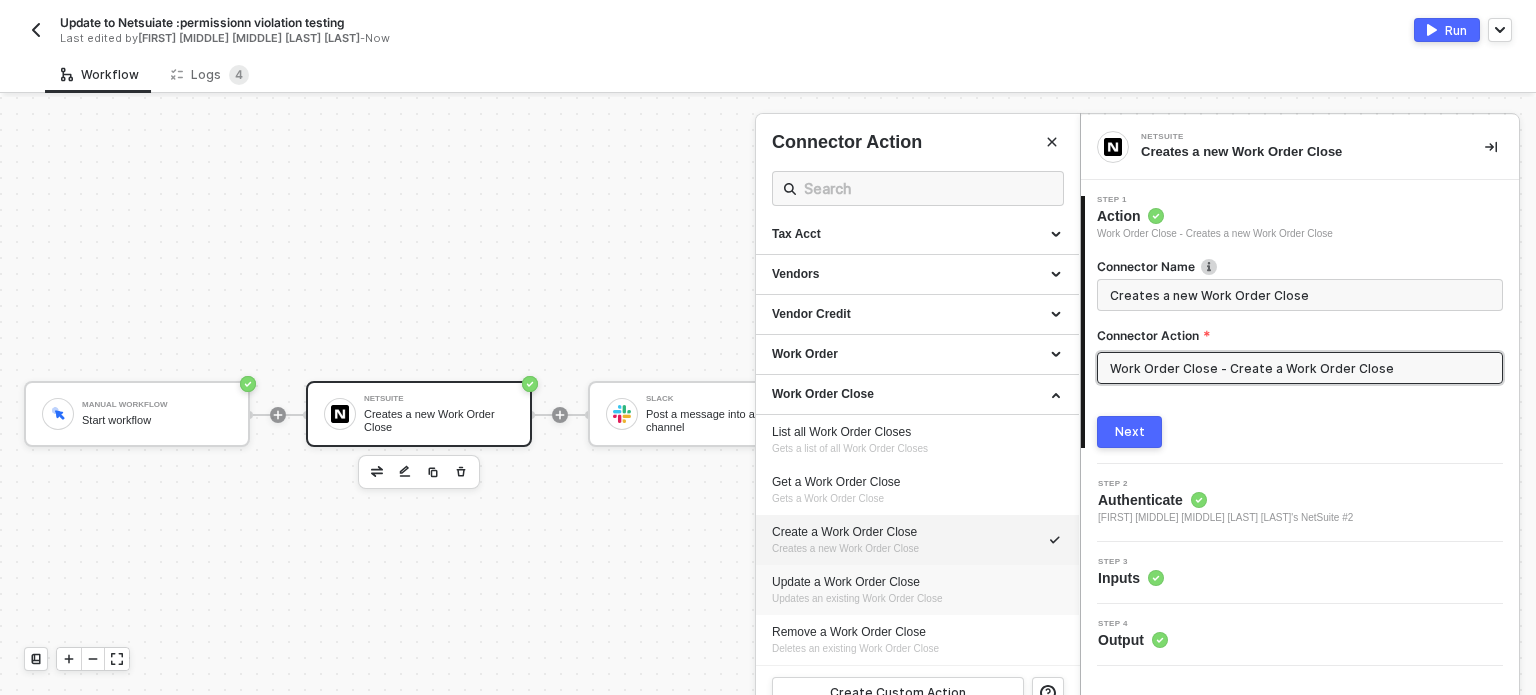 click on "Updates an existing Work Order Close" at bounding box center [857, 598] 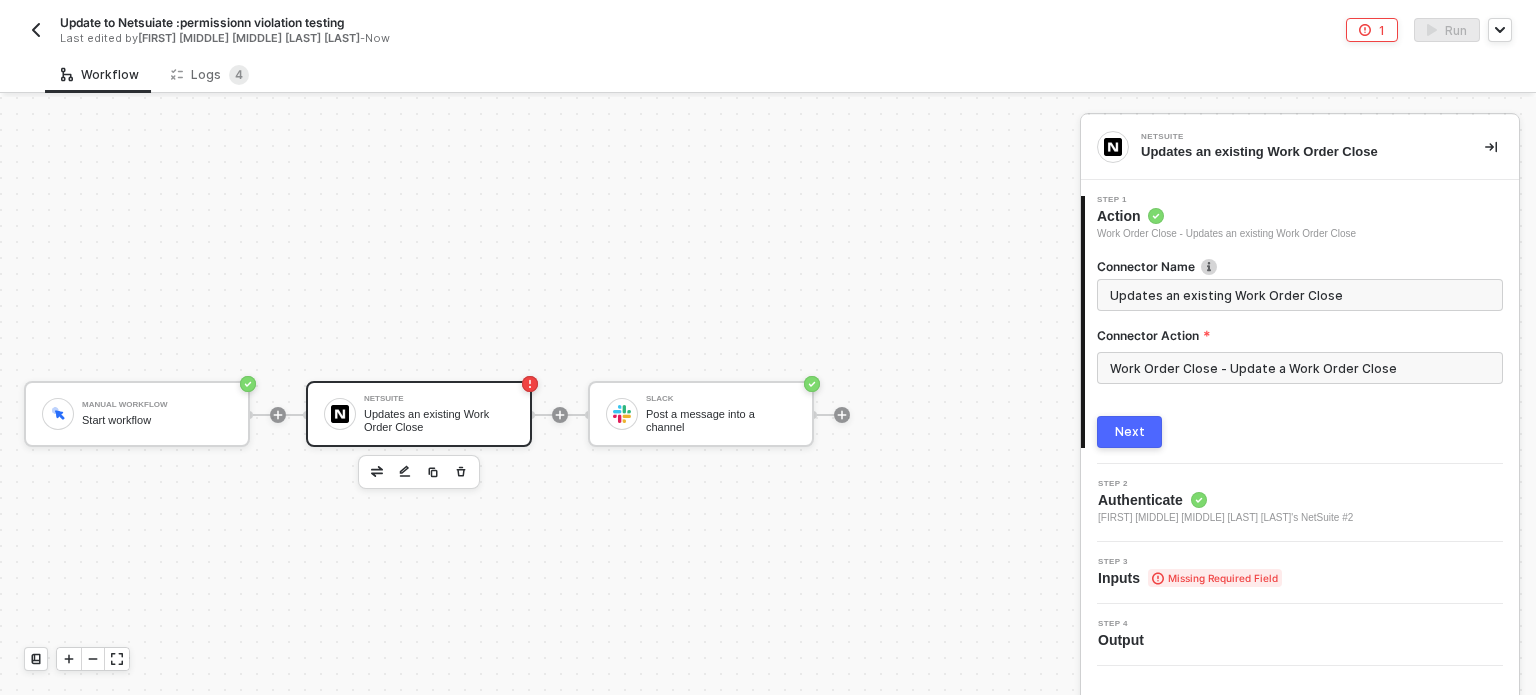 click on "Next" at bounding box center (1130, 432) 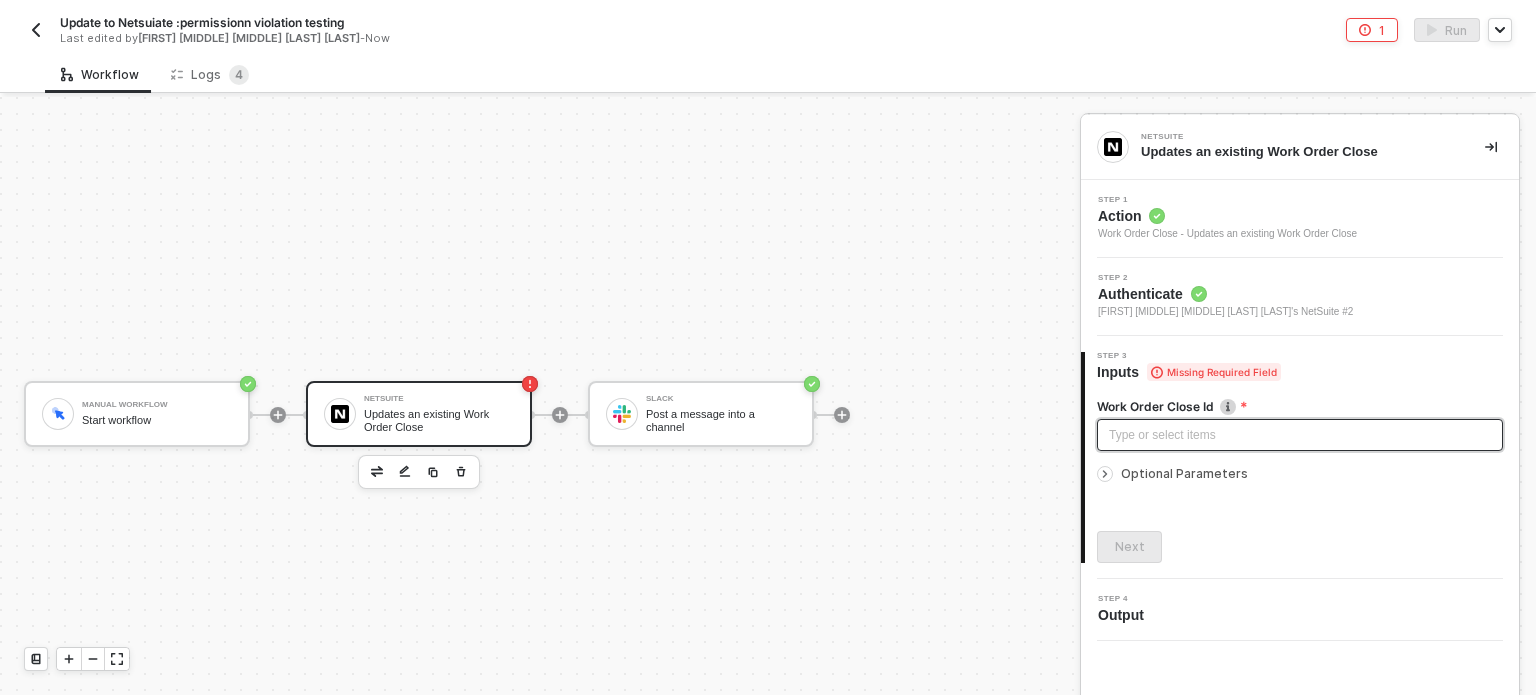 click on "Work Order Close Id Type or select items ﻿" at bounding box center (1300, 430) 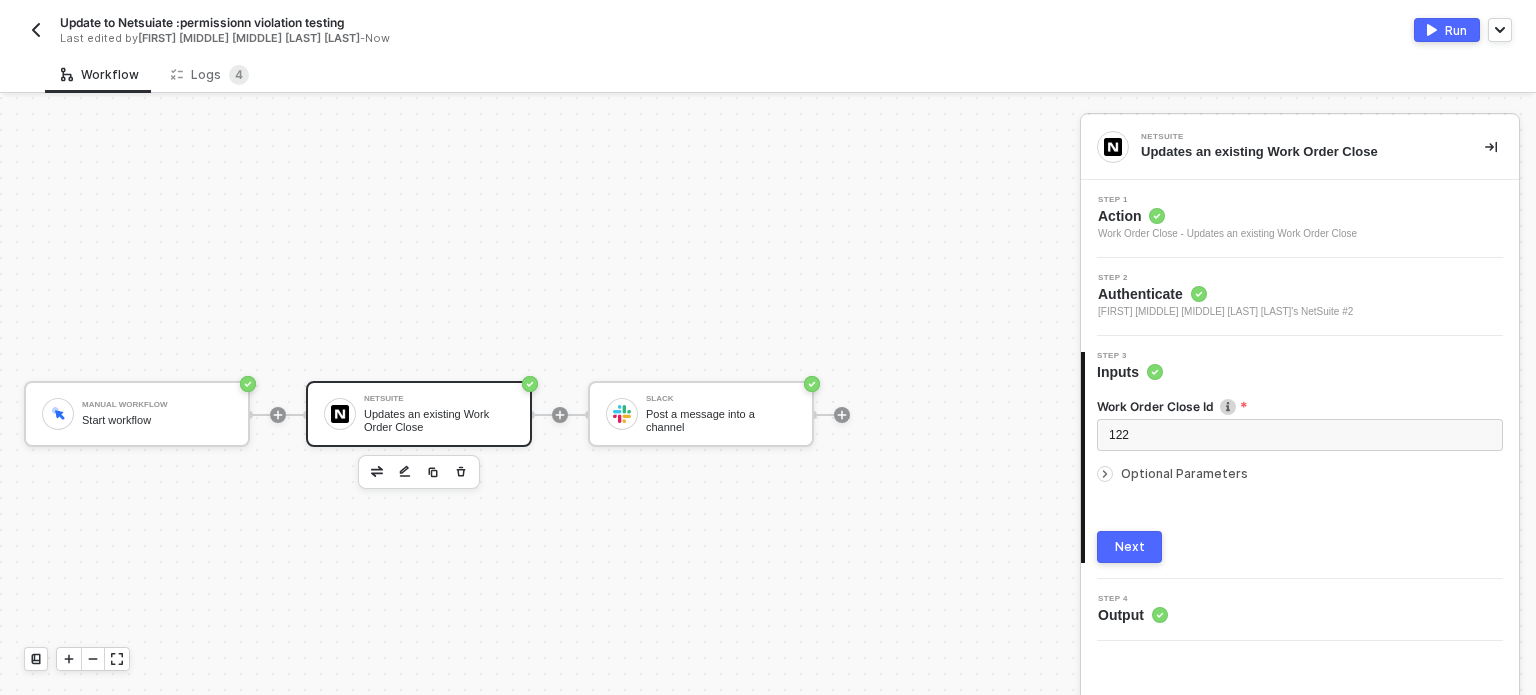 click on "Work Order Close Id 122 Optional Parameters Next" at bounding box center (1300, 472) 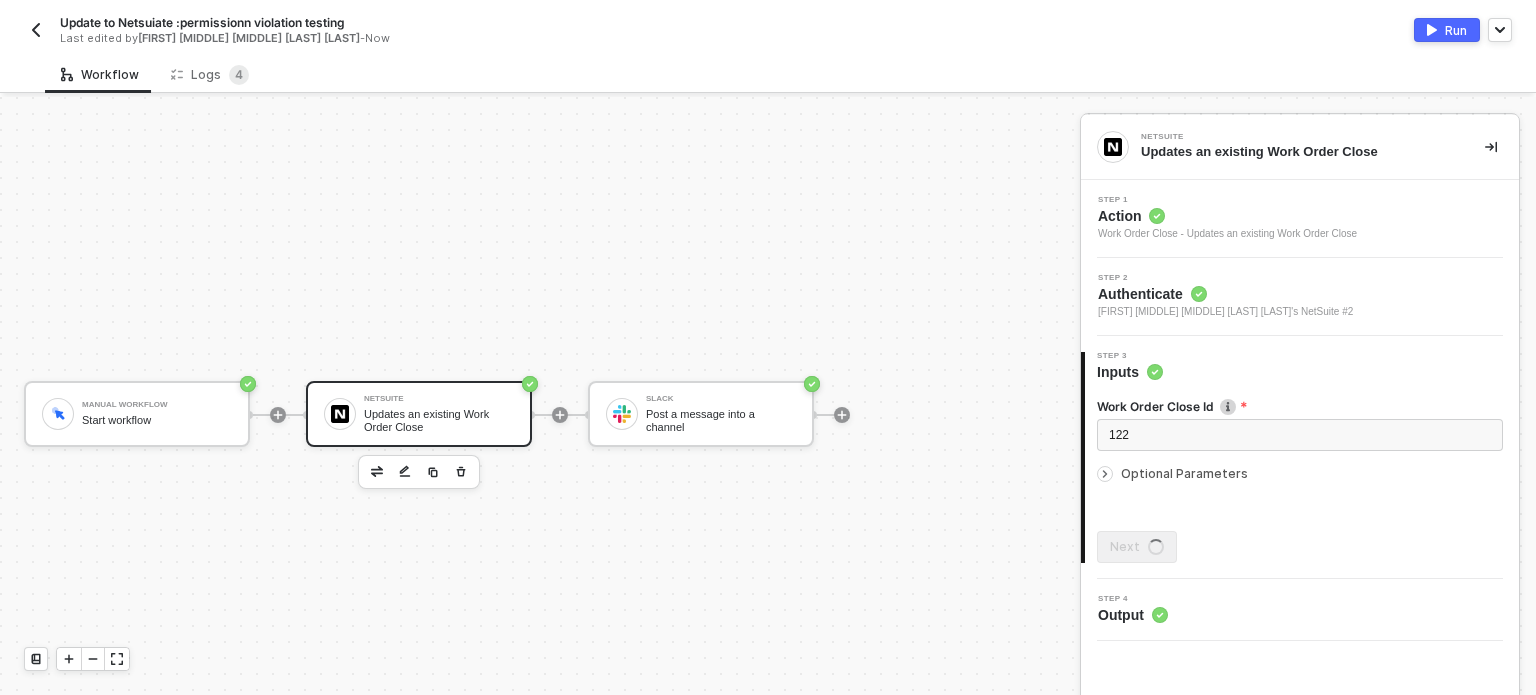 click on "Run" at bounding box center [1456, 30] 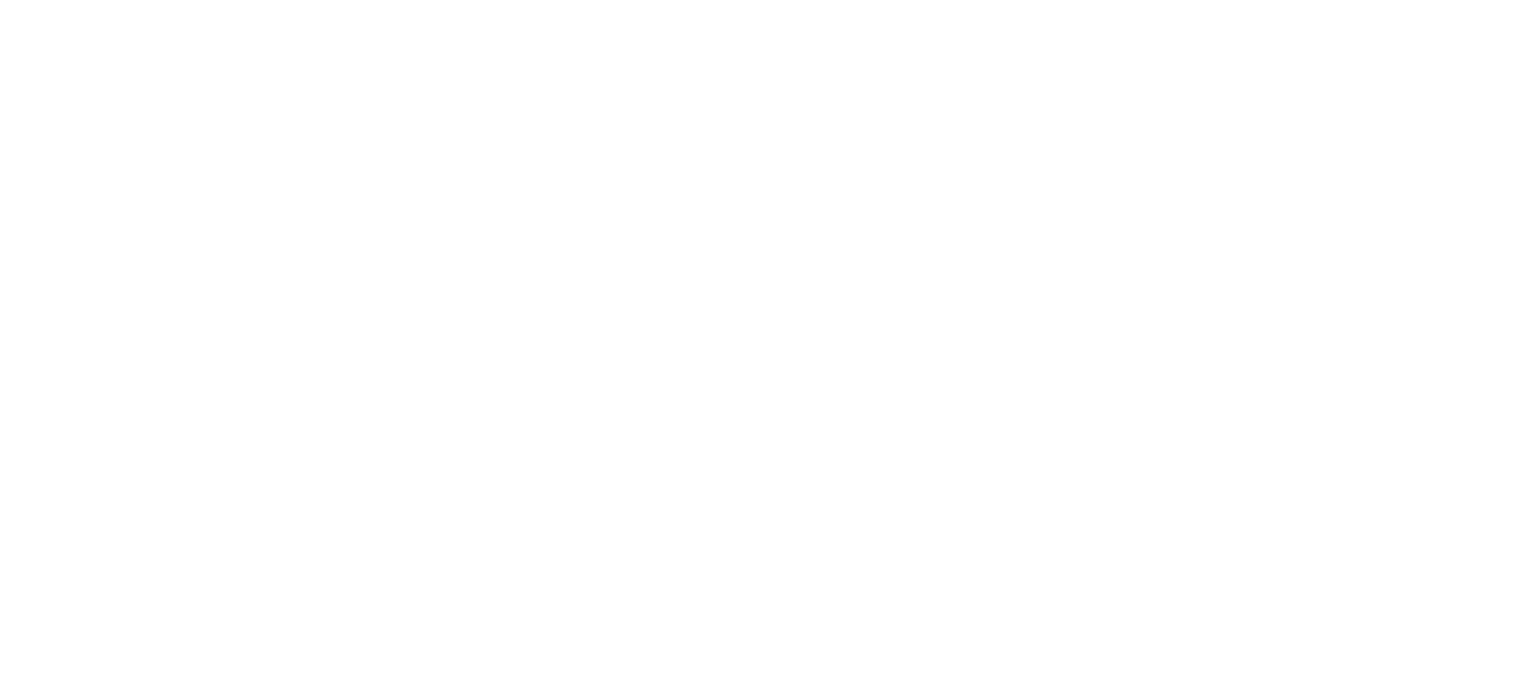 scroll, scrollTop: 0, scrollLeft: 0, axis: both 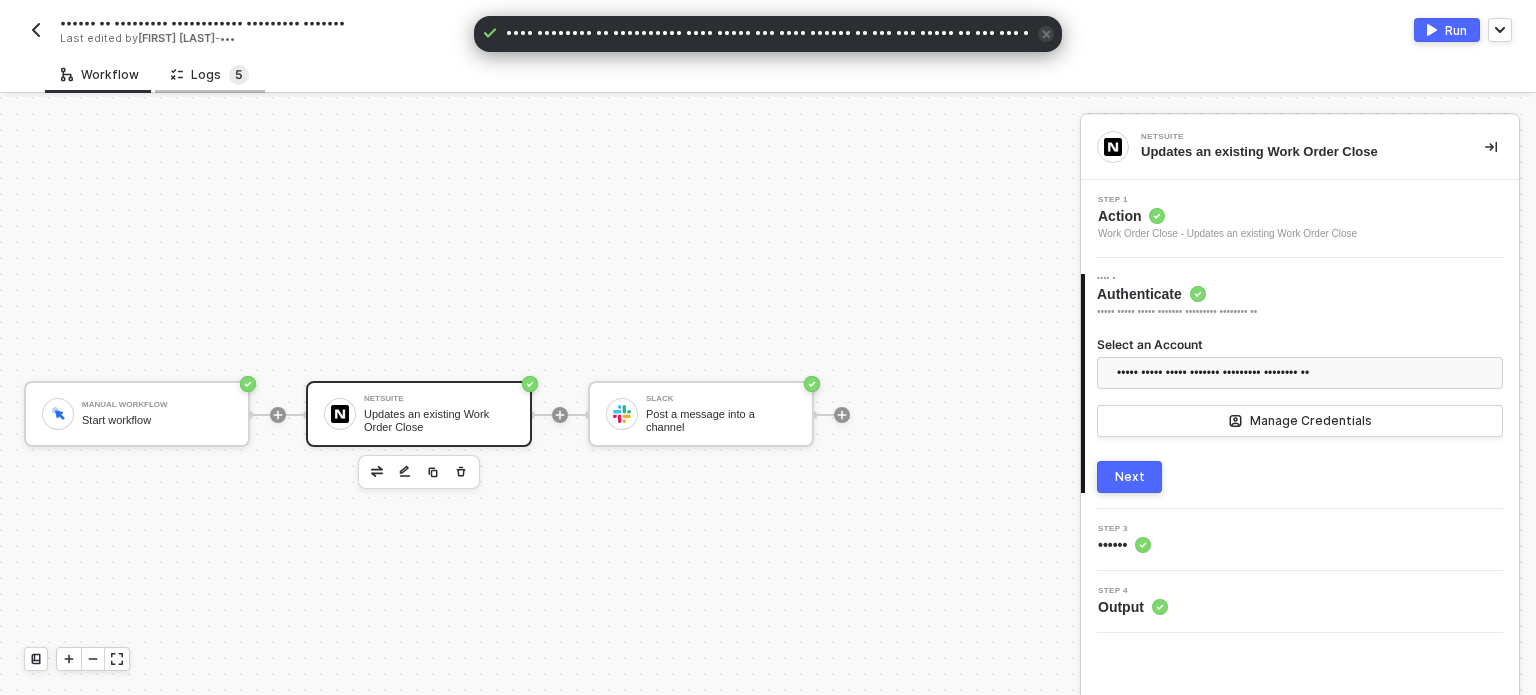 click on "5" at bounding box center [239, 74] 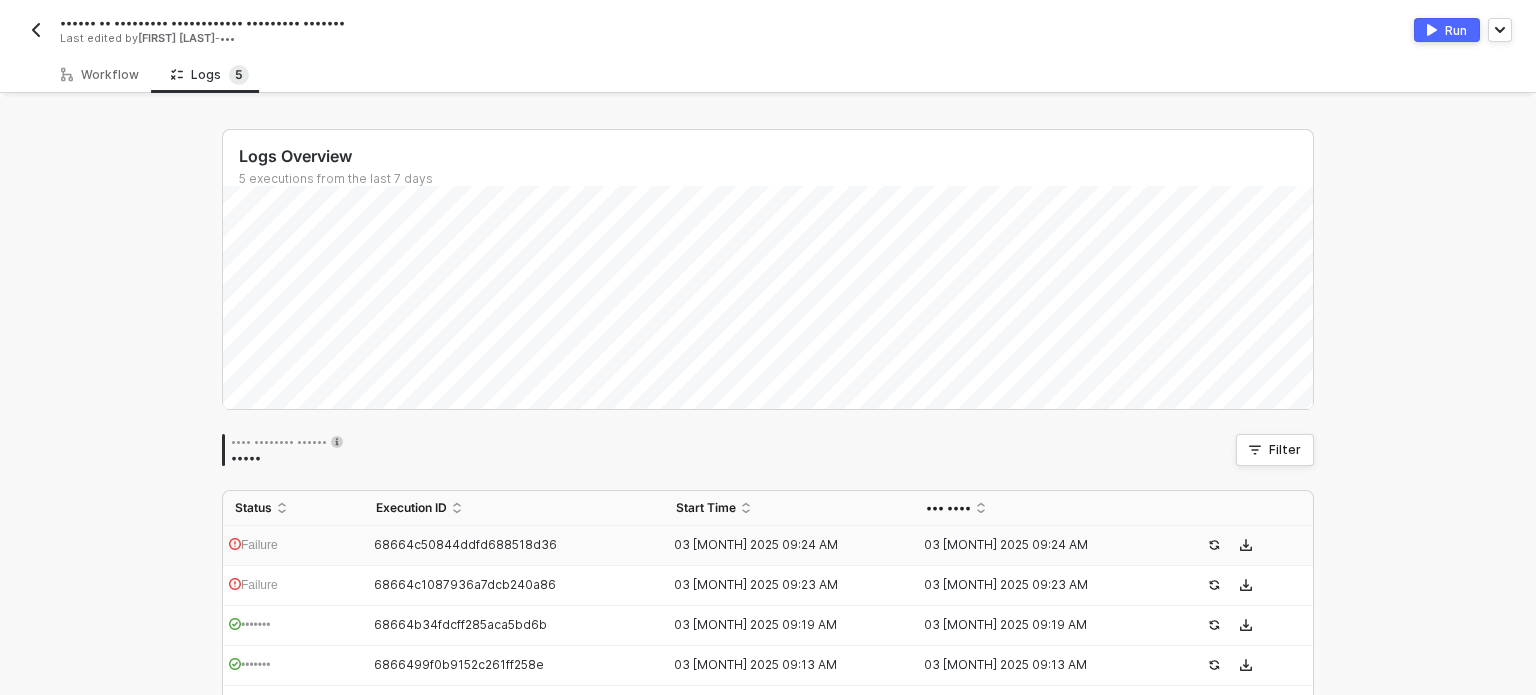 click on "68664c50844ddfd688518d36" at bounding box center [465, 544] 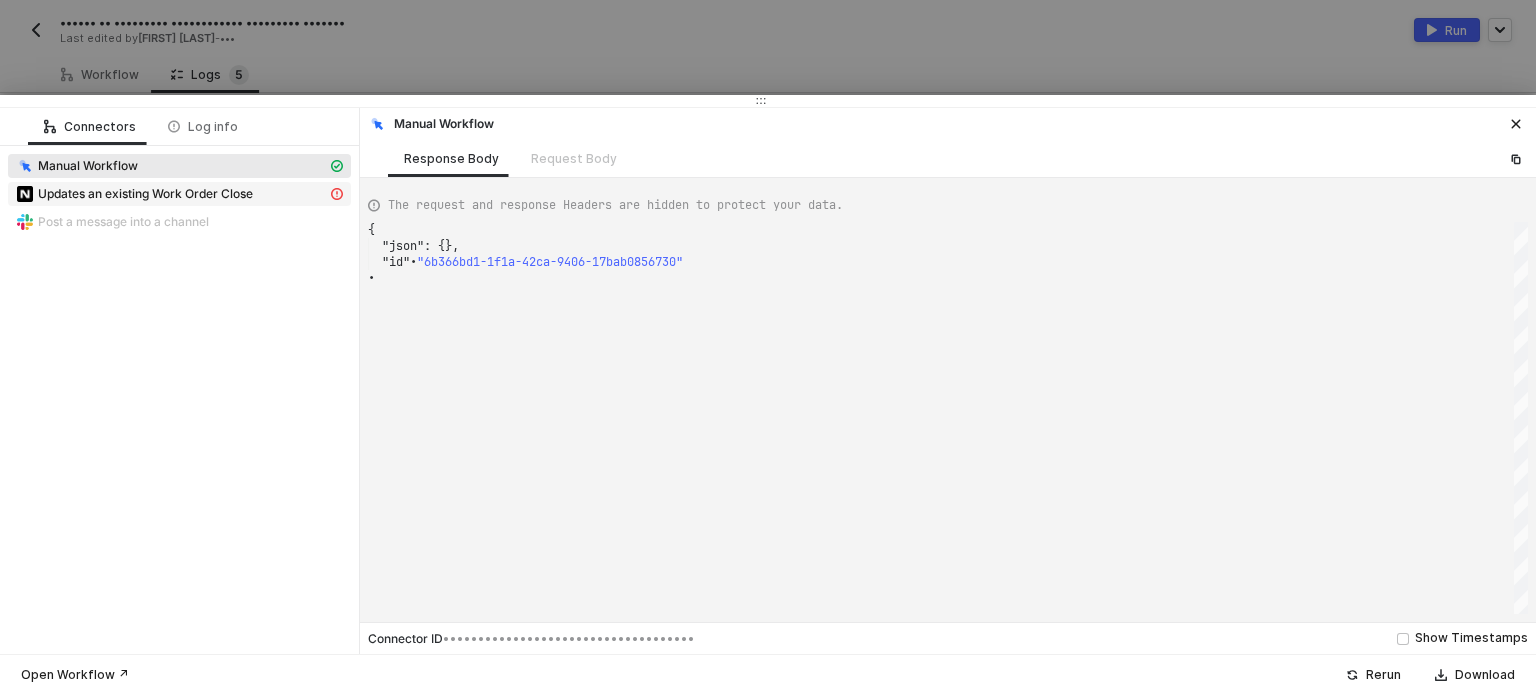 click on "Updates an existing Work Order Close" at bounding box center (88, 166) 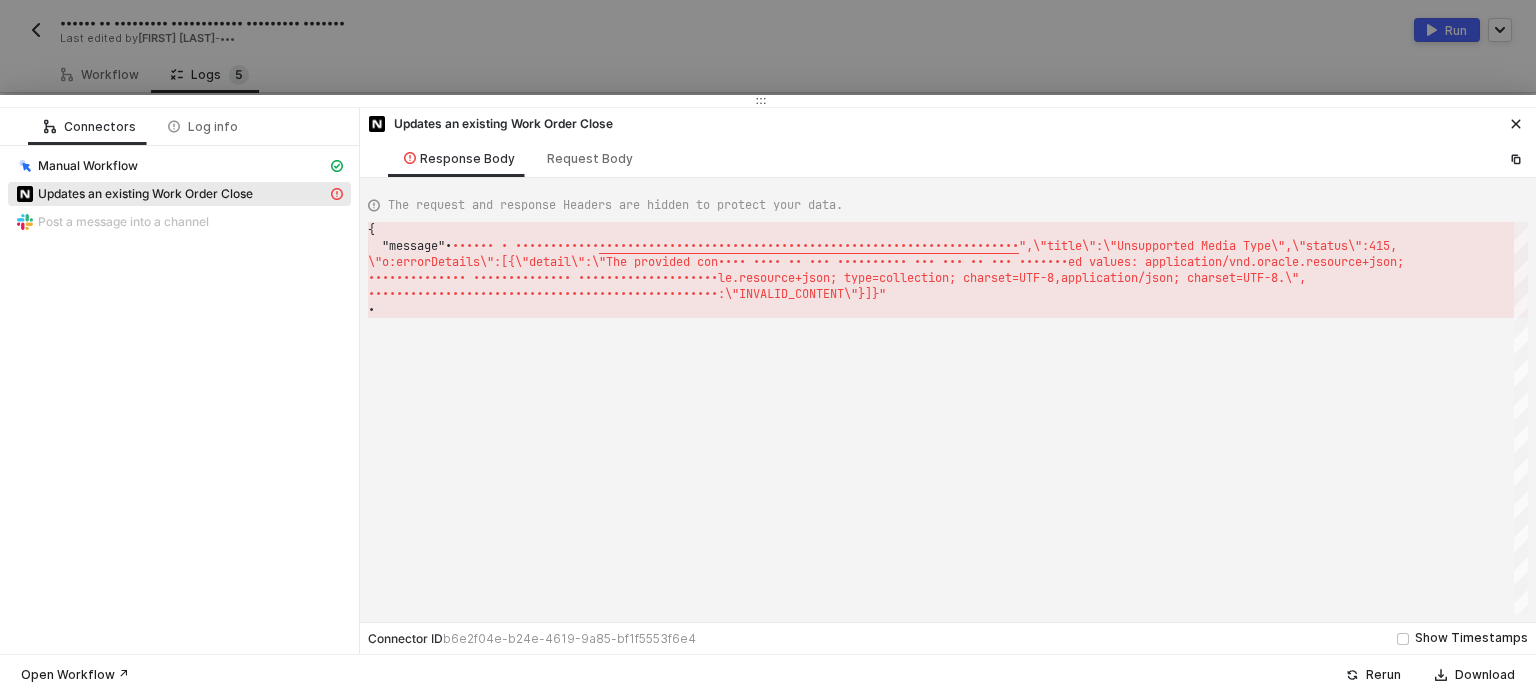 click at bounding box center (768, 347) 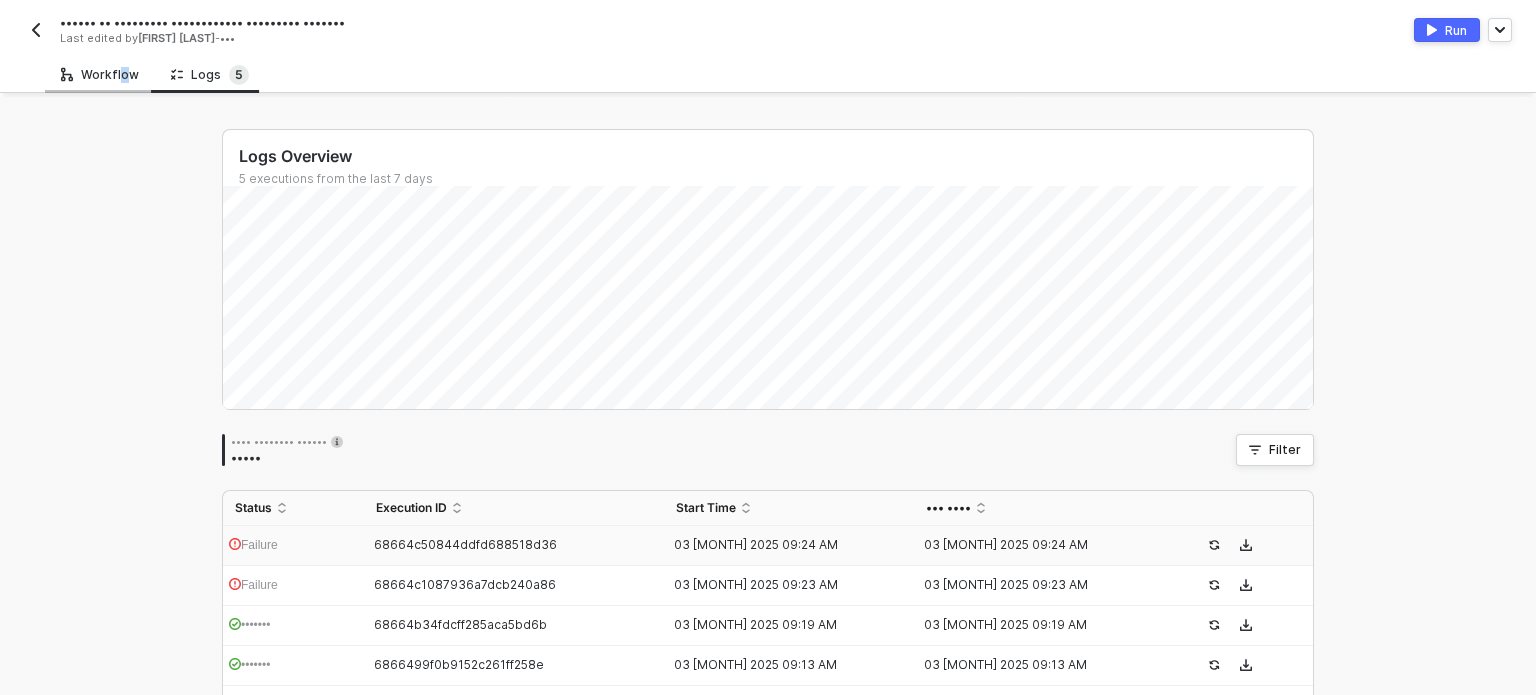 drag, startPoint x: 115, startPoint y: 69, endPoint x: 124, endPoint y: 76, distance: 11.401754 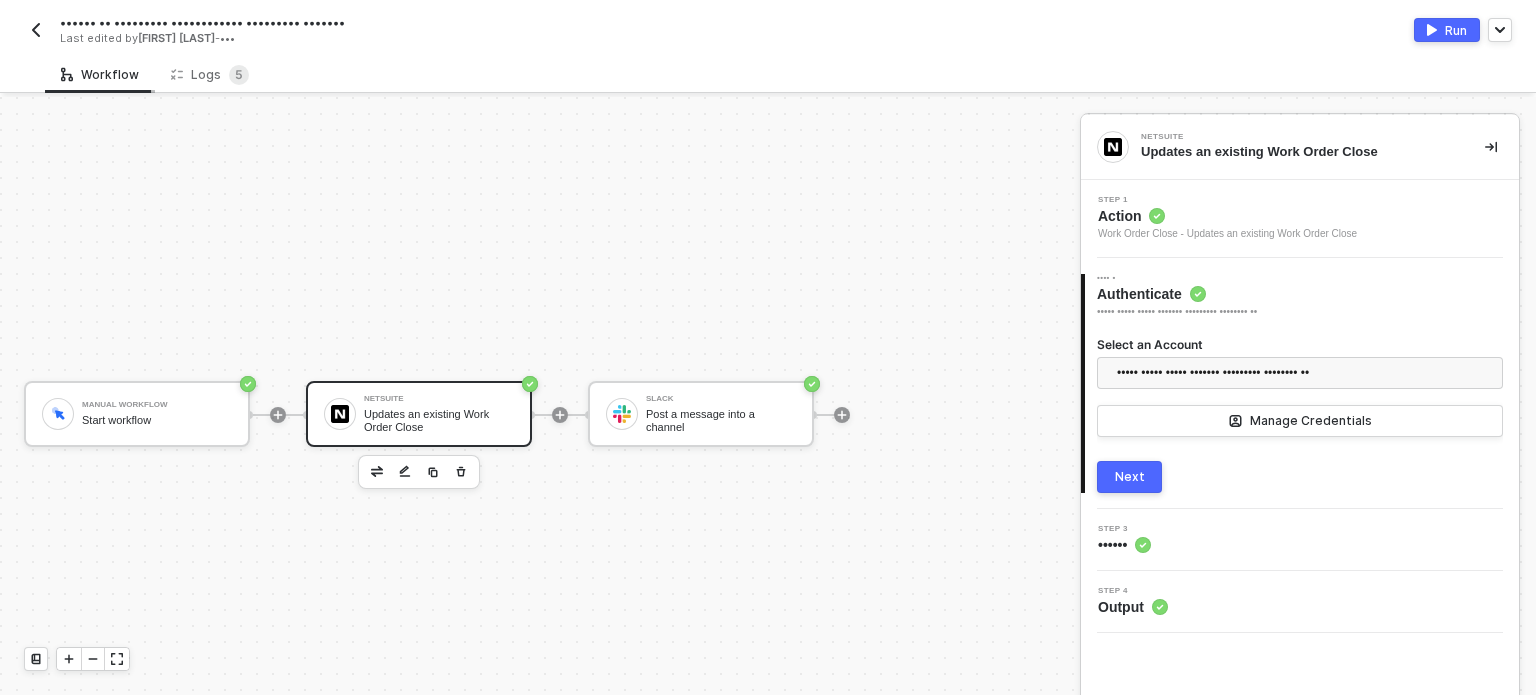click on "Workflow" at bounding box center [100, 75] 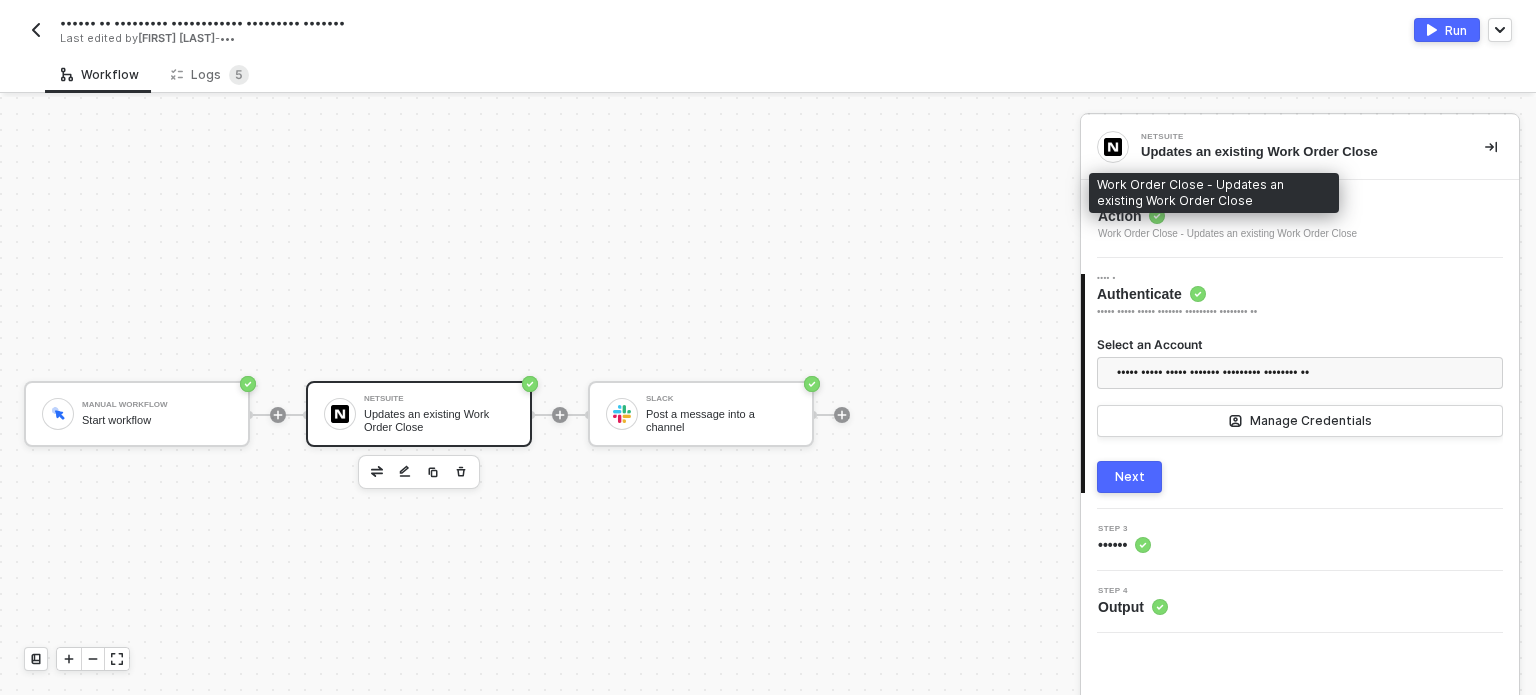 click on "Work Order Close - Updates an existing Work Order Close" at bounding box center [1227, 234] 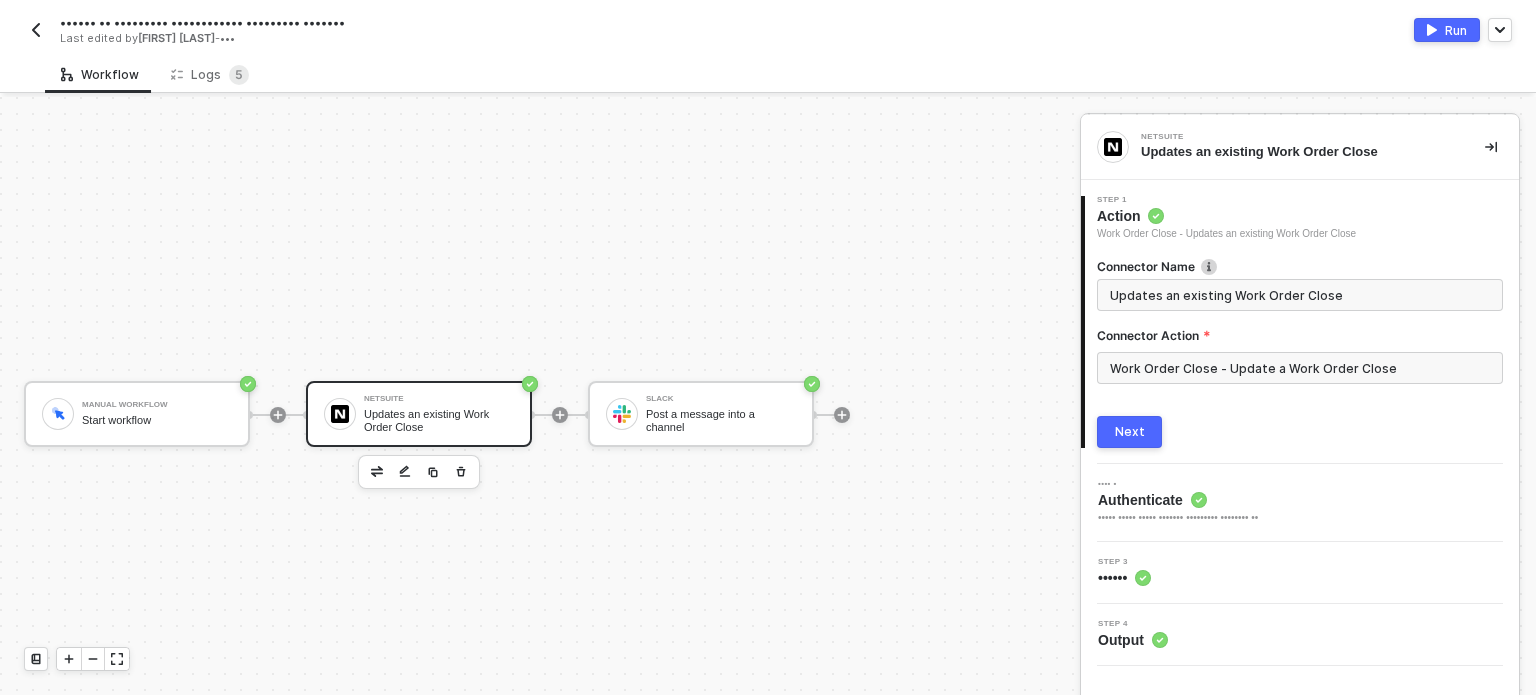 click on "Work Order Close - Update a Work Order Close" at bounding box center [1300, 368] 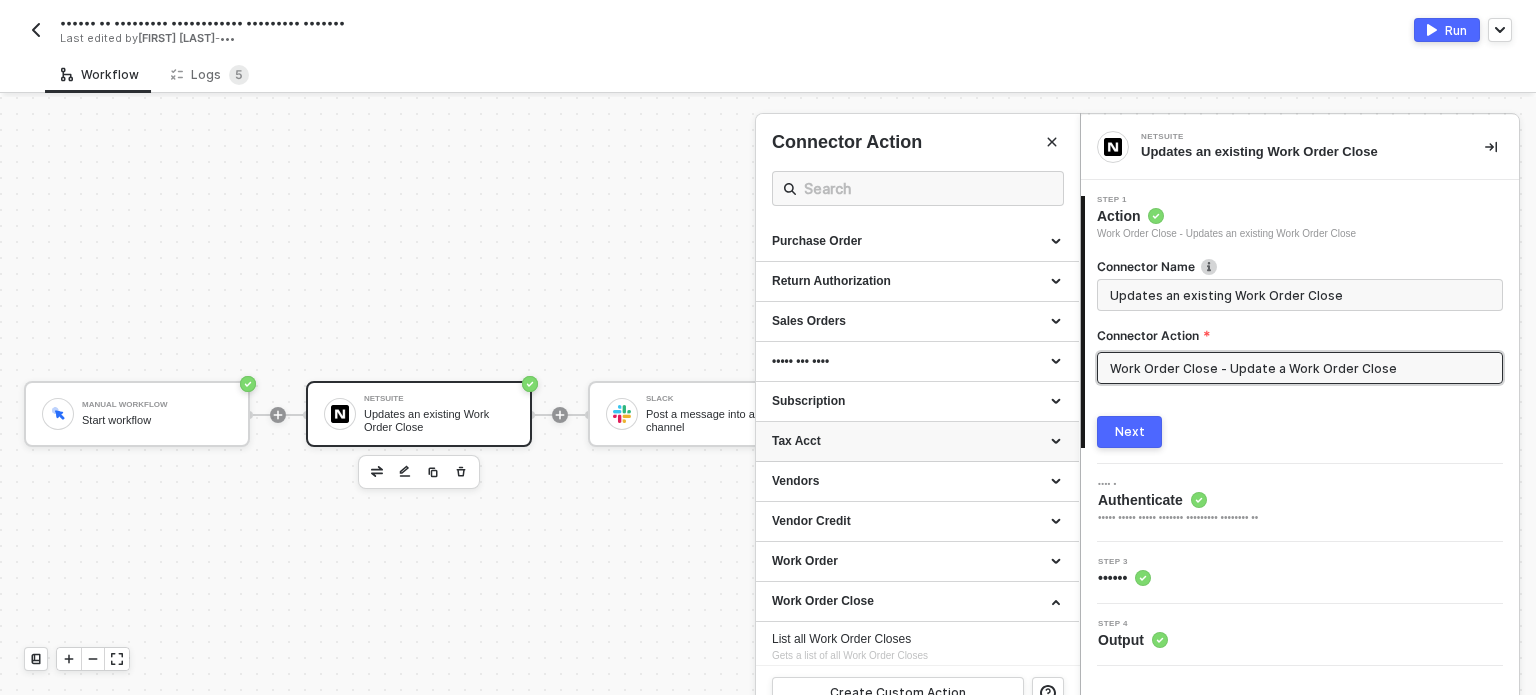 scroll, scrollTop: 2061, scrollLeft: 0, axis: vertical 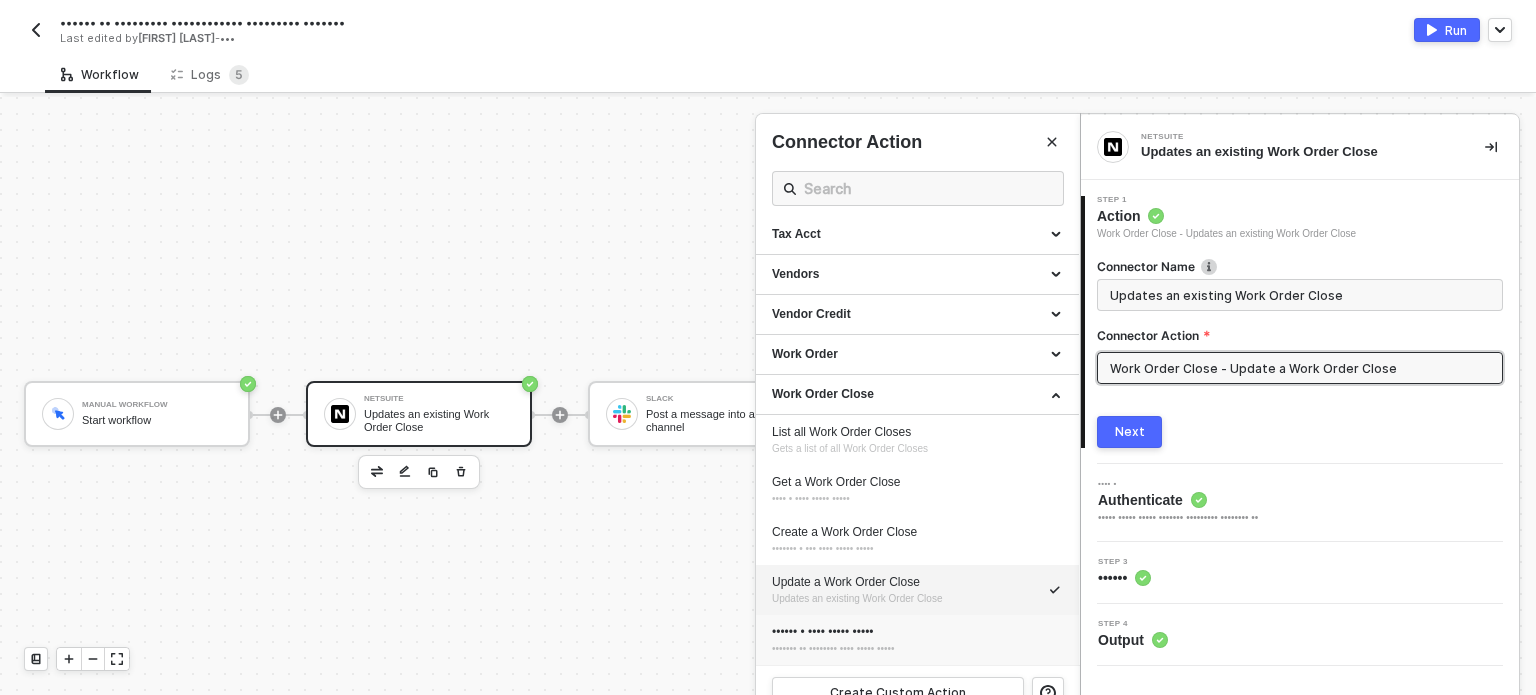 click on "•••••• • •••• ••••• •••••" at bounding box center [917, 632] 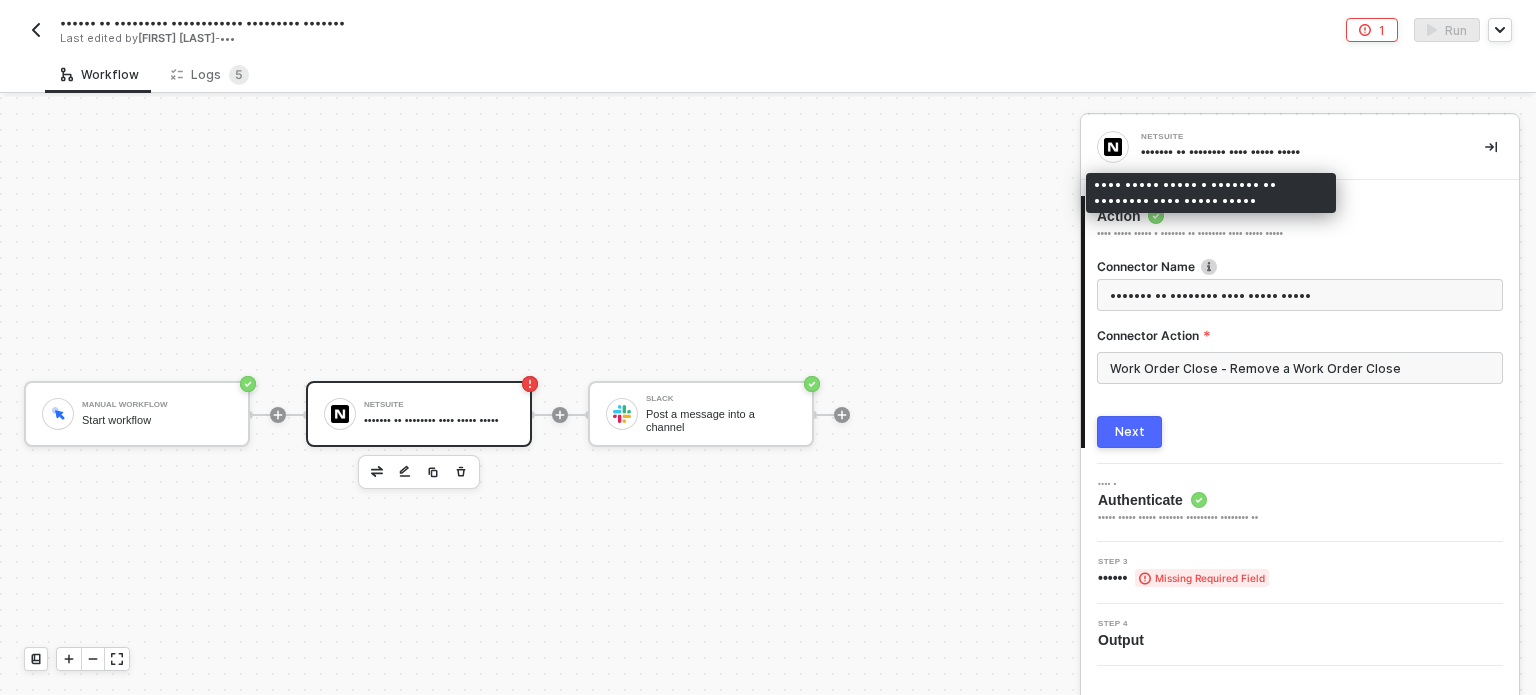 click on "Action" at bounding box center (1190, 216) 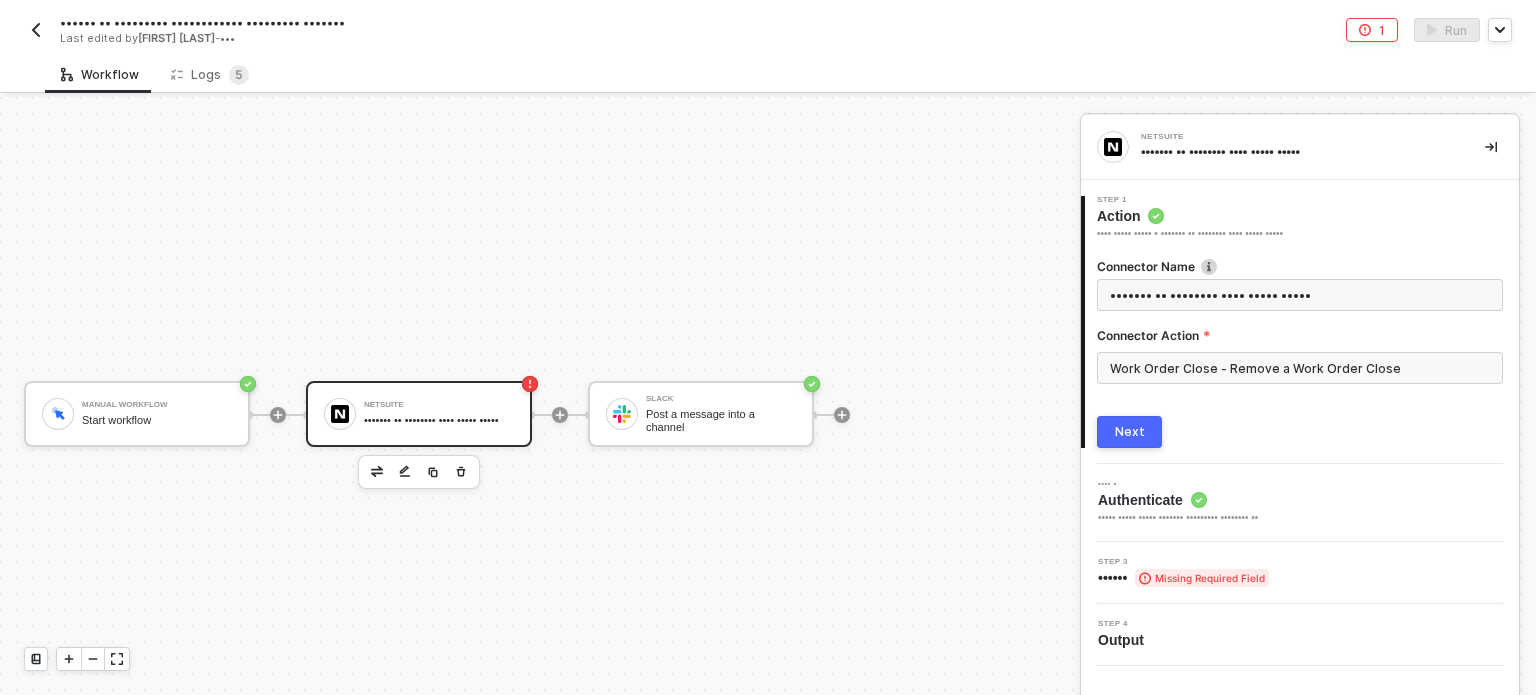 drag, startPoint x: 1132, startPoint y: 364, endPoint x: 1068, endPoint y: 337, distance: 69.46222 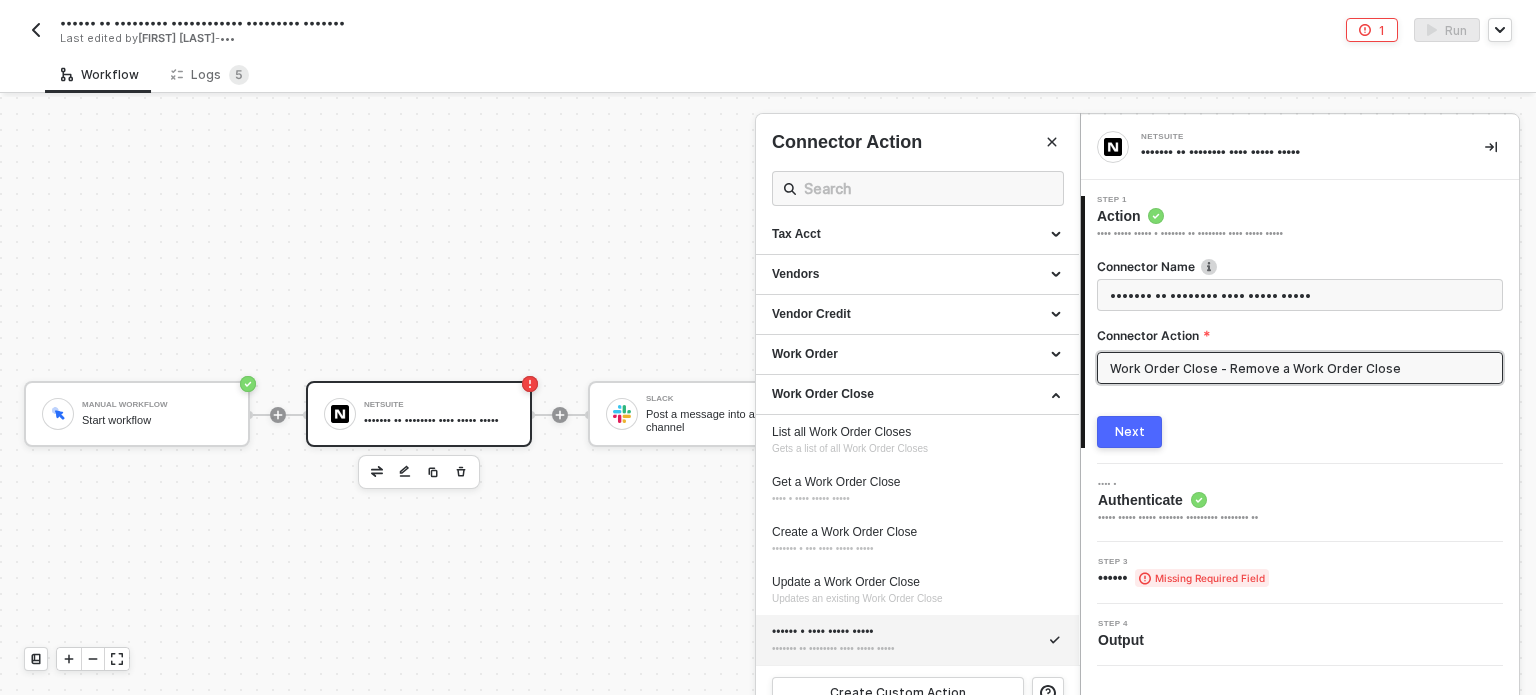 scroll, scrollTop: 2061, scrollLeft: 0, axis: vertical 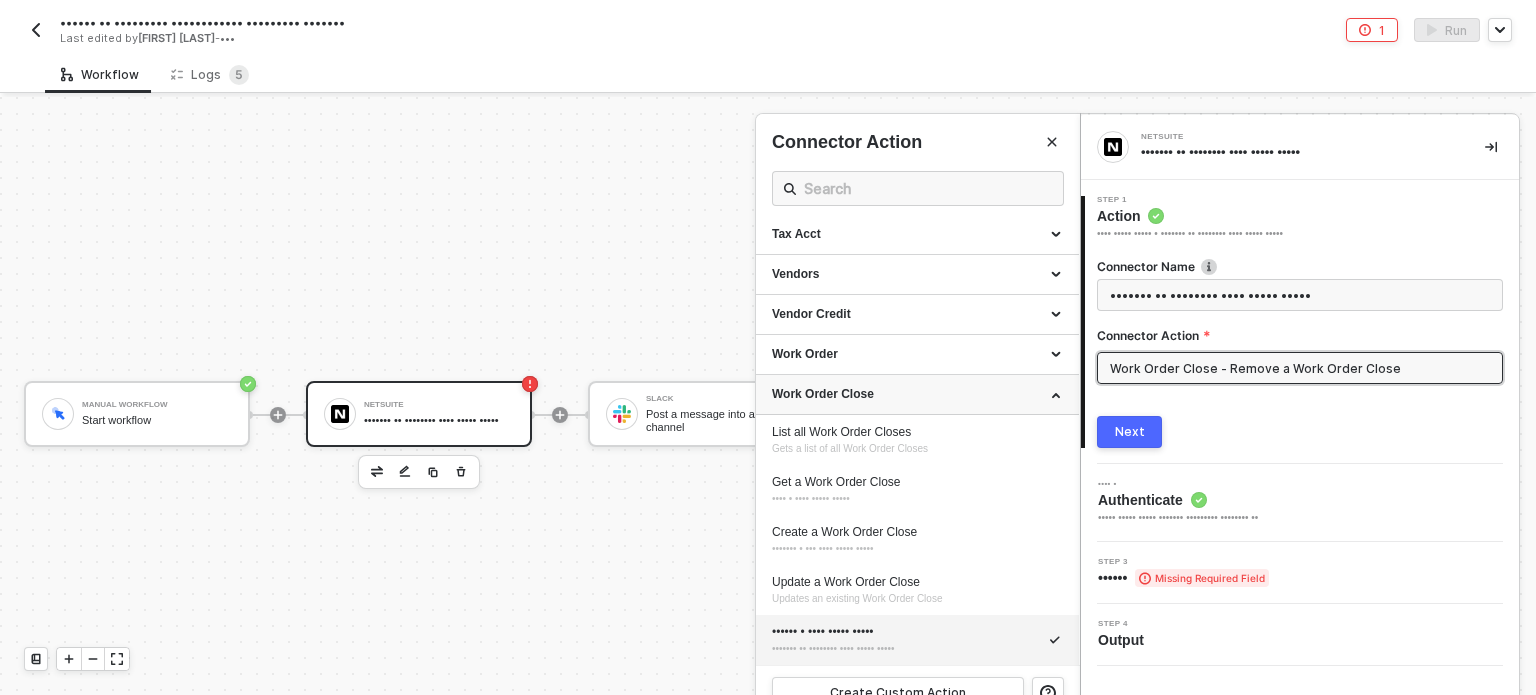 click on "Work Order Close" at bounding box center (917, 394) 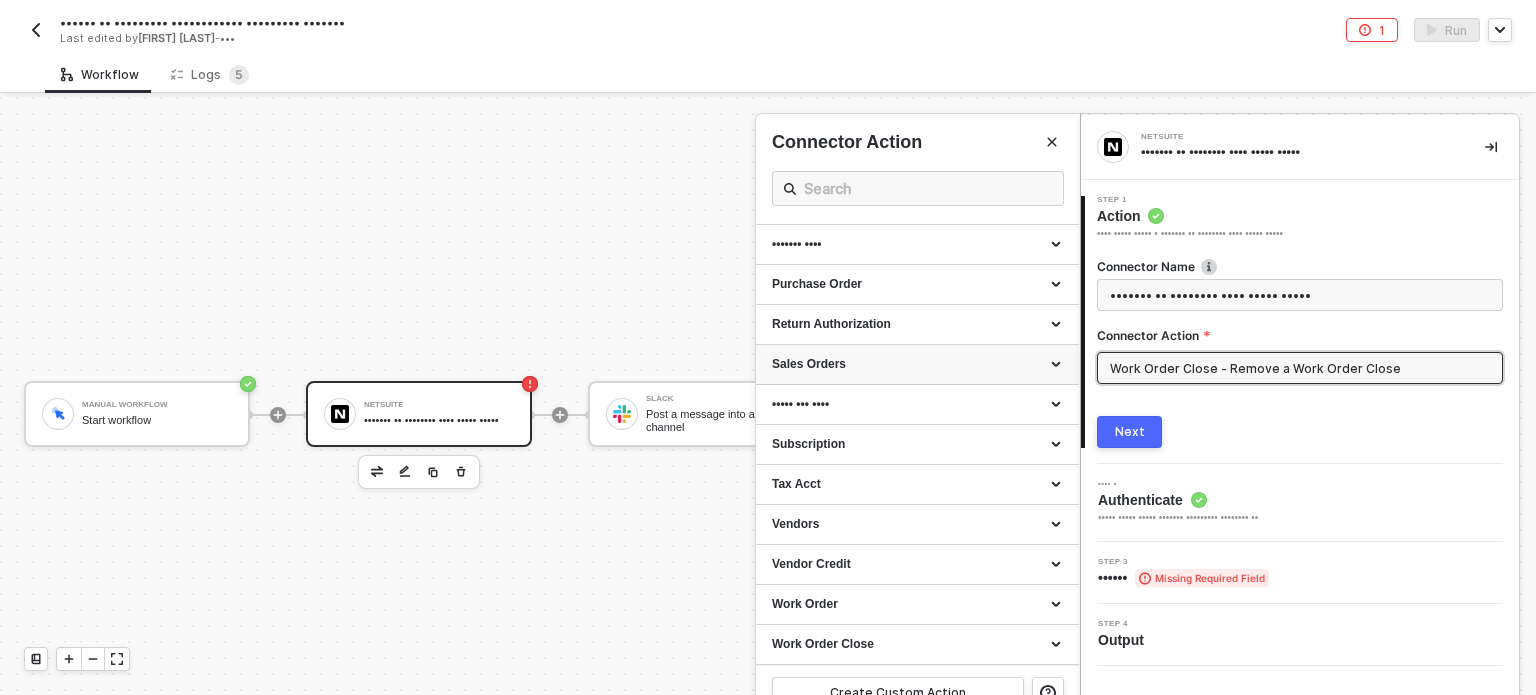 scroll, scrollTop: 1812, scrollLeft: 0, axis: vertical 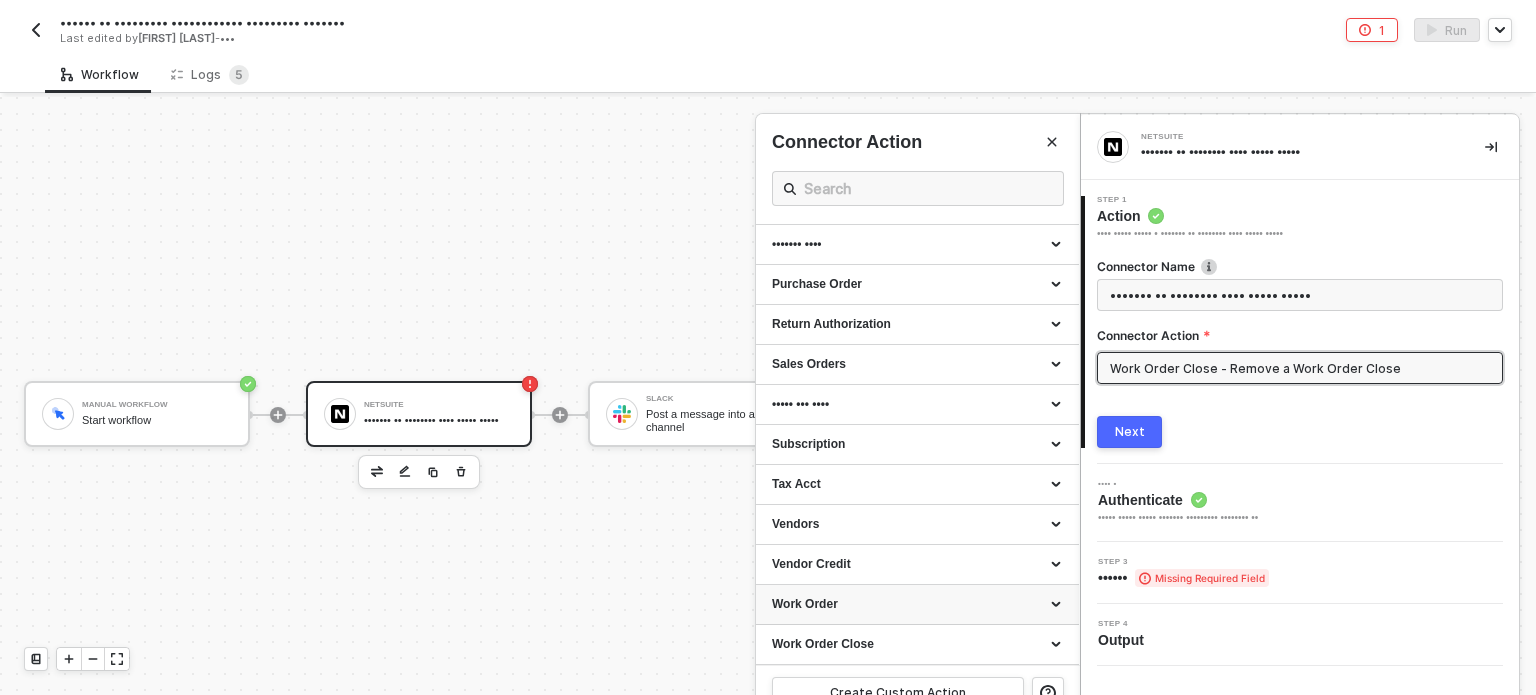 drag, startPoint x: 831, startPoint y: 601, endPoint x: 837, endPoint y: 585, distance: 17.088007 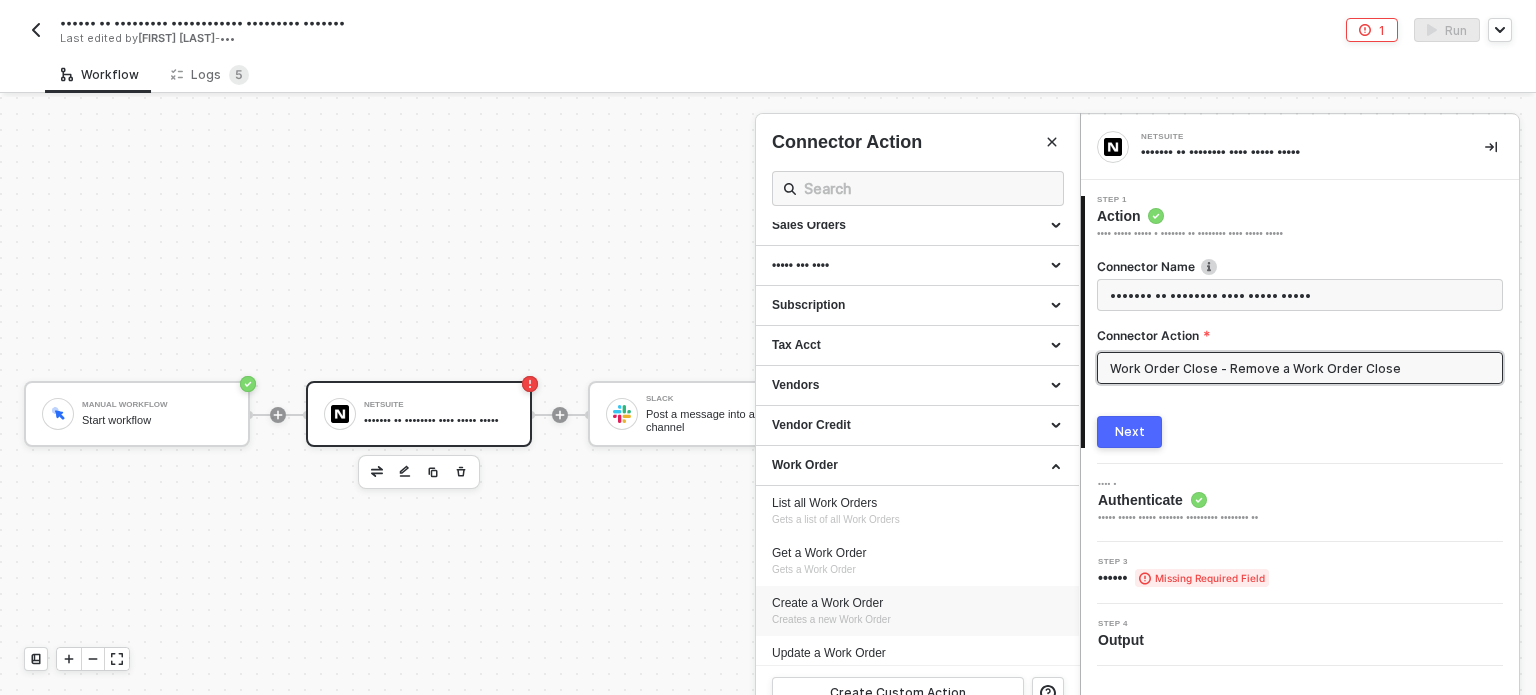 scroll, scrollTop: 2061, scrollLeft: 0, axis: vertical 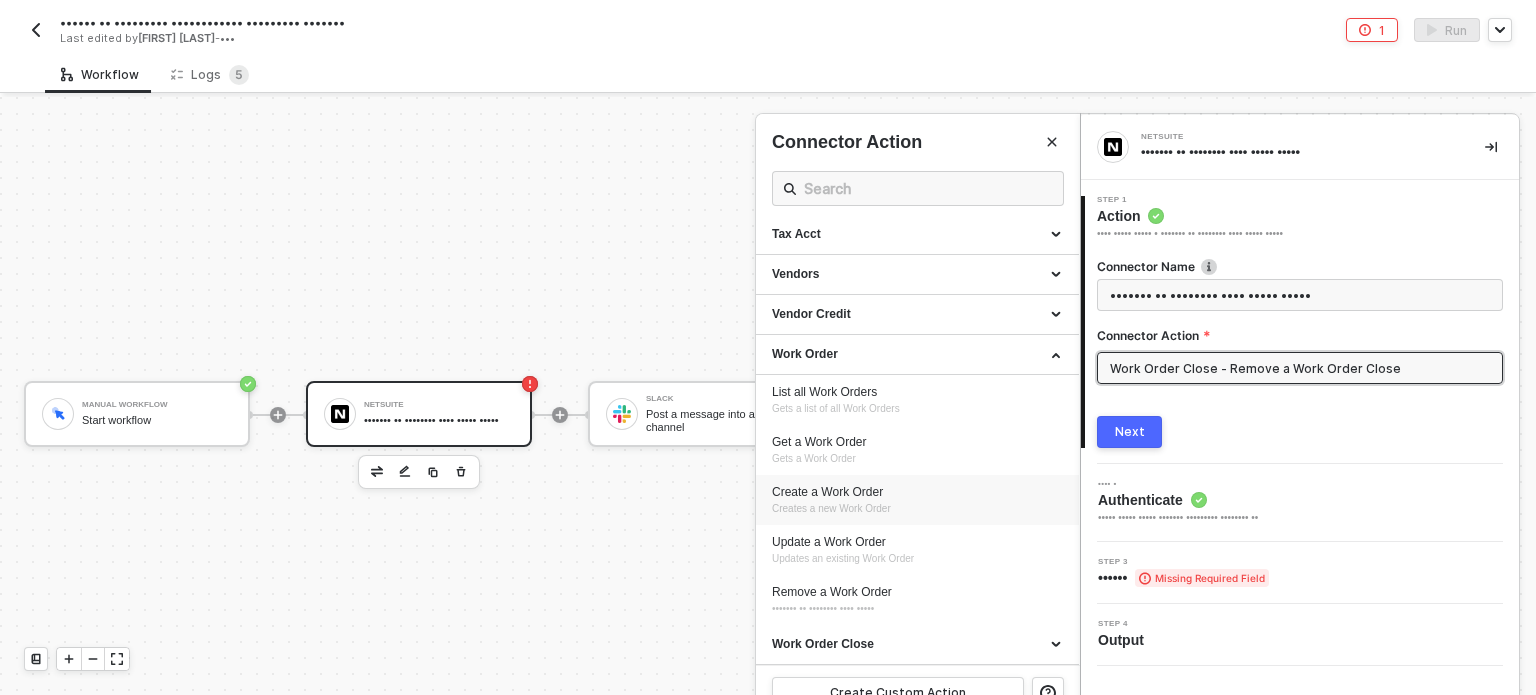 drag, startPoint x: 816, startPoint y: 489, endPoint x: 855, endPoint y: 486, distance: 39.115215 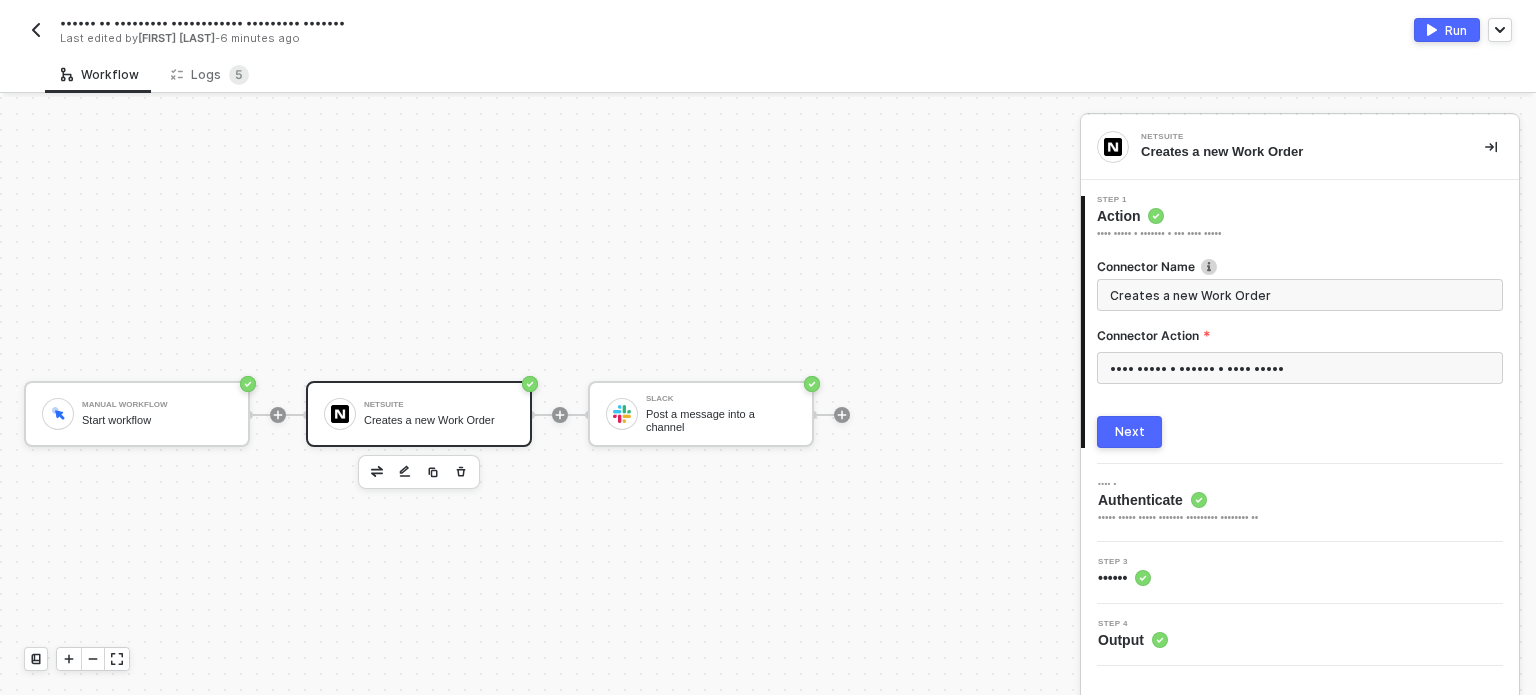 click on "Next" at bounding box center [1129, 432] 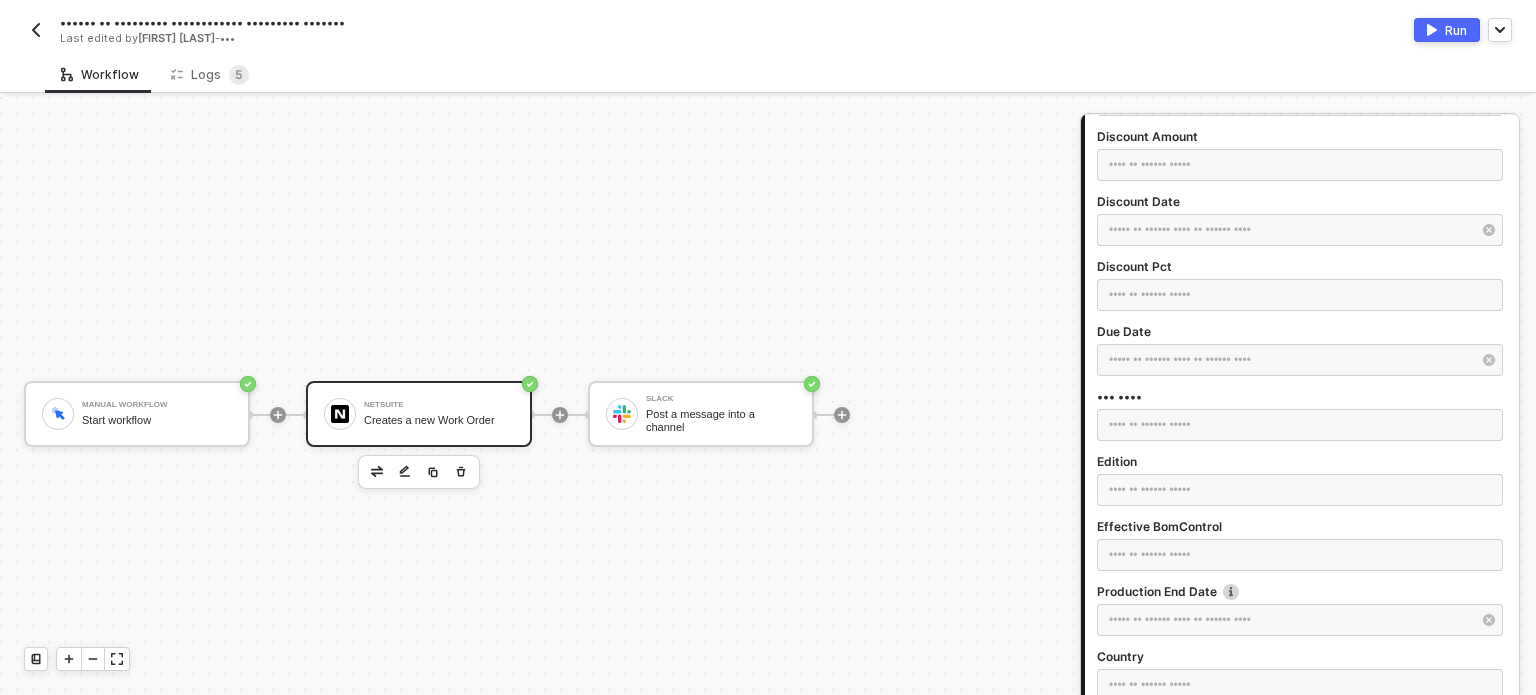 scroll, scrollTop: 1500, scrollLeft: 0, axis: vertical 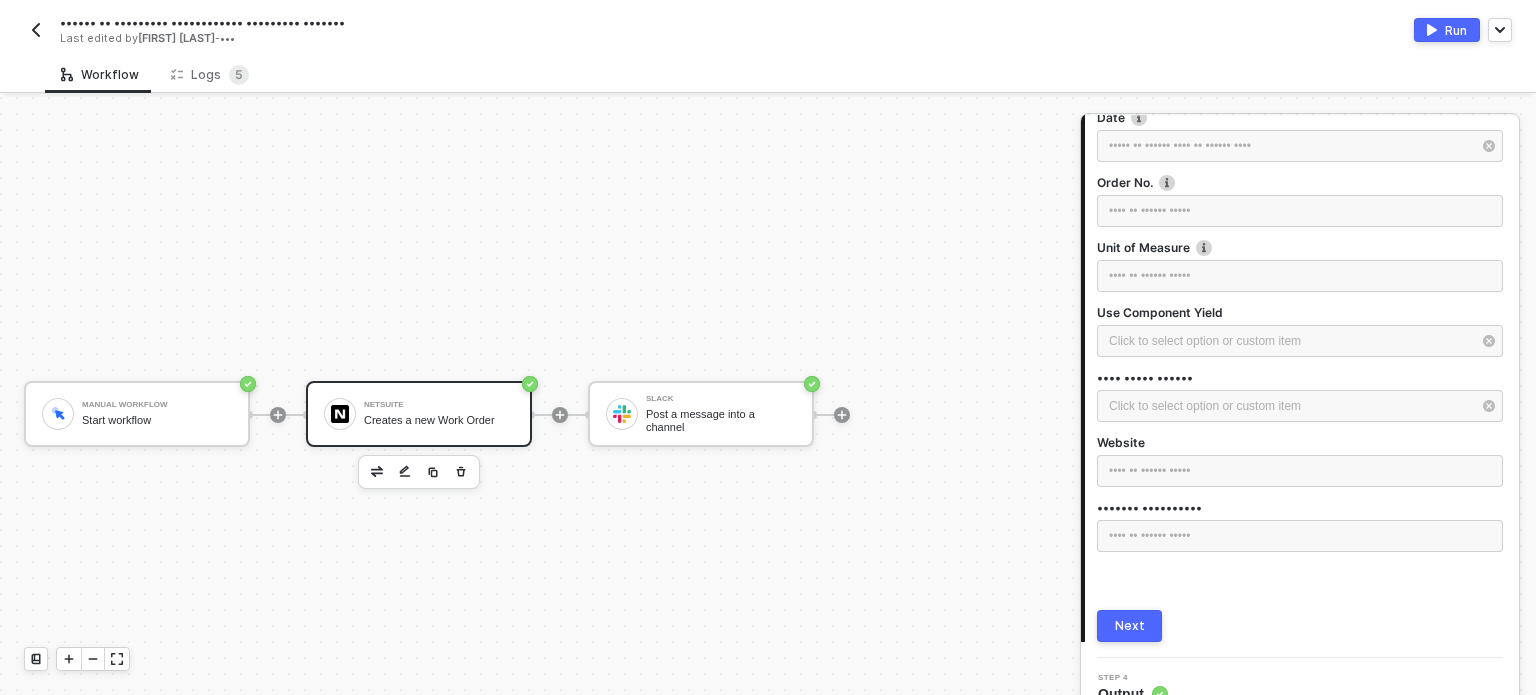 click on "Optional Parameters Actual Production End Date Click to select date or custom item ﻿ Actual Production Start Date Click to select date or custom item ﻿ Allocated Demand Type or select items ﻿ Assembly Fully Completed Click to select option or custom item ﻿ Auto-calculate Lag Click to select option or custom item ﻿ Aux Date Type or select items ﻿ Bal Ready Refunded Type or select items ﻿ Built Type or select items ﻿ Check Committed Click to select option or custom item ﻿ Buildable Type or select items ﻿ Components Fully Issued Click to select option or custom item ﻿ Date Created Type or select items ﻿ Currency Precision Type or select items ﻿ Custom Form Type or select items ﻿ Date Driven Type or select items ﻿ Catch Up Period Type or select items ﻿ Discount Days Type or select items ﻿ Discount Amount Type or select items ﻿ Discount Date Click to select date or custom item ﻿ Discount Pct Type or select items ﻿ Due Date Click to select date or custom item ﻿ Due Days ﻿" at bounding box center [1300, -2447] 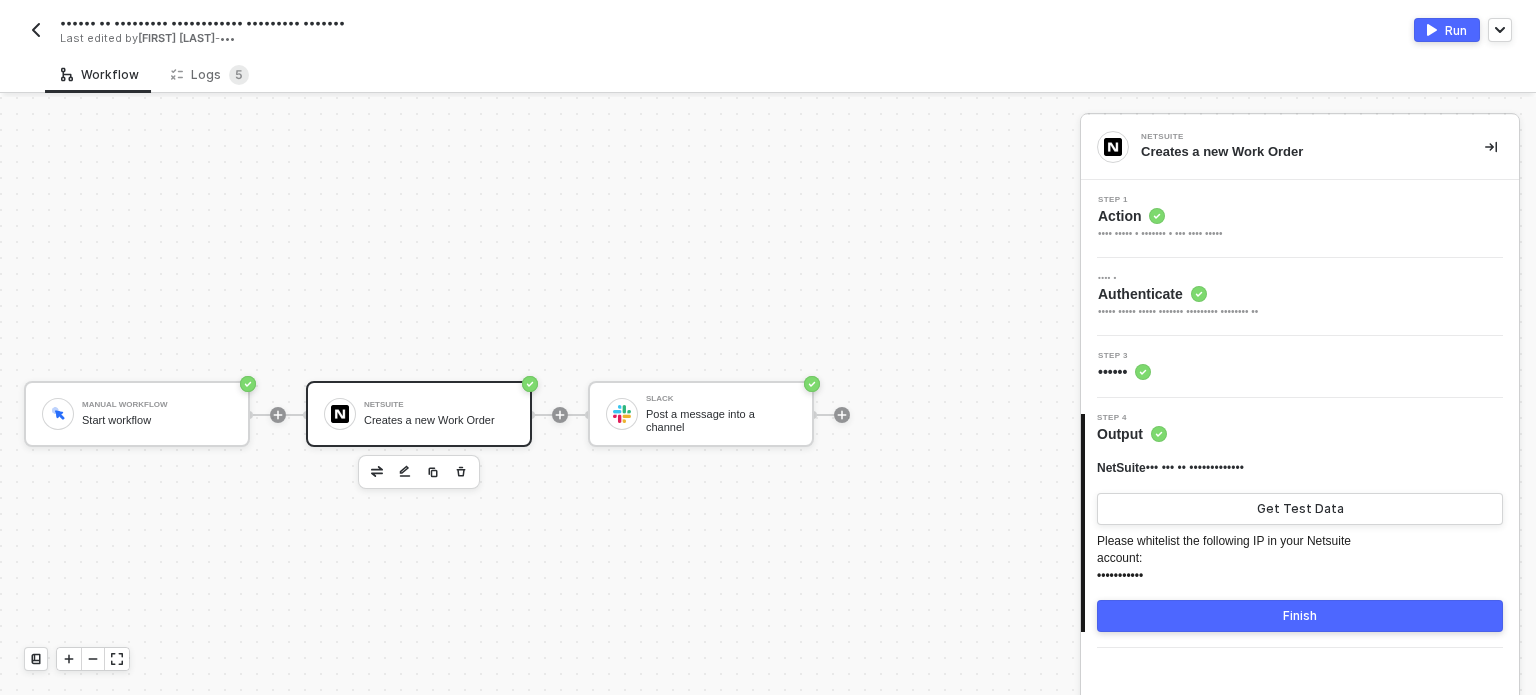 scroll, scrollTop: 0, scrollLeft: 0, axis: both 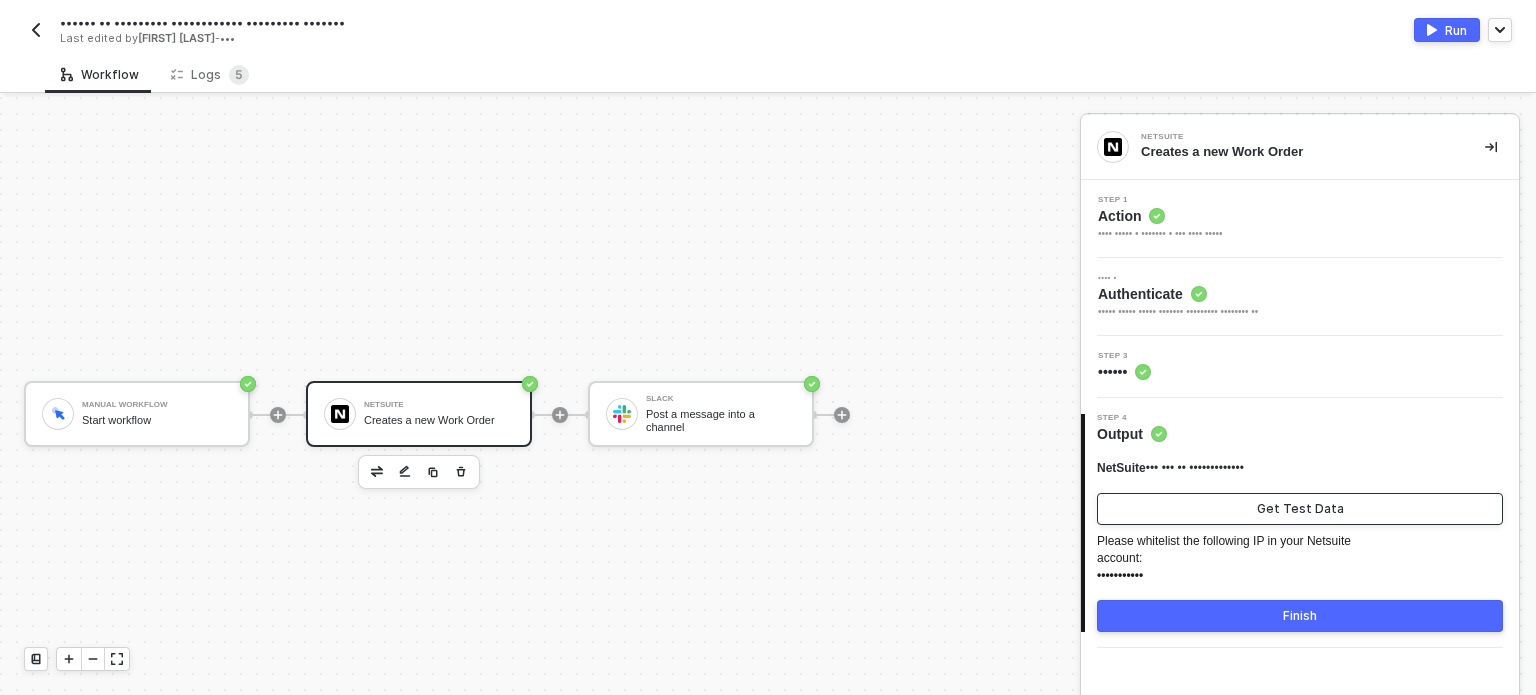 click on "Get Test Data" at bounding box center (1300, 509) 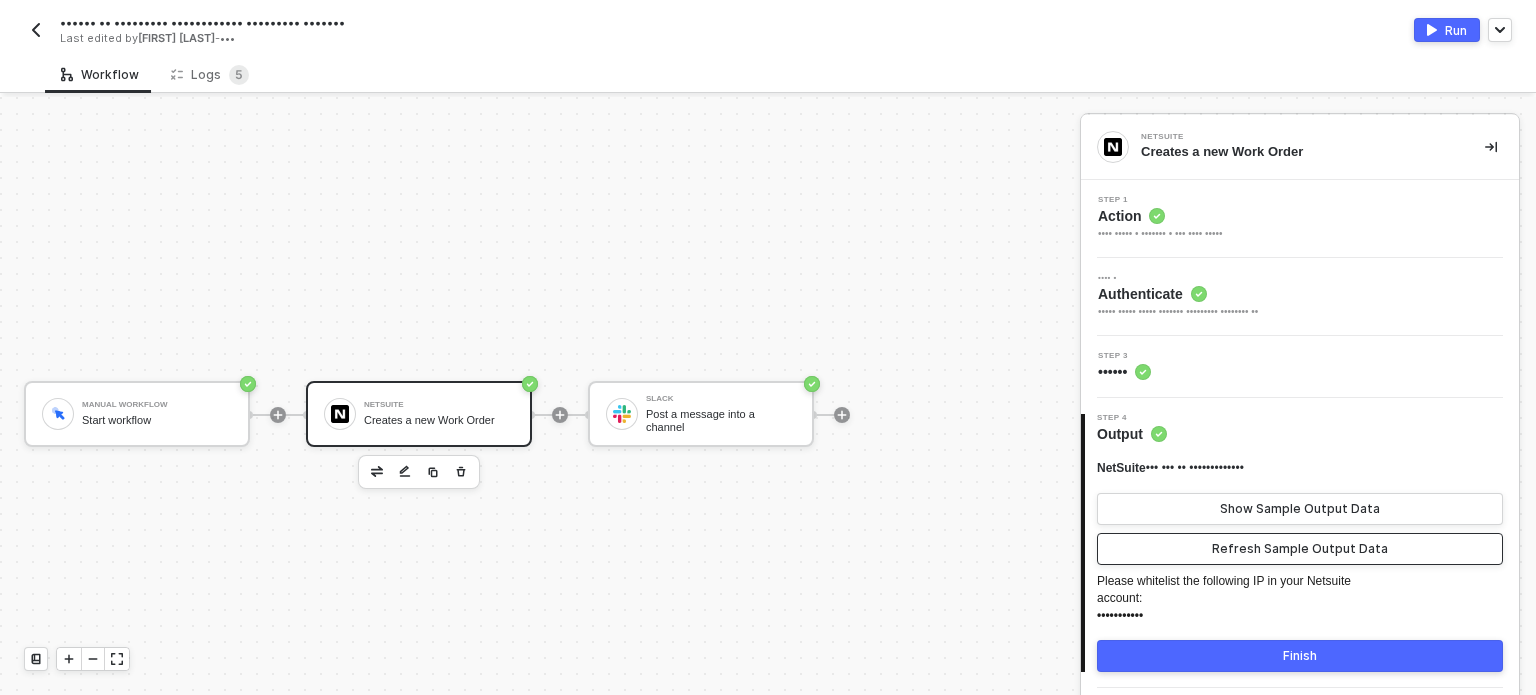 click on "Refresh Sample Output Data" at bounding box center (1300, 549) 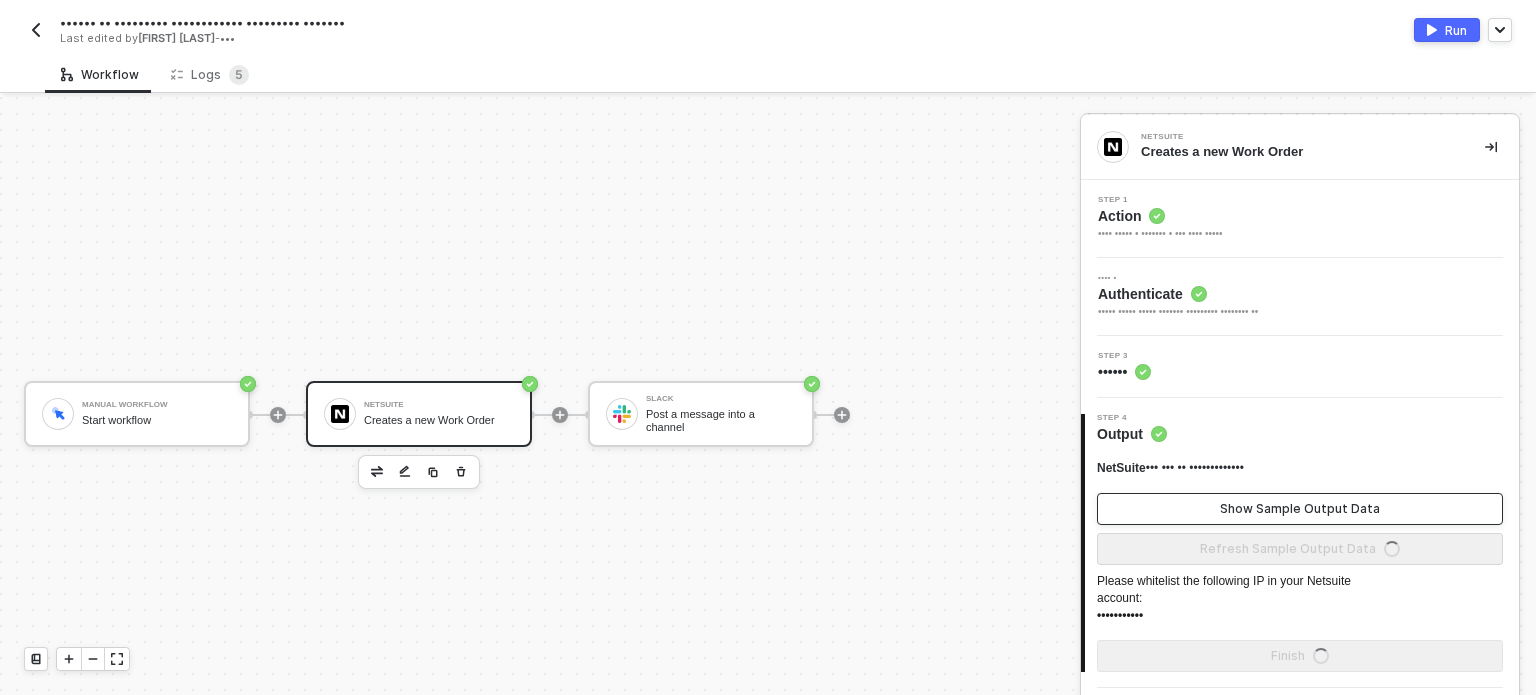 click on "Show Sample Output Data" at bounding box center (1300, 509) 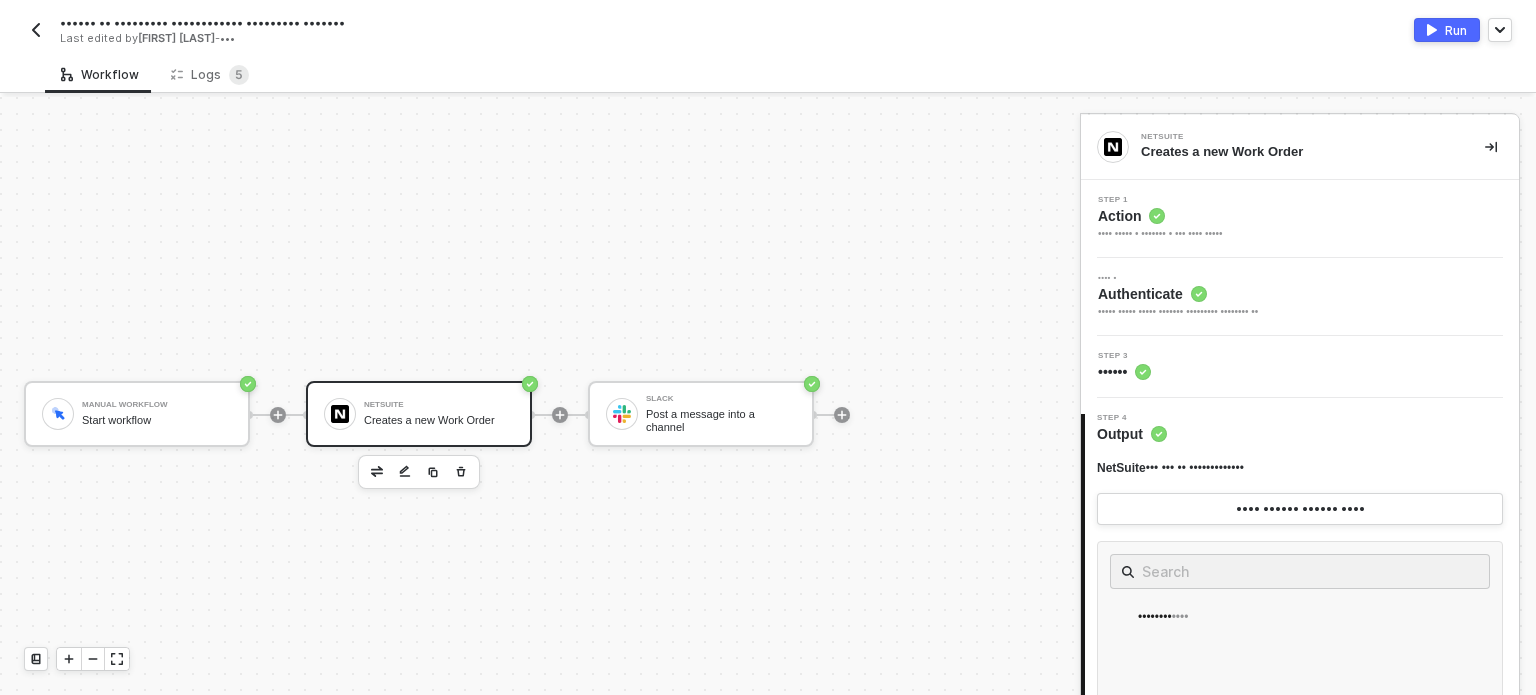 scroll, scrollTop: 300, scrollLeft: 0, axis: vertical 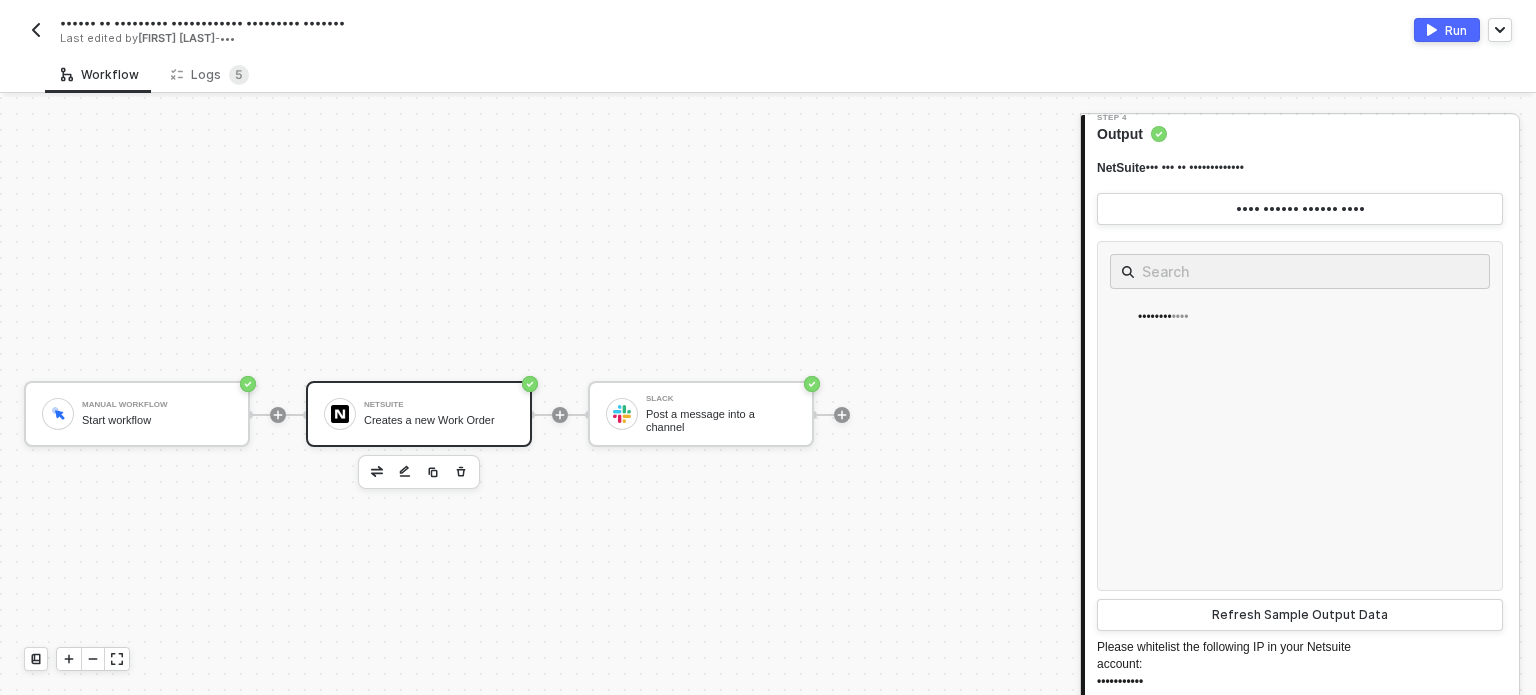 click on "Update to Netsuiate :permissionn violation testing Last edited by  [FIRST] [LAST]  -  Now Run" at bounding box center [768, 28] 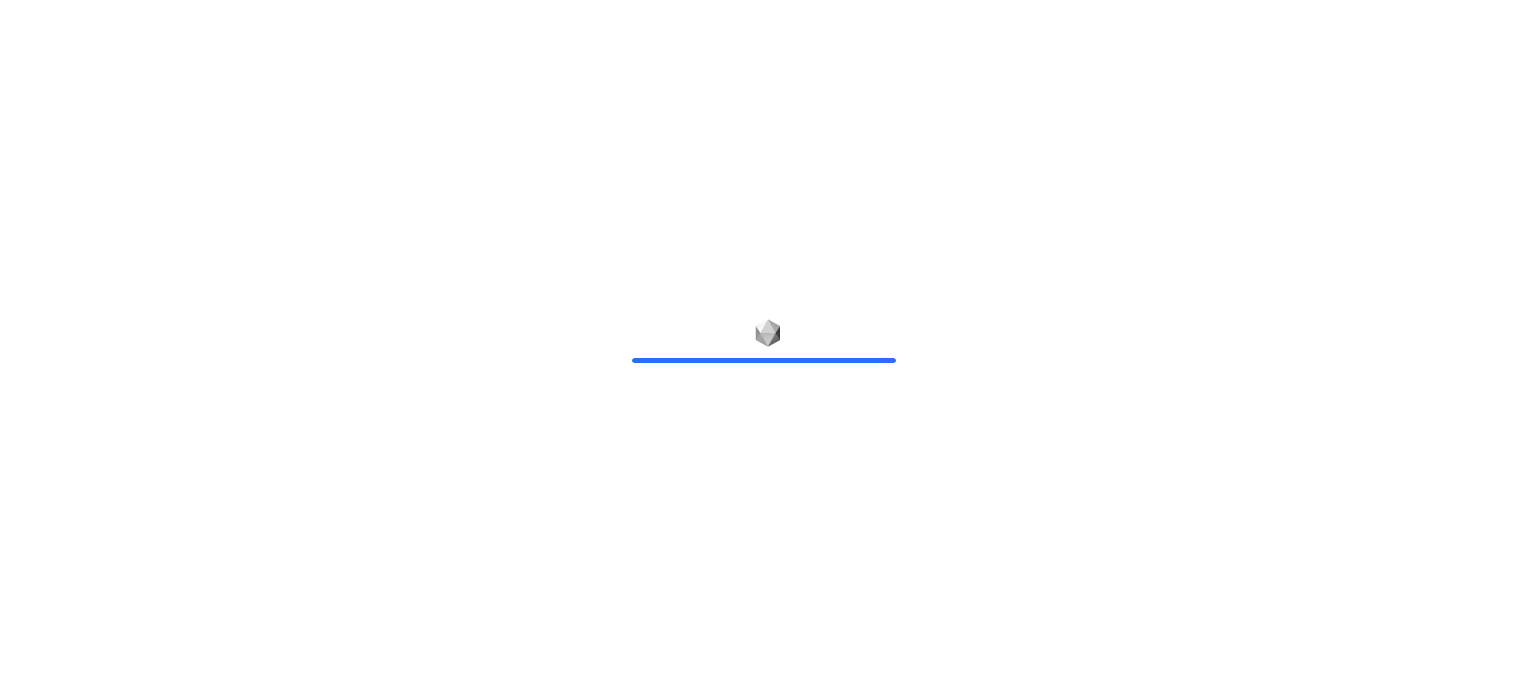 scroll, scrollTop: 0, scrollLeft: 0, axis: both 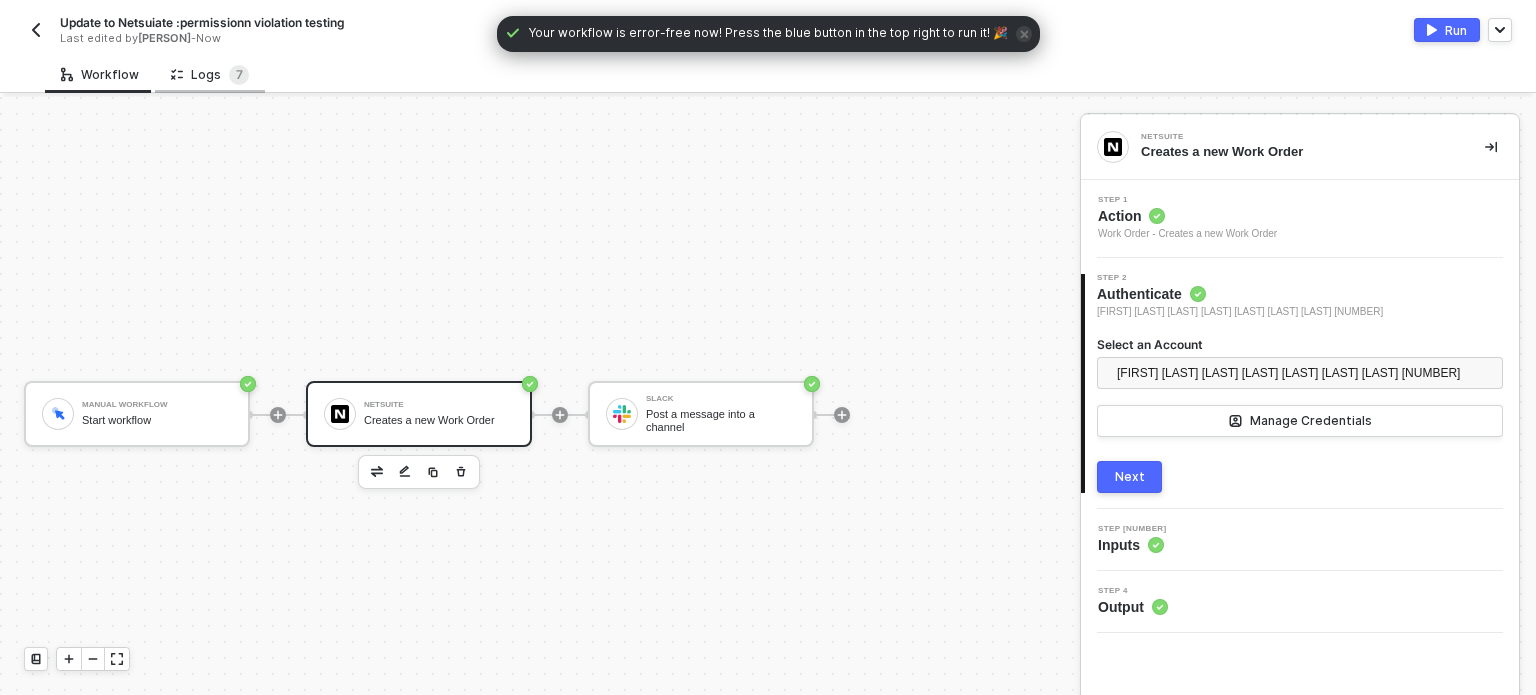 click on "Logs 7" at bounding box center (210, 75) 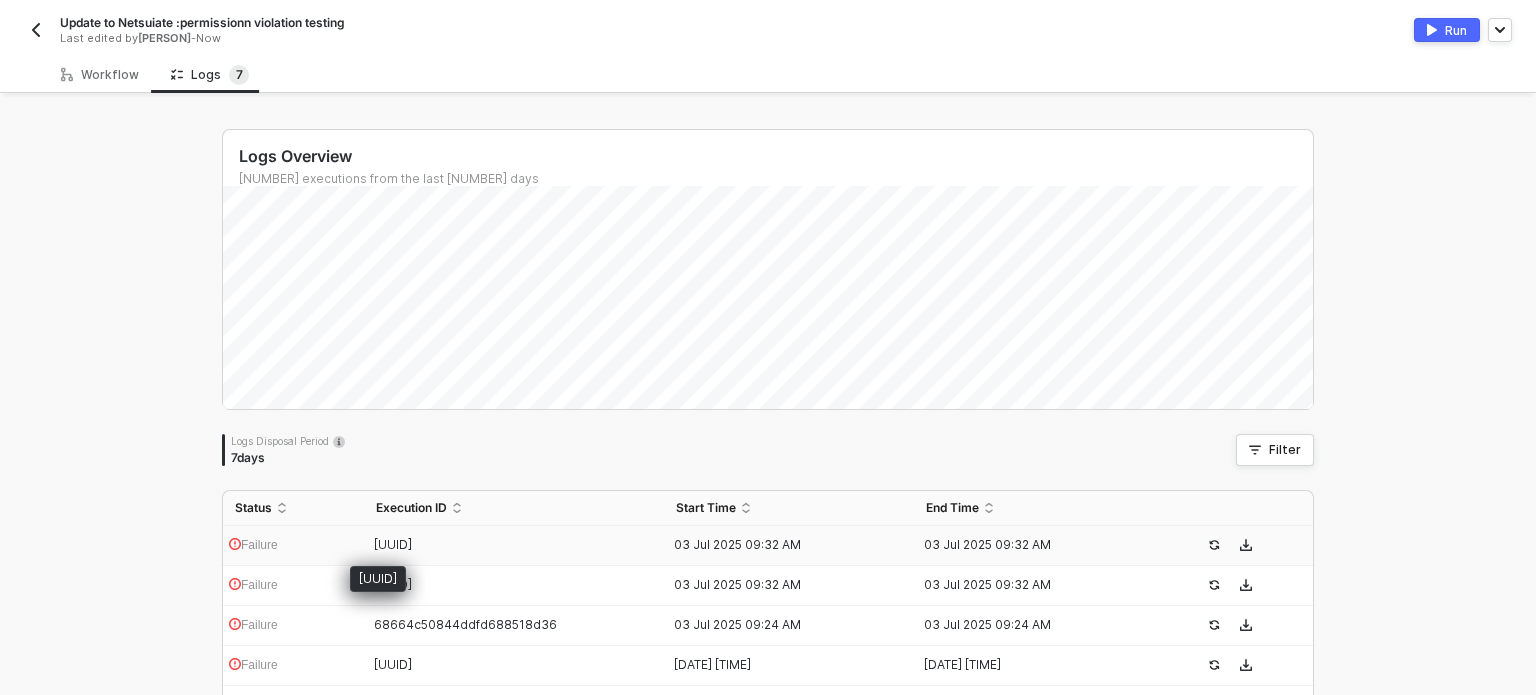 click on "[UUID]" at bounding box center (393, 544) 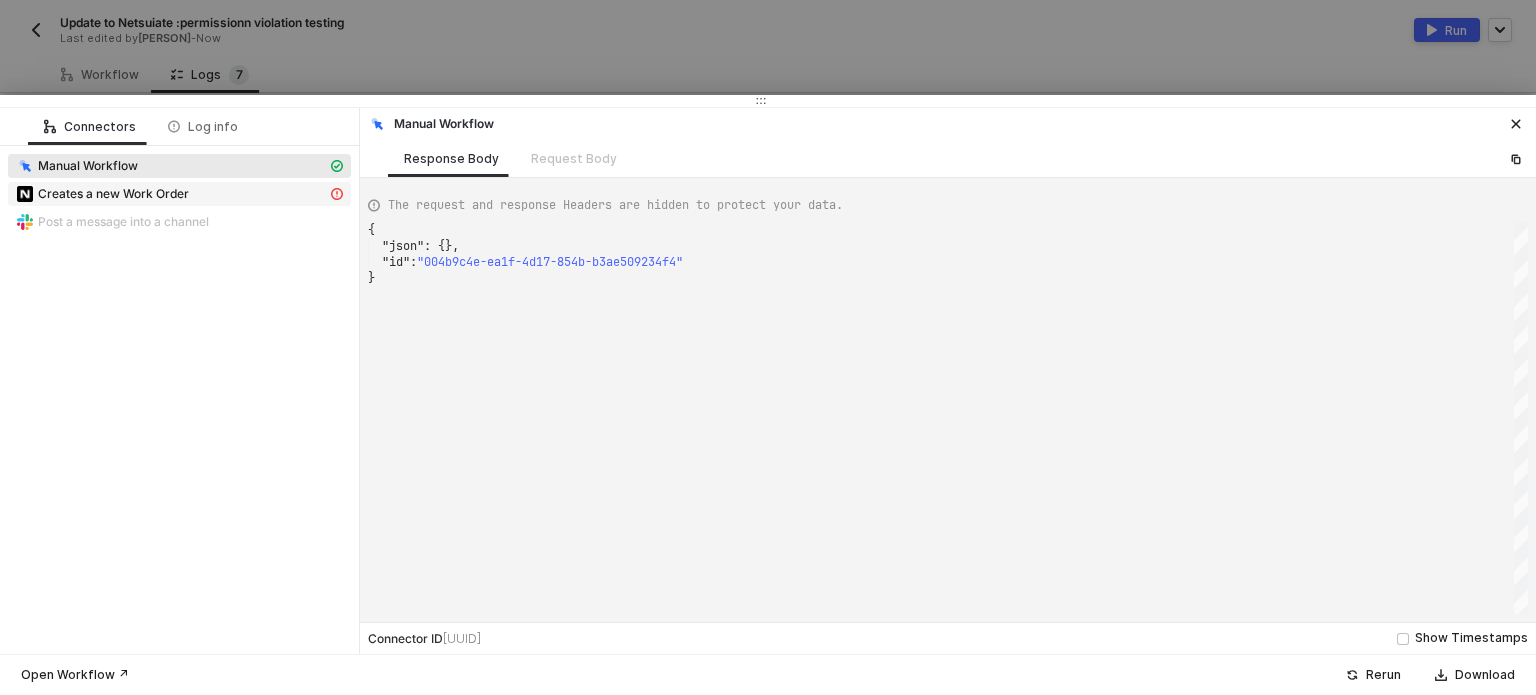 click on "Creates a new Work Order" at bounding box center [88, 166] 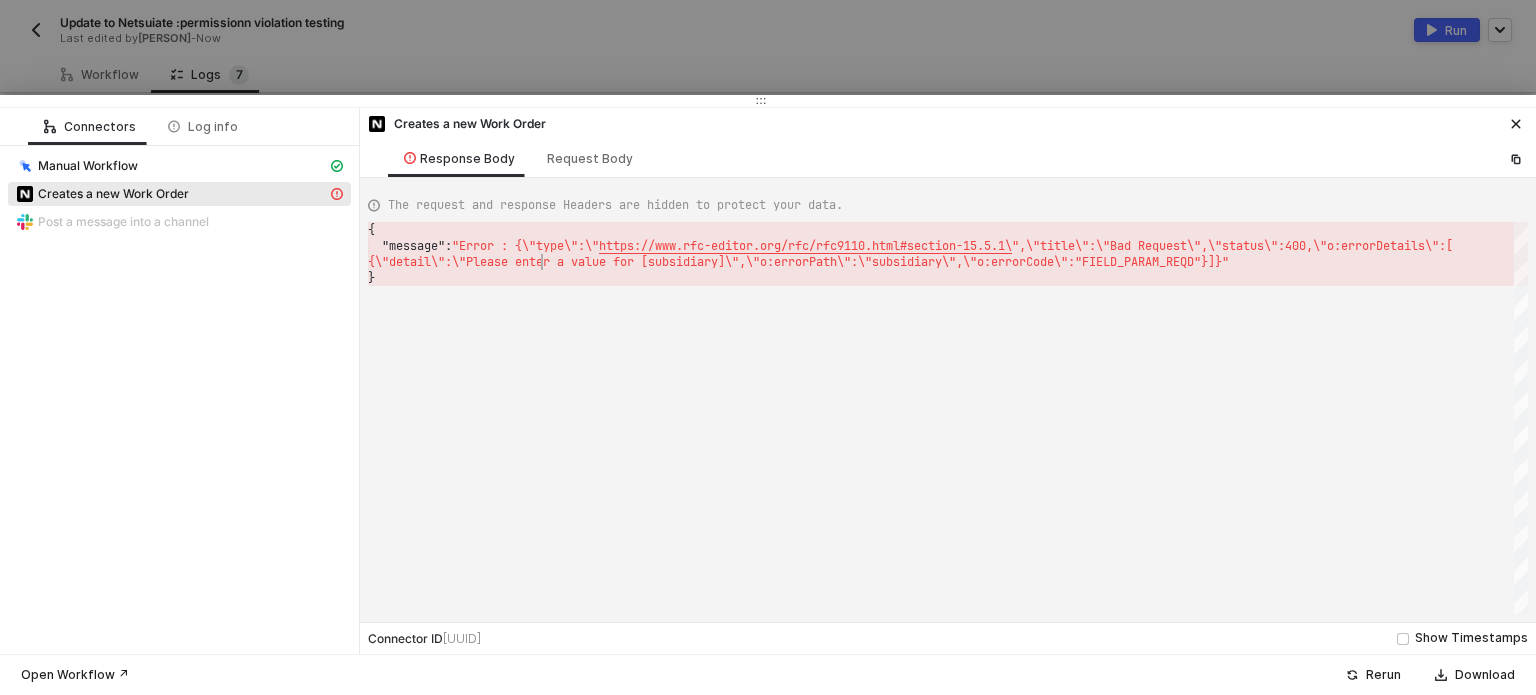 scroll, scrollTop: 0, scrollLeft: 5, axis: horizontal 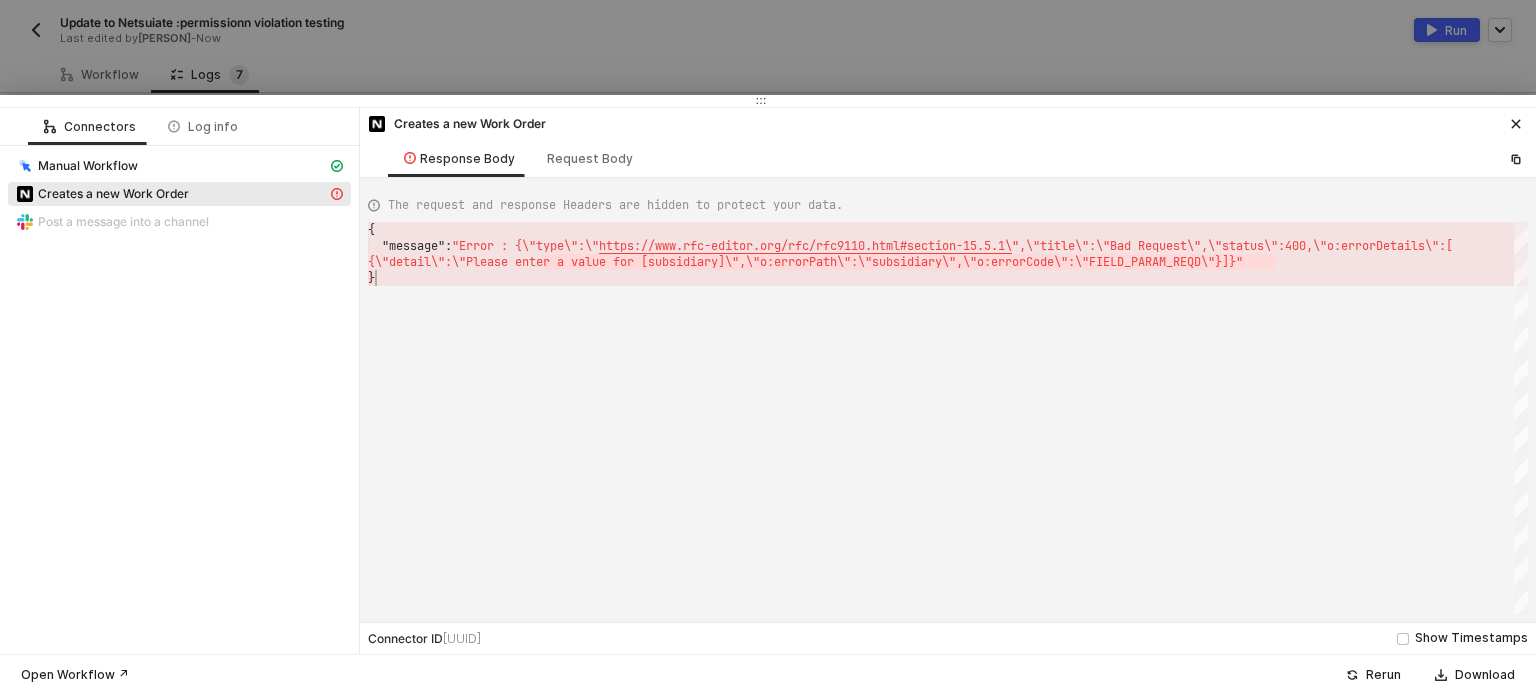 drag, startPoint x: 542, startPoint y: 259, endPoint x: 922, endPoint y: 285, distance: 380.88843 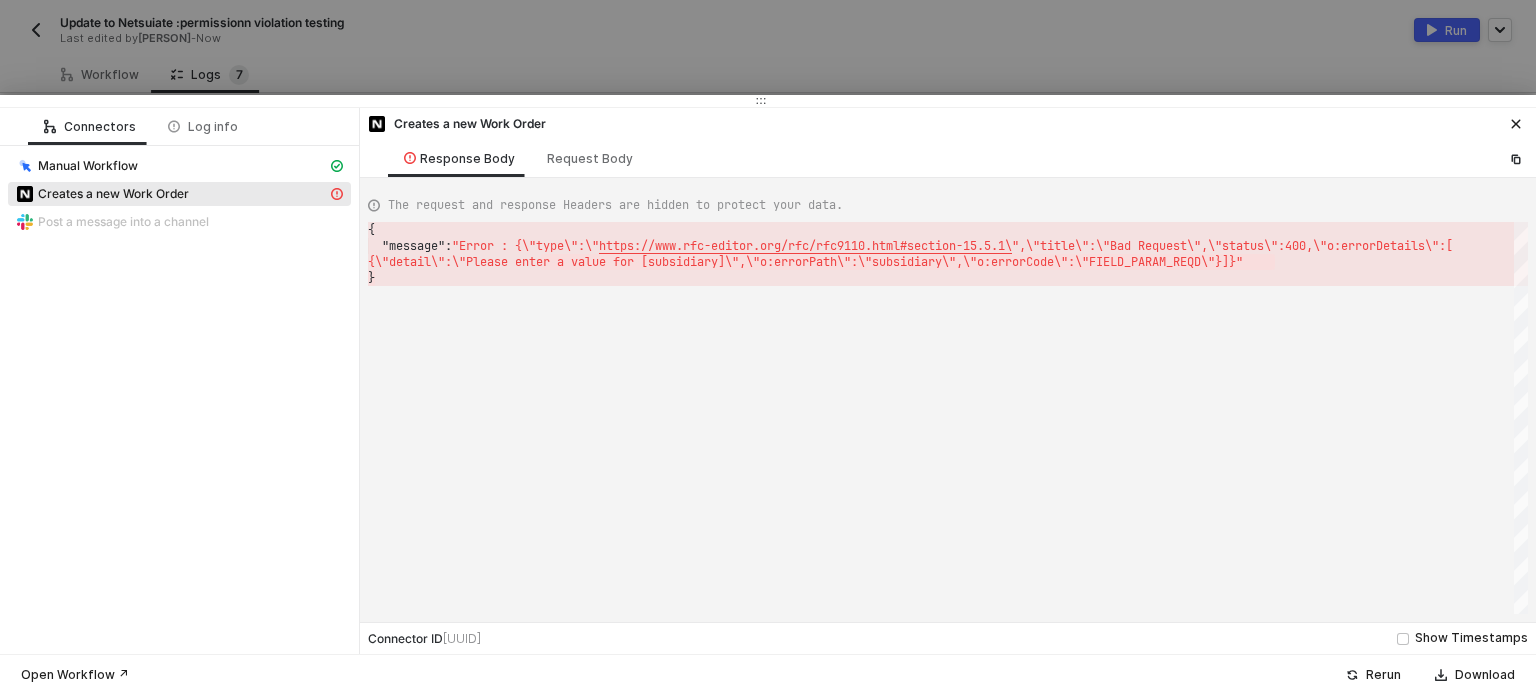 click at bounding box center [768, 347] 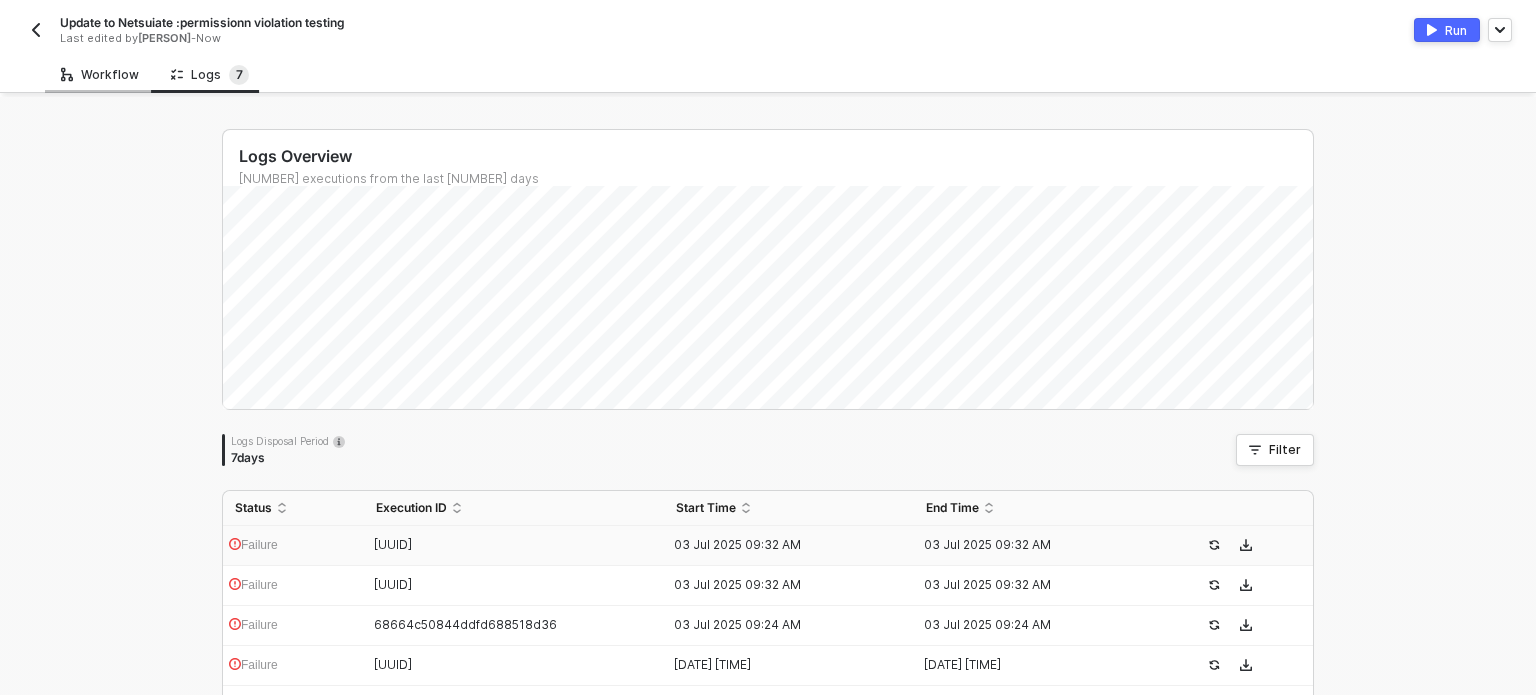 click on "Workflow" at bounding box center [100, 75] 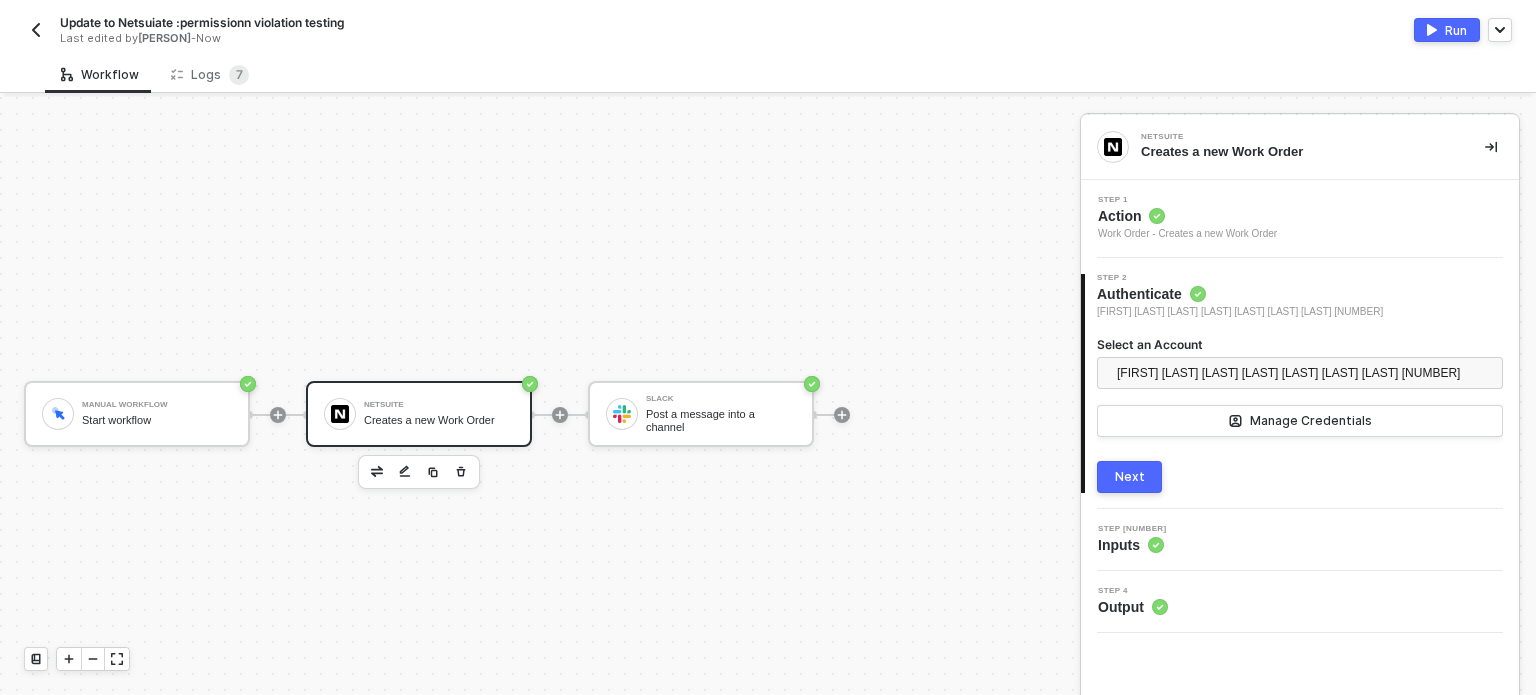 click on "Inputs" at bounding box center [1132, 545] 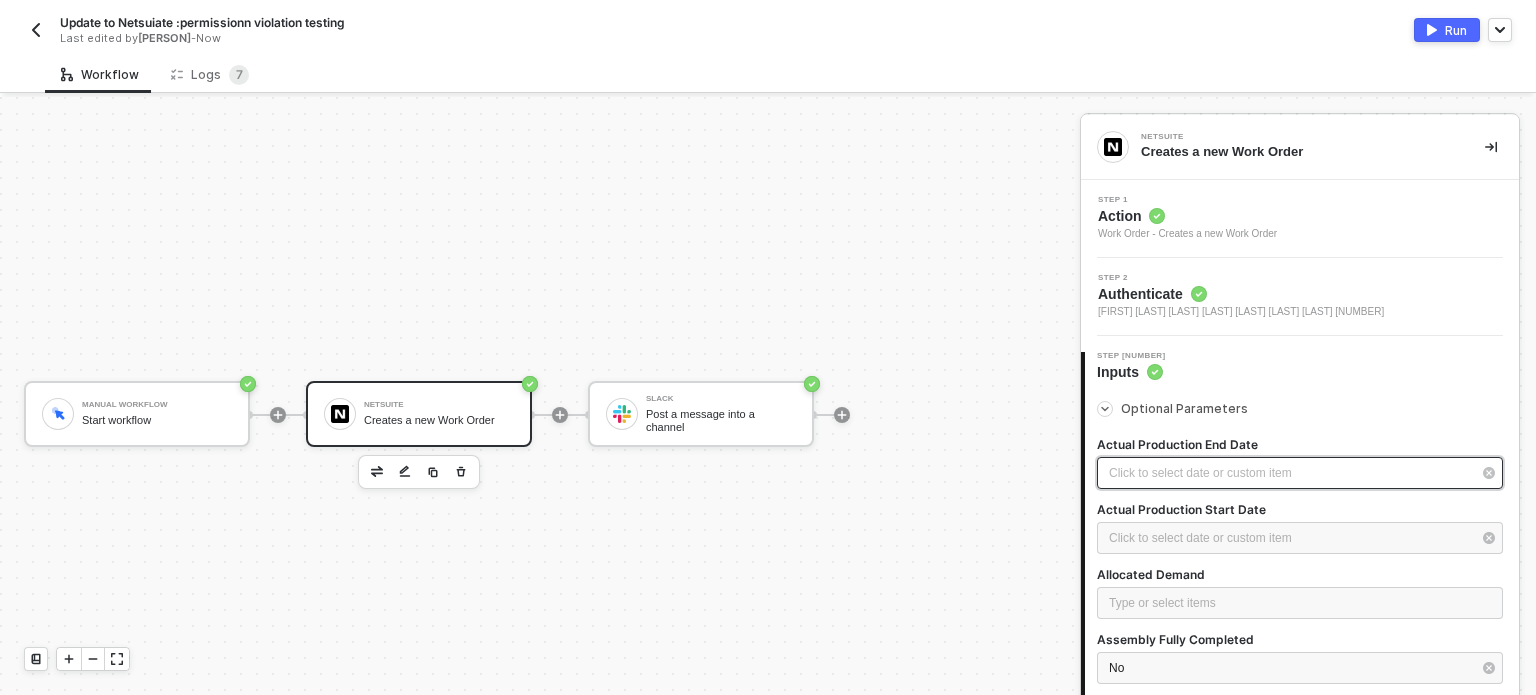 click on "Click to select date or custom item ﻿" at bounding box center [1300, 473] 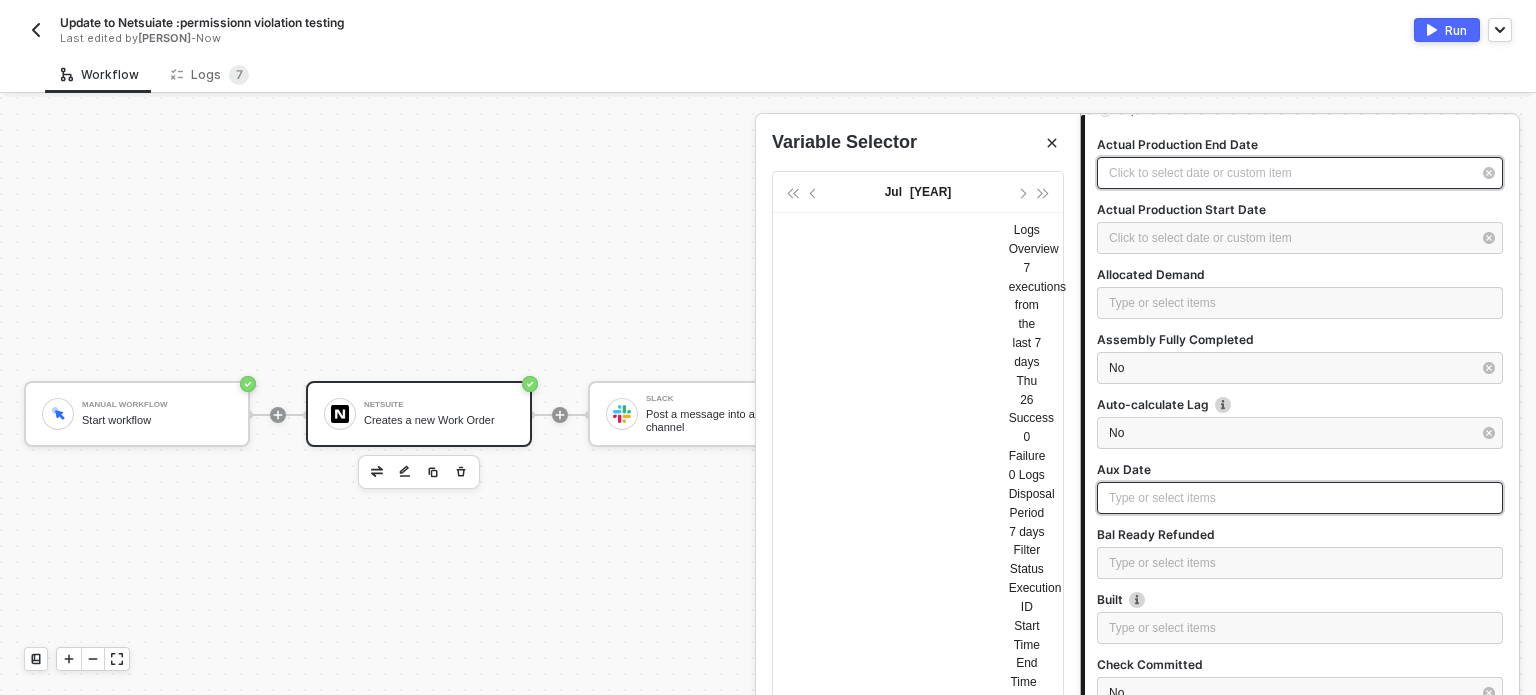 scroll, scrollTop: 0, scrollLeft: 0, axis: both 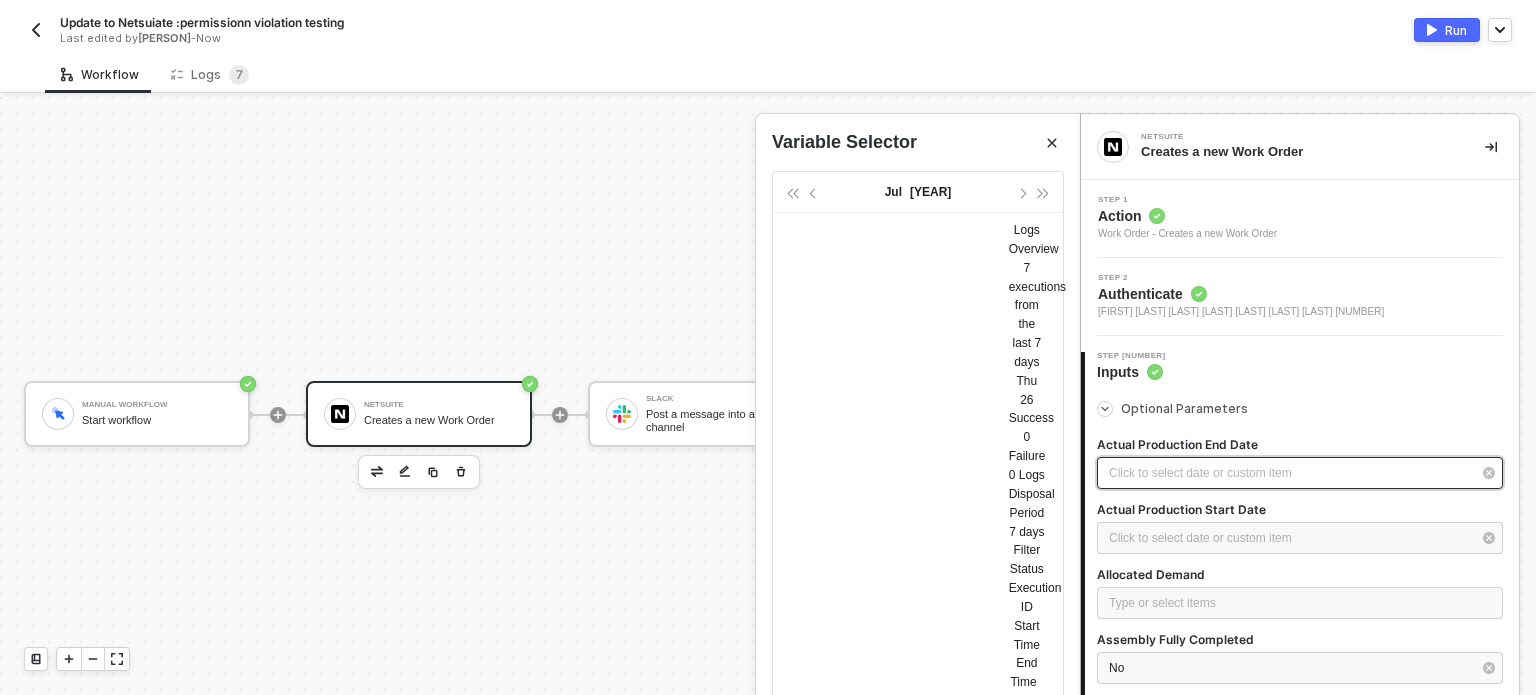 click on "Click to select date or custom item ﻿" at bounding box center [1290, 473] 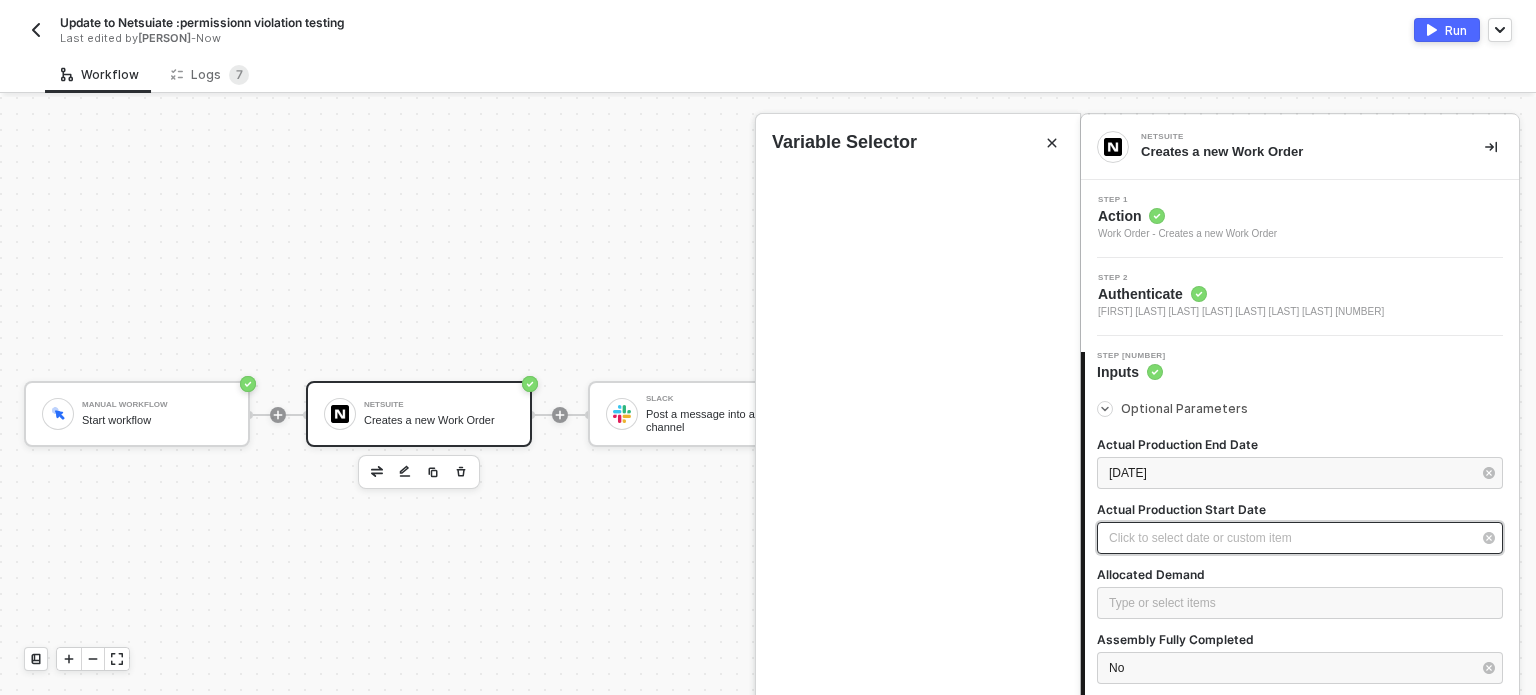 click on "Click to select date or custom item ﻿" at bounding box center (1300, 538) 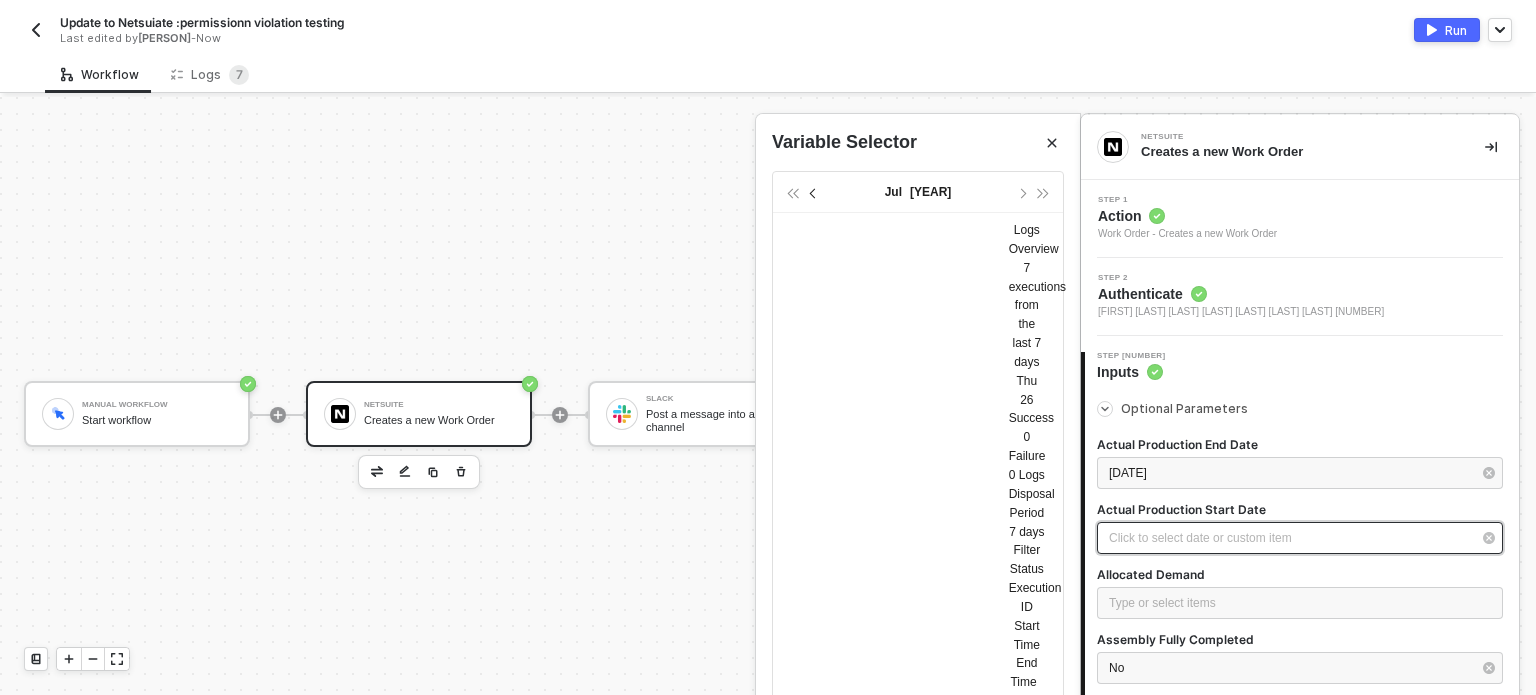 click at bounding box center (814, 192) 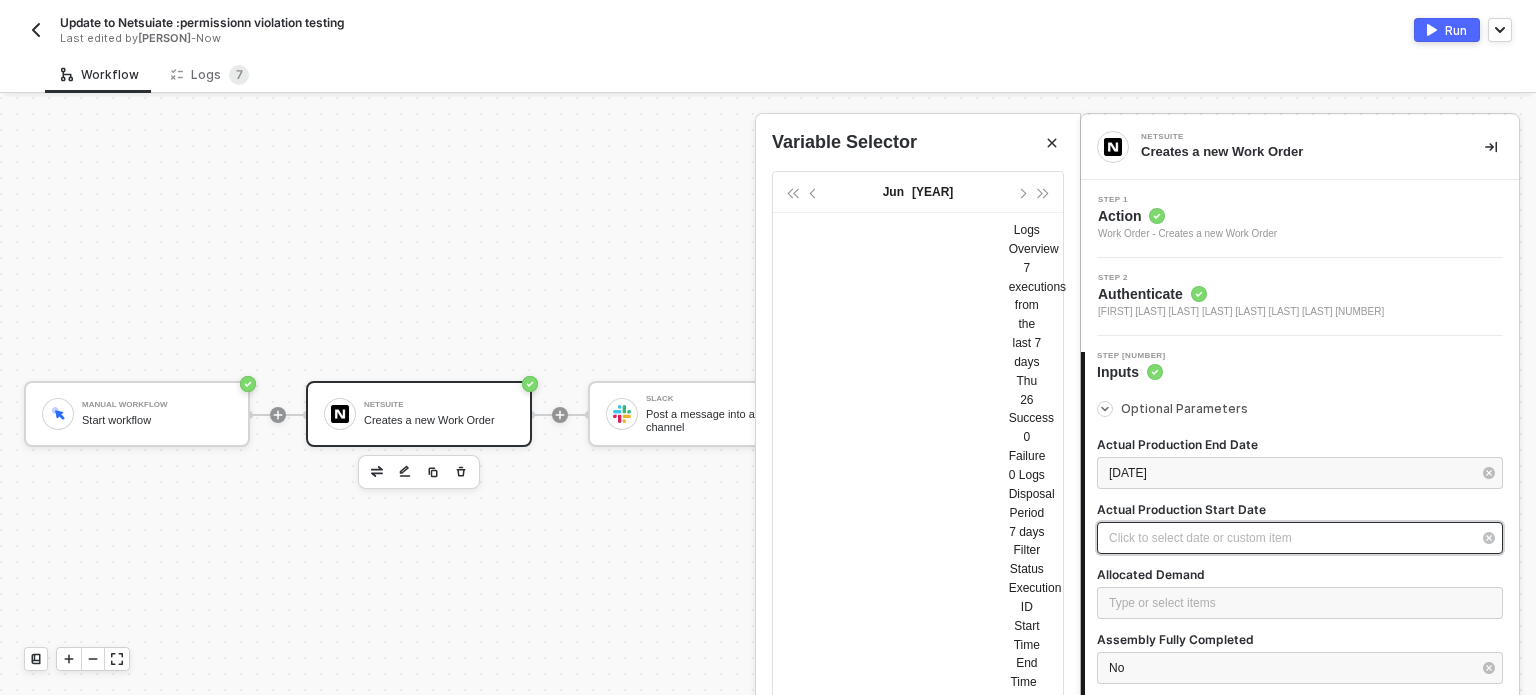 click on "[NUMBER]" at bounding box center [856, 2249] 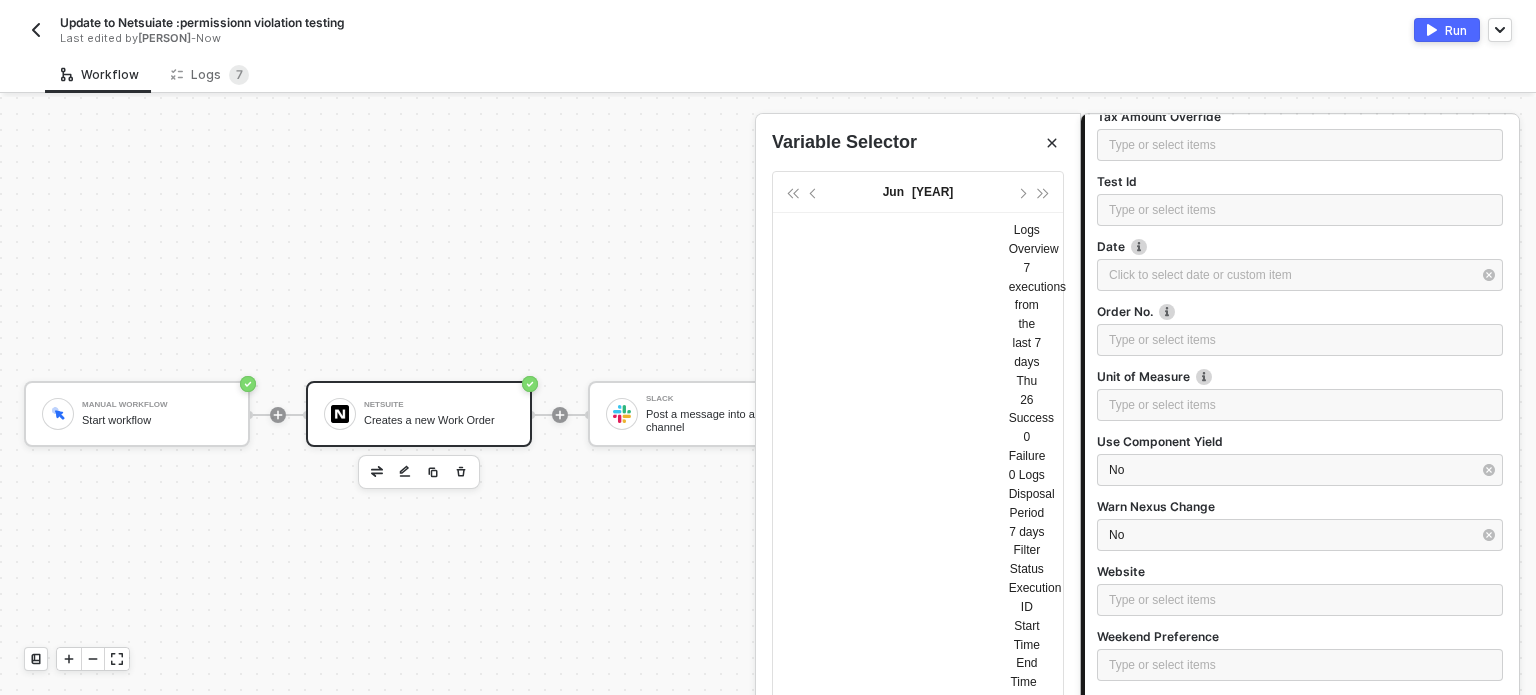 scroll, scrollTop: 5718, scrollLeft: 0, axis: vertical 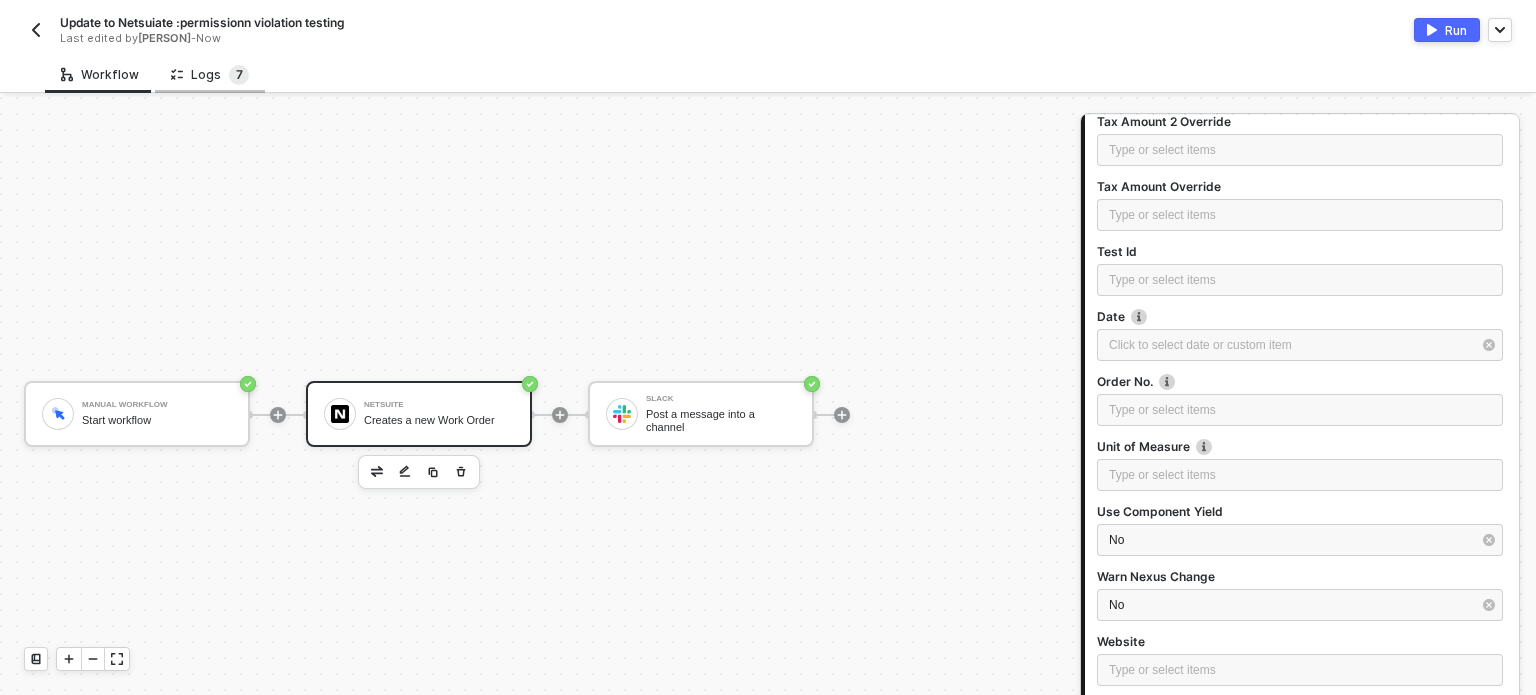click on "•" at bounding box center (239, 75) 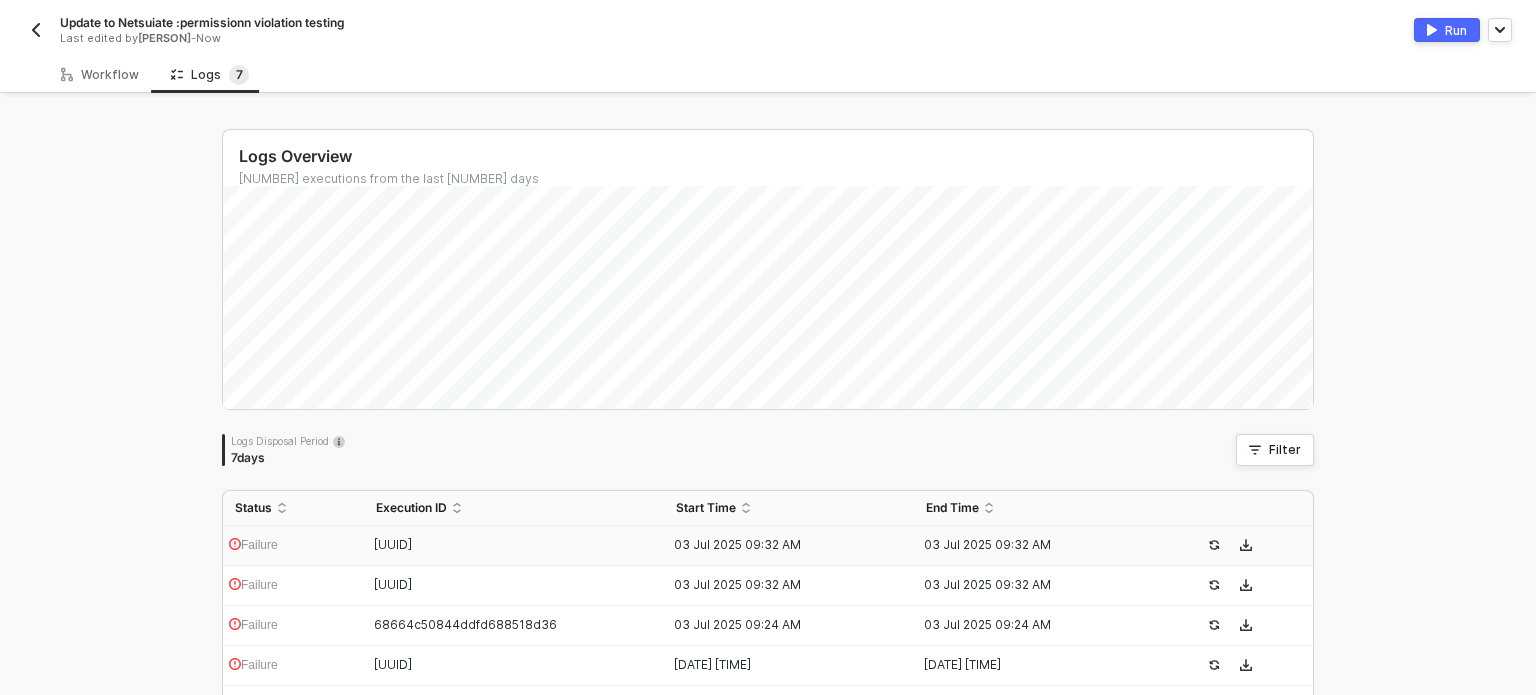 click on "Failure" at bounding box center (293, 546) 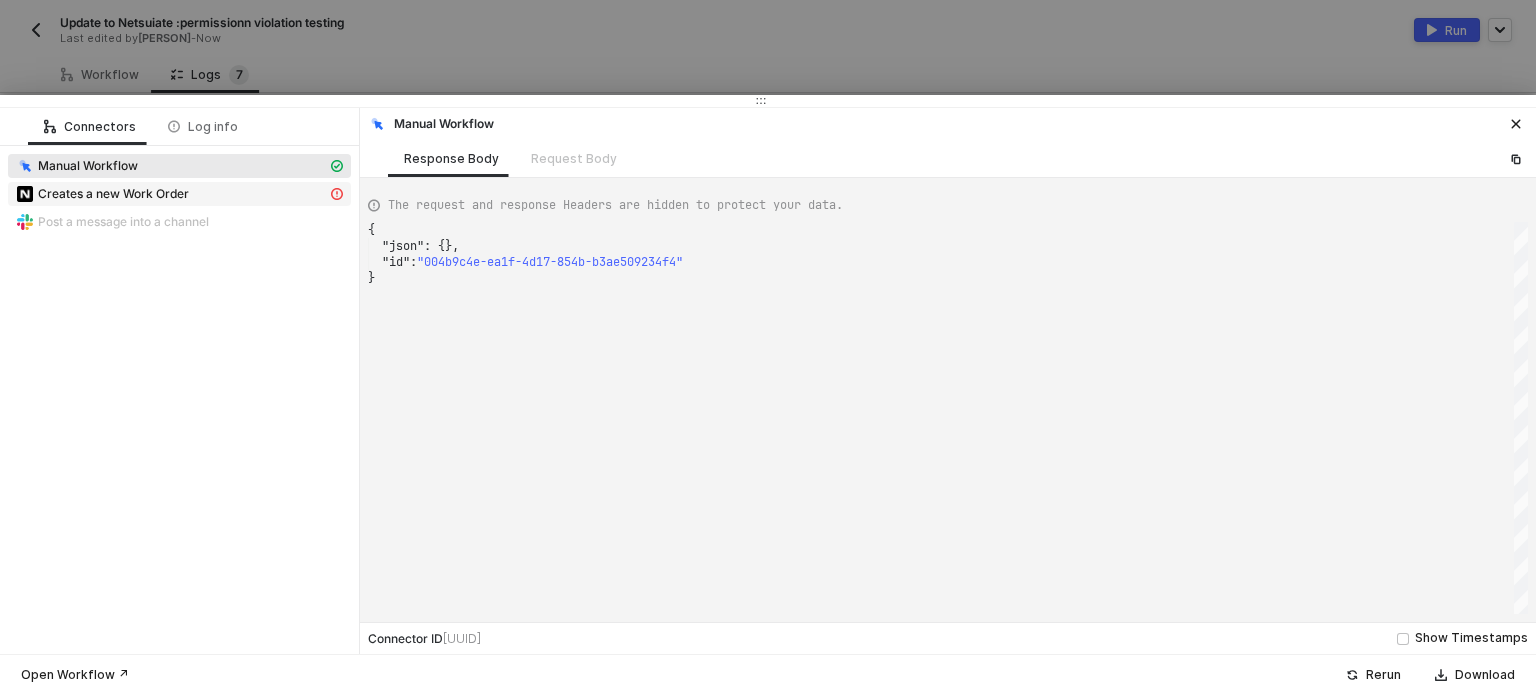 click on "Creates a new Work Order" at bounding box center [179, 166] 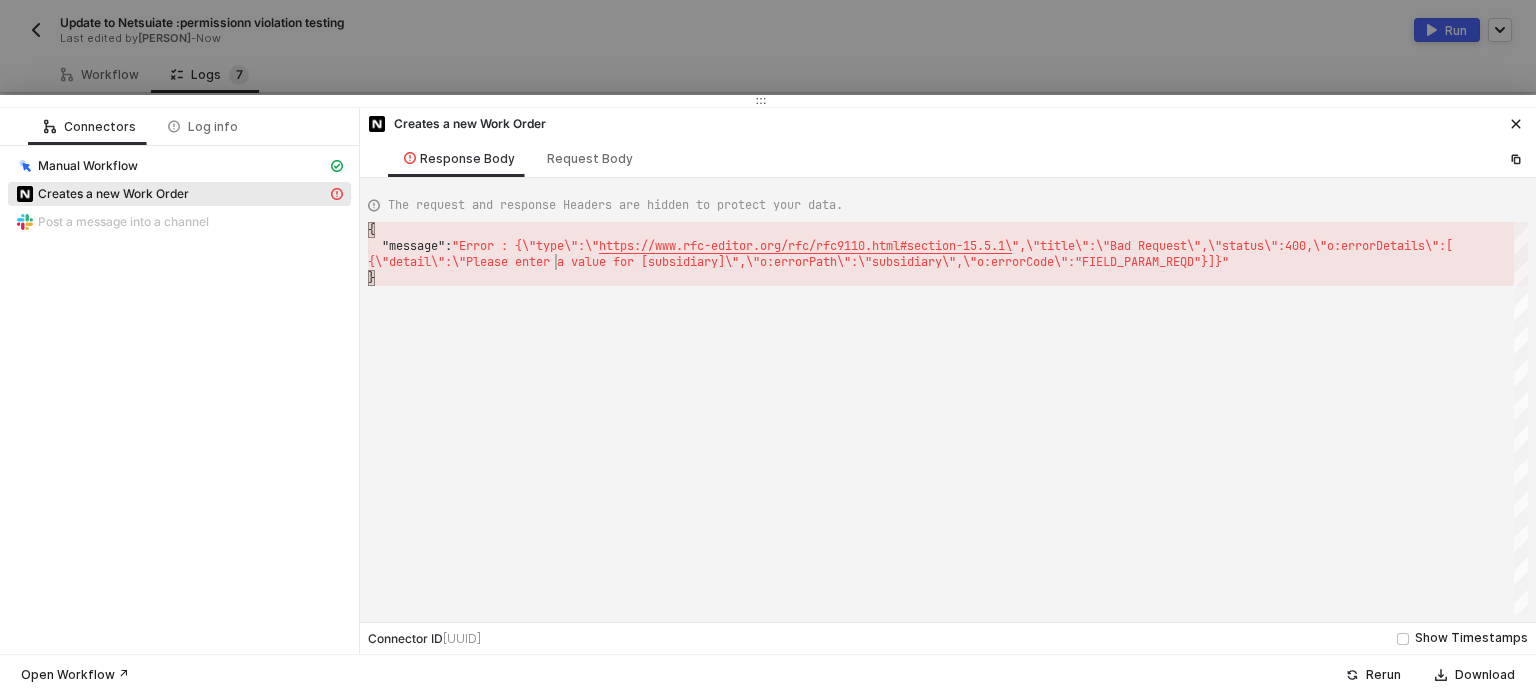 scroll, scrollTop: 0, scrollLeft: 5, axis: horizontal 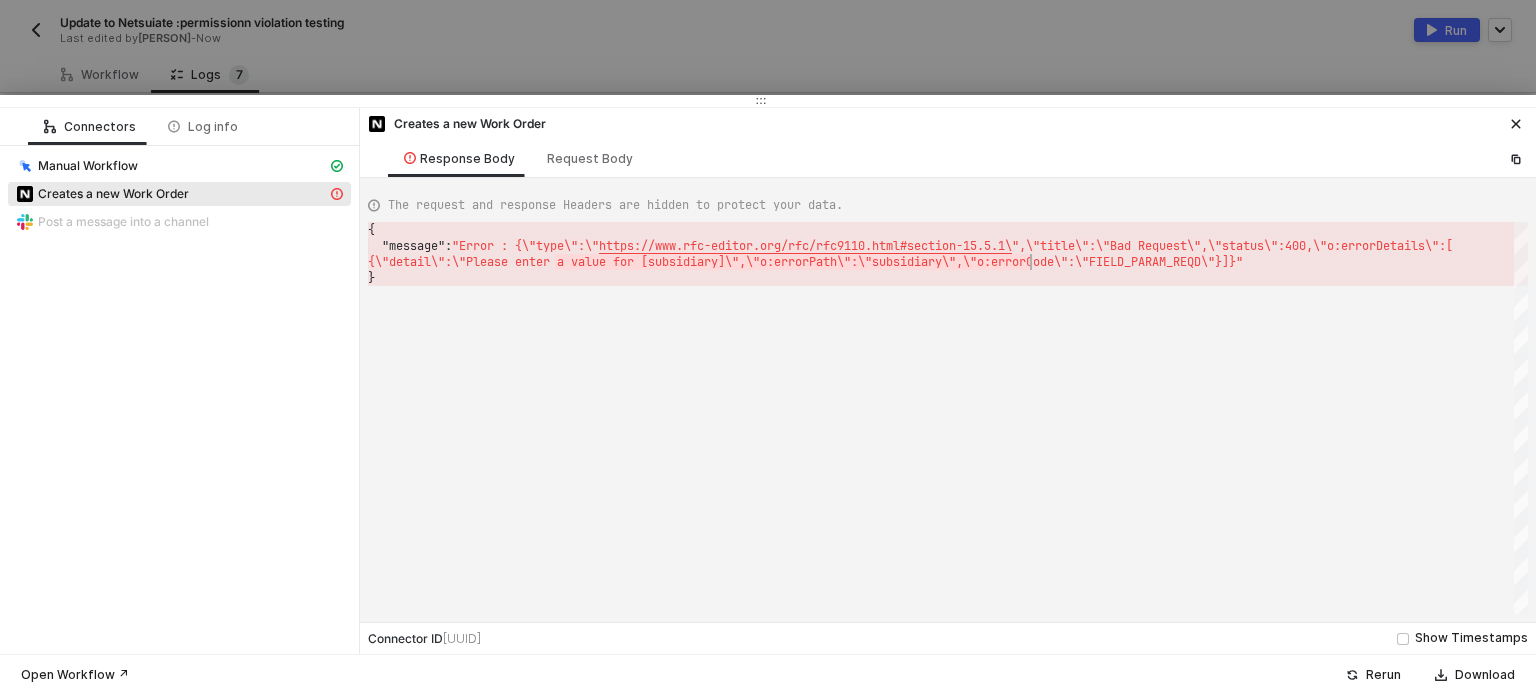 drag, startPoint x: 558, startPoint y: 265, endPoint x: 1028, endPoint y: 263, distance: 470.00424 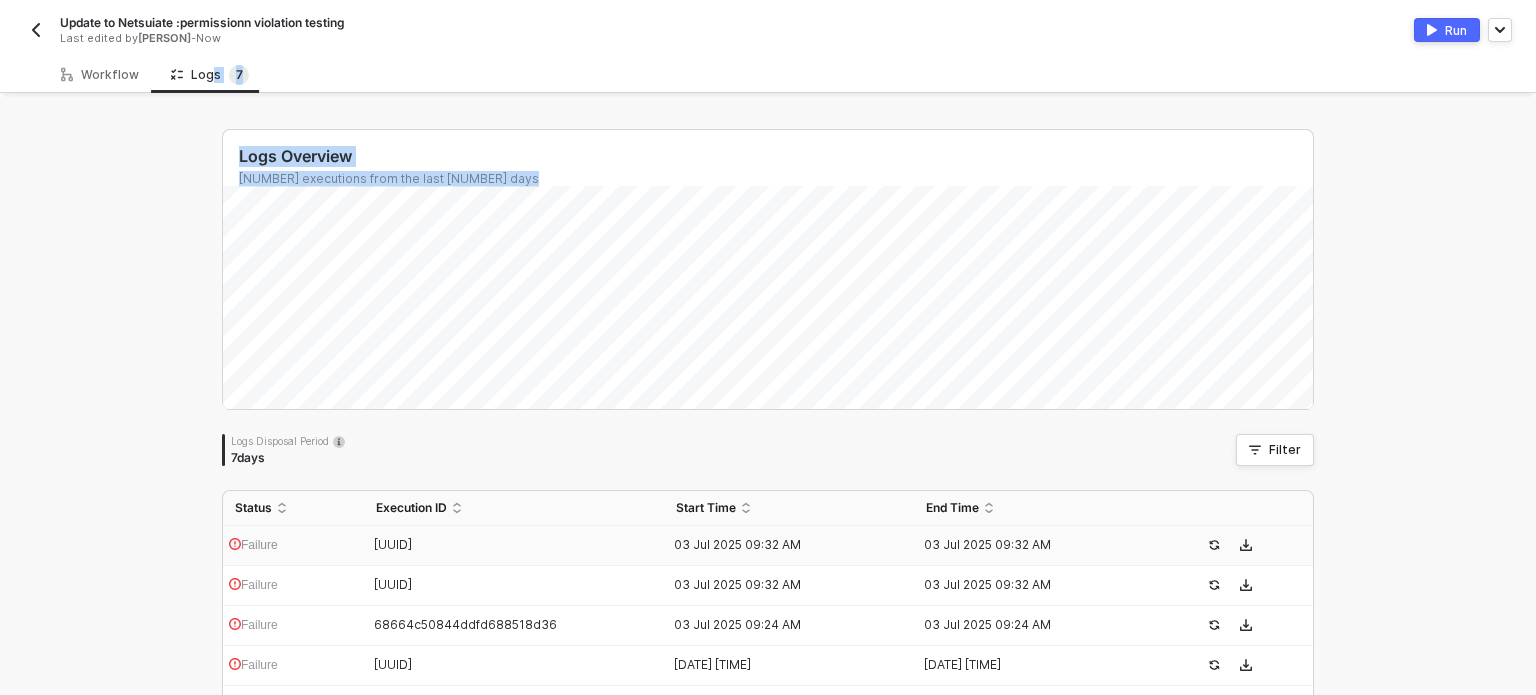 click on "Workflow Logs 7 Manual Workflow Start workflow NetSuite Creates a new Work Order Slack Post a message into a channel NetSuite Creates a new Work Order Step 1 Action    Work Order - Creates a new Work Order Step 2 Authenticate    Maria Hanna Grace Barrete Ercilla's NetSuite #2 3 Step 3 Inputs    Optional Parameters Actual Production End Date 2025-07-03 Actual Production Start Date 2025-06-30 Allocated Demand Type or select items ﻿ Assembly Fully Completed No Auto-calculate Lag No Aux Date Type or select items ﻿ Bal Ready Refunded Type or select items ﻿ Built Type or select items ﻿ Check Committed No Buildable Type or select items ﻿ Components Fully Issued No Date Created Type or select items ﻿ Currency Precision Type or select items ﻿ Custom Form Type or select items ﻿ Date Driven Type or select items ﻿ Catch Up Period Type or select items ﻿ Discount Days Type or select items ﻿ Discount Amount Type or select items ﻿ Discount Date Click to select date or custom item ﻿ Discount Pct" at bounding box center [768, 475] 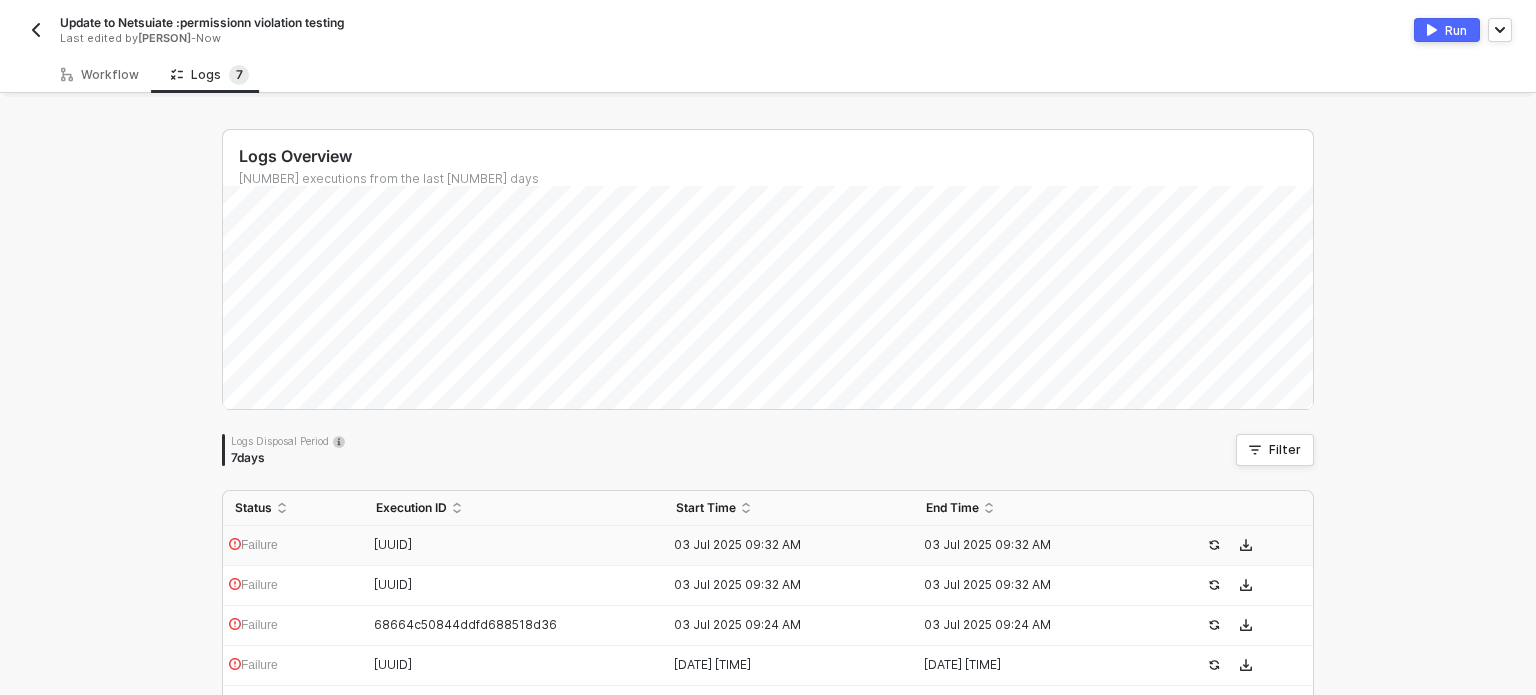 click on "Failure" at bounding box center (293, 546) 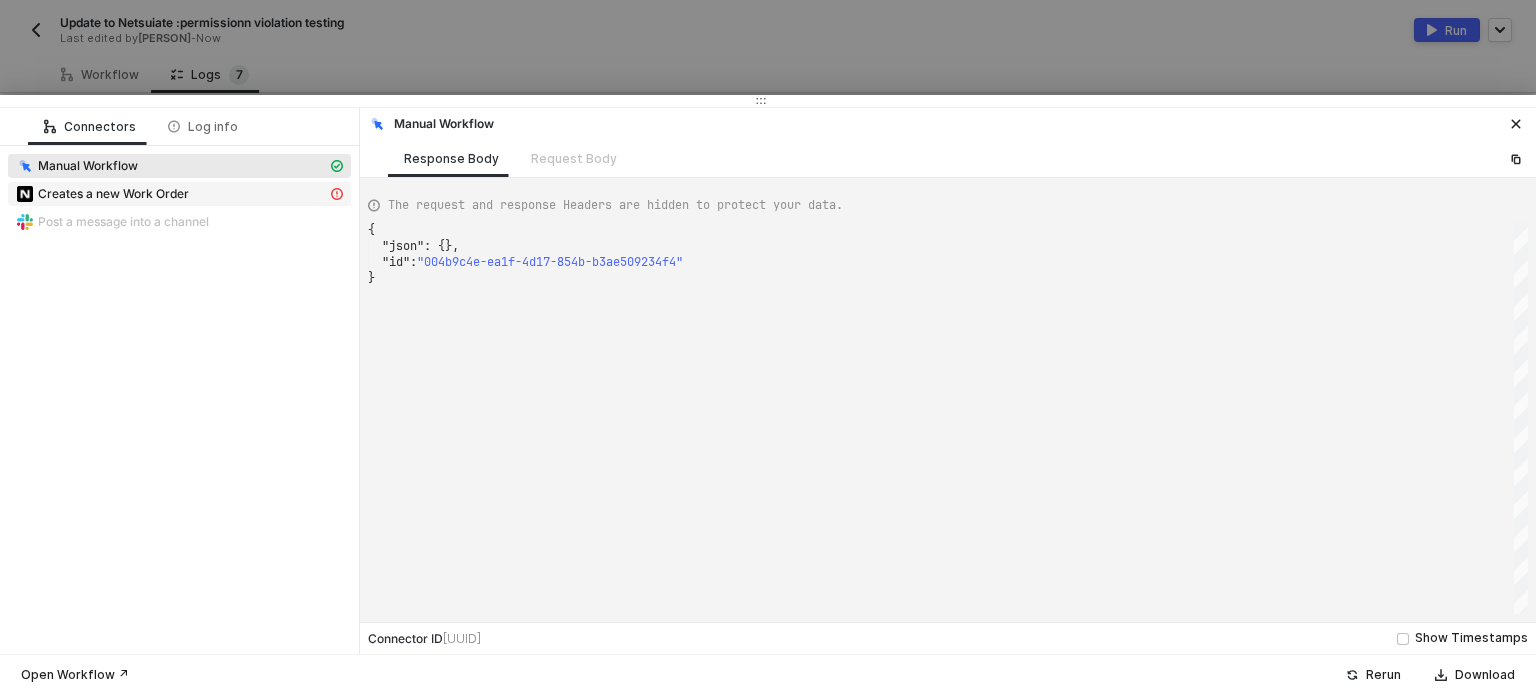 click on "Creates a new Work Order" at bounding box center [171, 166] 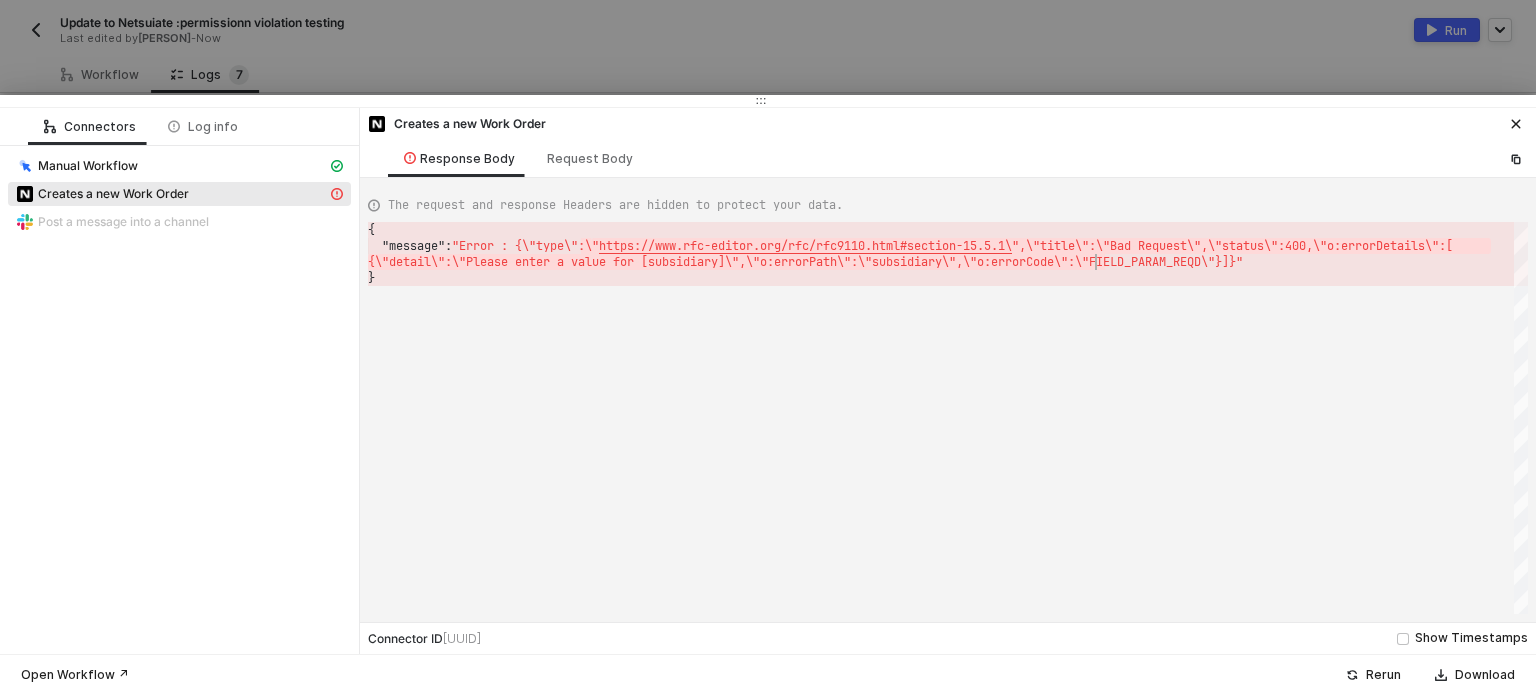 scroll, scrollTop: 0, scrollLeft: 5, axis: horizontal 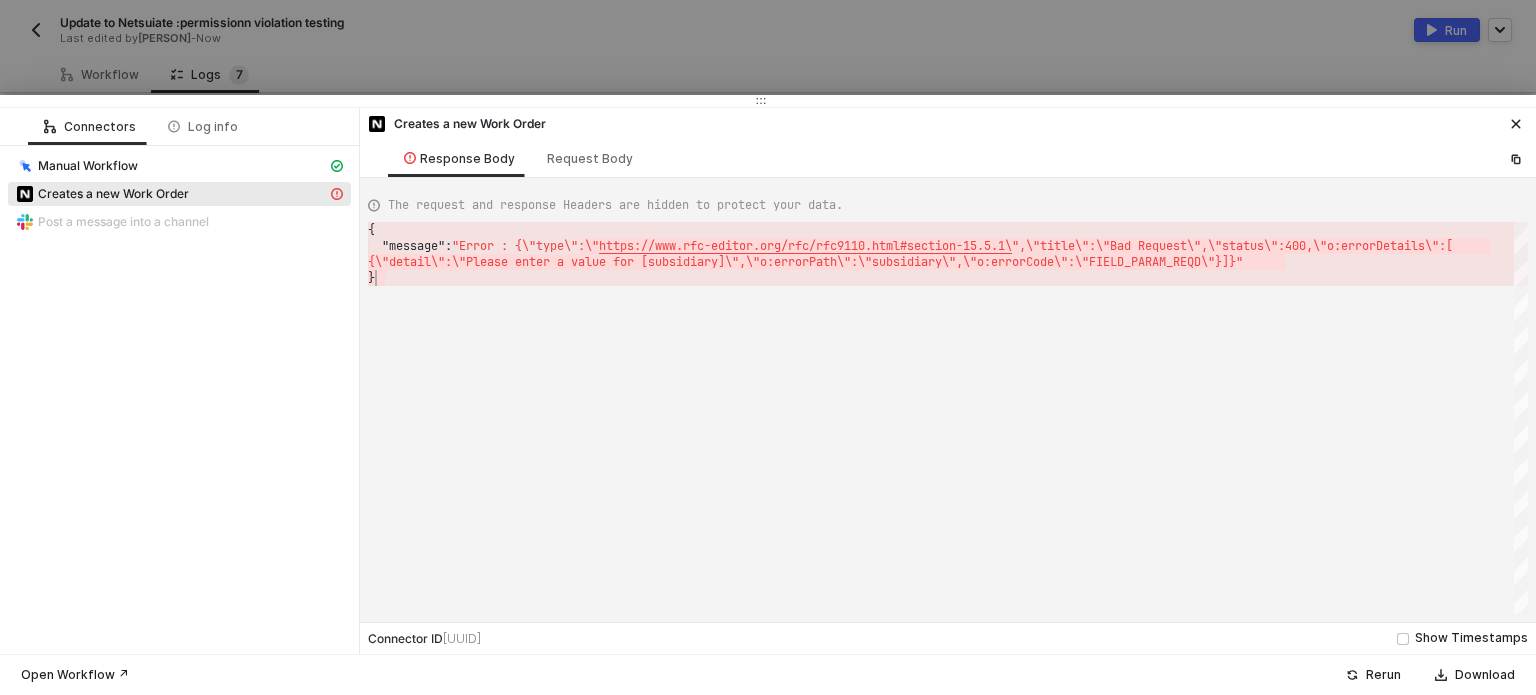 drag, startPoint x: 604, startPoint y: 244, endPoint x: 1427, endPoint y: 286, distance: 824.071 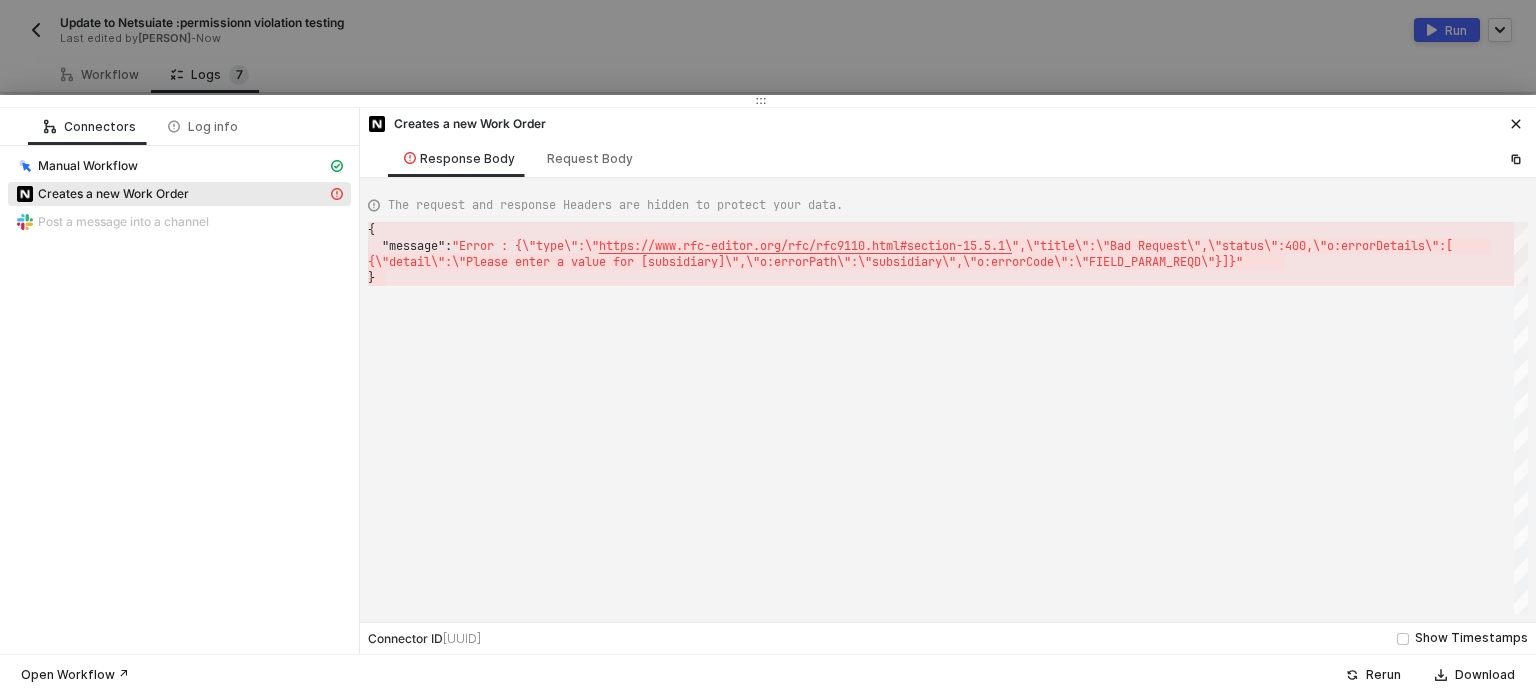click at bounding box center [768, 347] 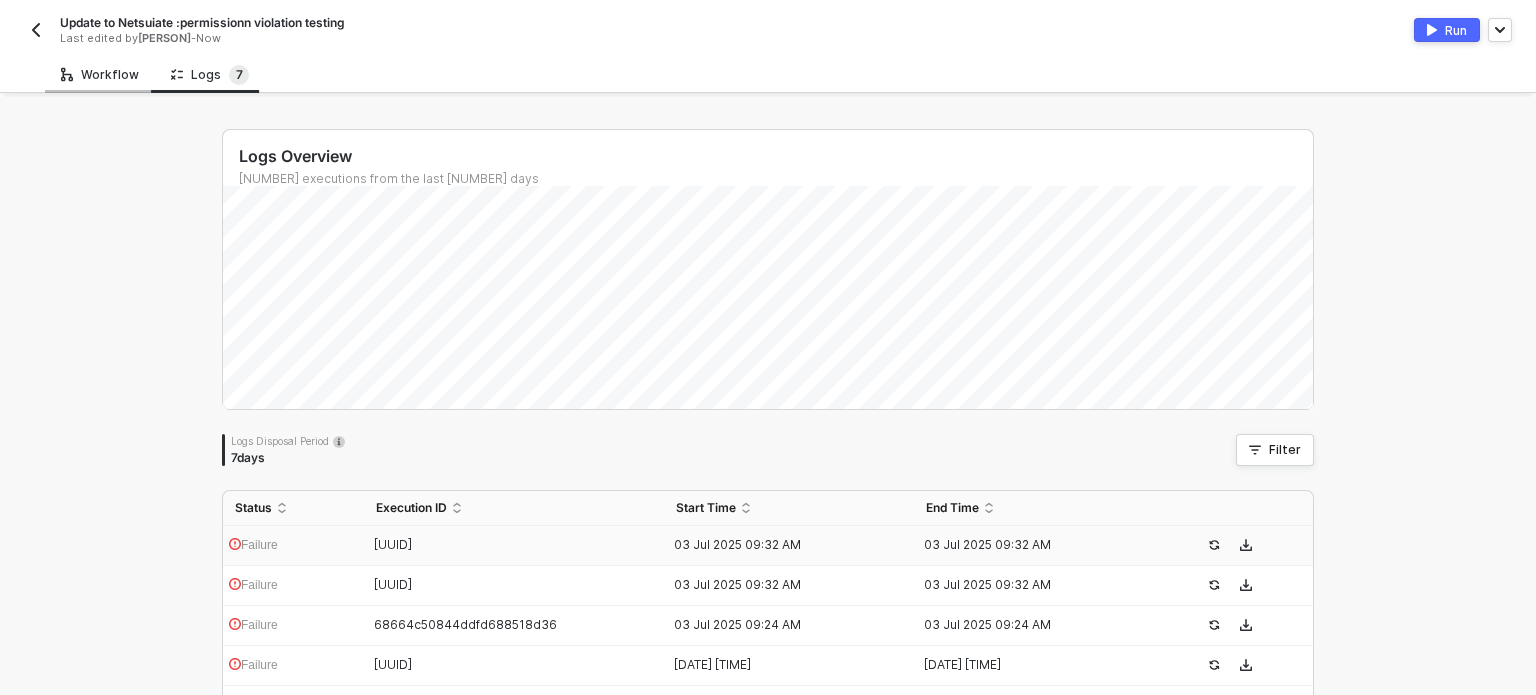 click on "Workflow" at bounding box center (100, 75) 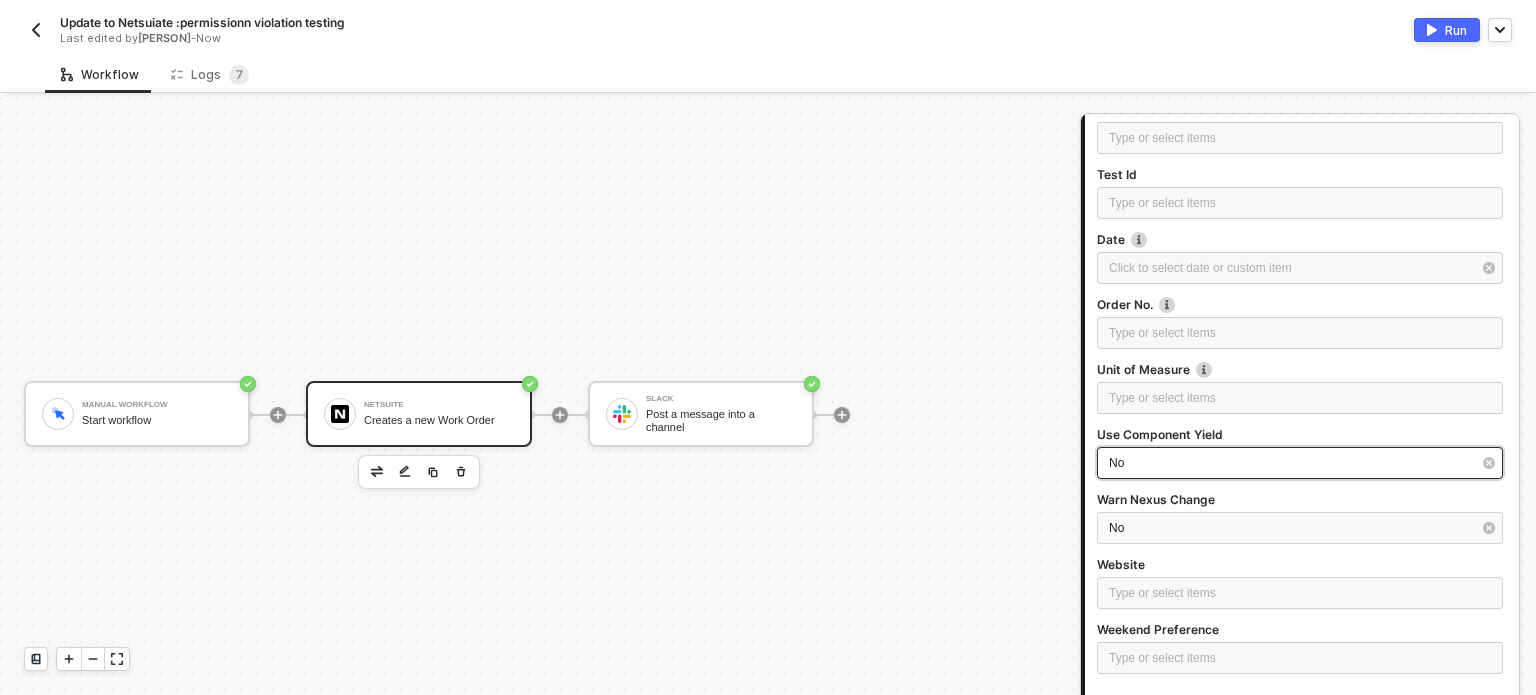 scroll, scrollTop: 5917, scrollLeft: 0, axis: vertical 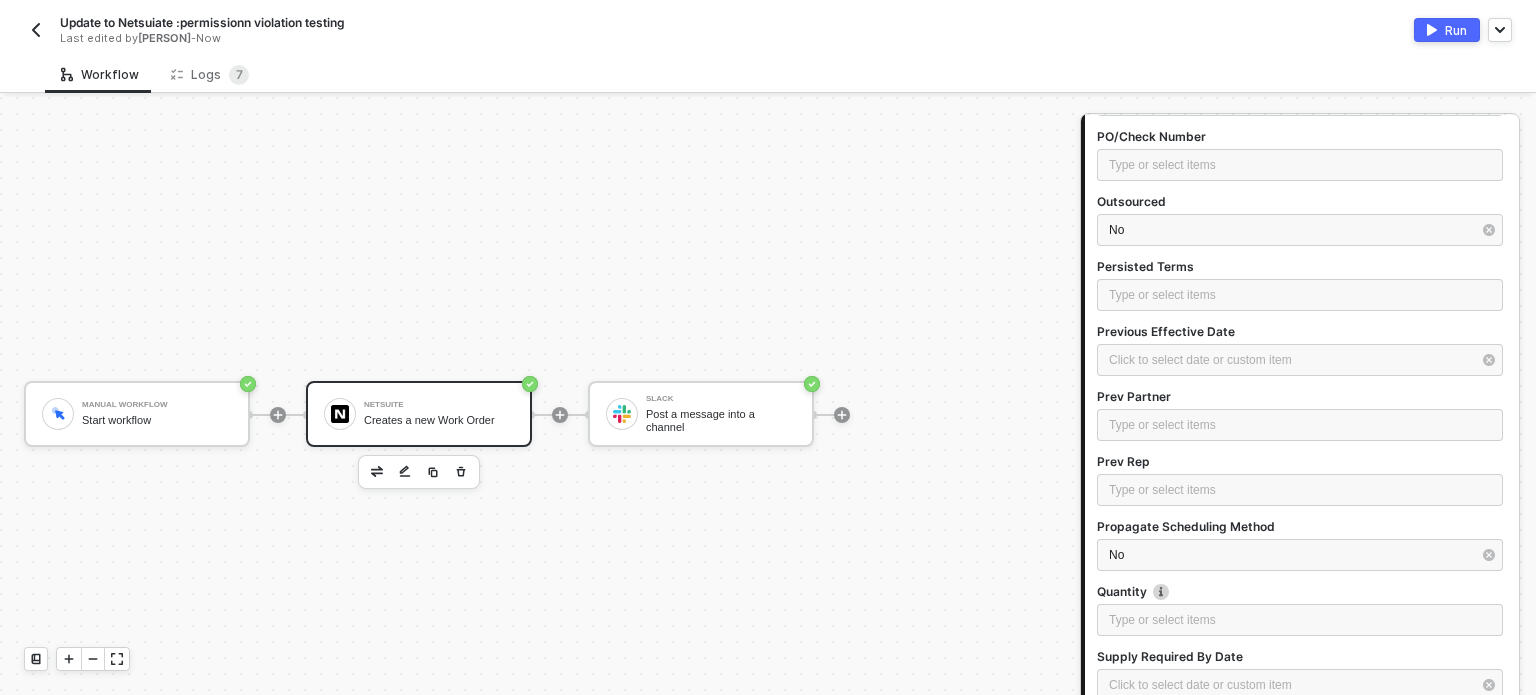 click on "NetSuite Creates a new Work Order Step 1 Action    Work Order - Creates a new Work Order Step 2 Authenticate    Maria Hanna Grace Barrete Ercilla's NetSuite #2 3 Step 3 Inputs    Optional Parameters Actual Production End Date 2025-07-03 Actual Production Start Date 2025-06-30 Allocated Demand Type or select items ﻿ Assembly Fully Completed No Auto-calculate Lag No Aux Date Type or select items ﻿ Bal Ready Refunded Type or select items ﻿ Built Type or select items ﻿ Check Committed No Buildable Type or select items ﻿ Components Fully Issued No Date Created Type or select items ﻿ Currency Precision Type or select items ﻿ Custom Form Type or select items ﻿ Date Driven Type or select items ﻿ Catch Up Period Type or select items ﻿ Discount Days Type or select items ﻿ Discount Amount Type or select items ﻿ Discount Date Click to select date or custom item ﻿ Discount Pct Type or select items ﻿ Due Date Click to select date or custom item ﻿ Due Days Type or select items ﻿ Edition No" at bounding box center [1300, 416] 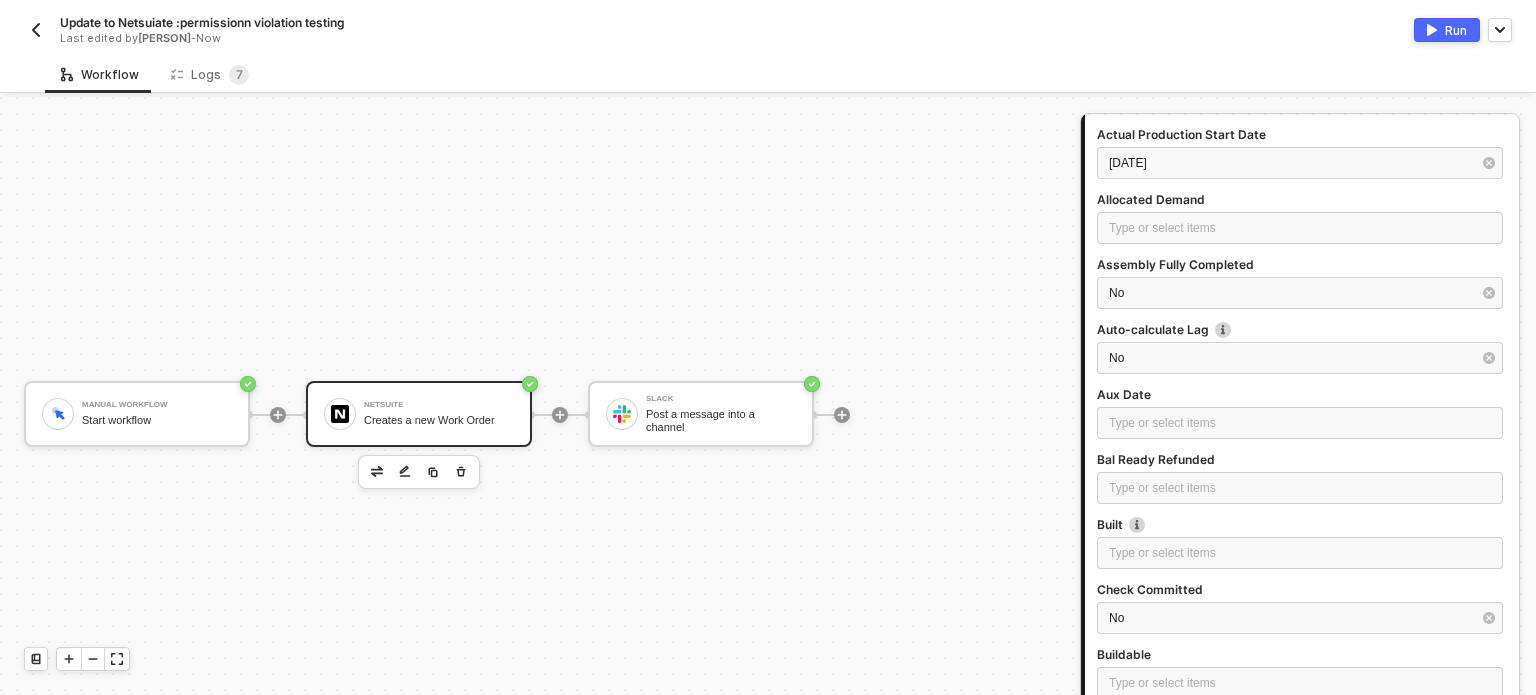 scroll, scrollTop: 0, scrollLeft: 0, axis: both 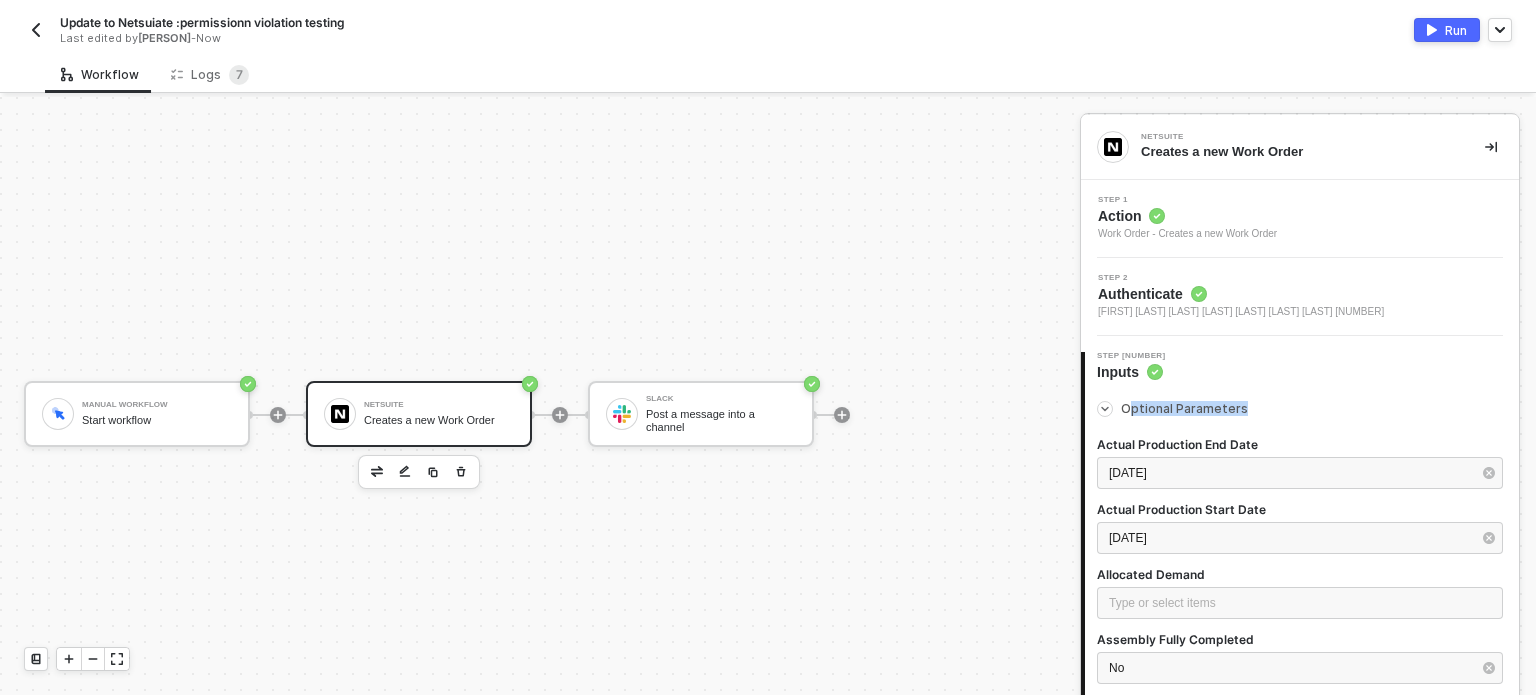 drag, startPoint x: 1113, startPoint y: 403, endPoint x: 86, endPoint y: 172, distance: 1052.6586 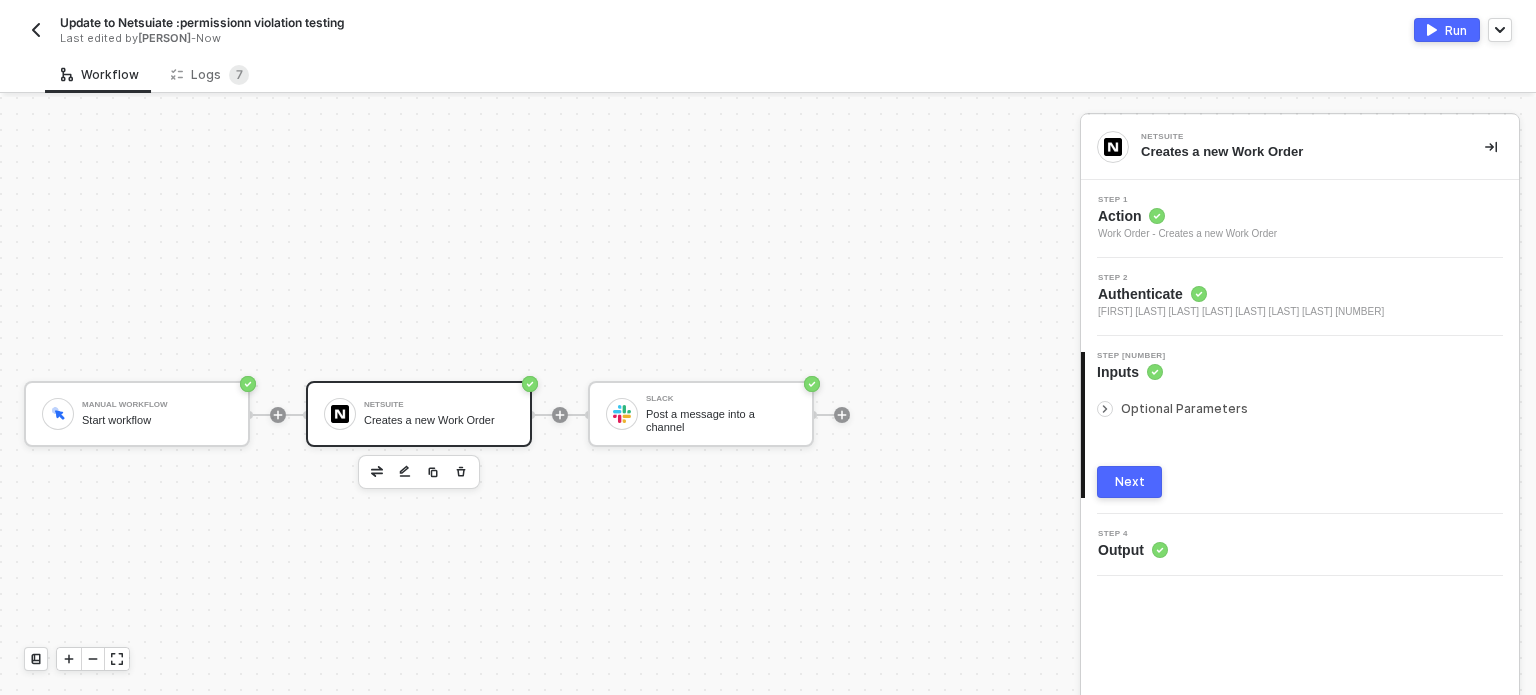 click on "Action" at bounding box center [1187, 216] 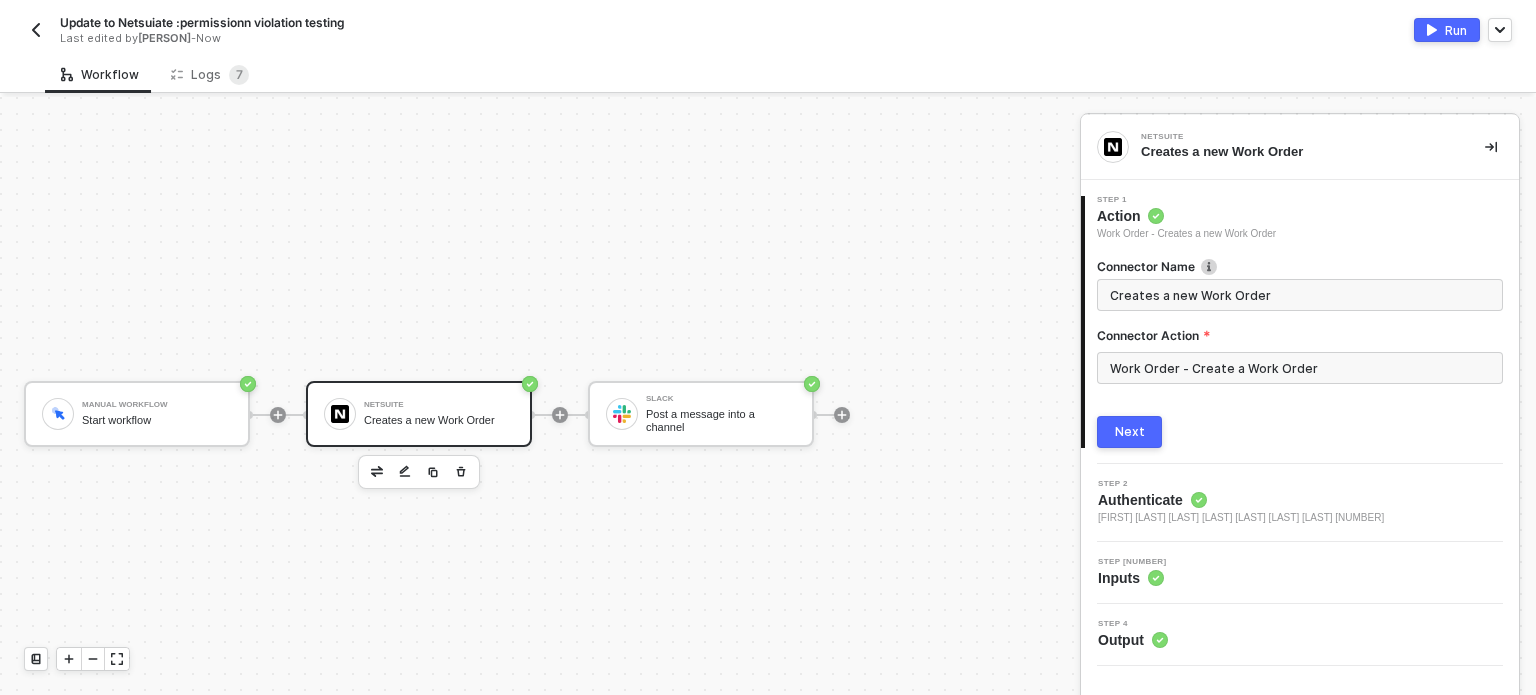 click on "•••• ••••• • •••••• • •••• •••••" at bounding box center [1300, 368] 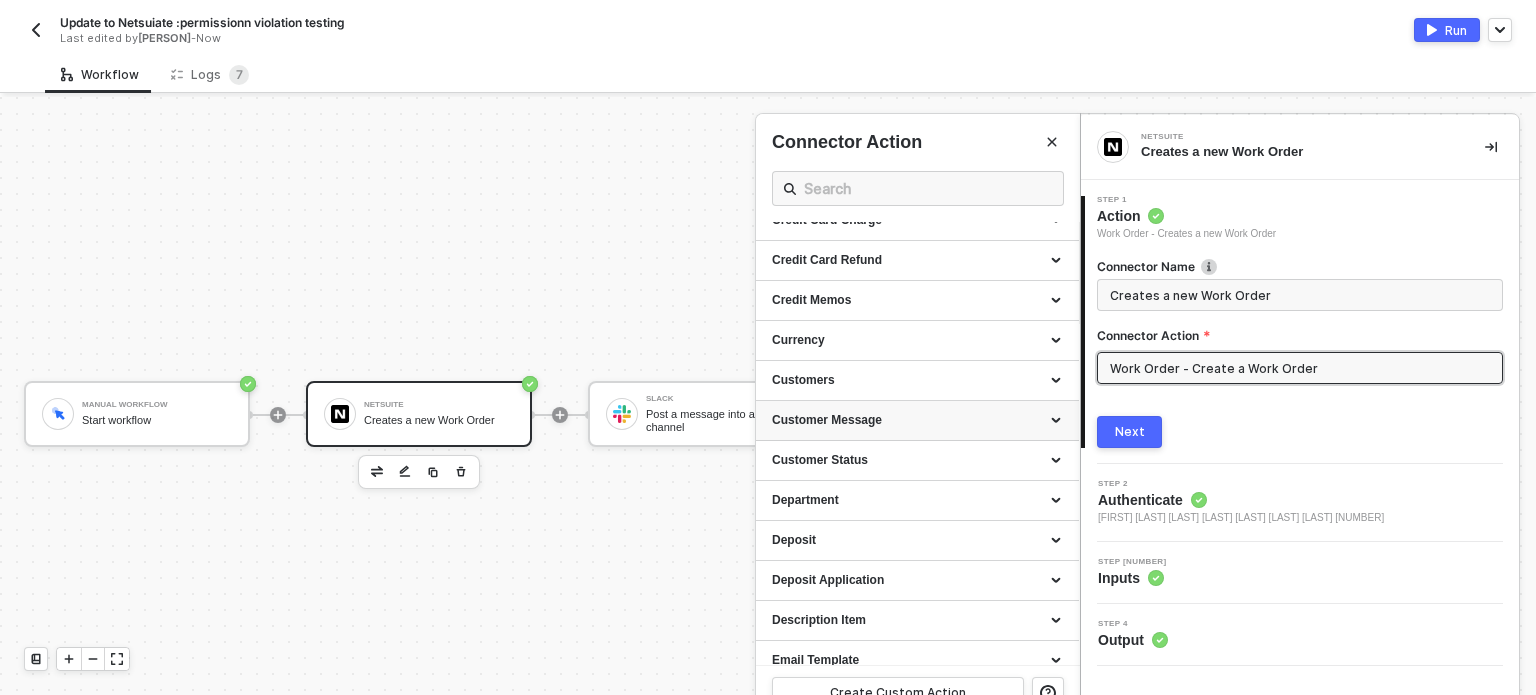 scroll, scrollTop: 400, scrollLeft: 0, axis: vertical 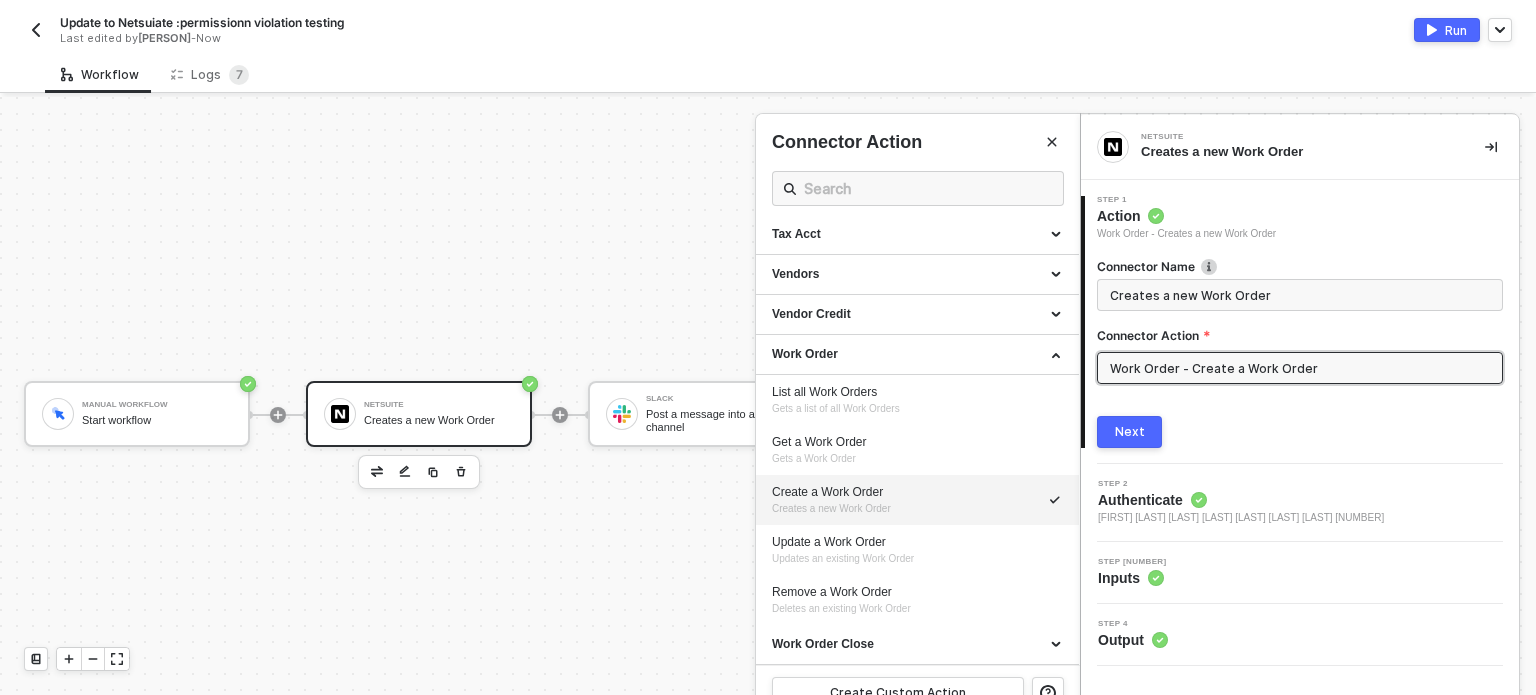 drag, startPoint x: 901, startPoint y: 547, endPoint x: 611, endPoint y: 280, distance: 394.19412 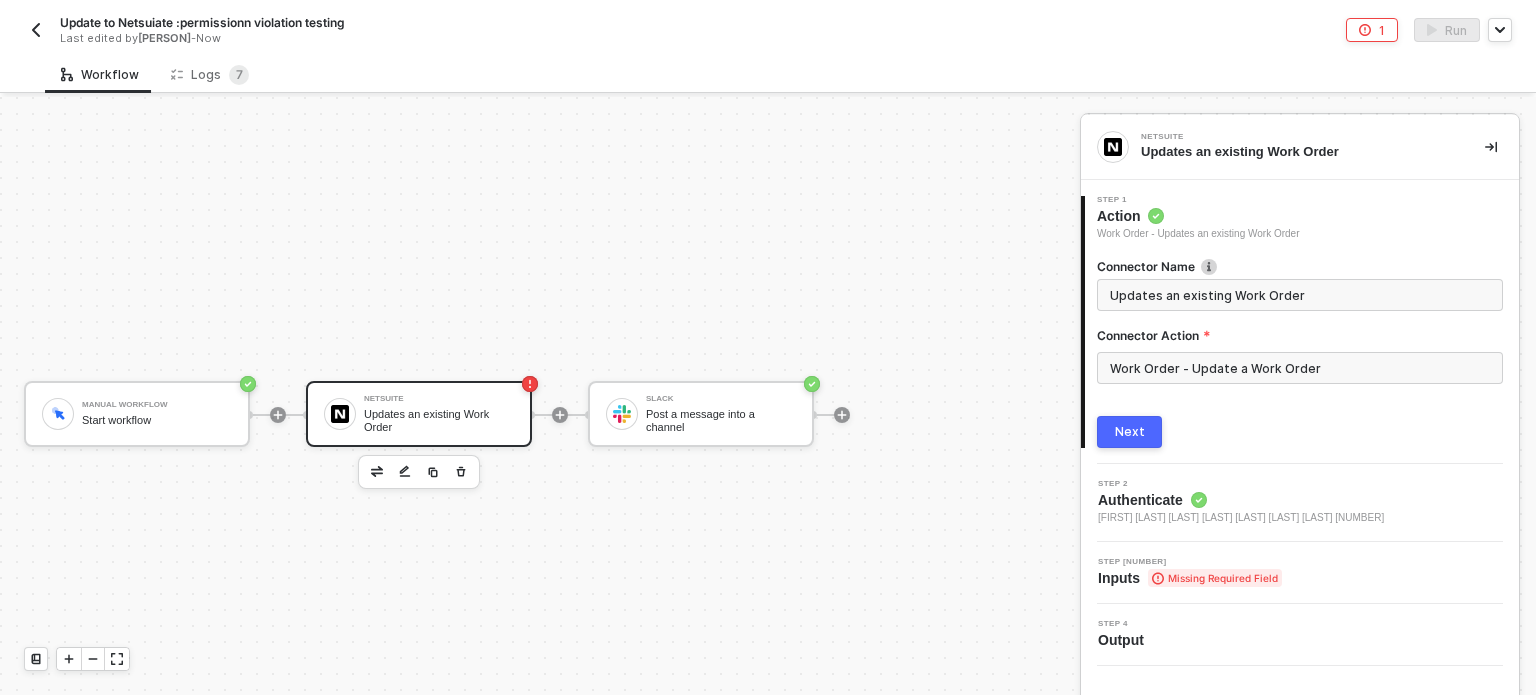 click on "Next" at bounding box center (1130, 432) 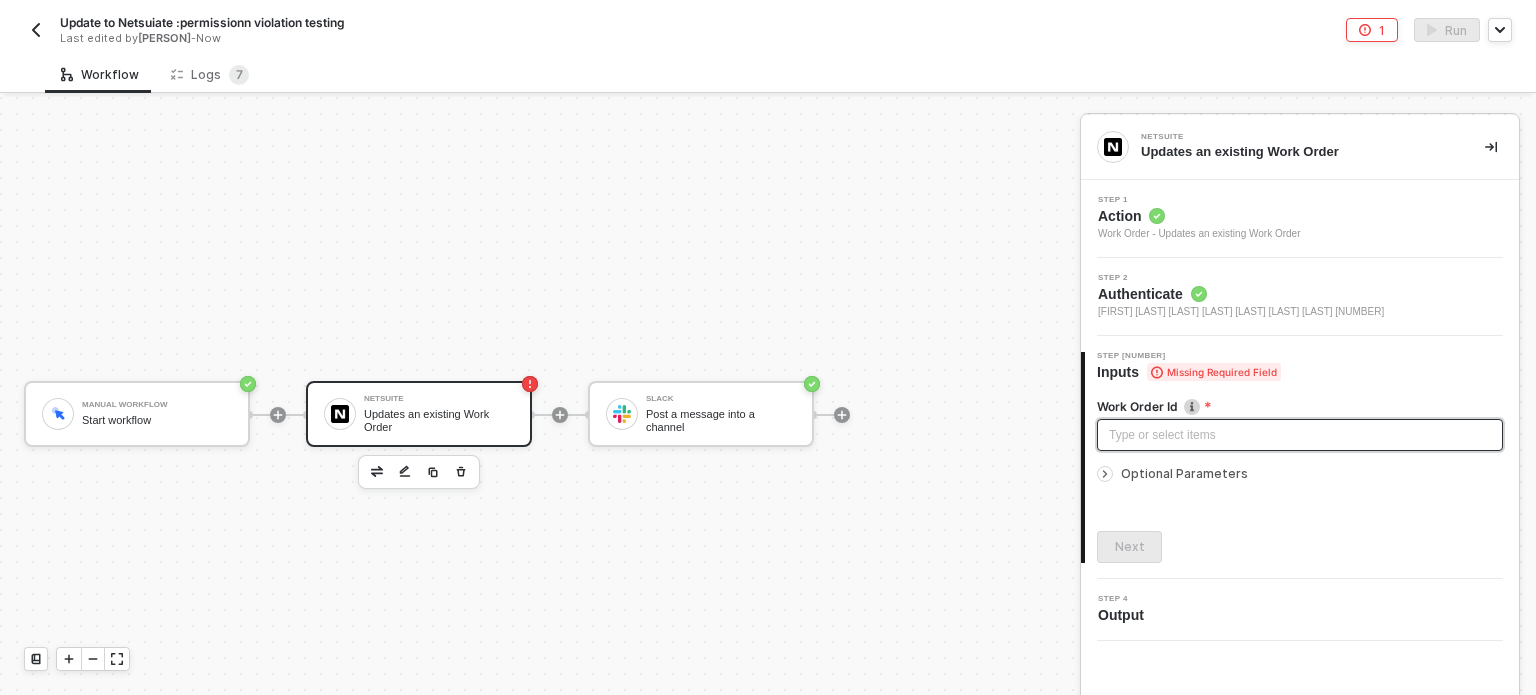 click on "Type or select items ﻿" at bounding box center [1300, 435] 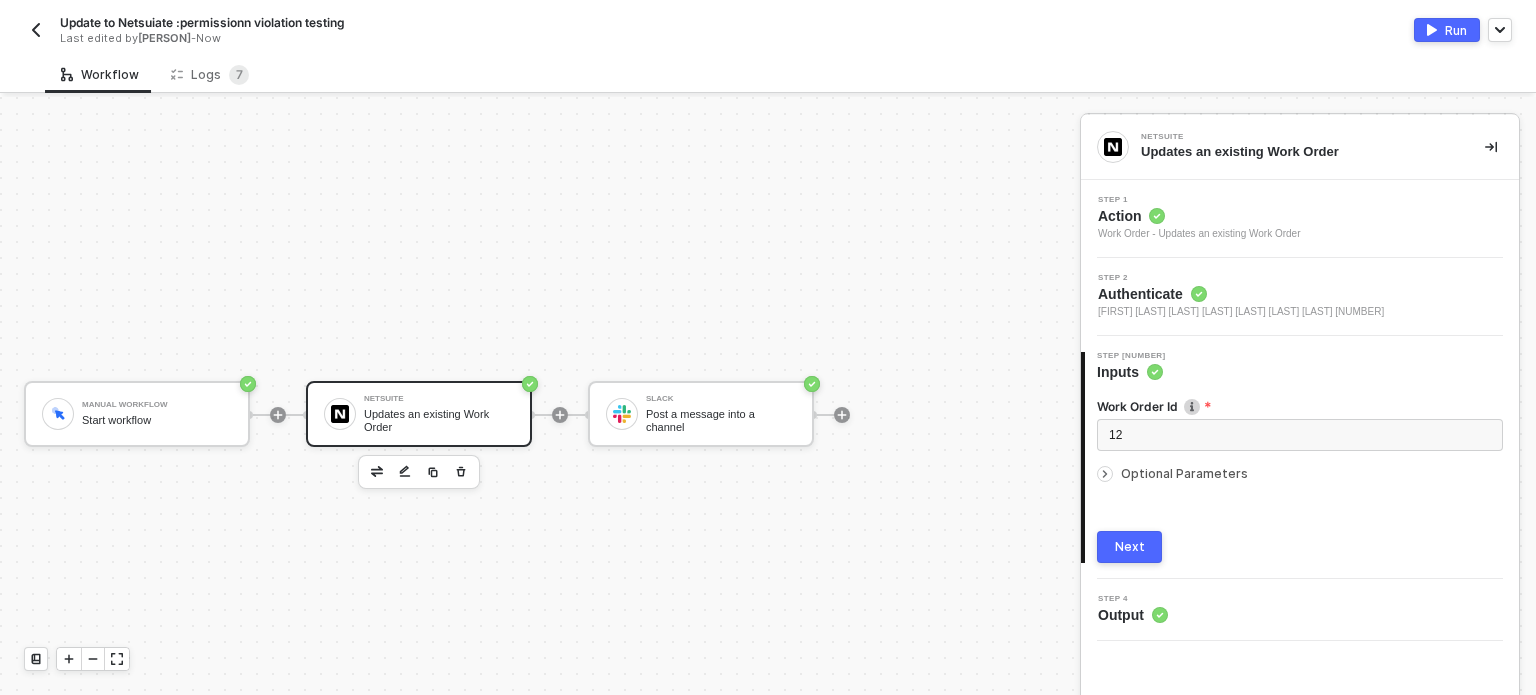 click on "Next" at bounding box center (1129, 547) 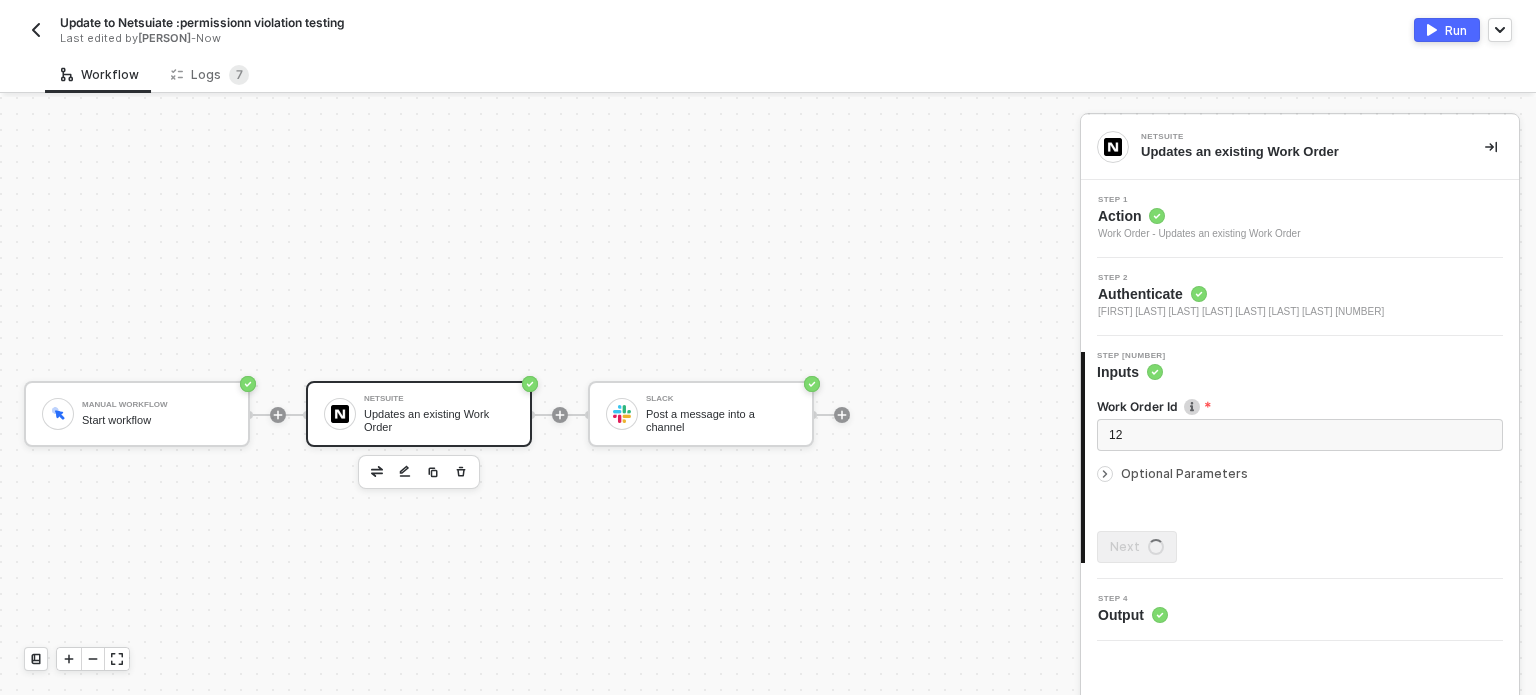 click on "Run" at bounding box center (1456, 30) 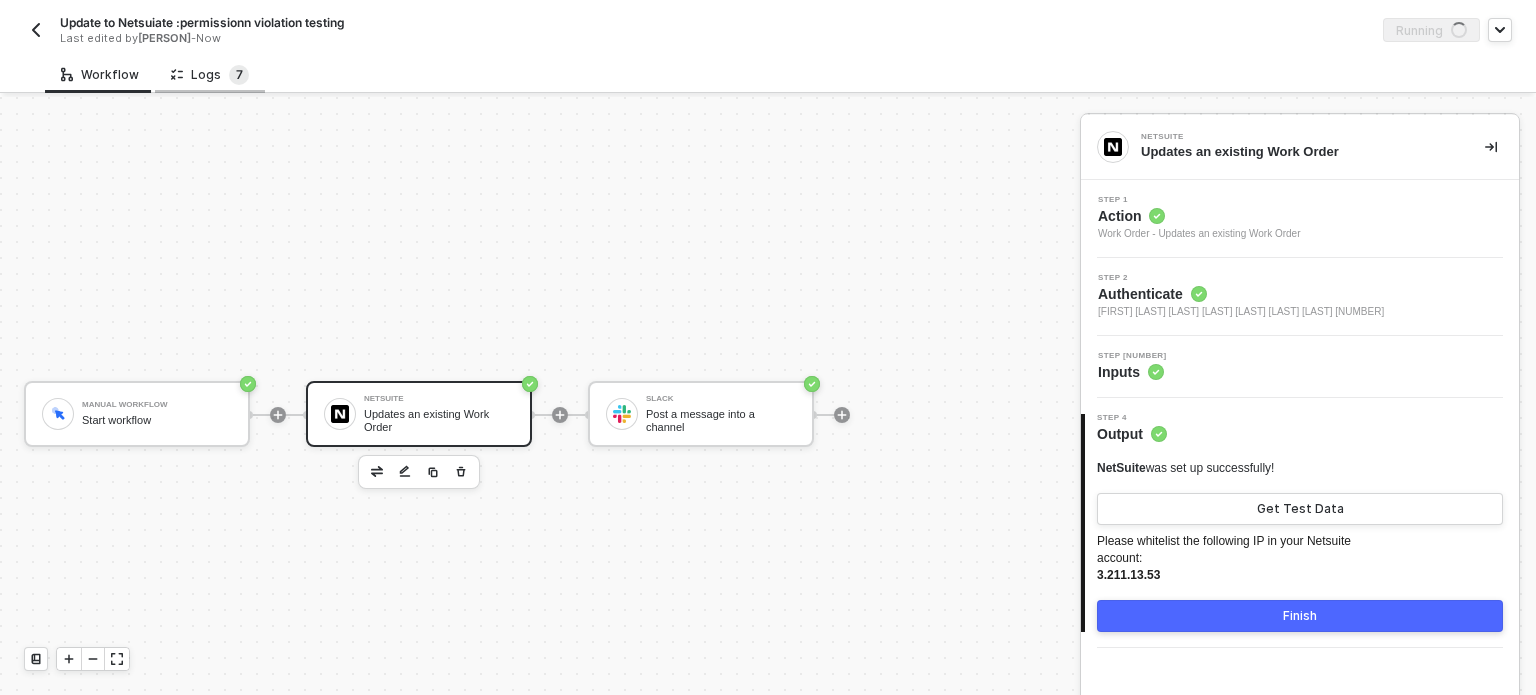 click on "•" at bounding box center [239, 75] 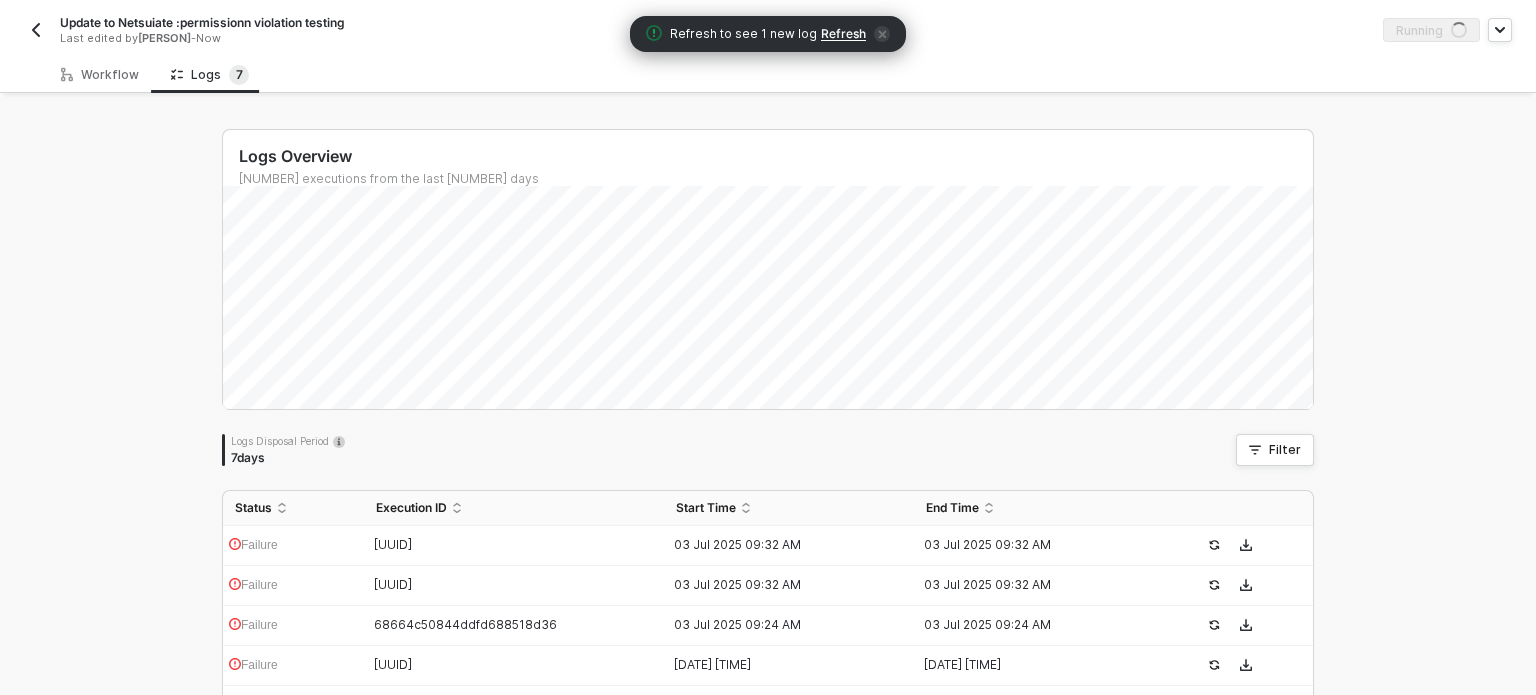 click on "Refresh" at bounding box center (843, 34) 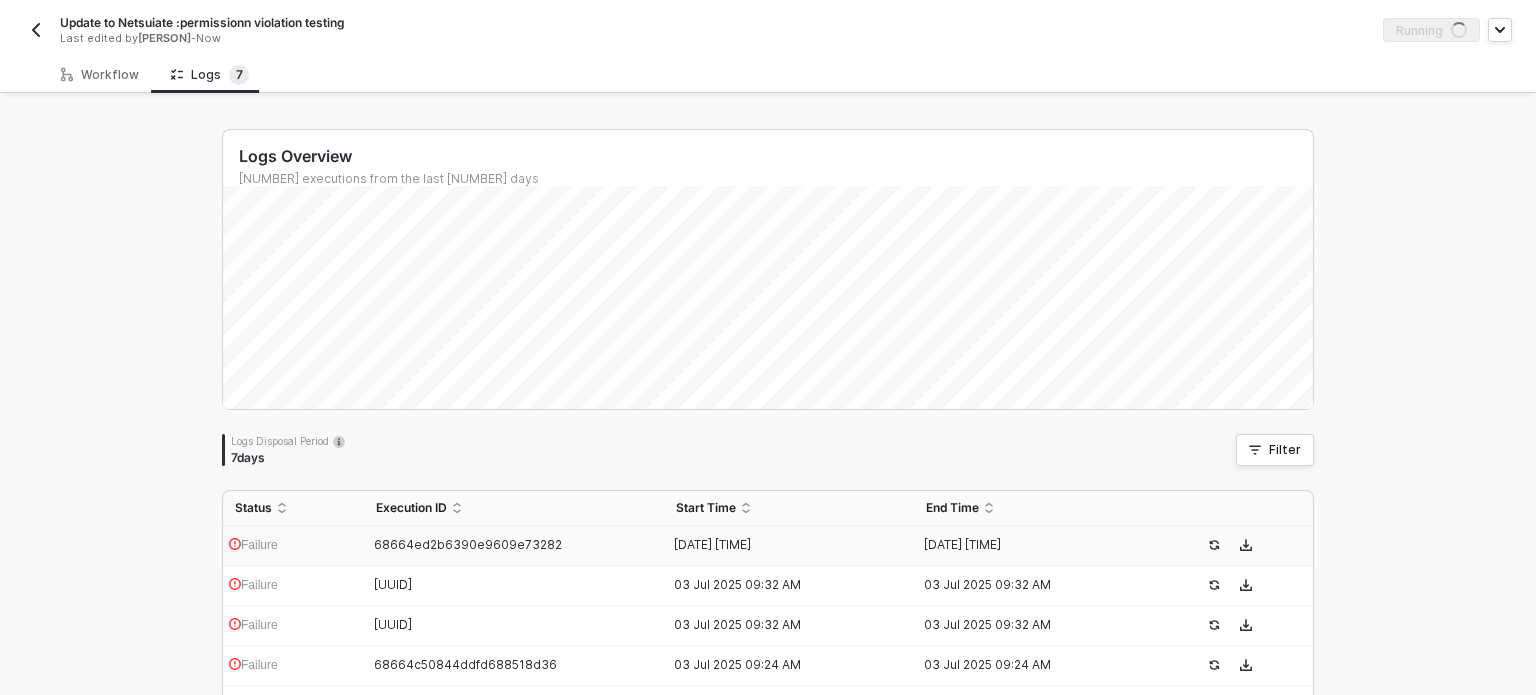 click on "Failure" at bounding box center [293, 546] 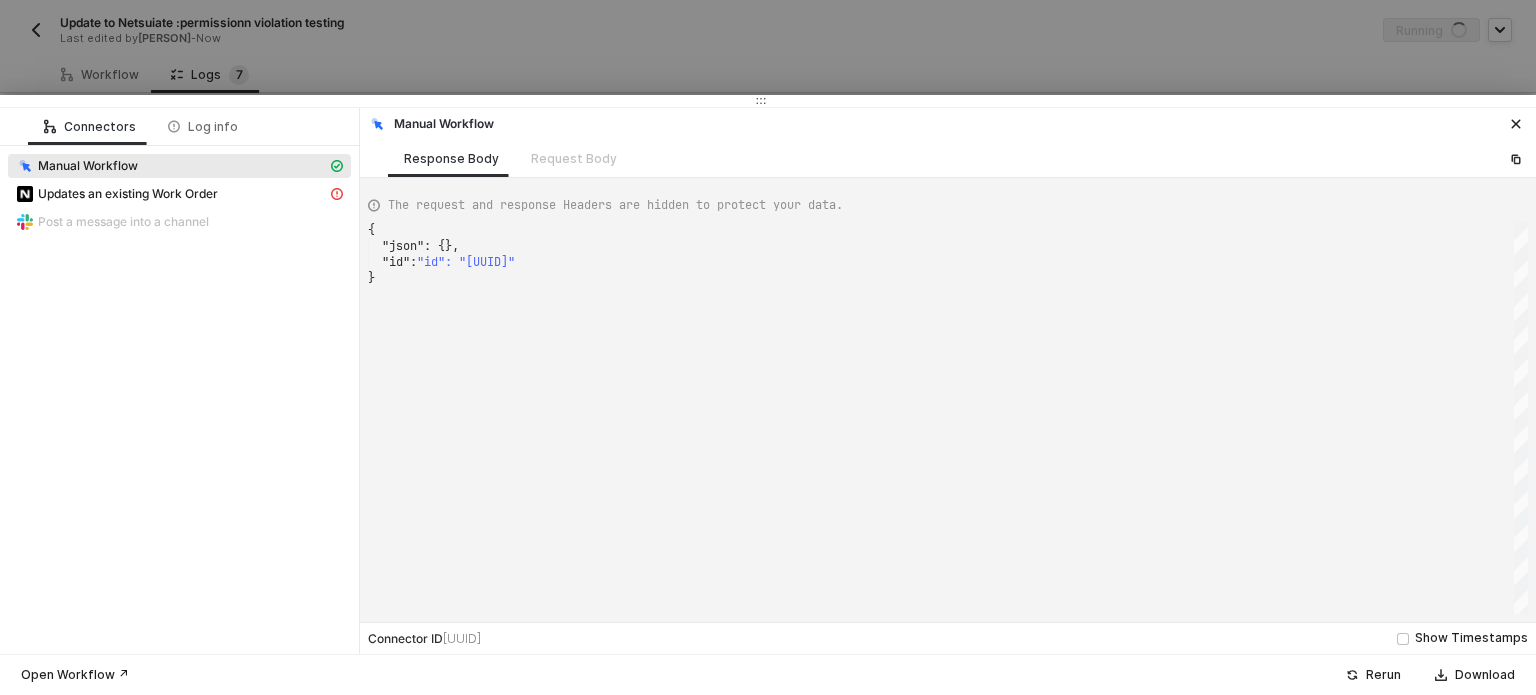 click on "Updates an existing Work Order" at bounding box center [179, 196] 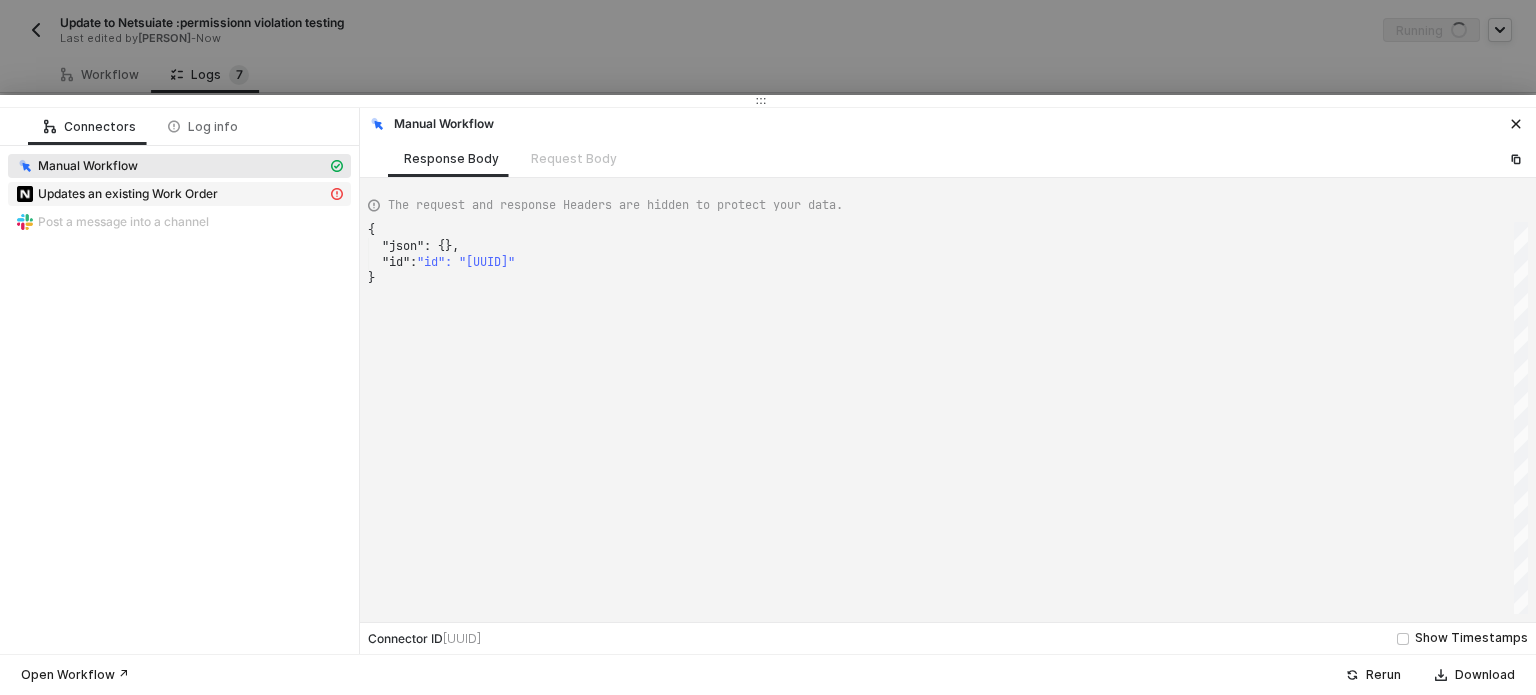 click on "Updates an existing Work Order" at bounding box center (88, 166) 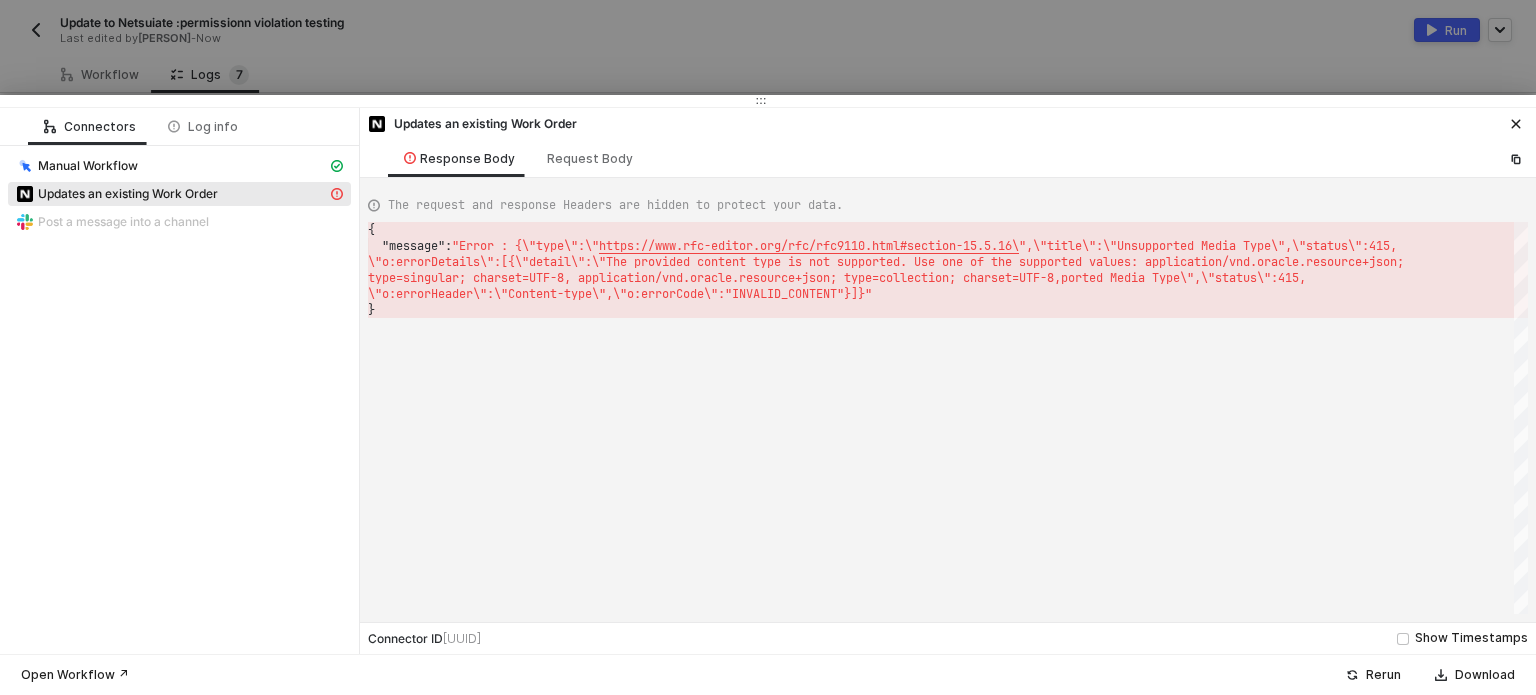 click at bounding box center (768, 347) 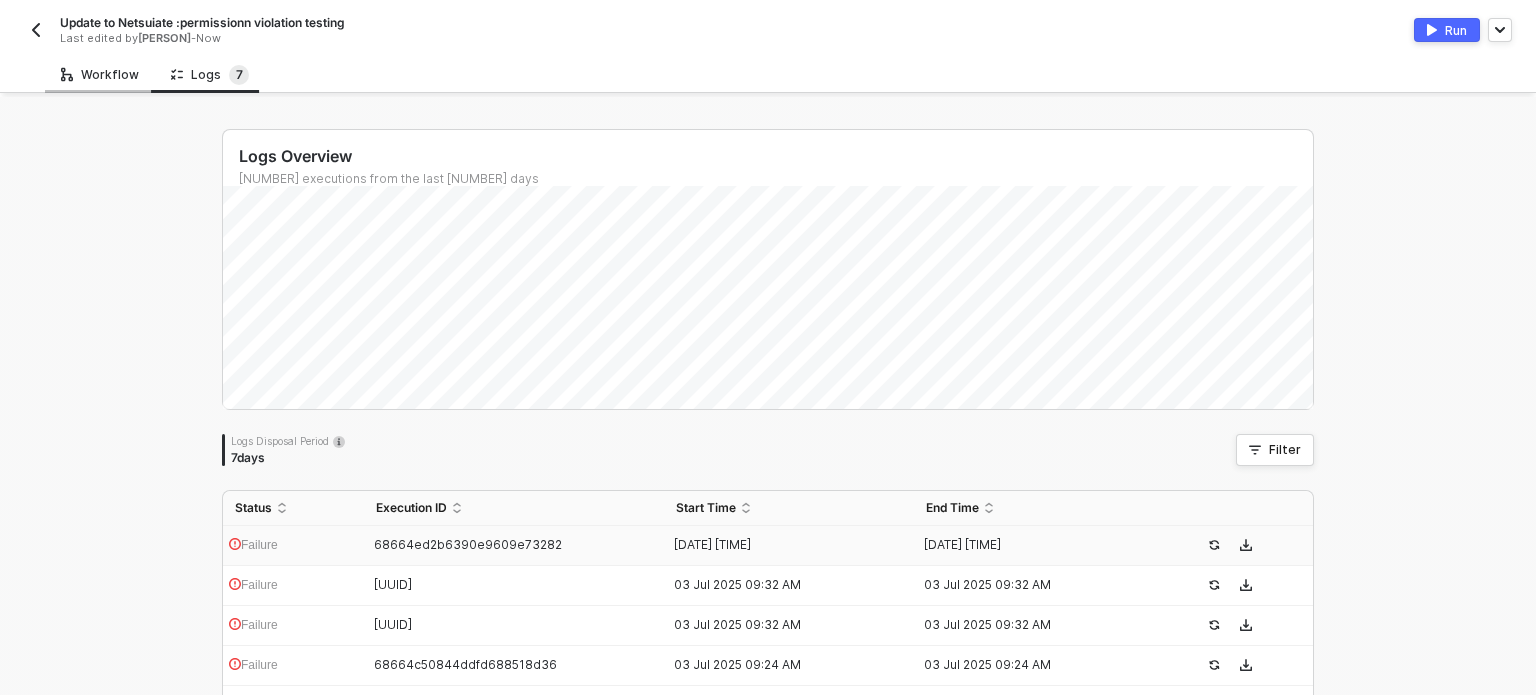 click on "Workflow" at bounding box center (100, 74) 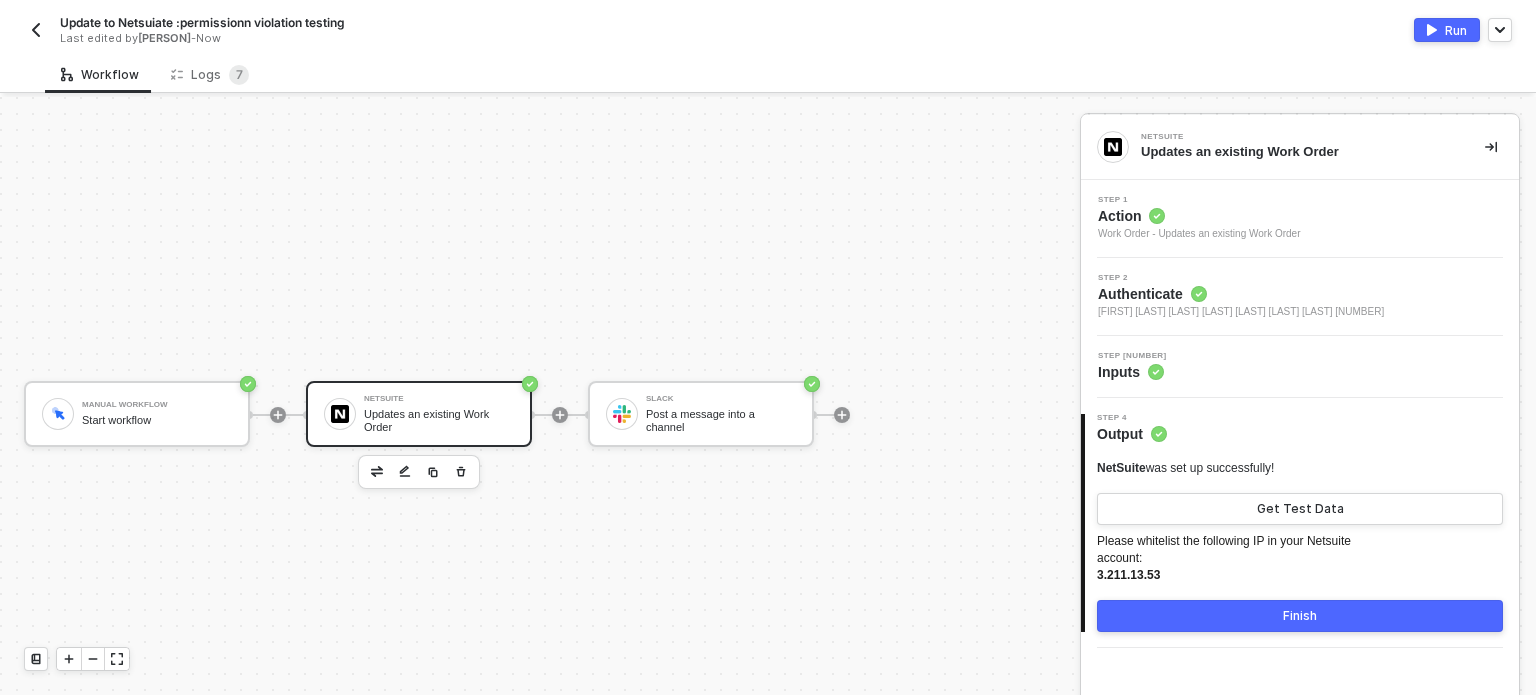 click on "Action" at bounding box center [1199, 216] 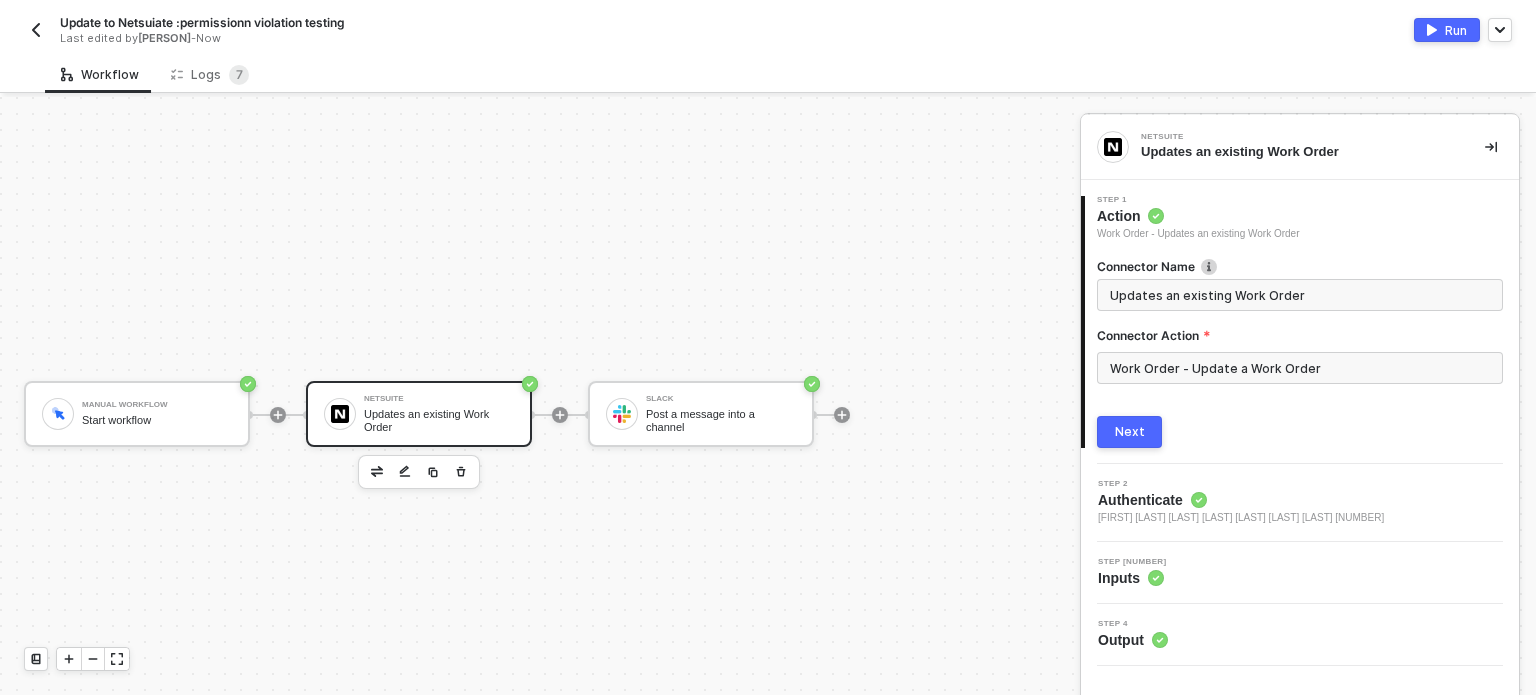 click on "Work Order - Update a Work Order" at bounding box center [1300, 368] 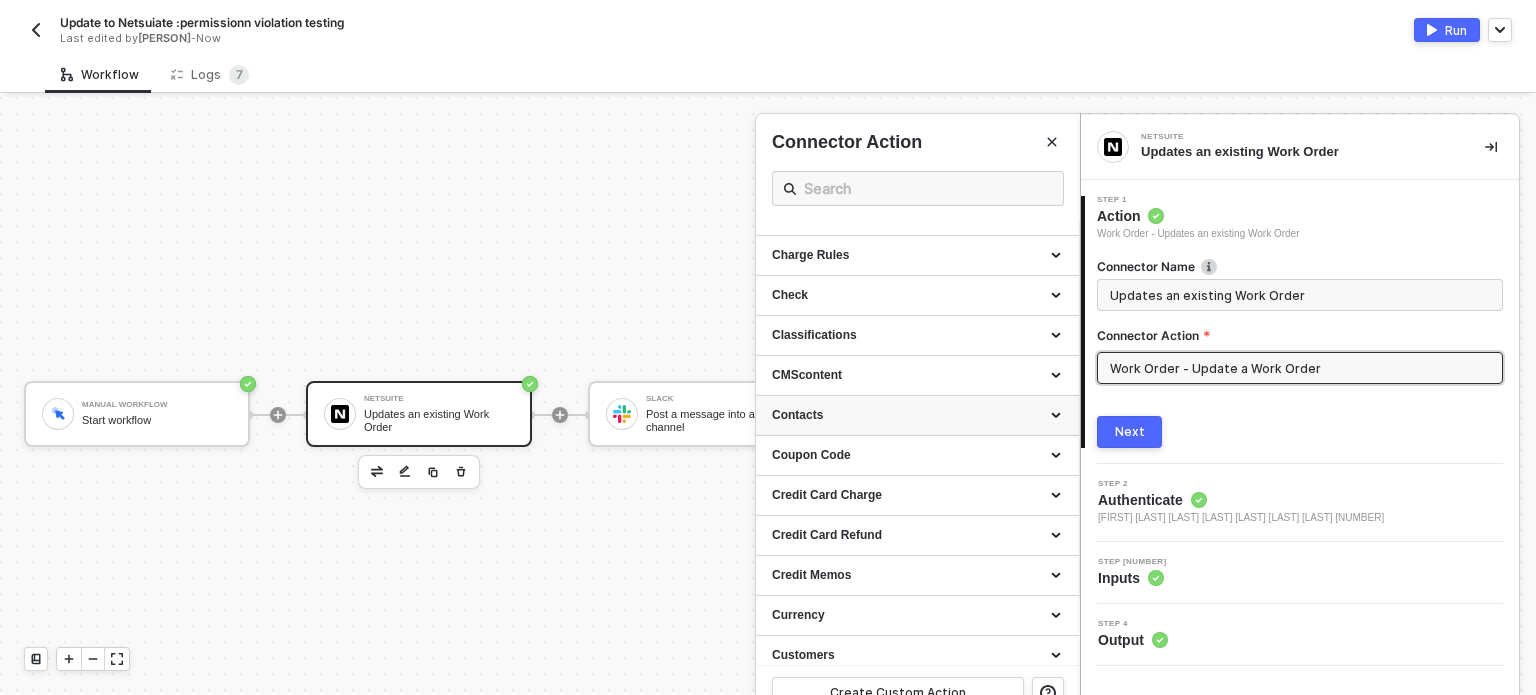 scroll, scrollTop: 100, scrollLeft: 0, axis: vertical 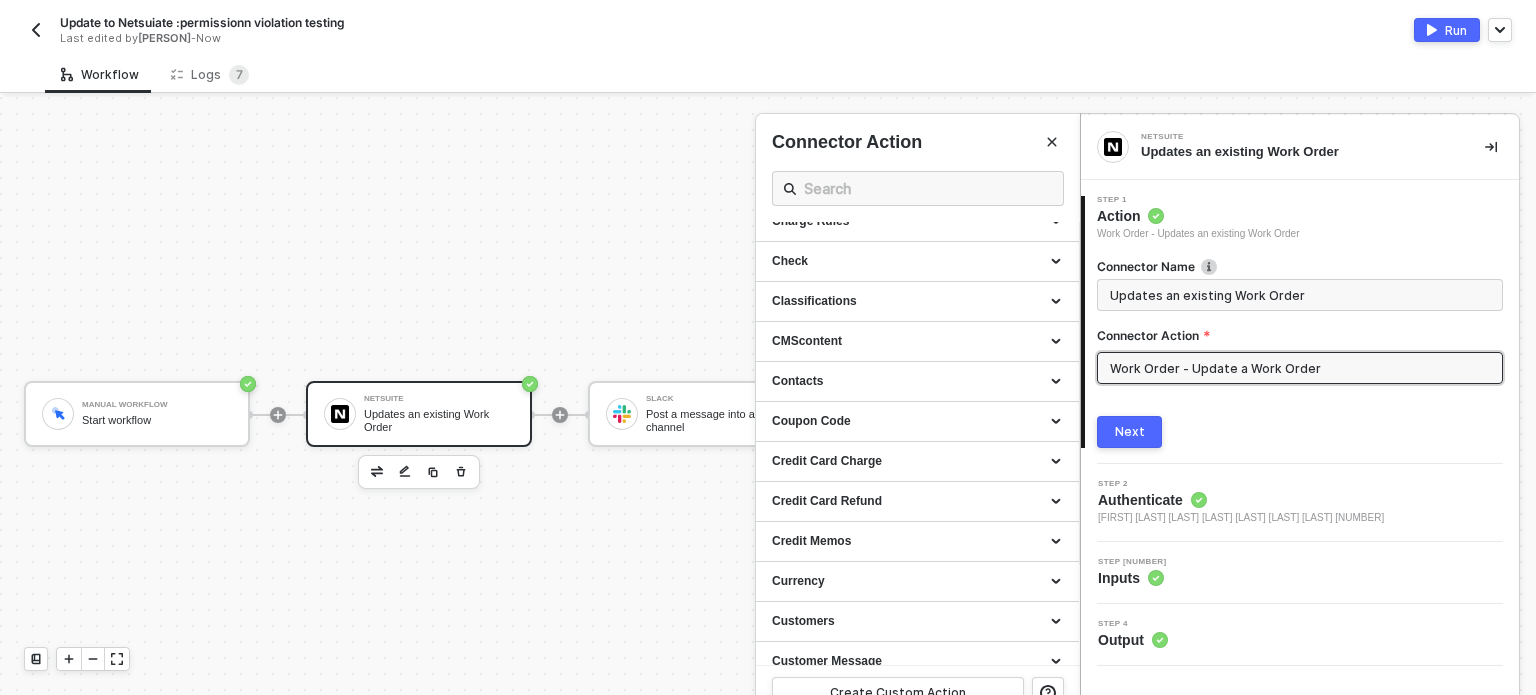 click at bounding box center (768, 416) 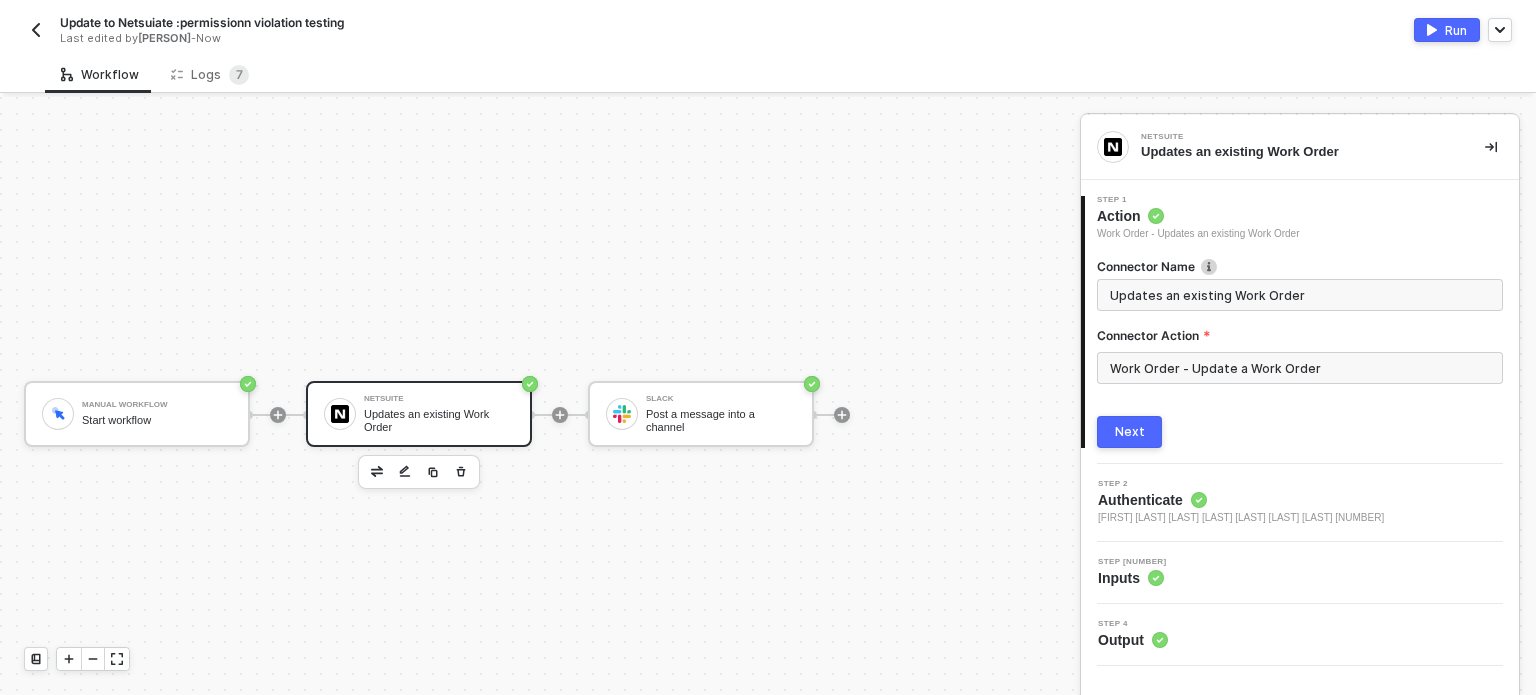click on "Work Order - Update a Work Order" at bounding box center (1300, 368) 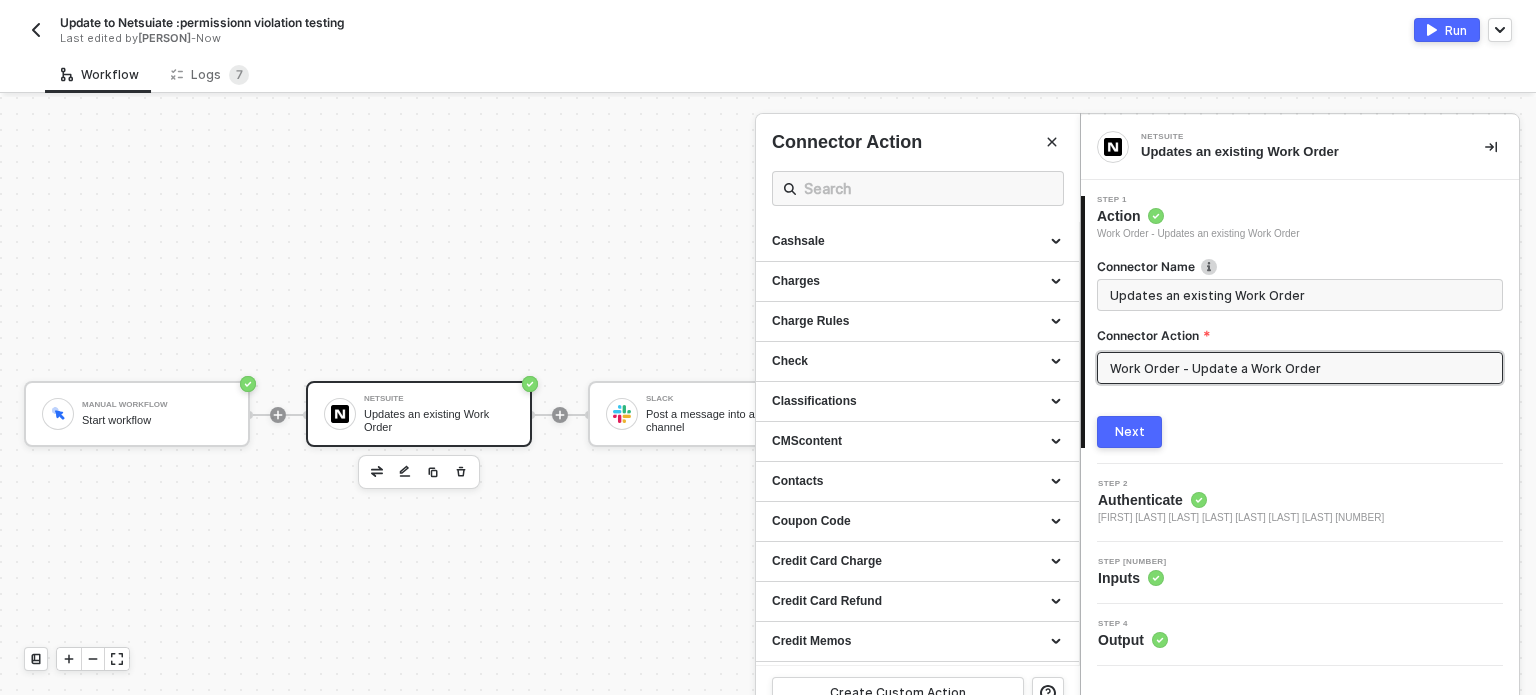 click on "Work Order - Update a Work Order" at bounding box center [1300, 368] 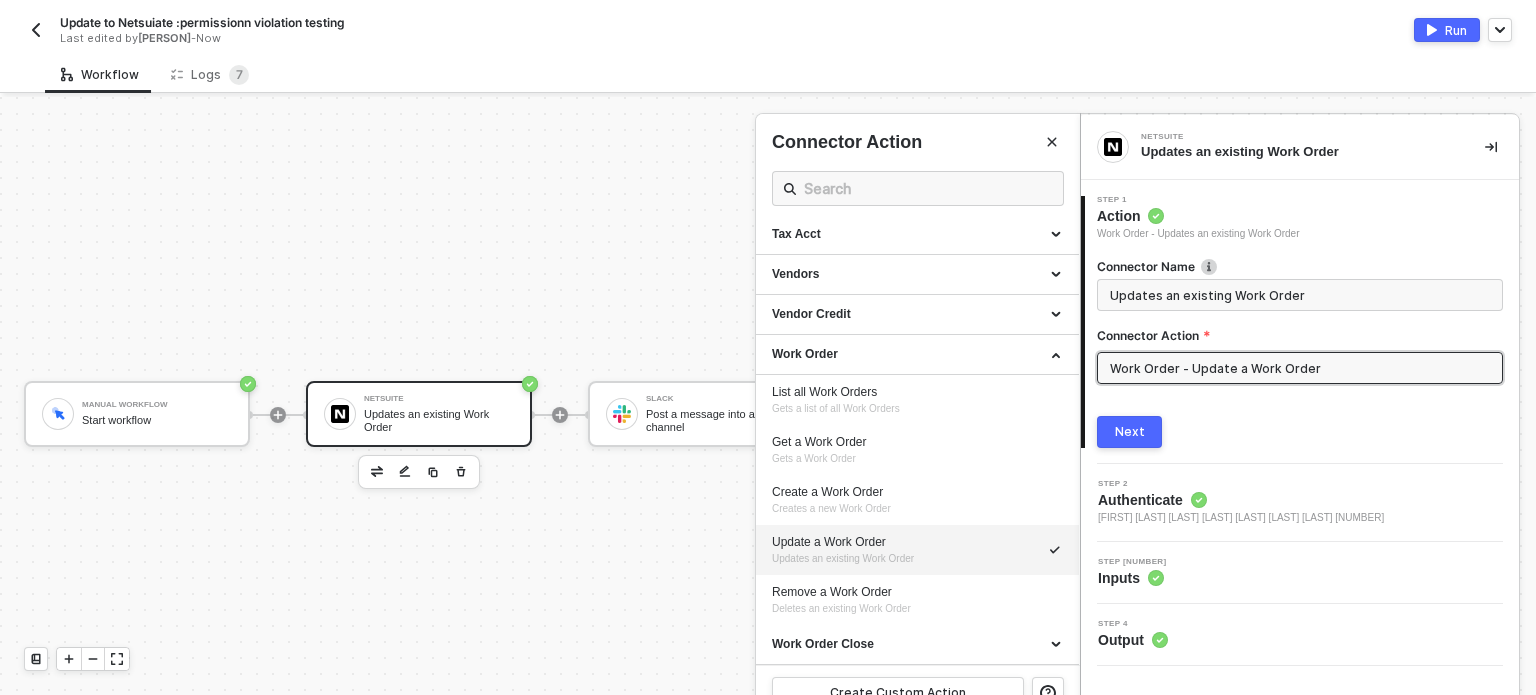 scroll, scrollTop: 2061, scrollLeft: 0, axis: vertical 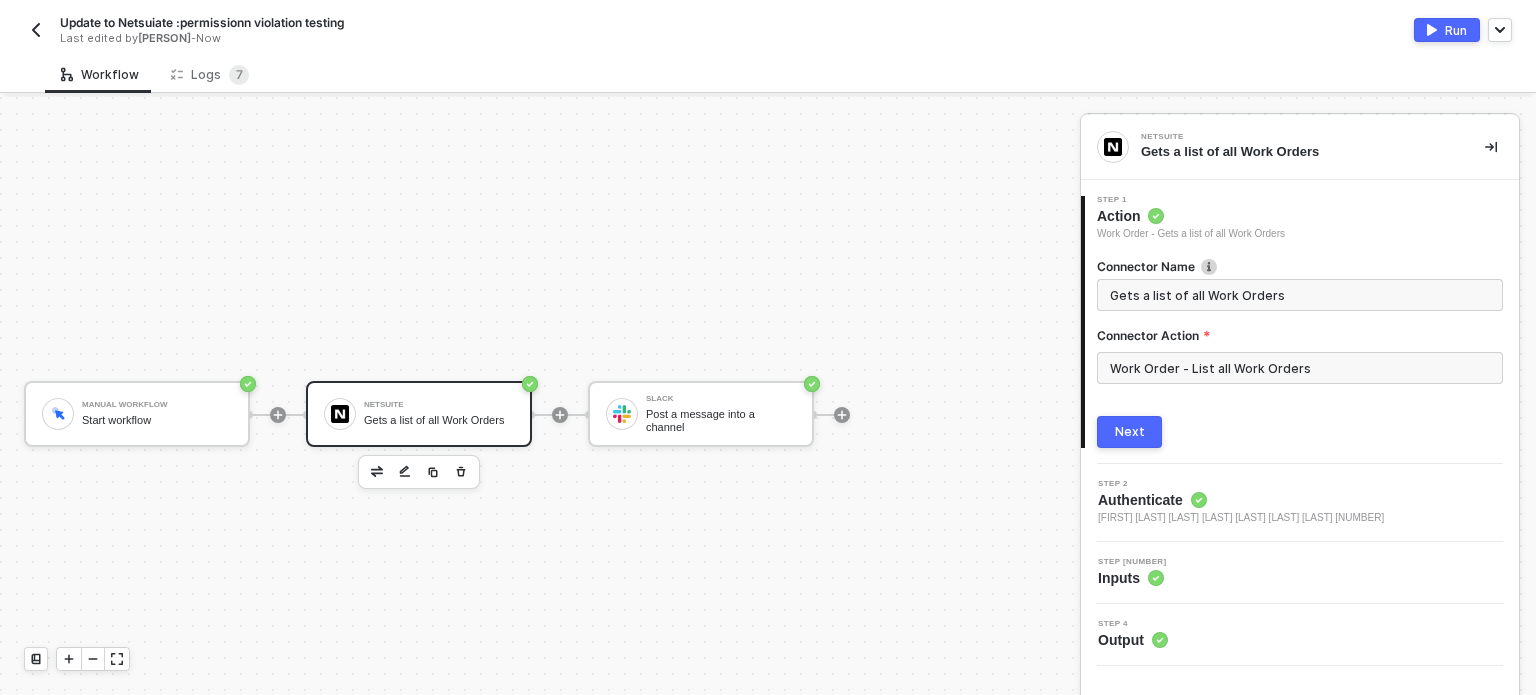 drag, startPoint x: 1116, startPoint y: 432, endPoint x: 1163, endPoint y: 409, distance: 52.3259 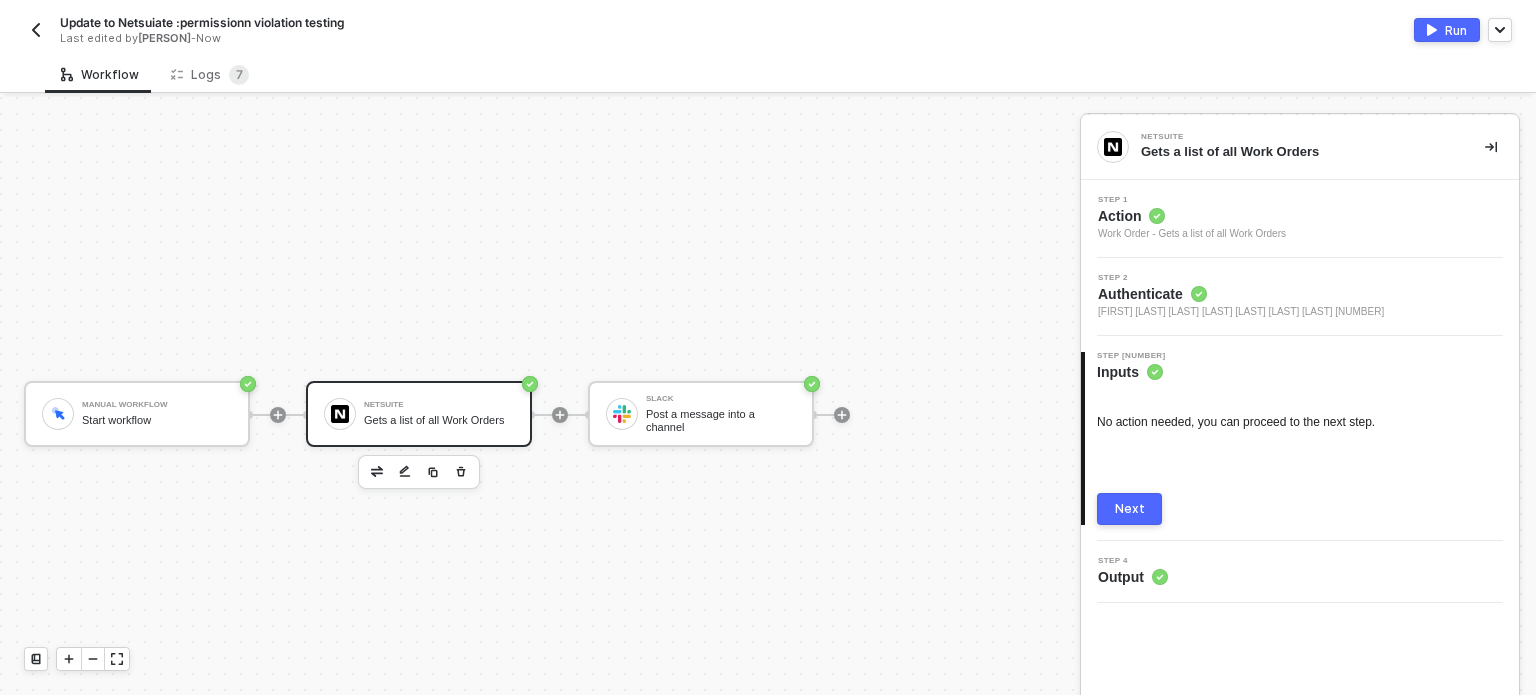 click on "Next" at bounding box center [1130, 509] 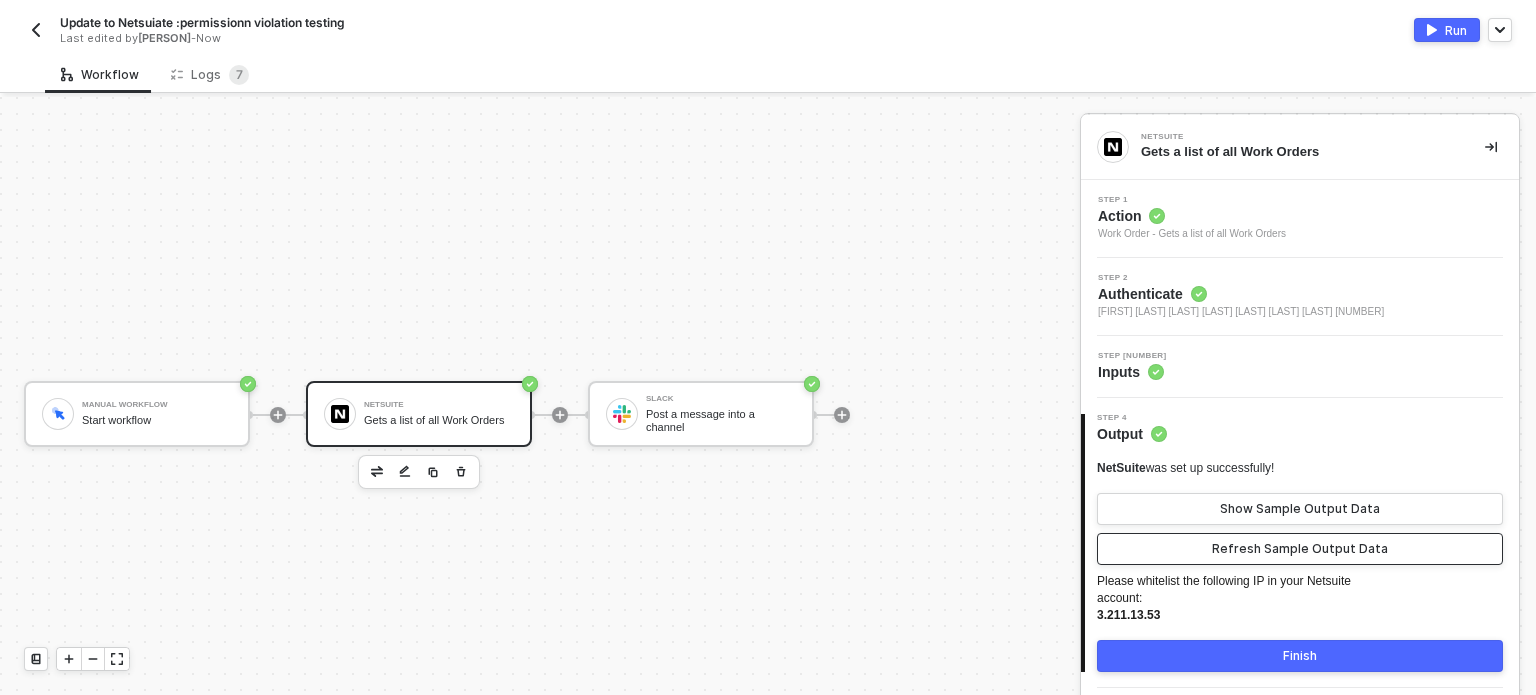 click on "Refresh Sample Output Data" at bounding box center [1300, 549] 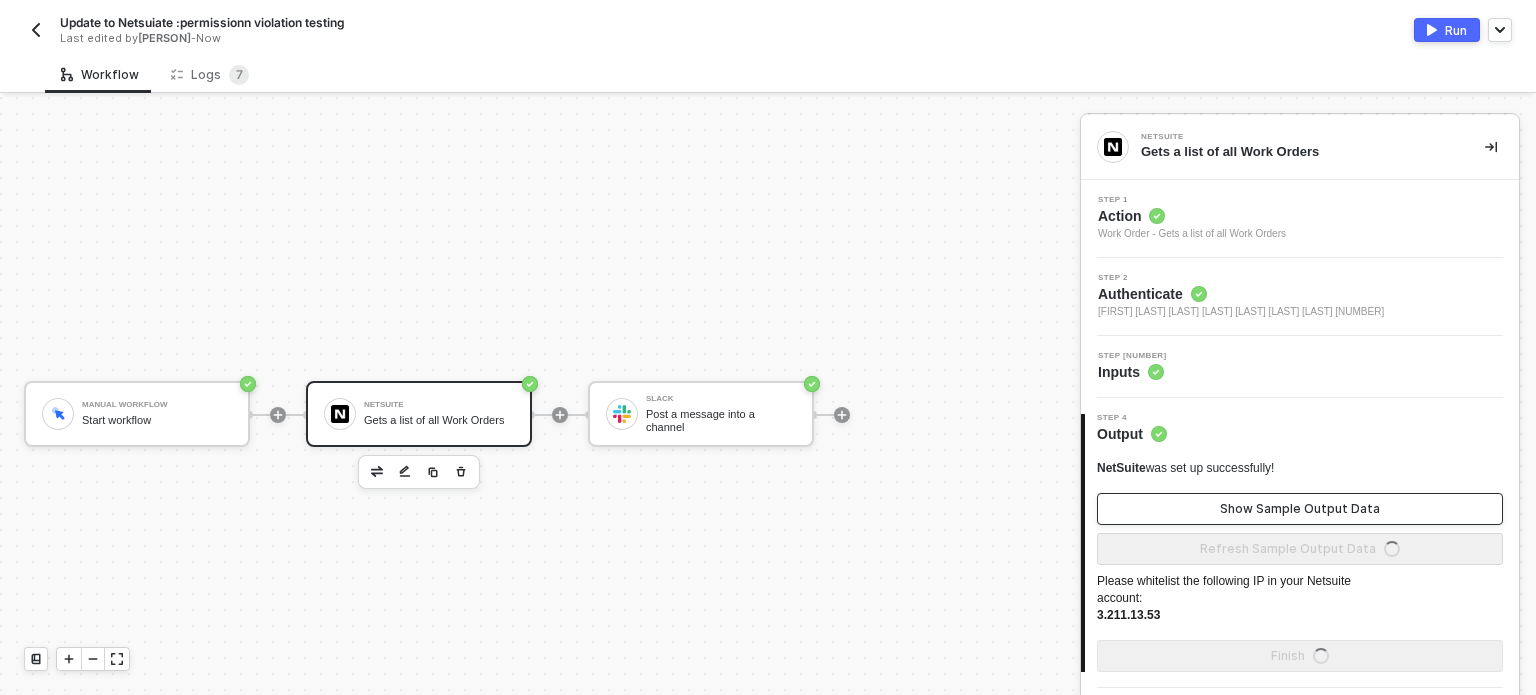 click on "Show Sample Output Data" at bounding box center [1300, 509] 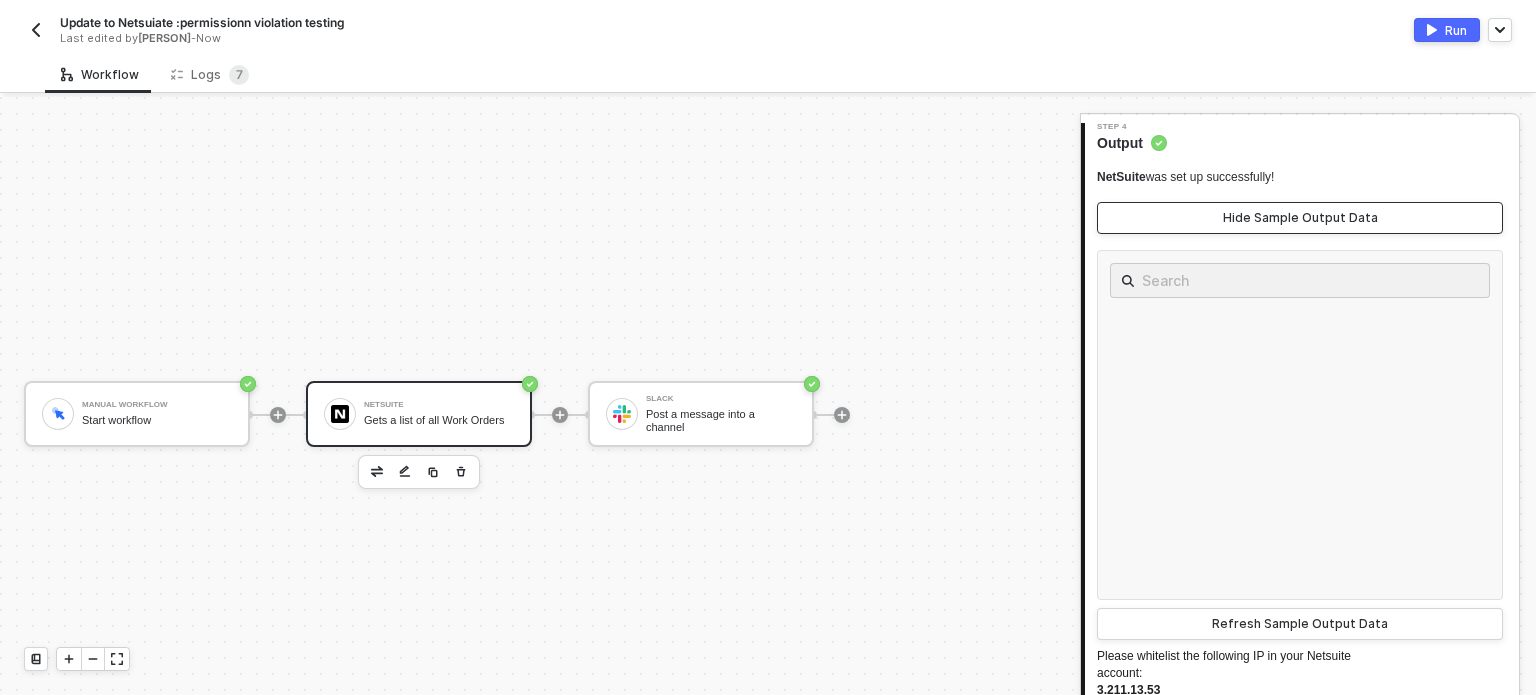 scroll, scrollTop: 300, scrollLeft: 0, axis: vertical 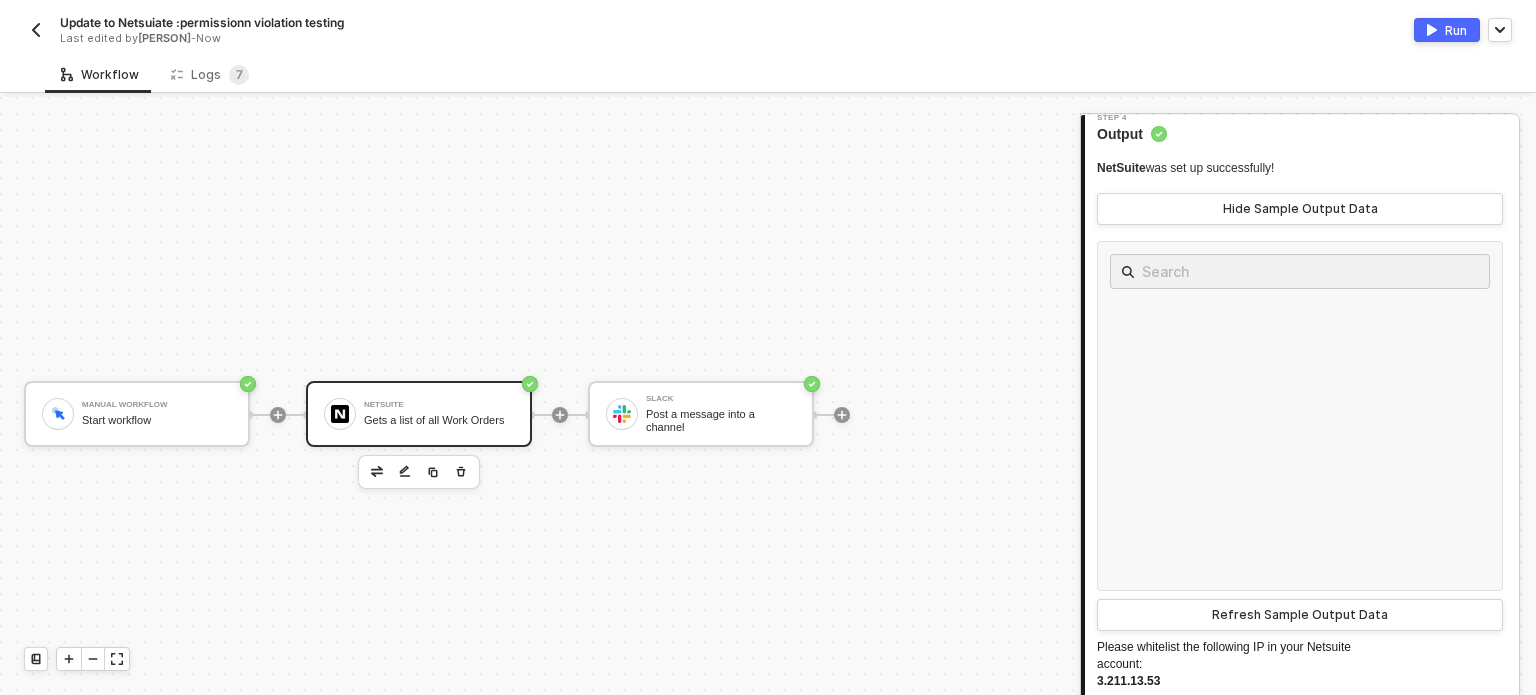click on "Run" at bounding box center [1447, 30] 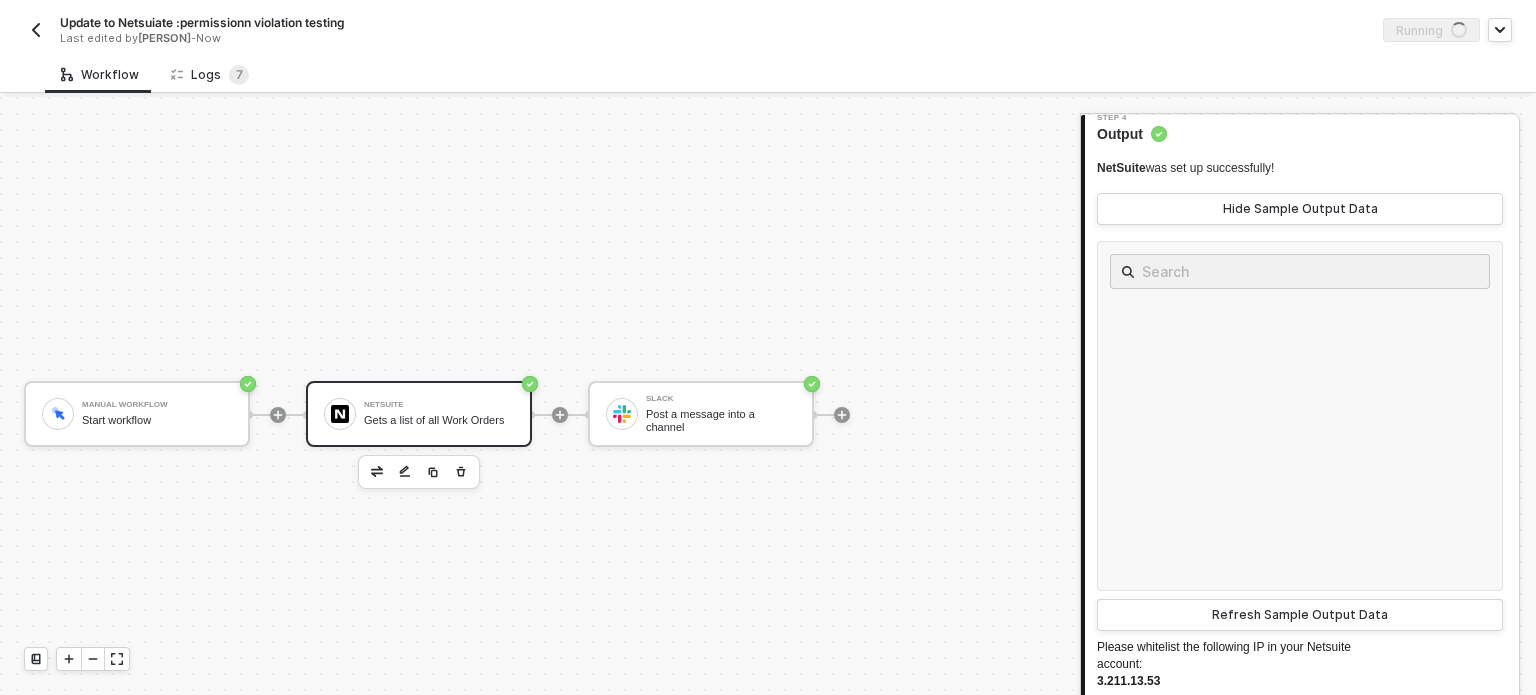 drag, startPoint x: 211, startPoint y: 76, endPoint x: 143, endPoint y: 0, distance: 101.98039 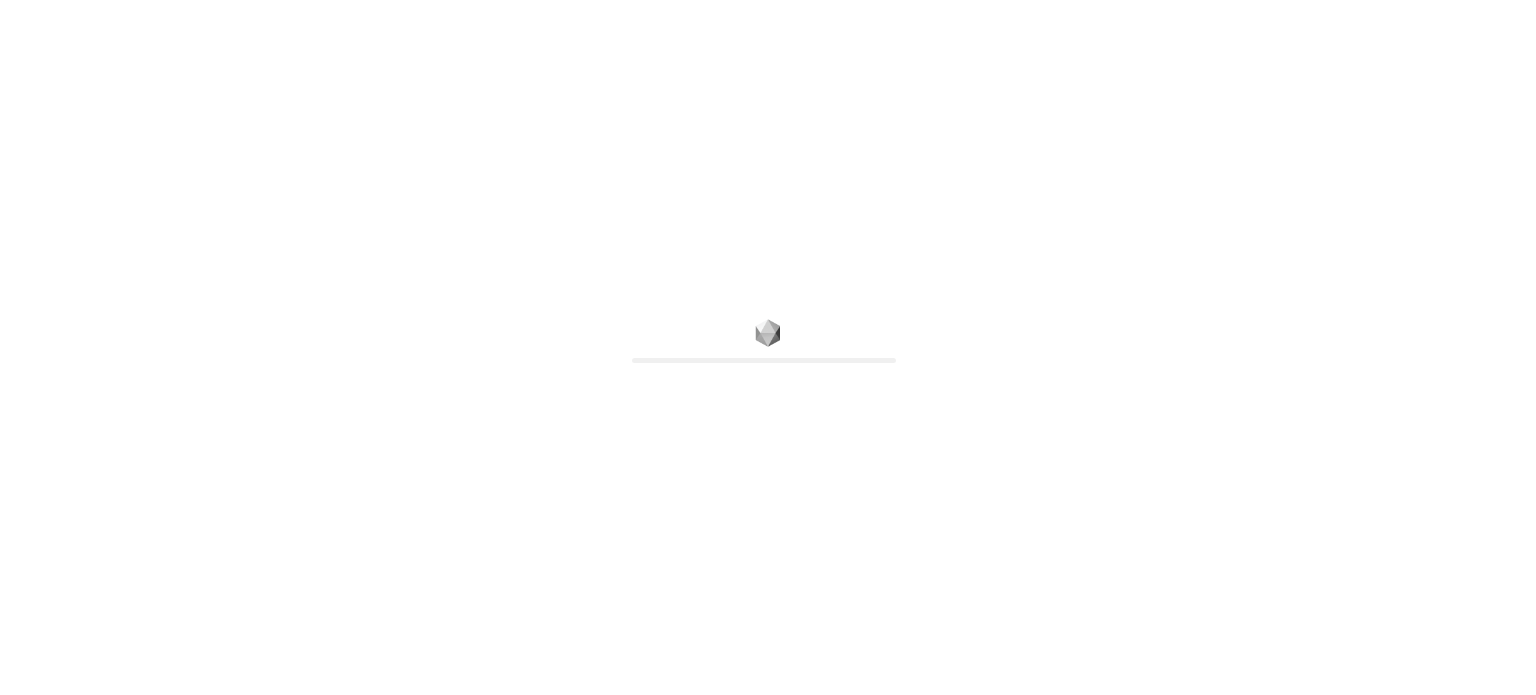 scroll, scrollTop: 0, scrollLeft: 0, axis: both 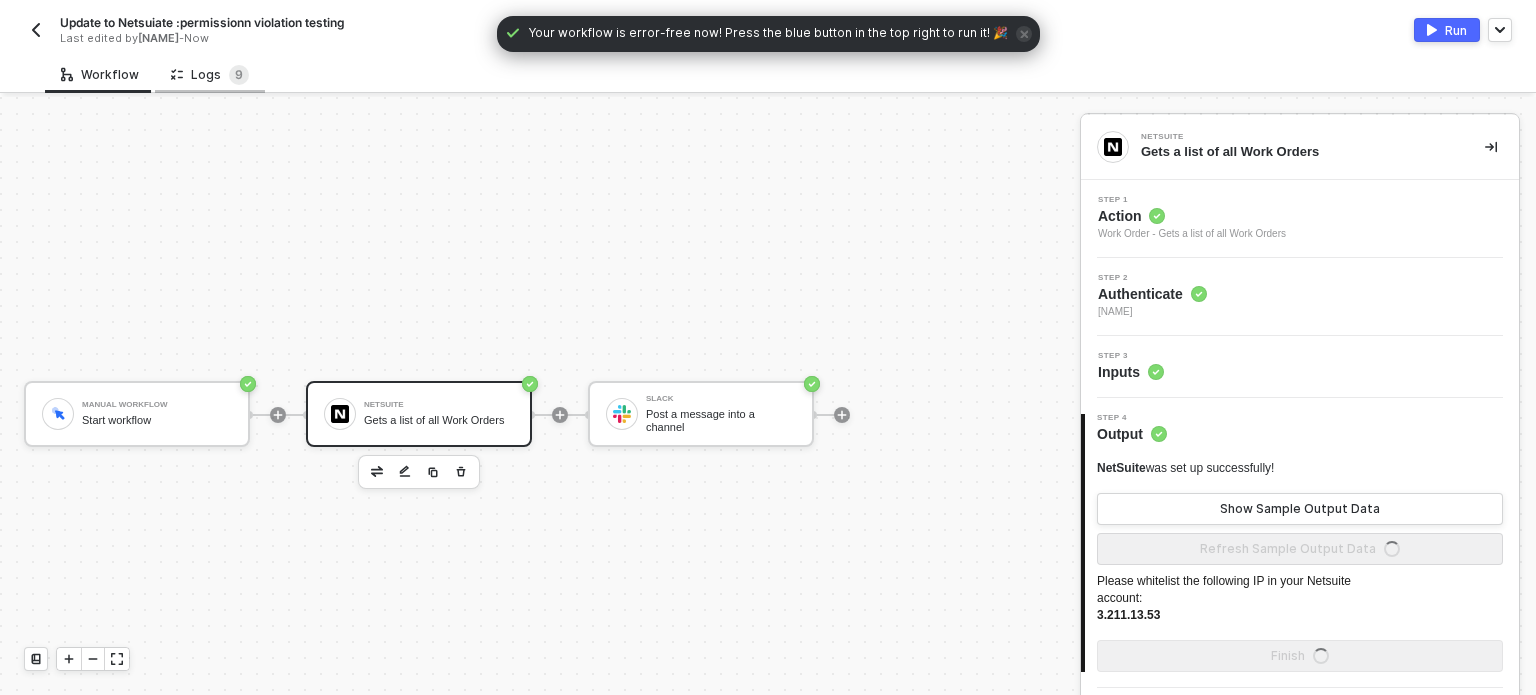 click on "Logs 9" at bounding box center (210, 74) 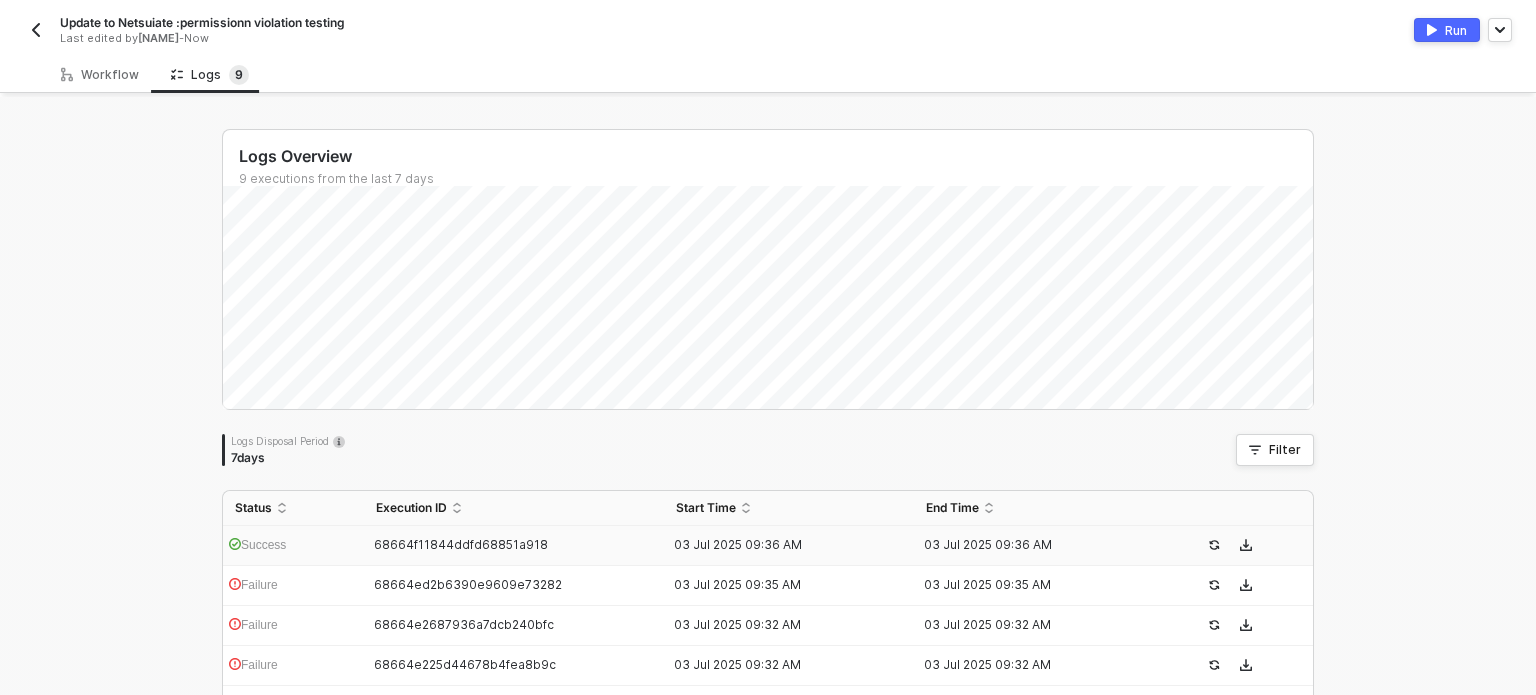 click on "Success" at bounding box center [293, 546] 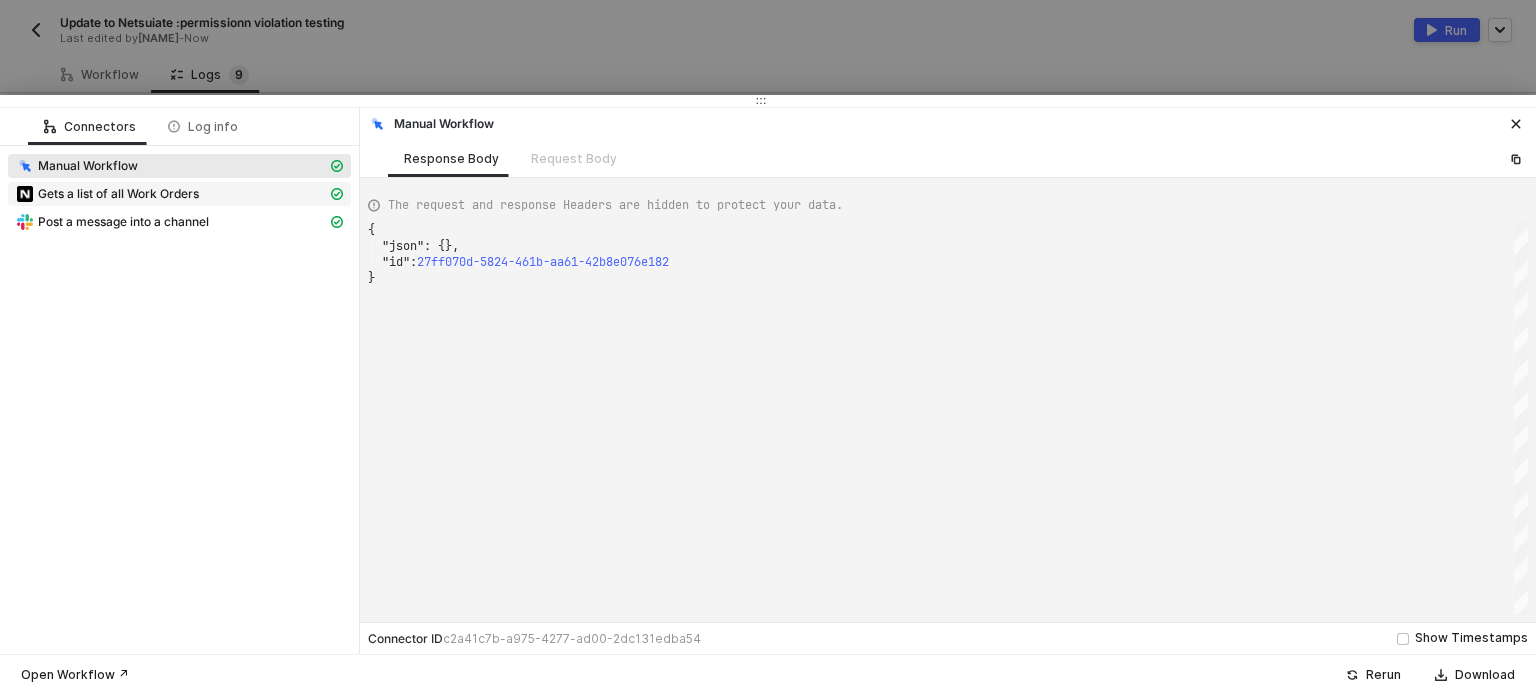 click on "Gets a list of all Work Orders" at bounding box center (88, 166) 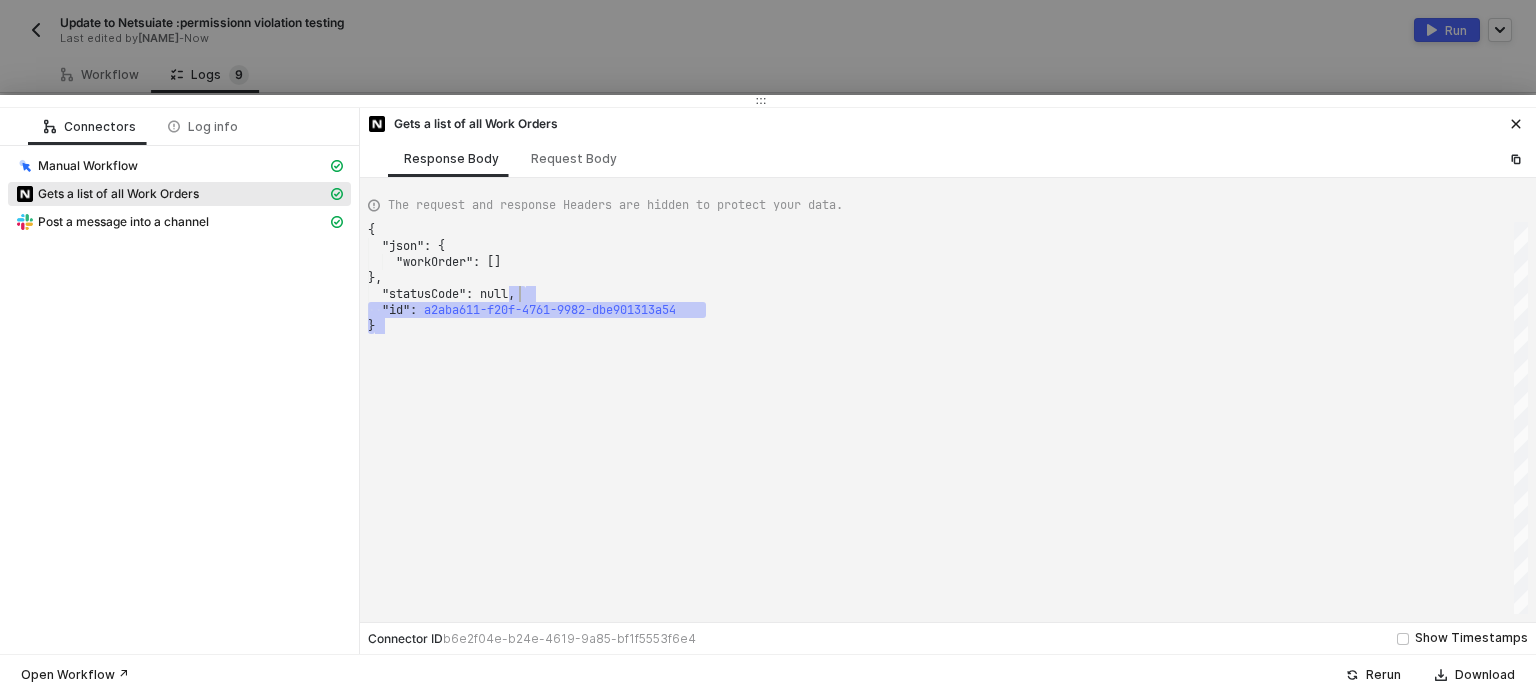 scroll, scrollTop: 0, scrollLeft: 5, axis: horizontal 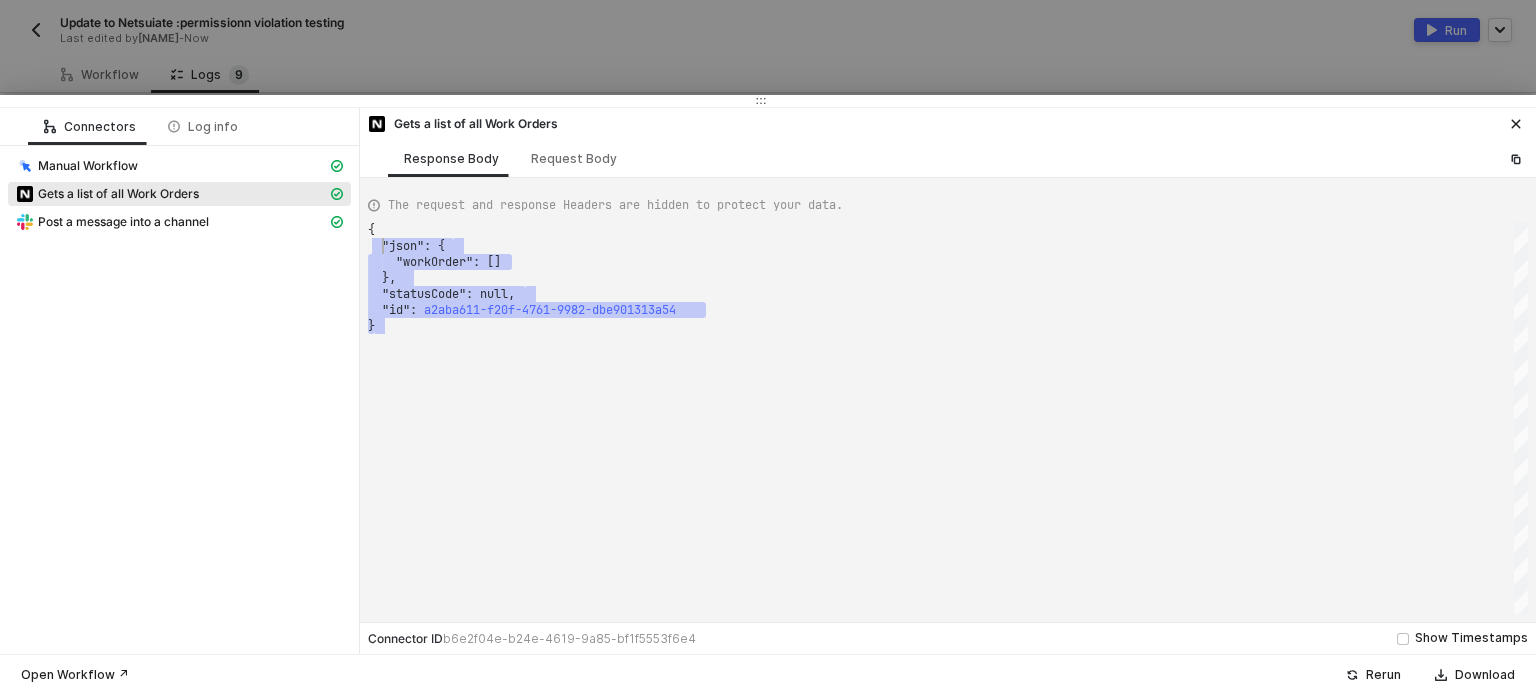 drag, startPoint x: 644, startPoint y: 294, endPoint x: 220, endPoint y: 195, distance: 435.40442 